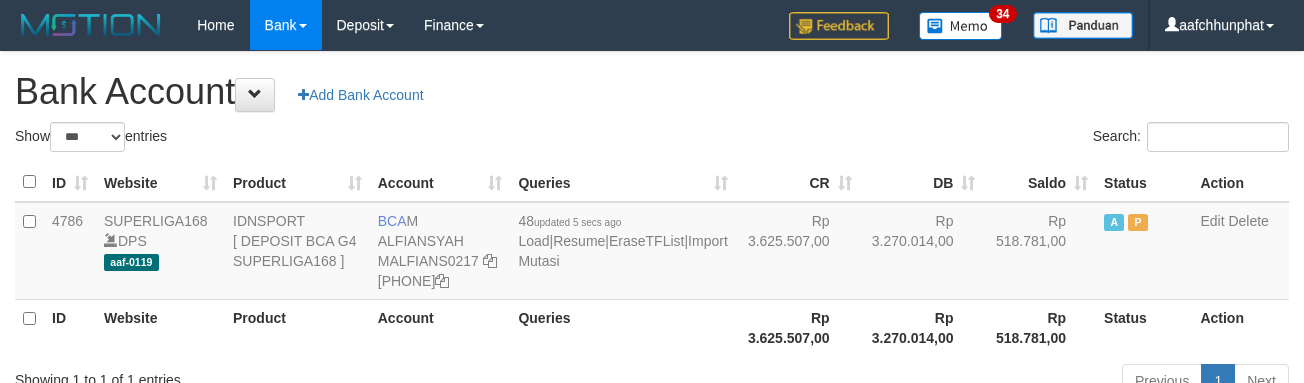 scroll, scrollTop: 66, scrollLeft: 0, axis: vertical 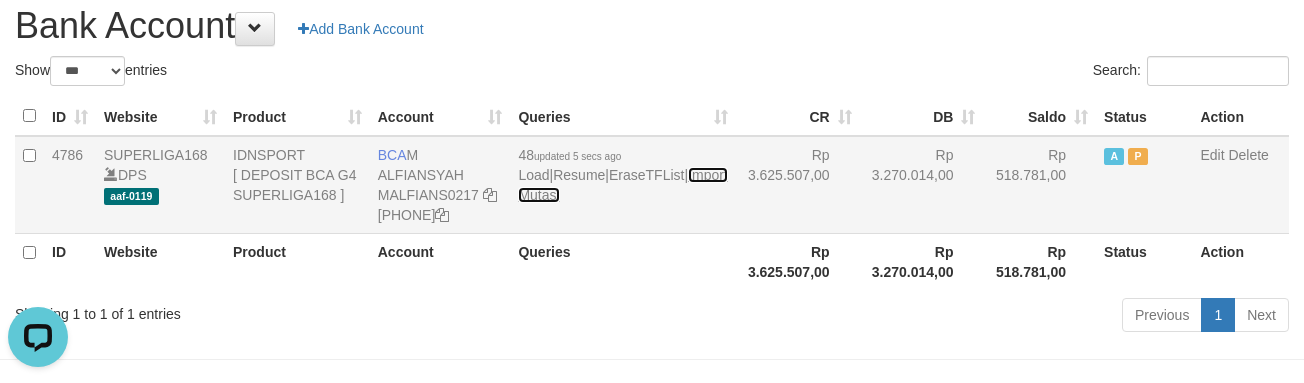click on "Import Mutasi" at bounding box center (622, 185) 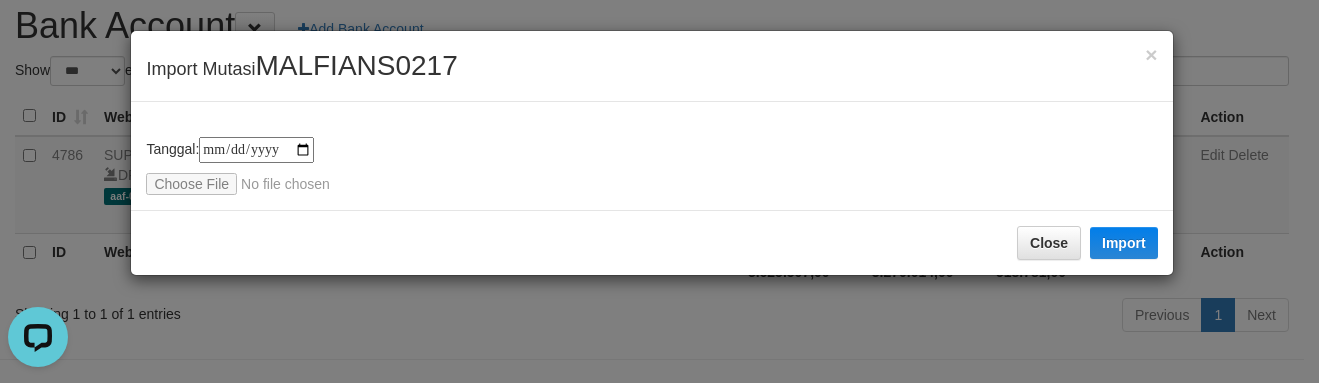 type on "**********" 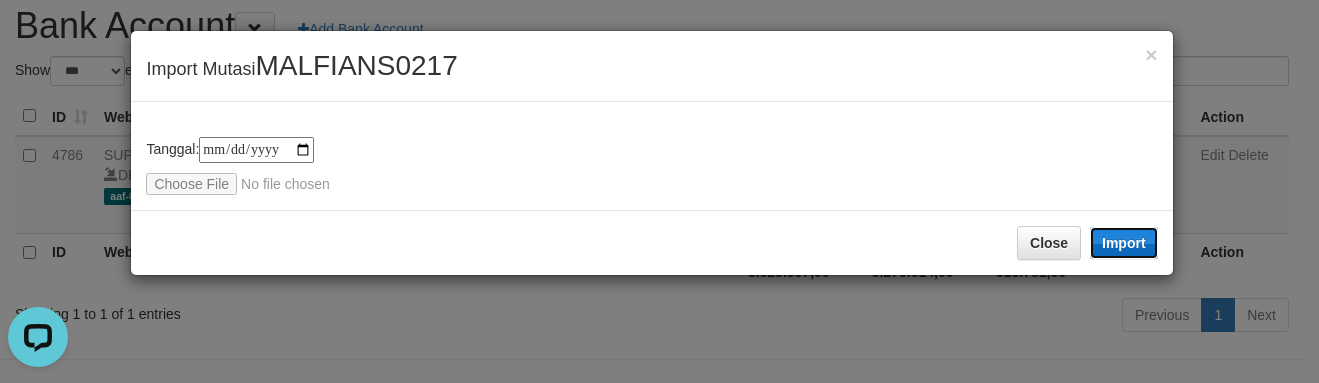 click on "Import" at bounding box center (1124, 243) 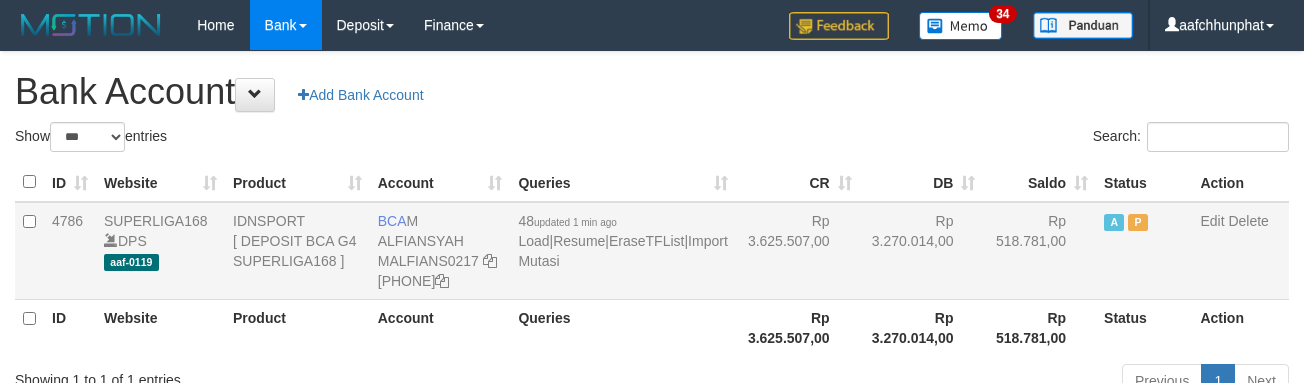 scroll, scrollTop: 66, scrollLeft: 0, axis: vertical 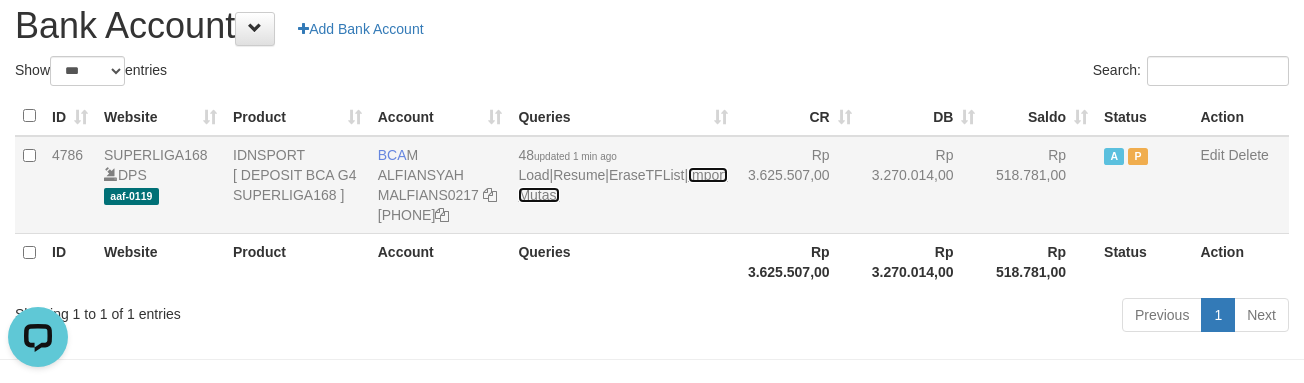click on "Import Mutasi" at bounding box center [622, 185] 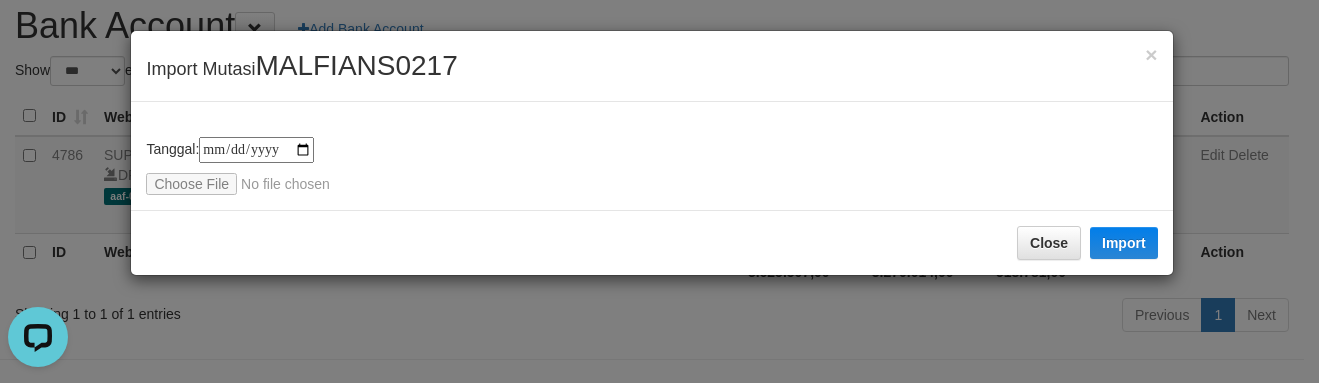type on "**********" 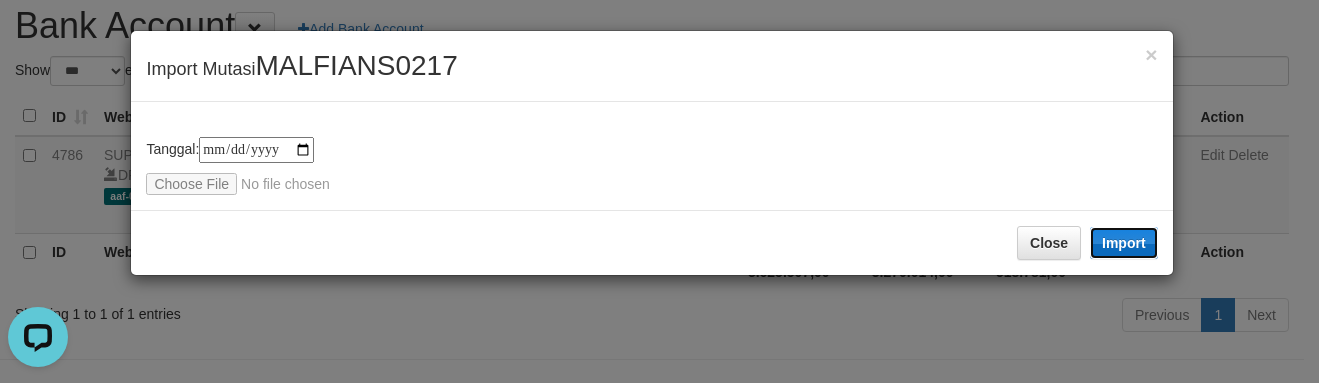 click on "Import" at bounding box center (1124, 243) 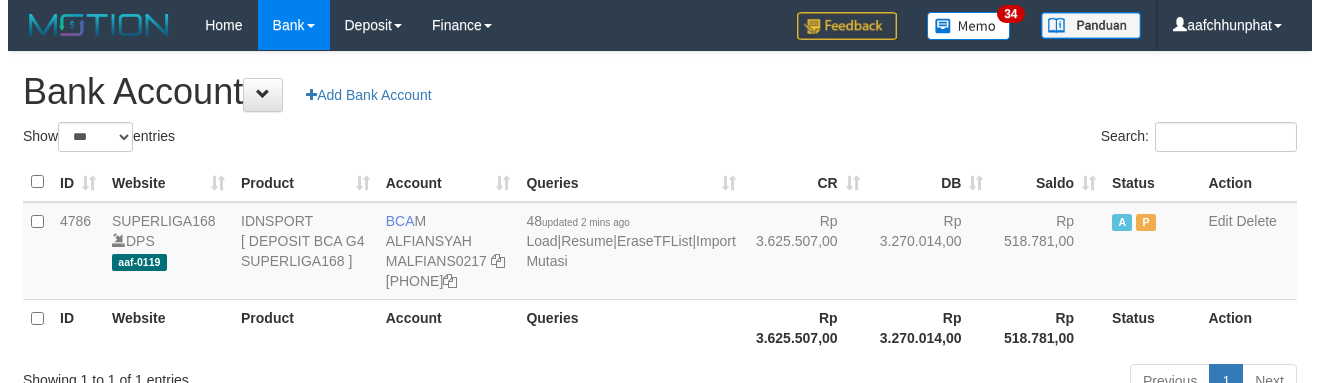 scroll, scrollTop: 66, scrollLeft: 0, axis: vertical 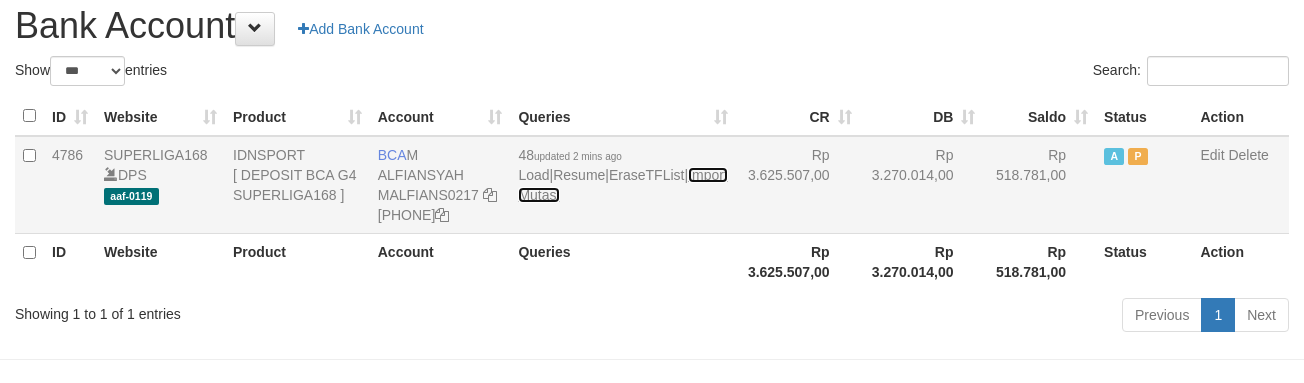 click on "Import Mutasi" at bounding box center (622, 185) 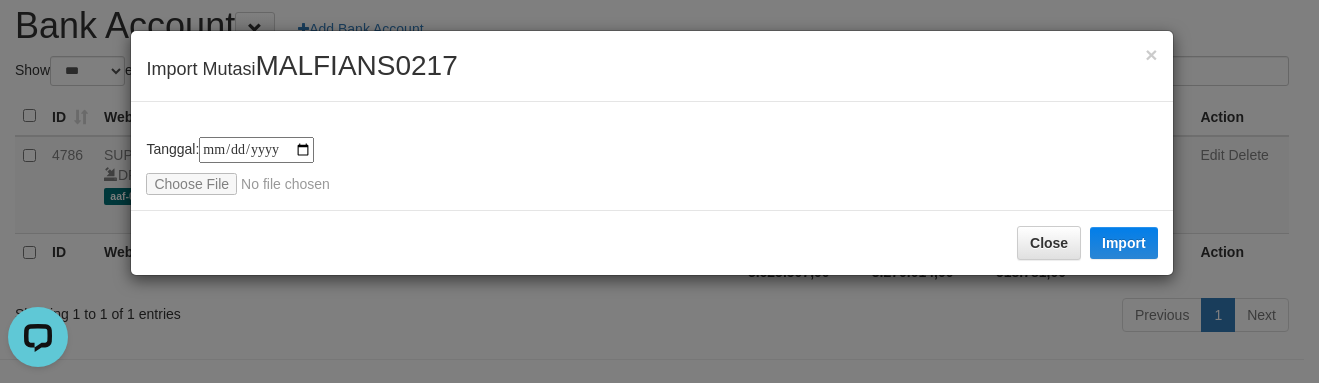 scroll, scrollTop: 0, scrollLeft: 0, axis: both 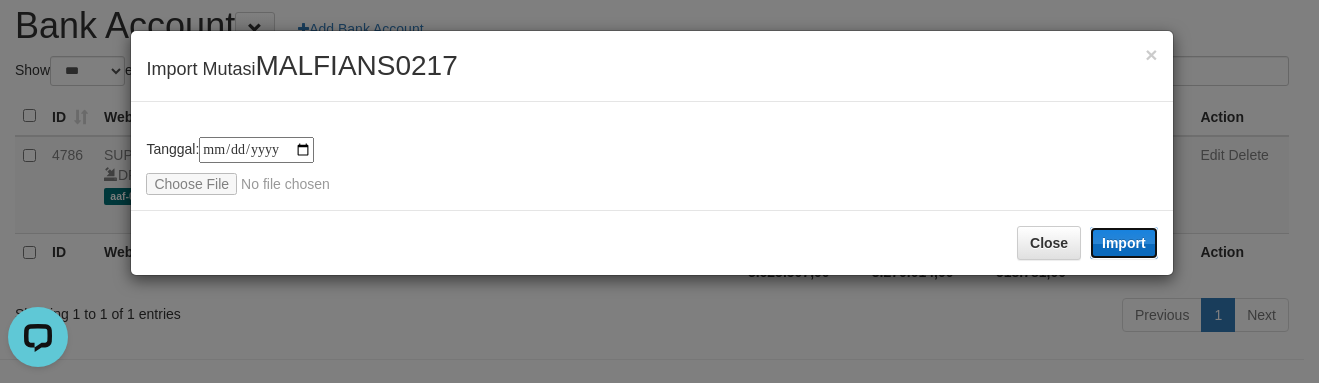 click on "Import" at bounding box center (1124, 243) 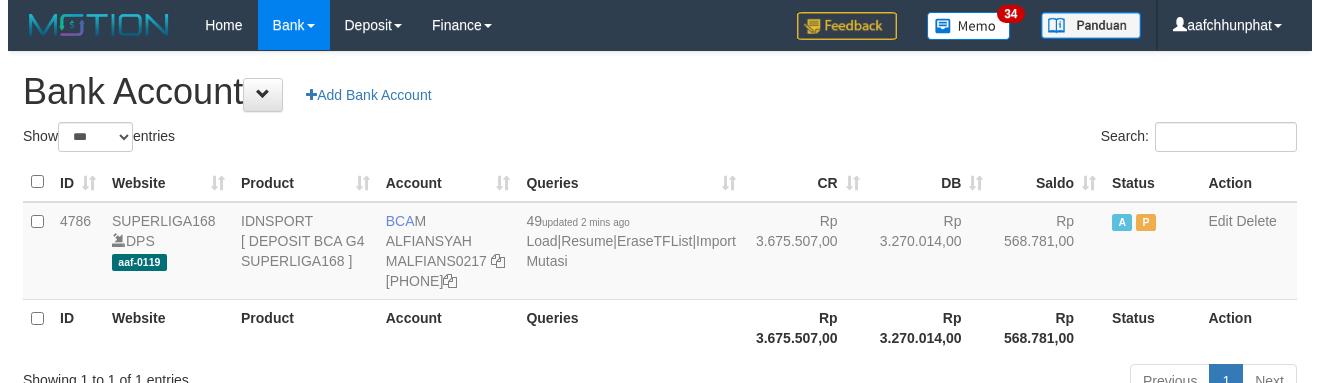 scroll, scrollTop: 66, scrollLeft: 0, axis: vertical 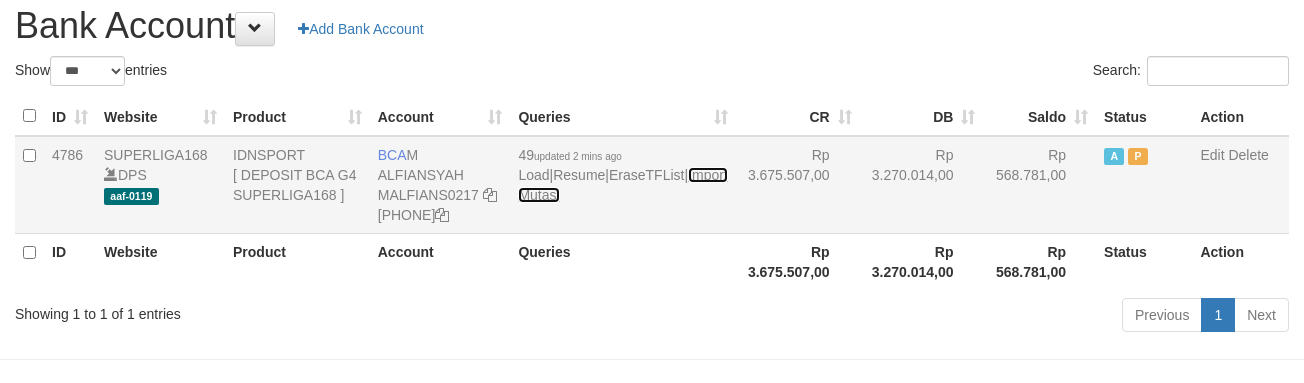 click on "Import Mutasi" at bounding box center (622, 185) 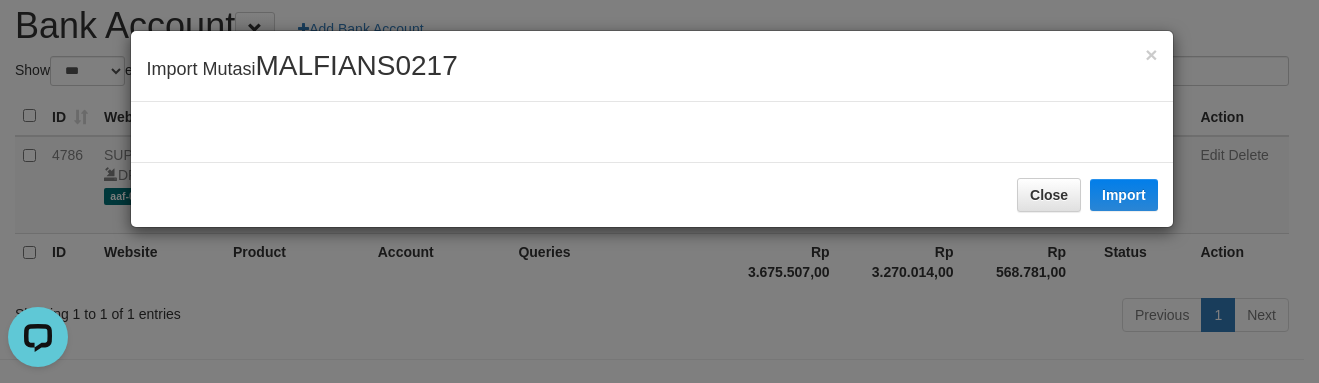scroll, scrollTop: 0, scrollLeft: 0, axis: both 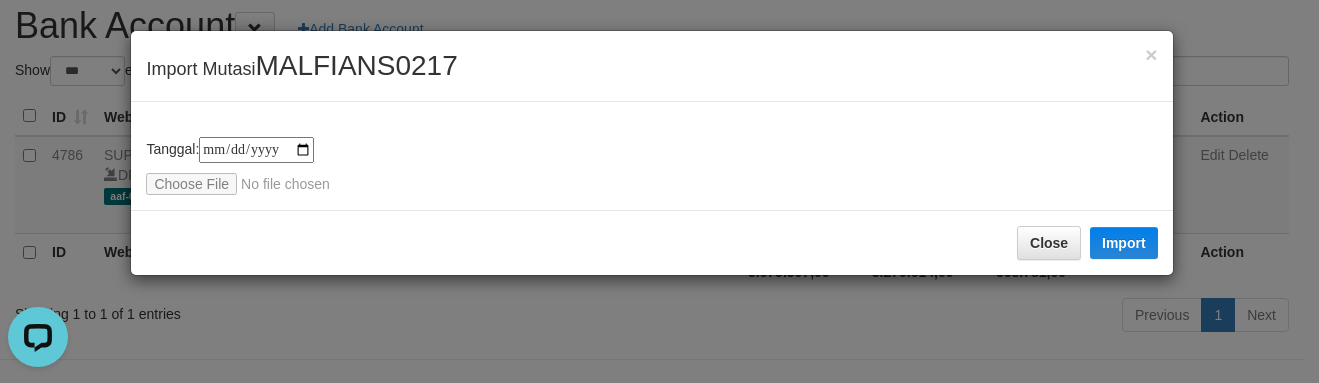 type on "**********" 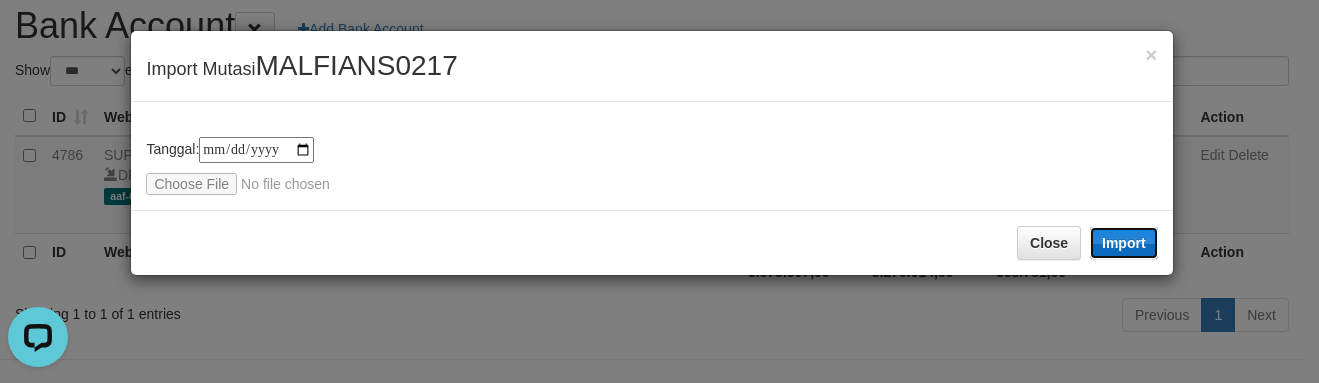 click on "Import" at bounding box center [1124, 243] 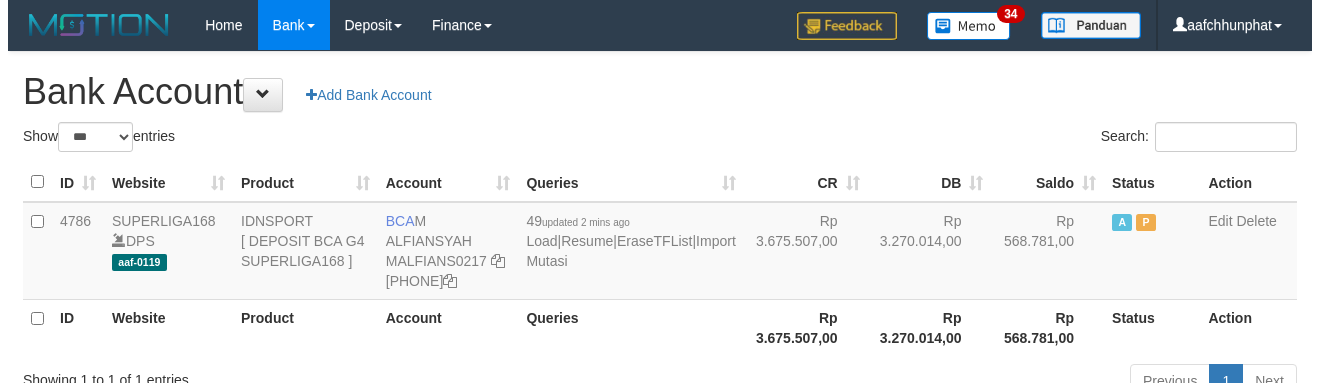 scroll, scrollTop: 66, scrollLeft: 0, axis: vertical 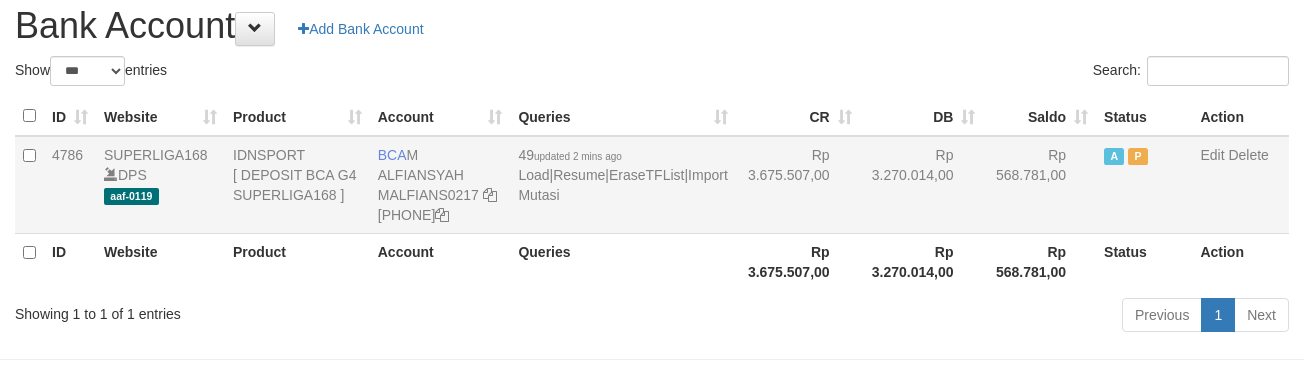 click on "49  updated 2 mins ago
Load
|
Resume
|
EraseTFList
|
Import Mutasi" at bounding box center [622, 185] 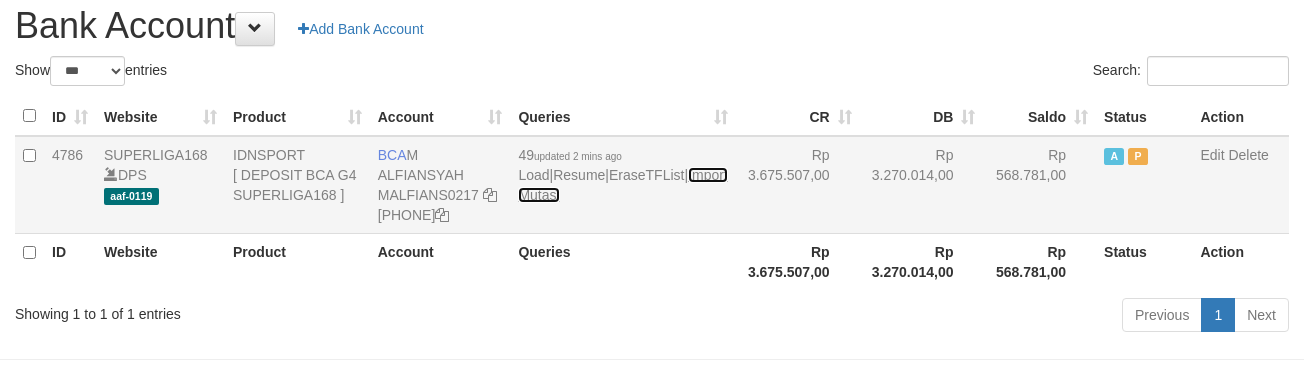 click on "Import Mutasi" at bounding box center (622, 185) 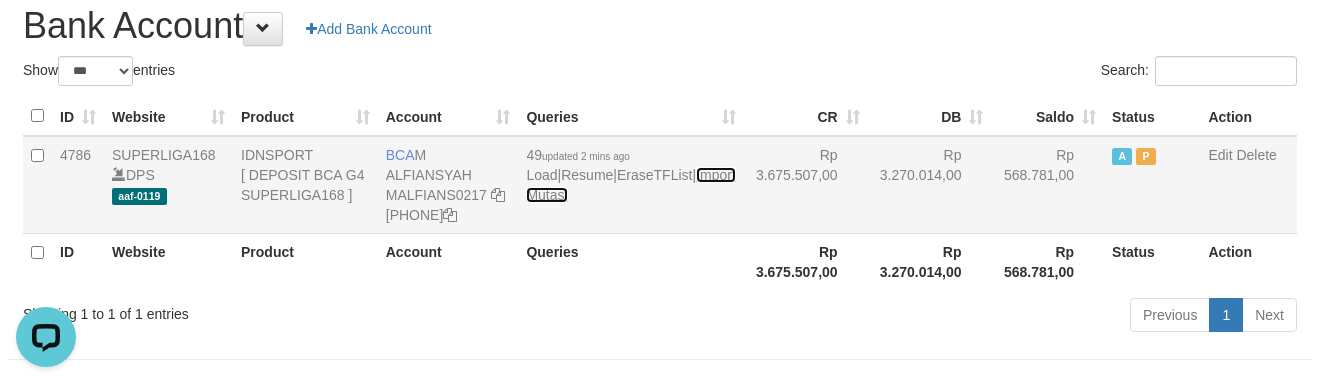 scroll, scrollTop: 0, scrollLeft: 0, axis: both 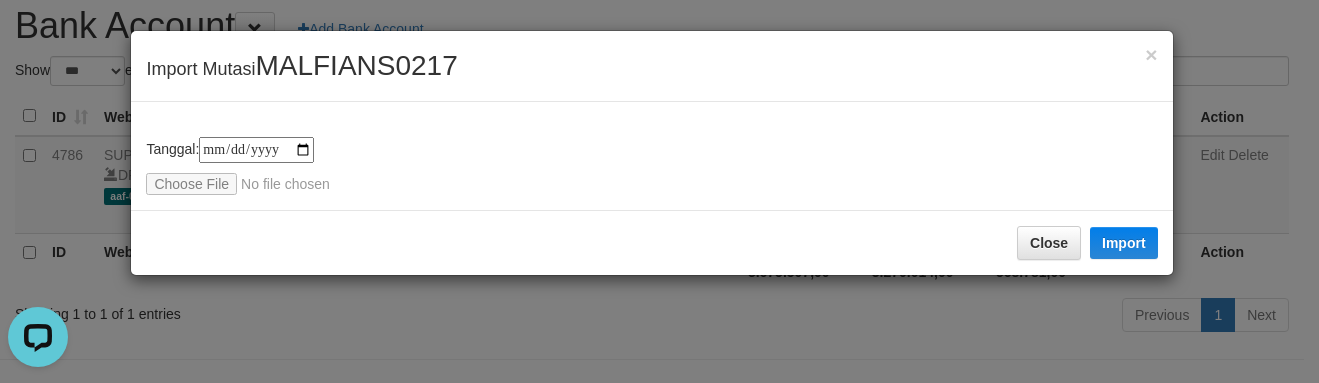 type on "**********" 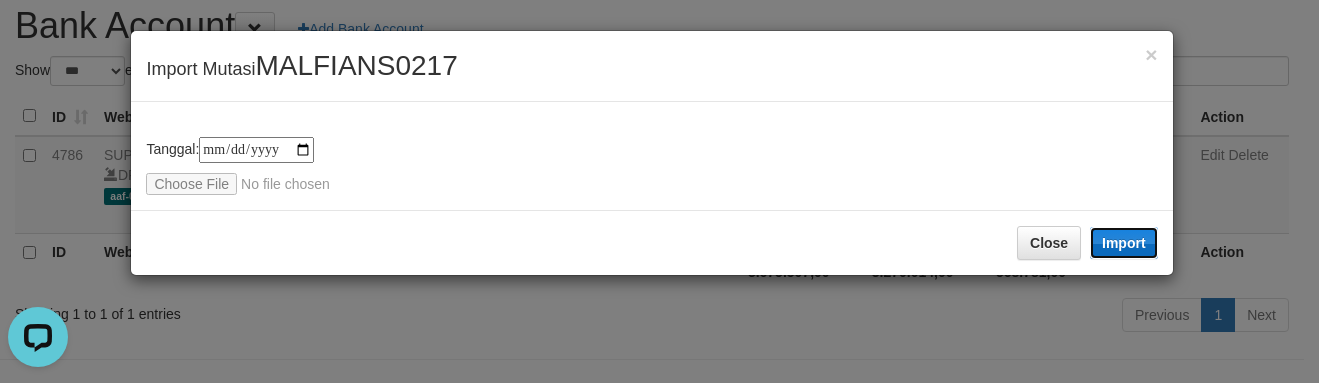 click on "Import" at bounding box center (1124, 243) 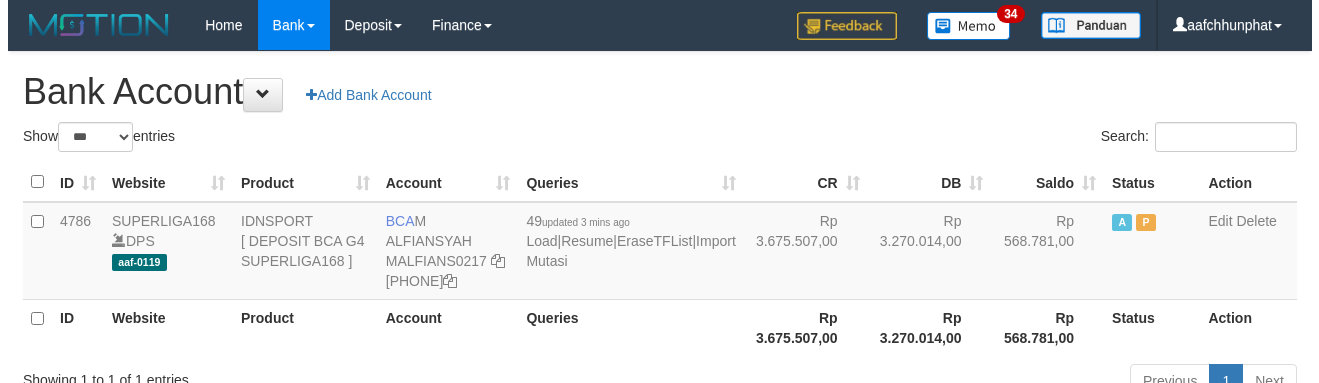 scroll, scrollTop: 66, scrollLeft: 0, axis: vertical 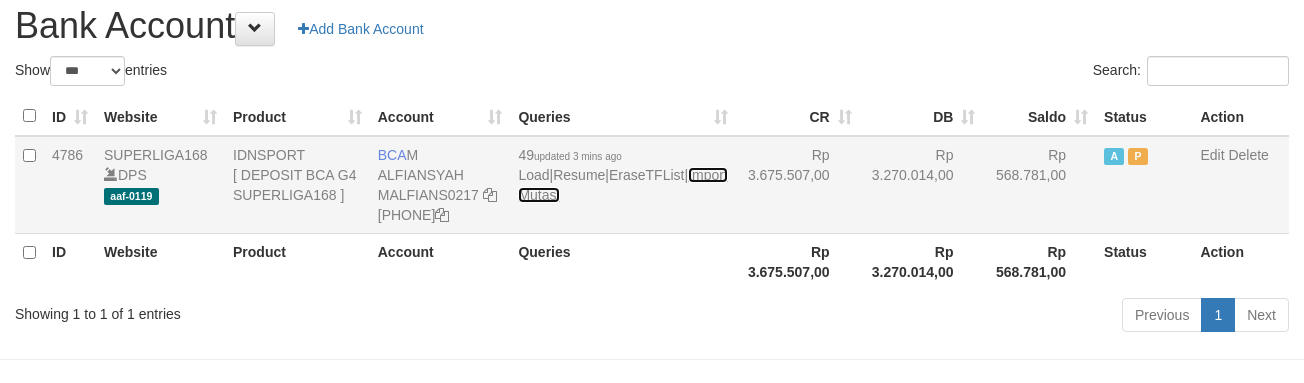 click on "Import Mutasi" at bounding box center [622, 185] 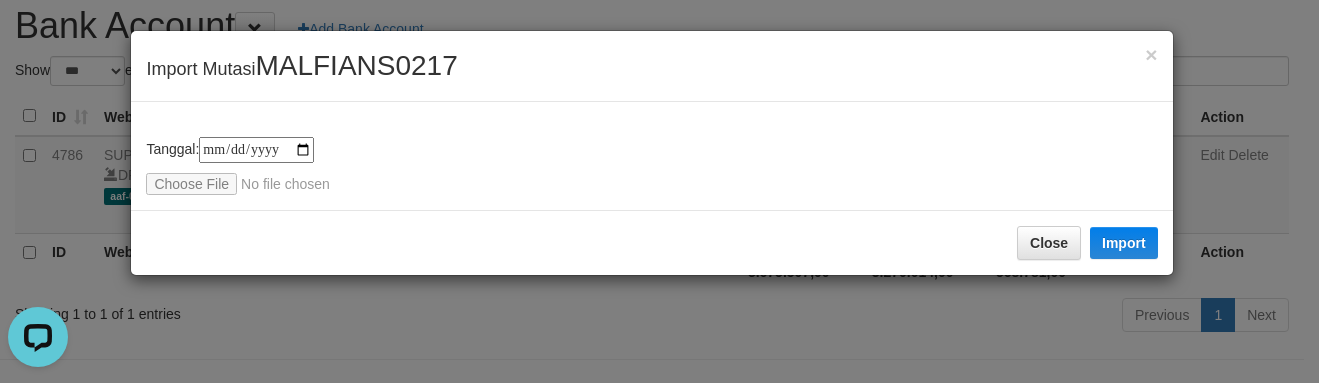 scroll, scrollTop: 0, scrollLeft: 0, axis: both 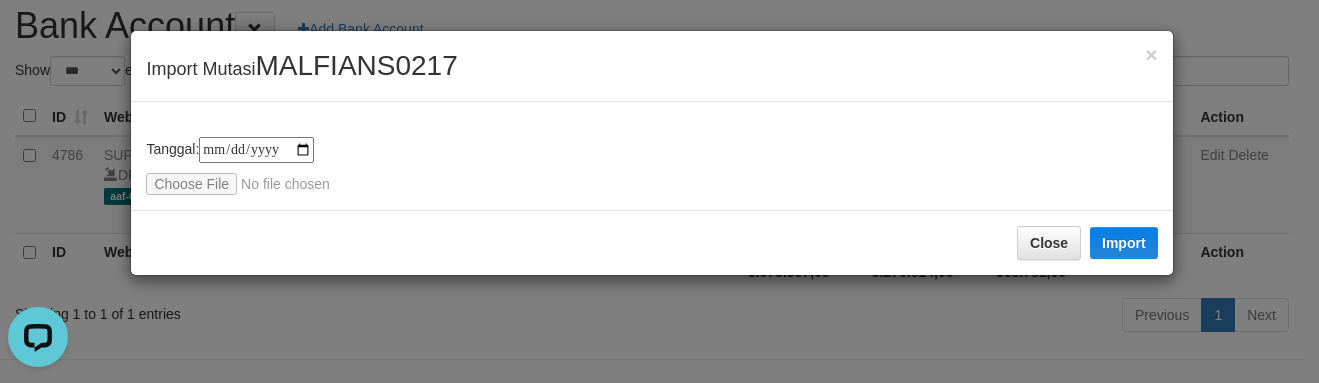 type on "**********" 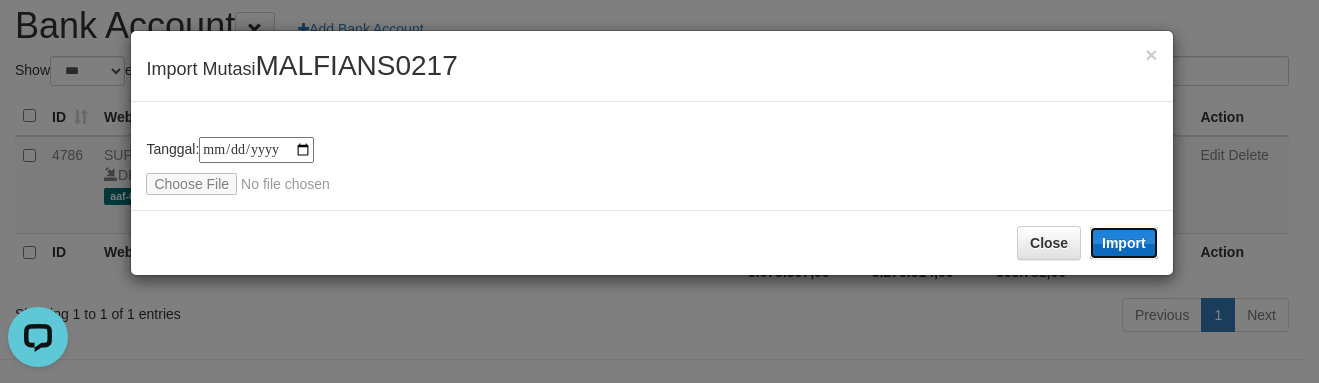 click on "Import" at bounding box center (1124, 243) 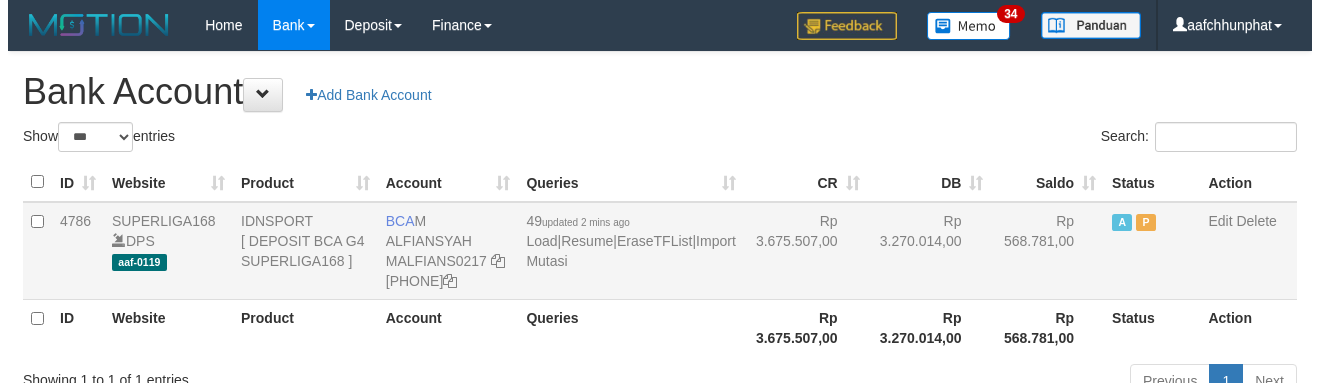 scroll, scrollTop: 66, scrollLeft: 0, axis: vertical 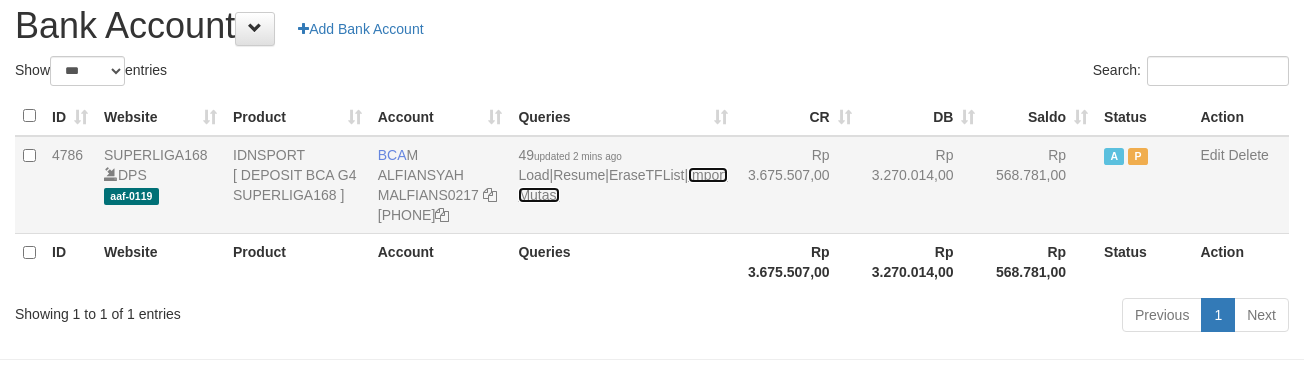 click on "Import Mutasi" at bounding box center [622, 185] 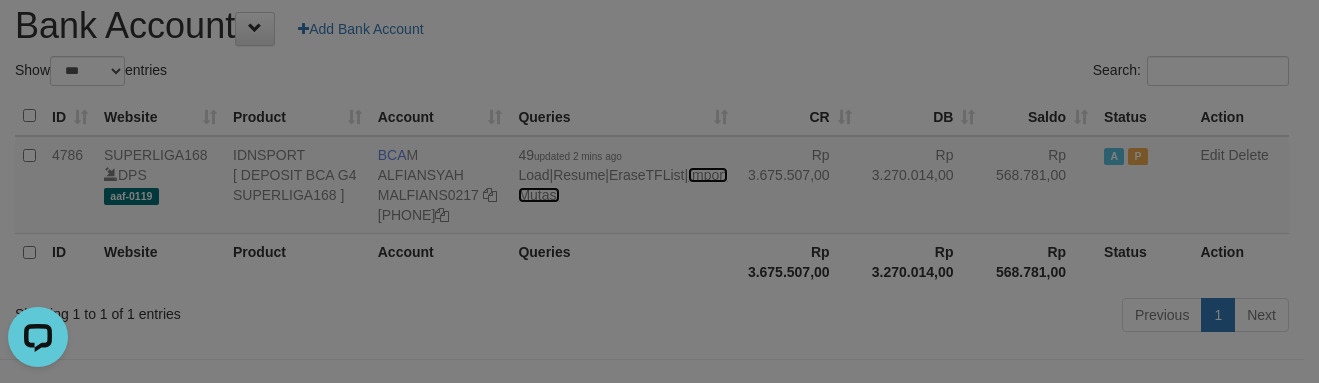 scroll, scrollTop: 0, scrollLeft: 0, axis: both 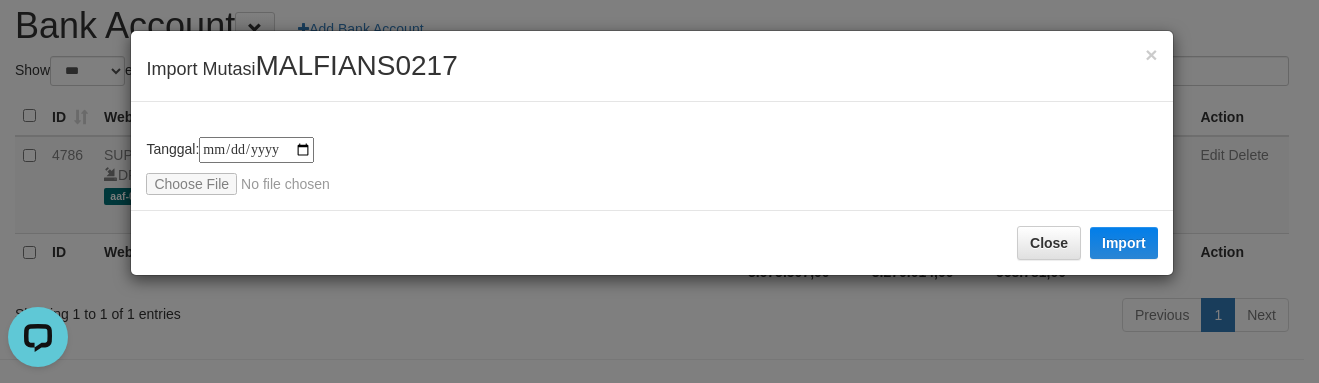 type on "**********" 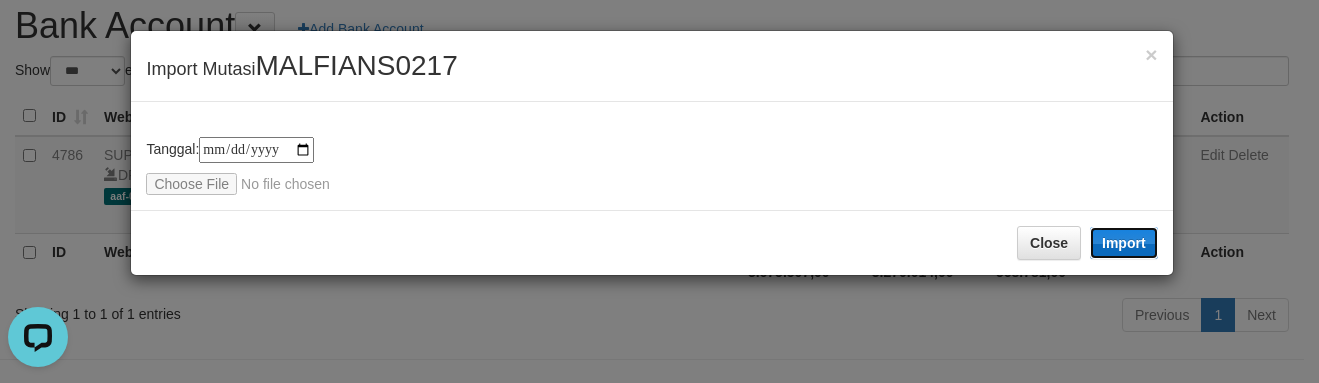 click on "Import" at bounding box center (1124, 243) 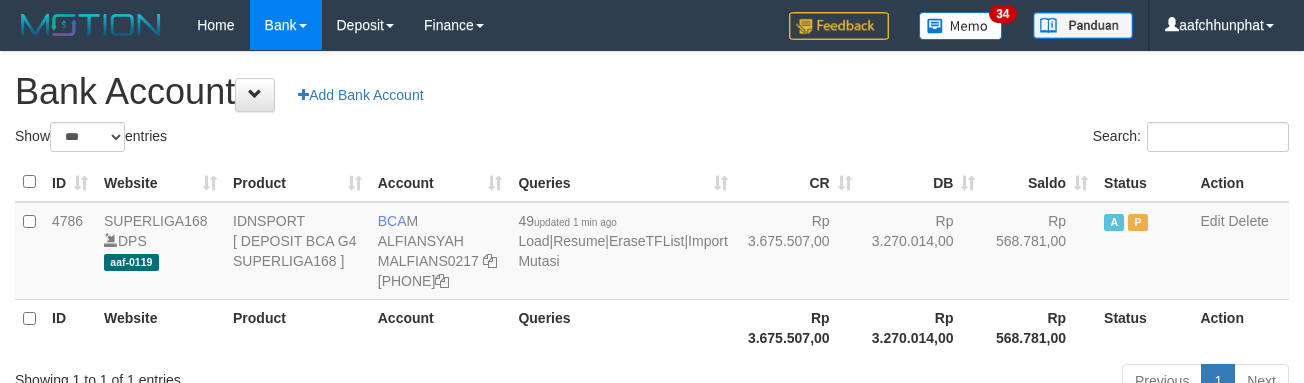scroll, scrollTop: 66, scrollLeft: 0, axis: vertical 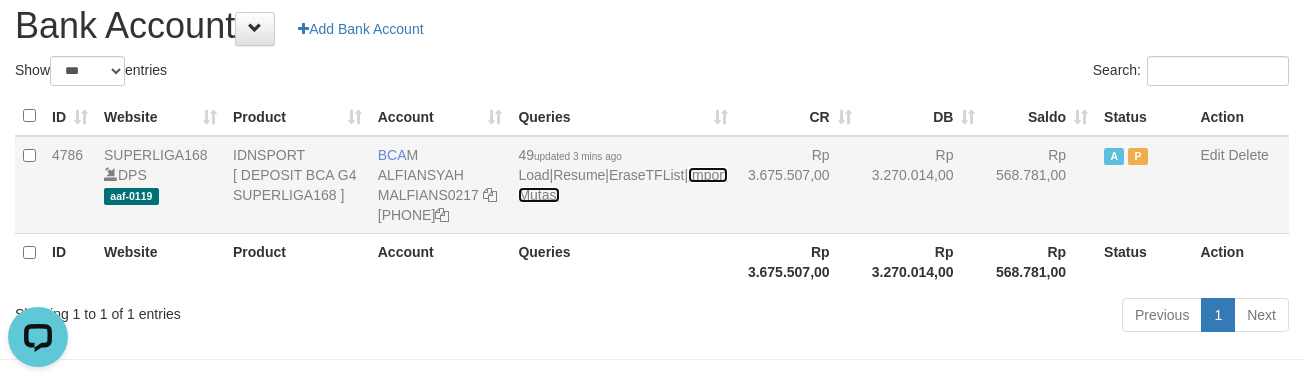 click on "Import Mutasi" at bounding box center [622, 185] 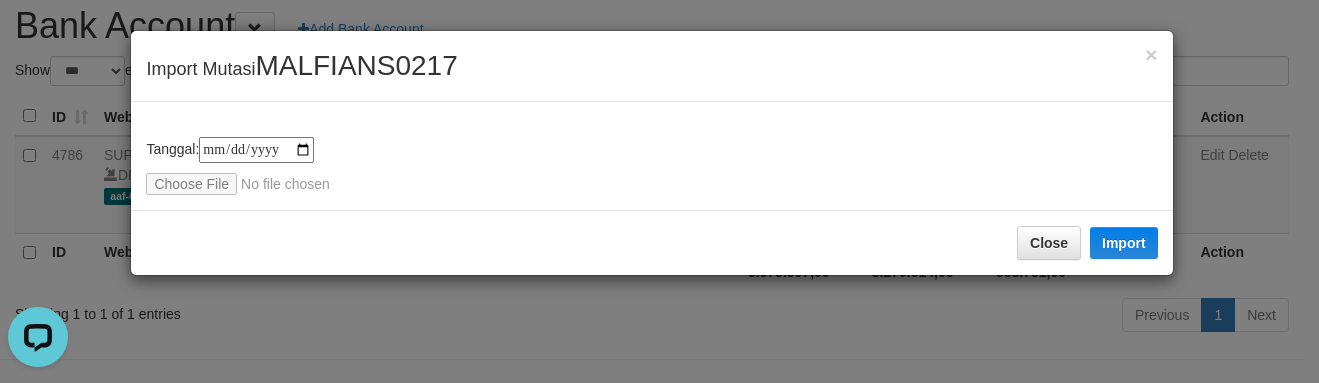 type on "**********" 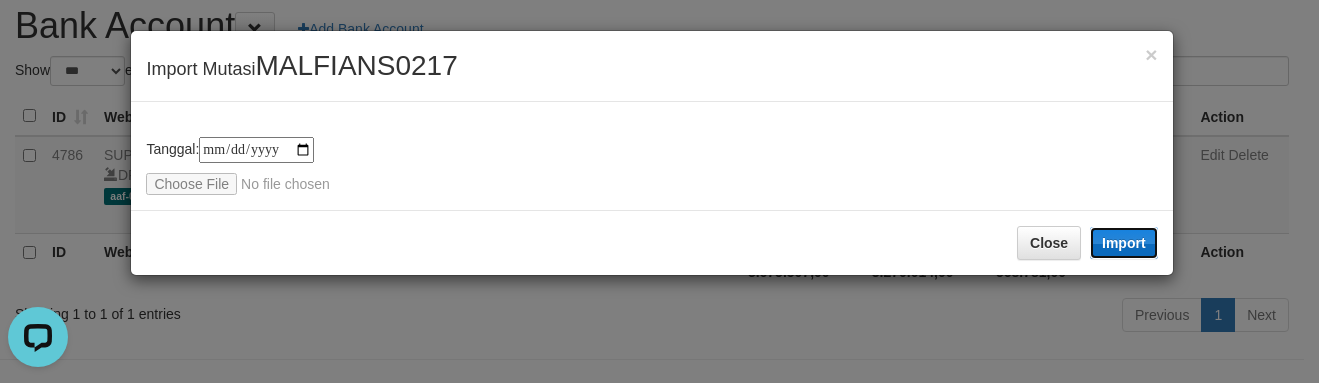 click on "Import" at bounding box center (1124, 243) 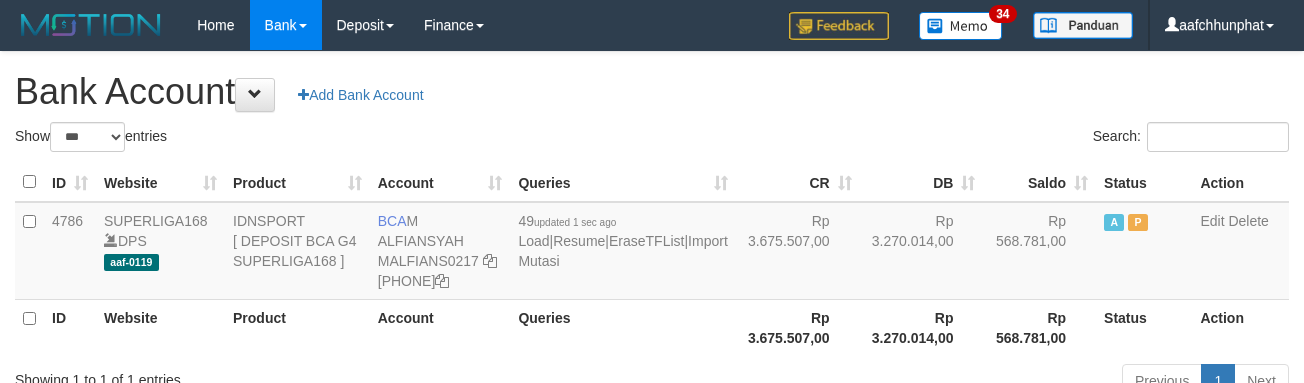scroll, scrollTop: 66, scrollLeft: 0, axis: vertical 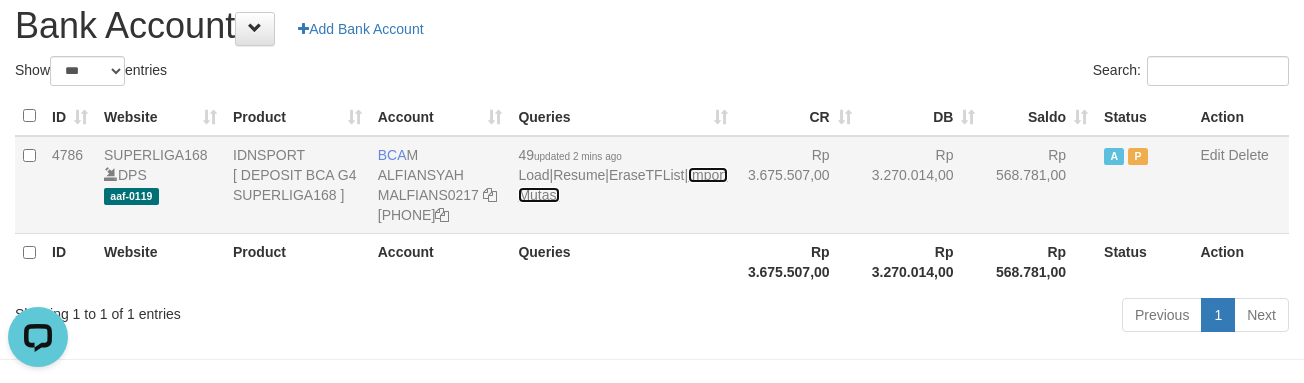 click on "Import Mutasi" at bounding box center (622, 185) 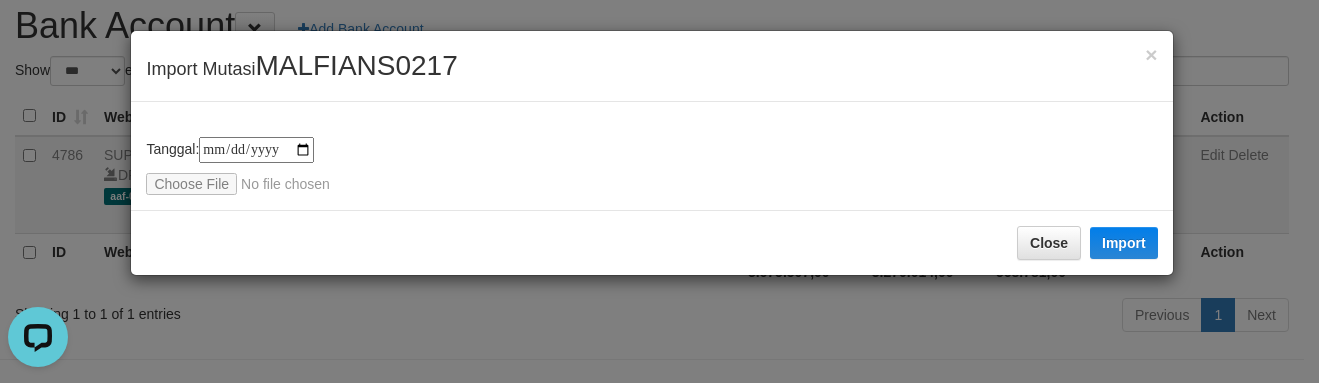 type on "**********" 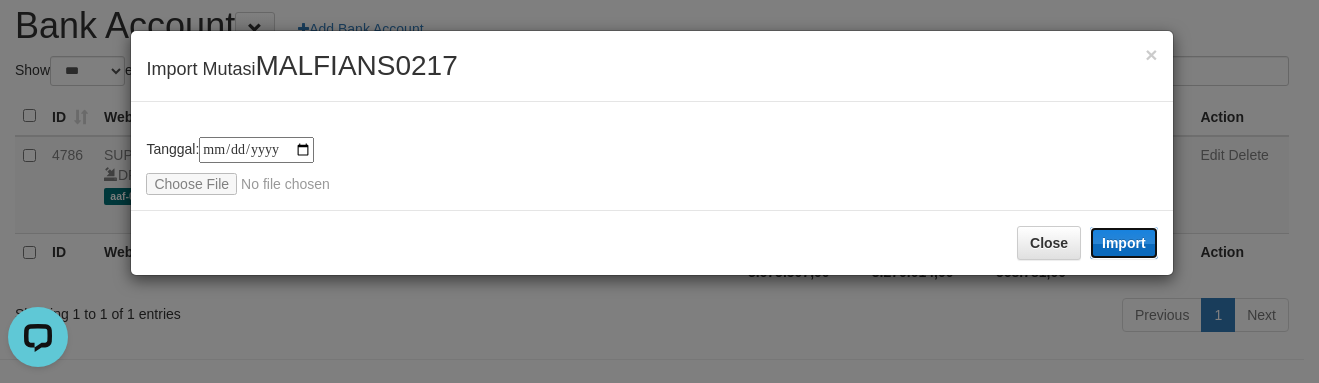 click on "Import" at bounding box center [1124, 243] 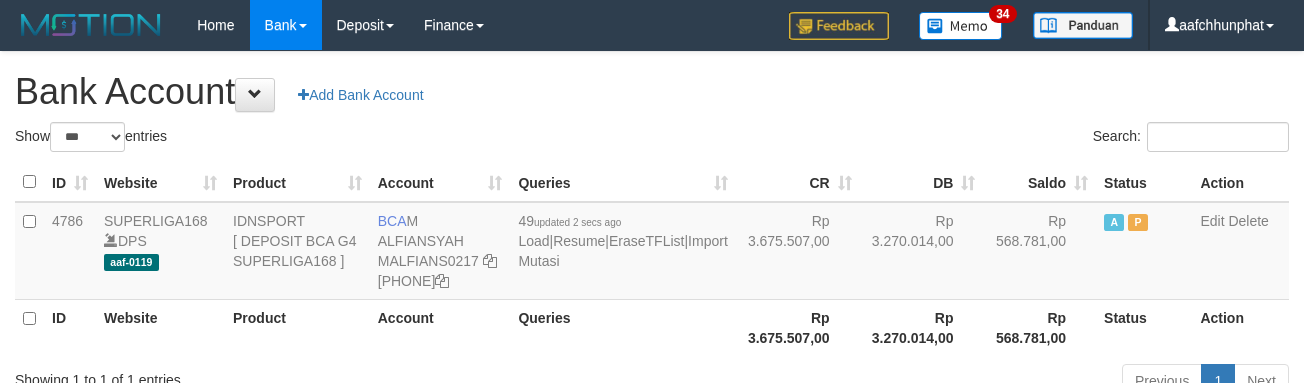 scroll, scrollTop: 66, scrollLeft: 0, axis: vertical 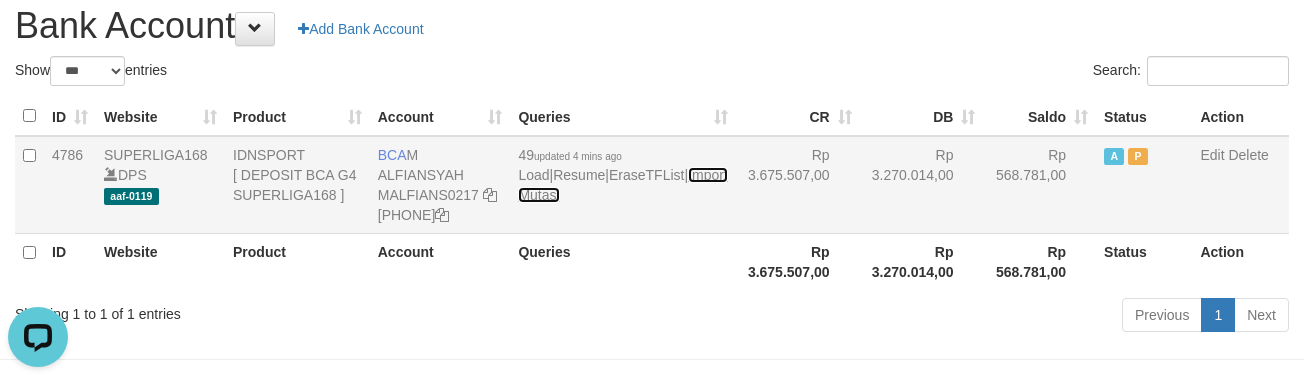 click on "Import Mutasi" at bounding box center (622, 185) 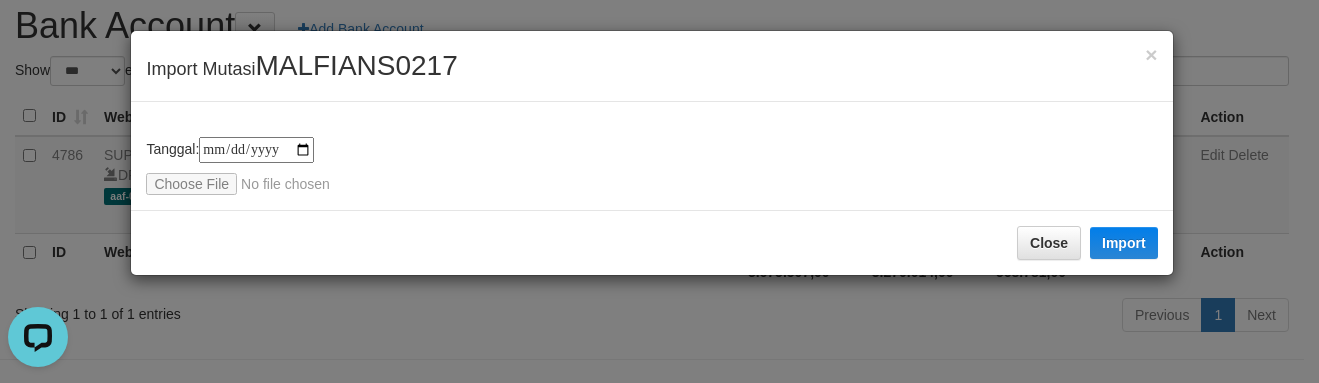 type on "**********" 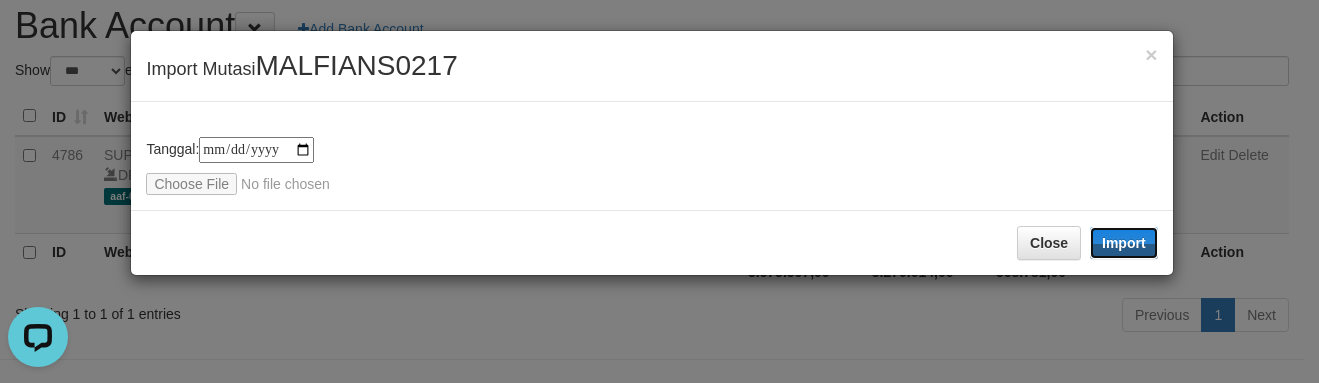 drag, startPoint x: 1140, startPoint y: 239, endPoint x: 27, endPoint y: 46, distance: 1129.6096 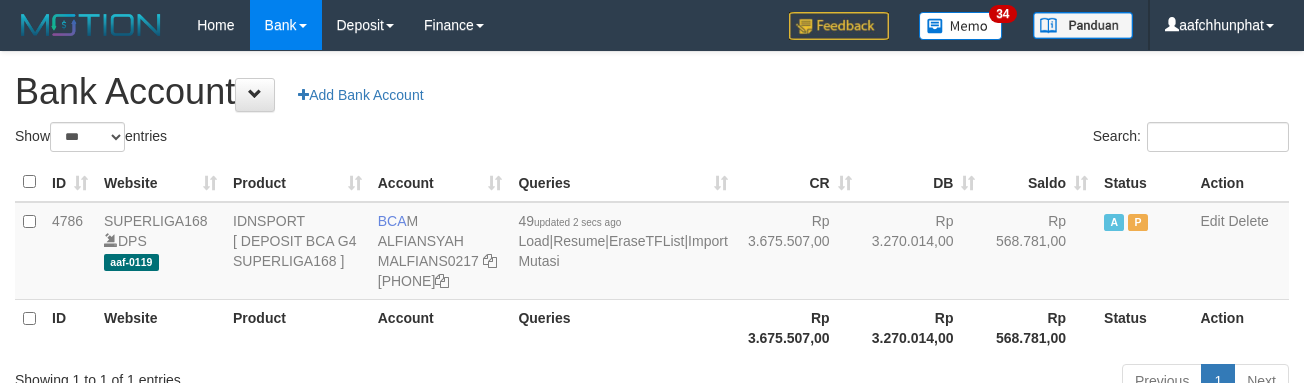scroll, scrollTop: 66, scrollLeft: 0, axis: vertical 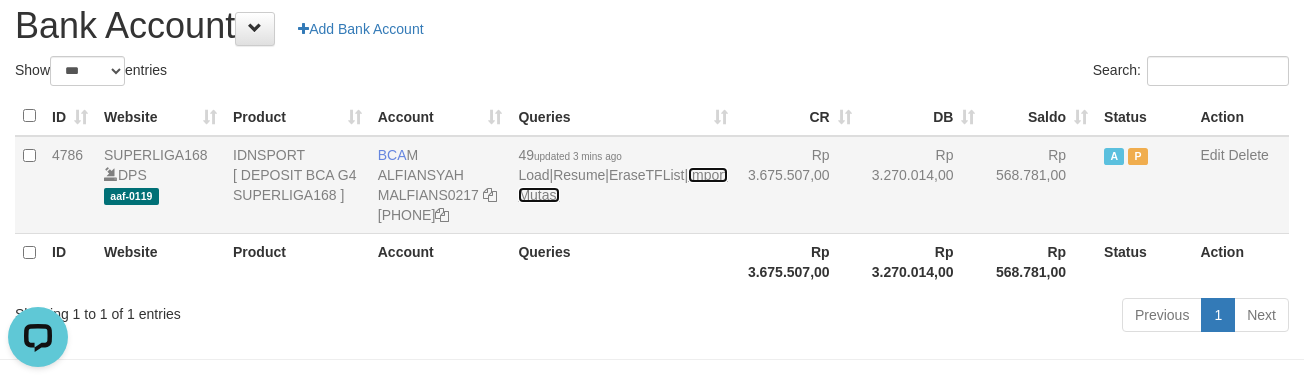click on "Import Mutasi" at bounding box center (622, 185) 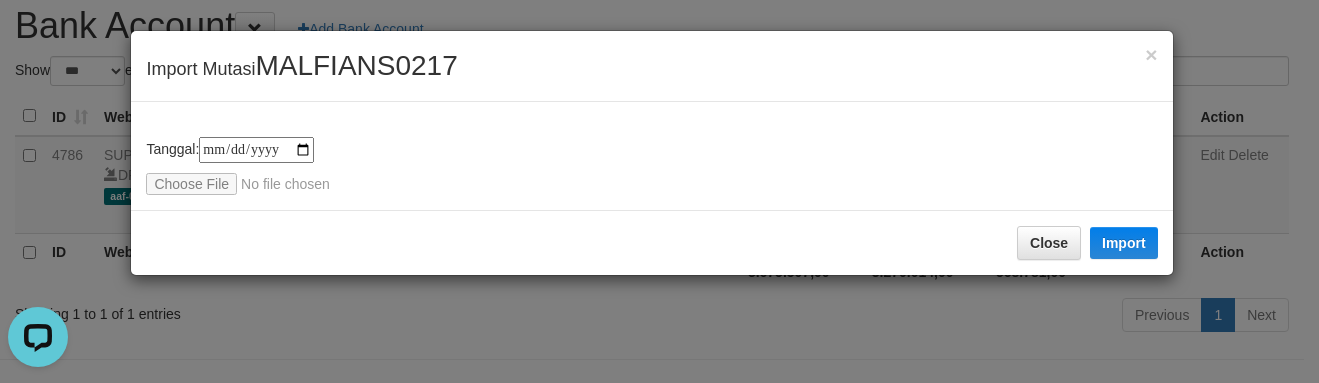 type on "**********" 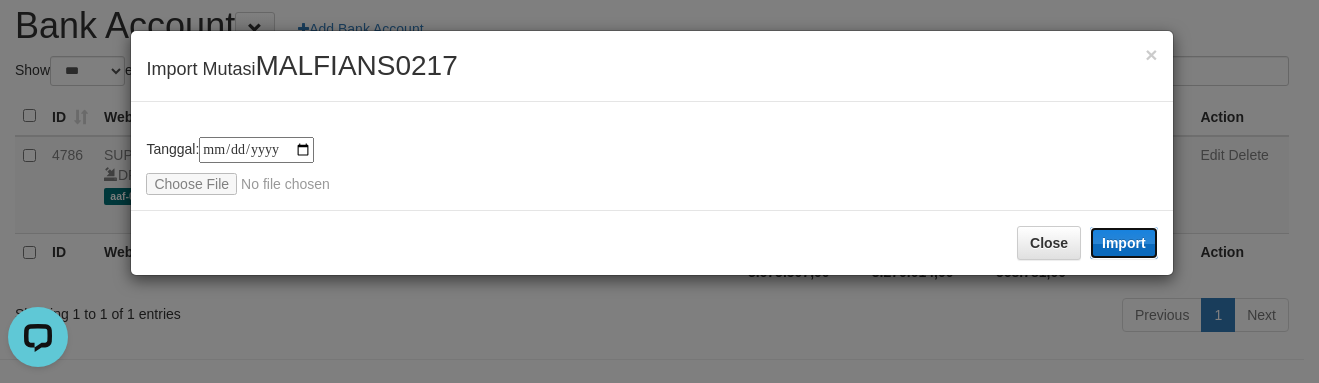 click on "Import" at bounding box center (1124, 243) 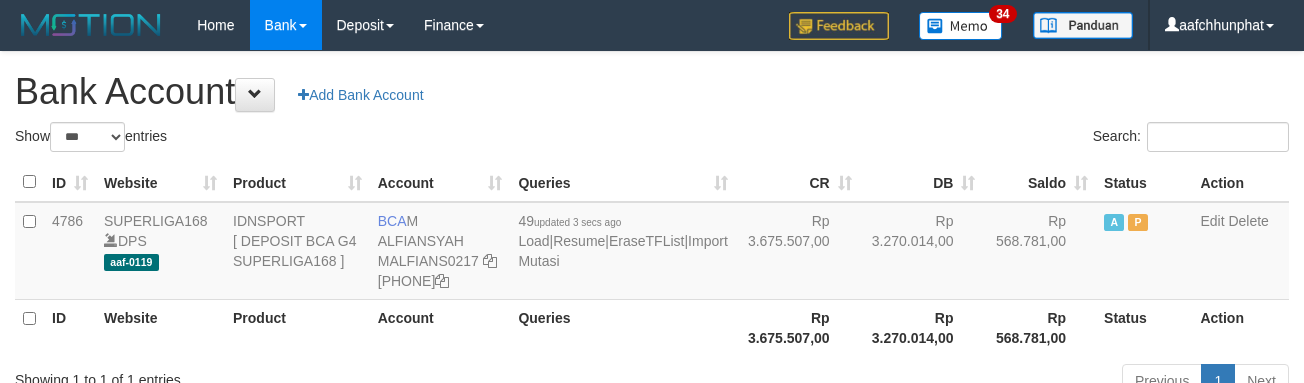 scroll, scrollTop: 66, scrollLeft: 0, axis: vertical 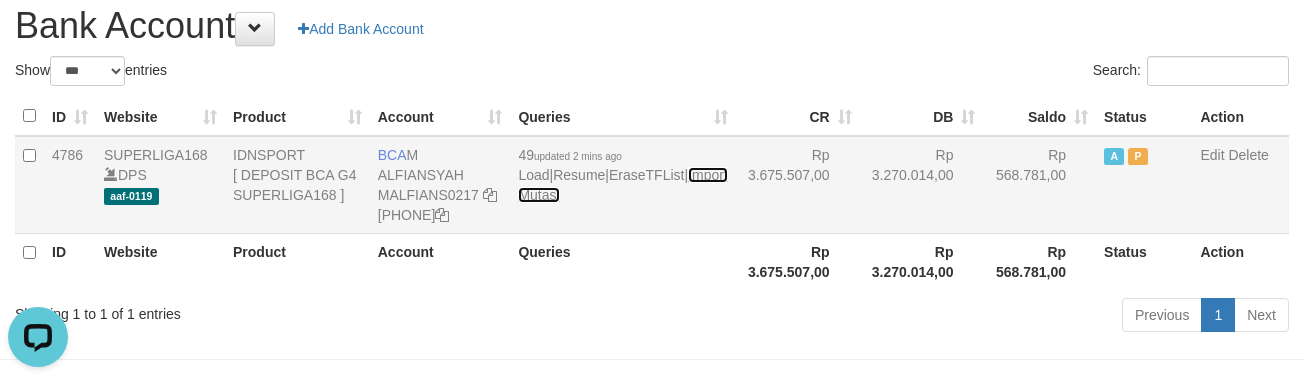 click on "Import Mutasi" at bounding box center (622, 185) 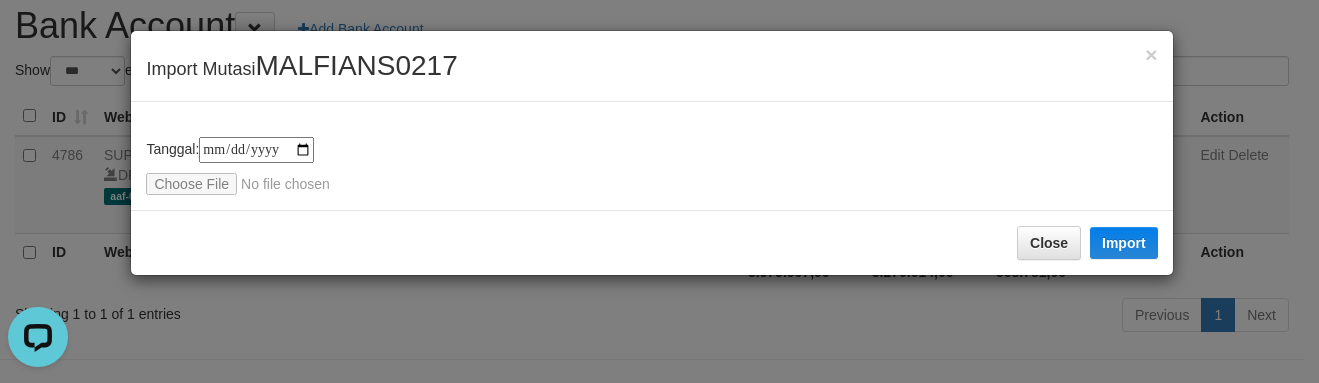 type on "**********" 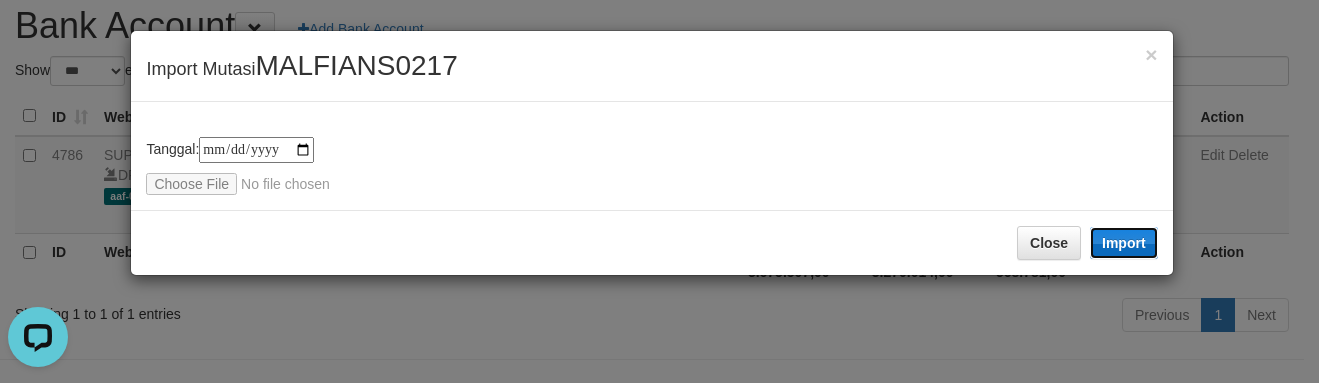 click on "Import" at bounding box center (1124, 243) 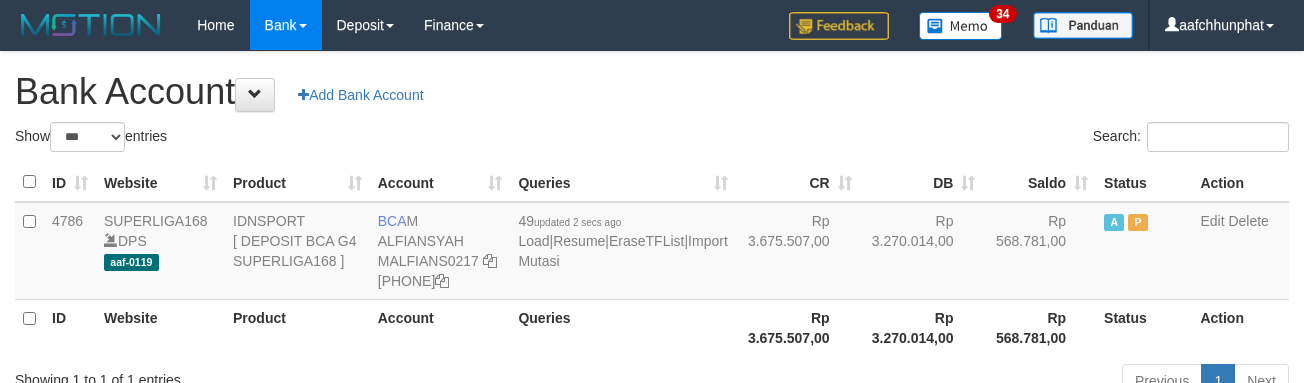scroll, scrollTop: 66, scrollLeft: 0, axis: vertical 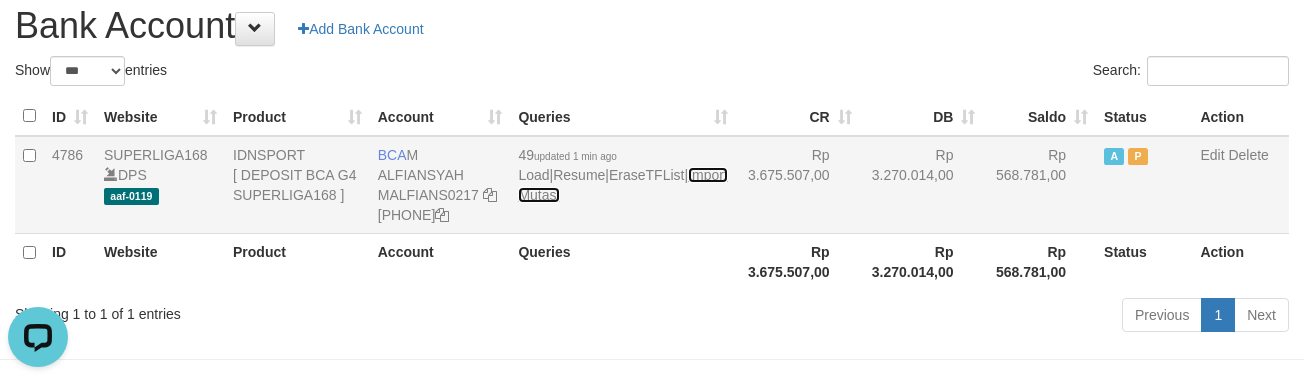 click on "Import Mutasi" at bounding box center (622, 185) 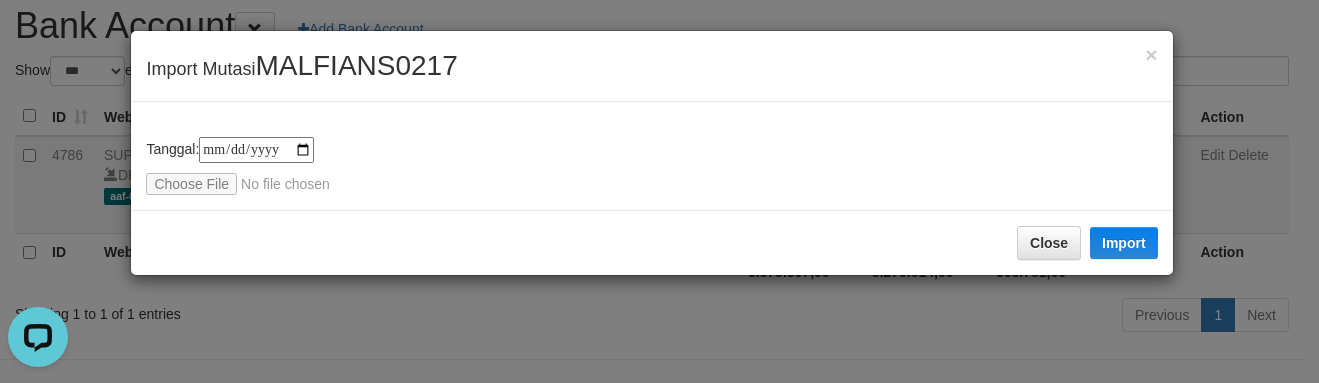 type on "**********" 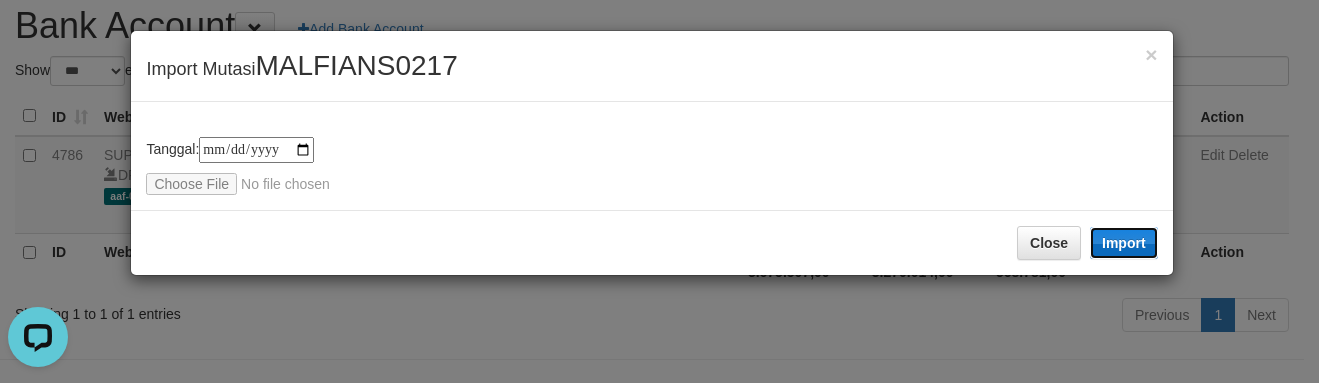 click on "Import" at bounding box center (1124, 243) 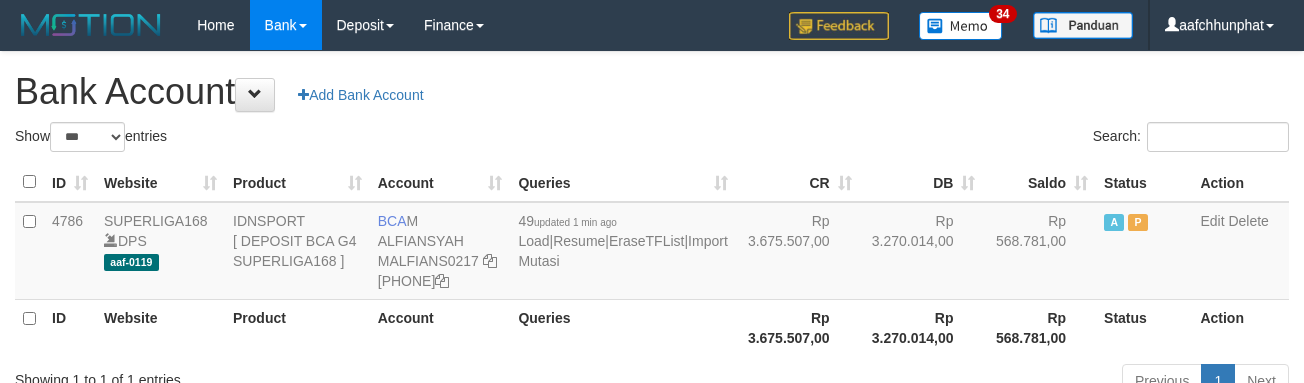 scroll, scrollTop: 66, scrollLeft: 0, axis: vertical 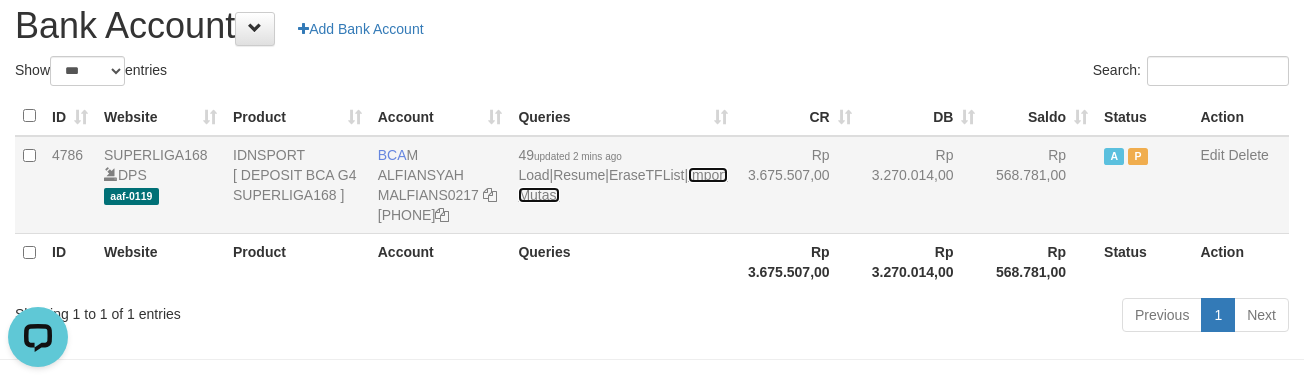 click on "Import Mutasi" at bounding box center (622, 185) 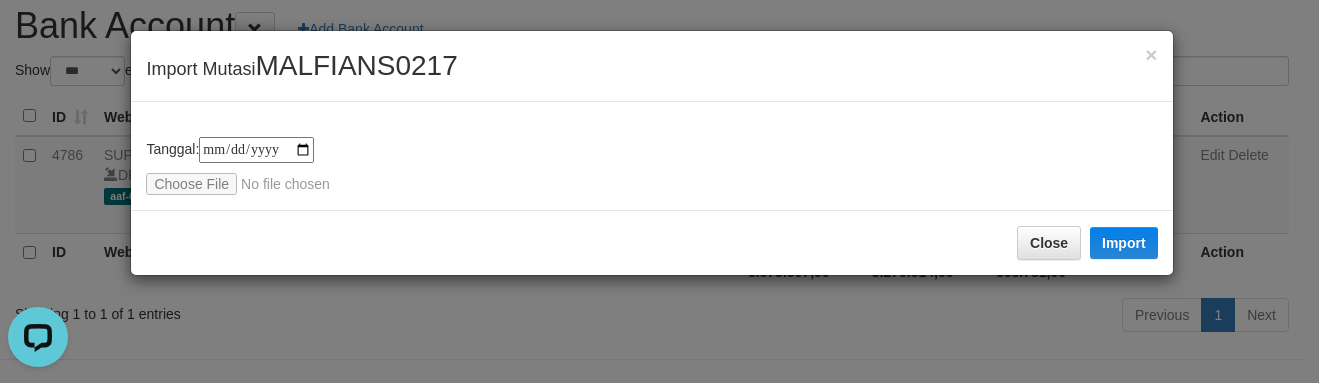type on "**********" 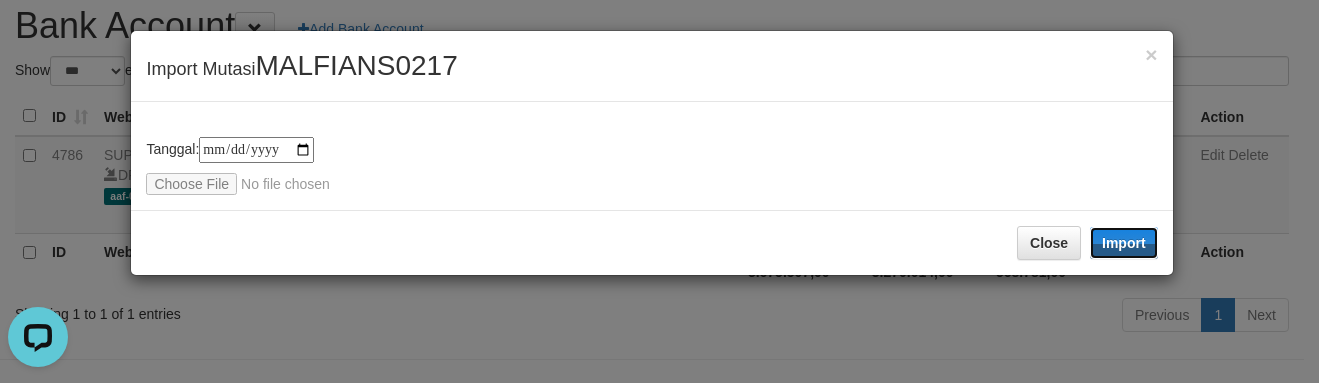 drag, startPoint x: 1135, startPoint y: 238, endPoint x: 316, endPoint y: 3, distance: 852.0481 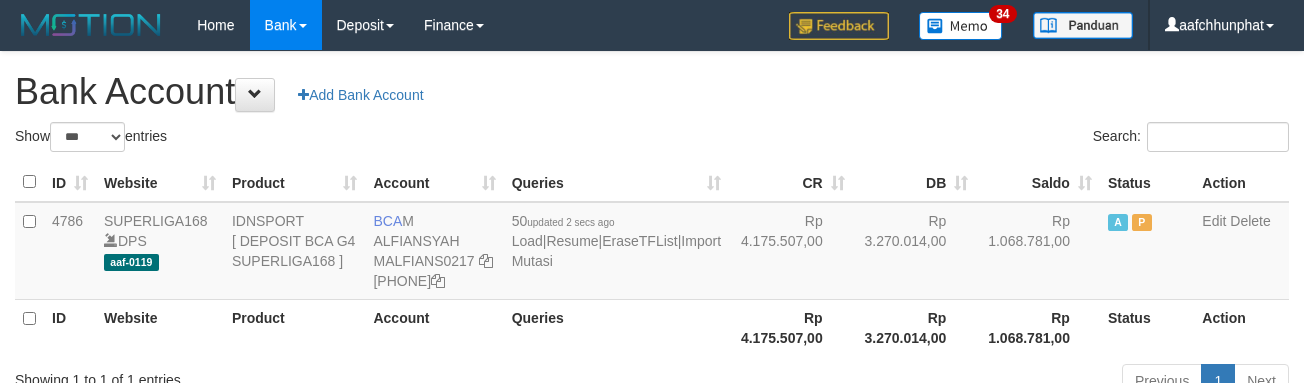 scroll, scrollTop: 66, scrollLeft: 0, axis: vertical 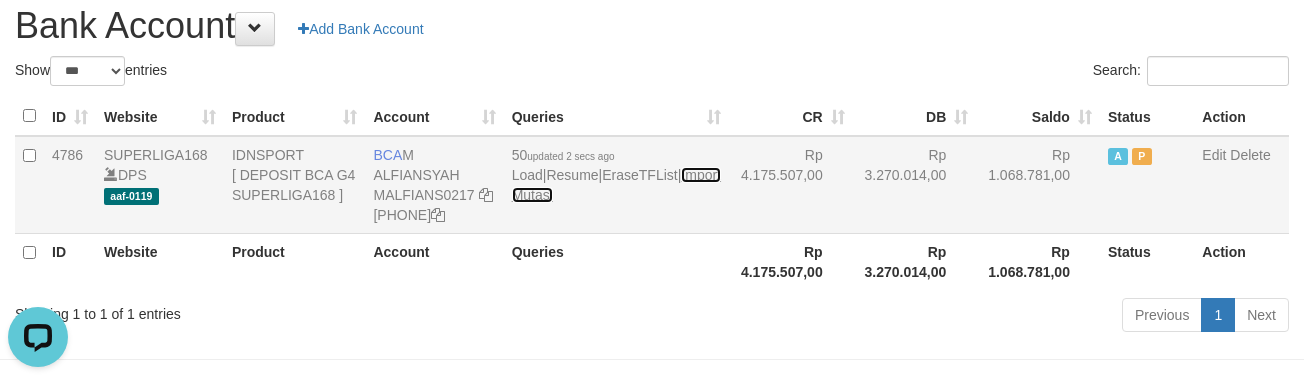 click on "Import Mutasi" at bounding box center (616, 185) 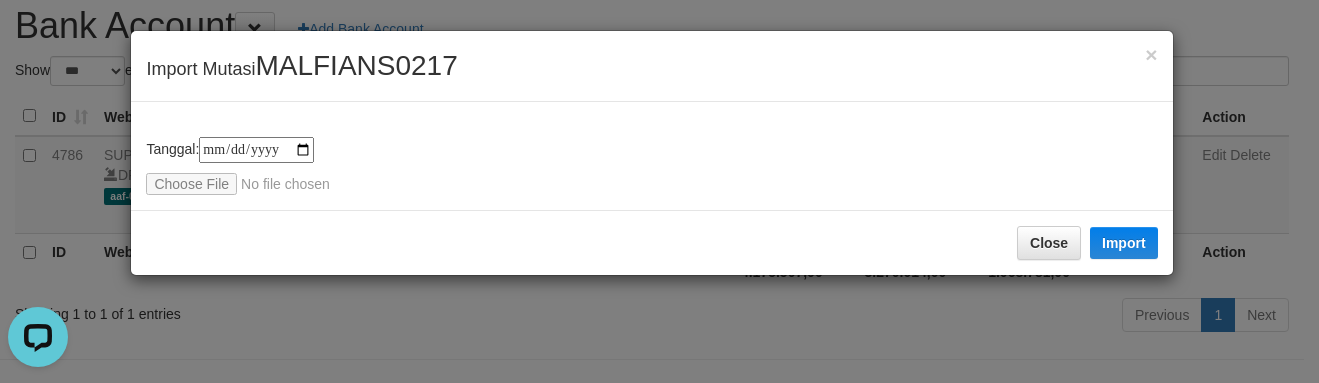 type on "**********" 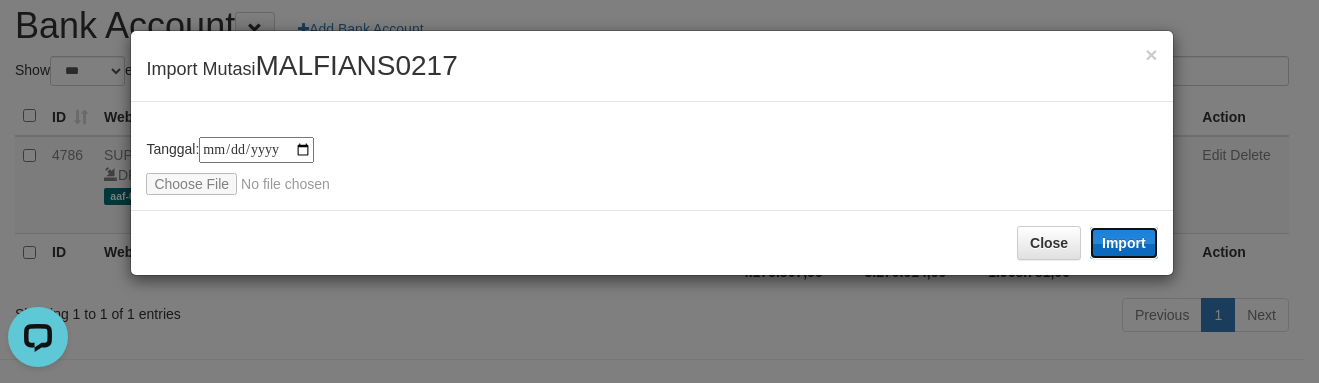 click on "Import" at bounding box center (1124, 243) 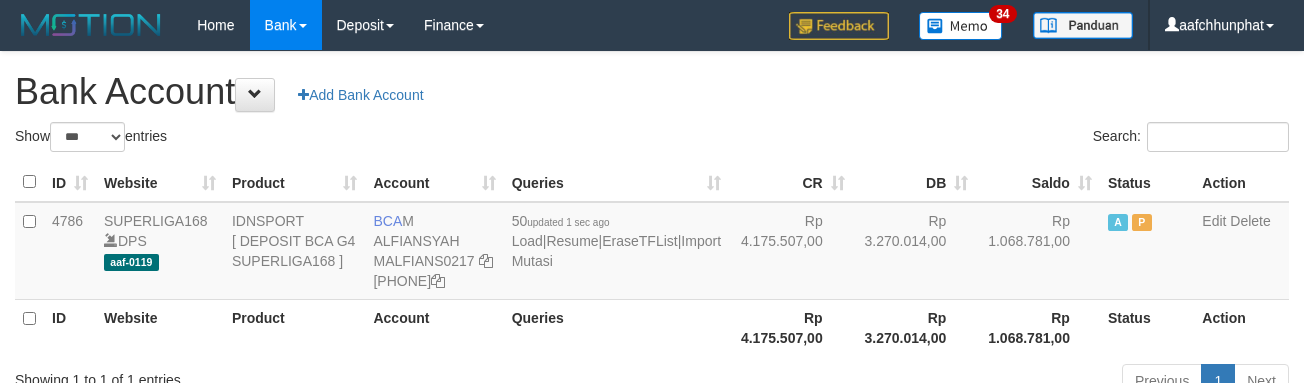 scroll, scrollTop: 66, scrollLeft: 0, axis: vertical 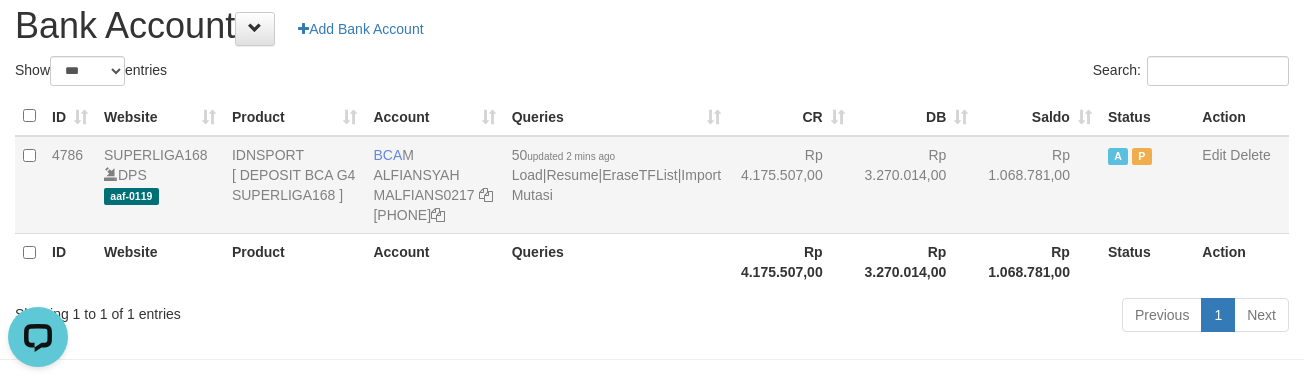 click on "50  updated 2 mins ago
Load
|
Resume
|
EraseTFList
|
Import Mutasi" at bounding box center [616, 185] 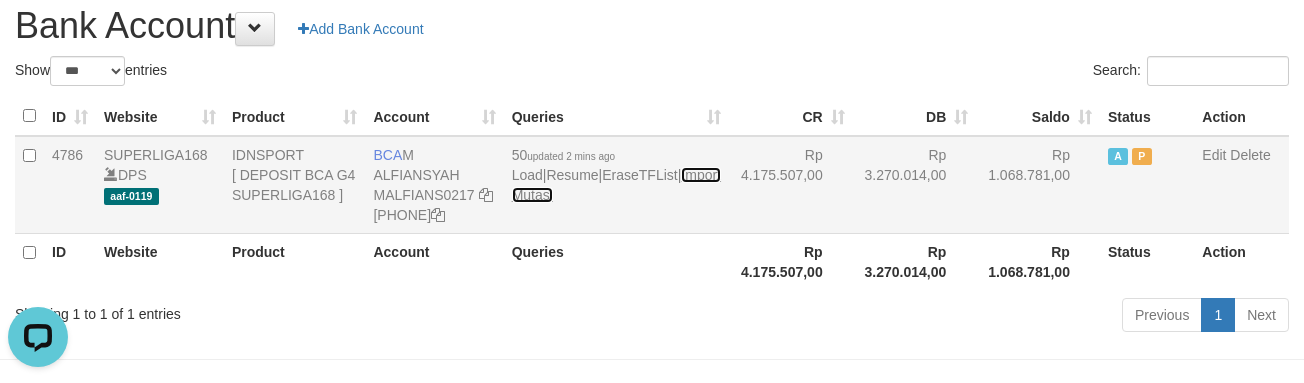 click on "Import Mutasi" at bounding box center [616, 185] 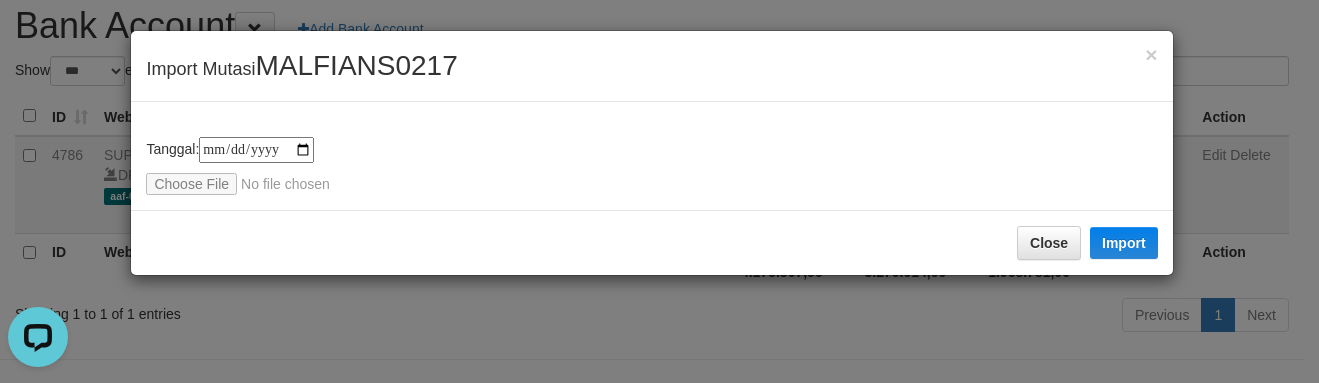 type on "**********" 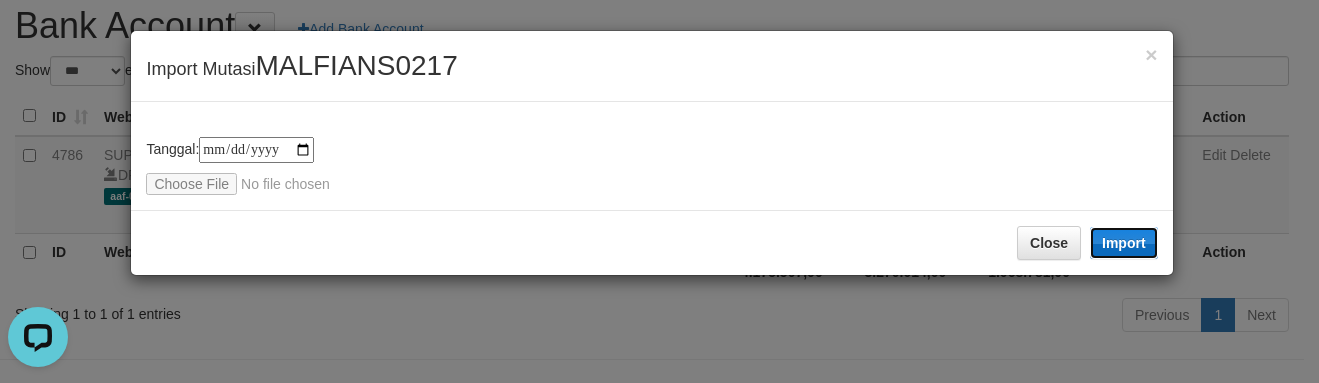 click on "Import" at bounding box center (1124, 243) 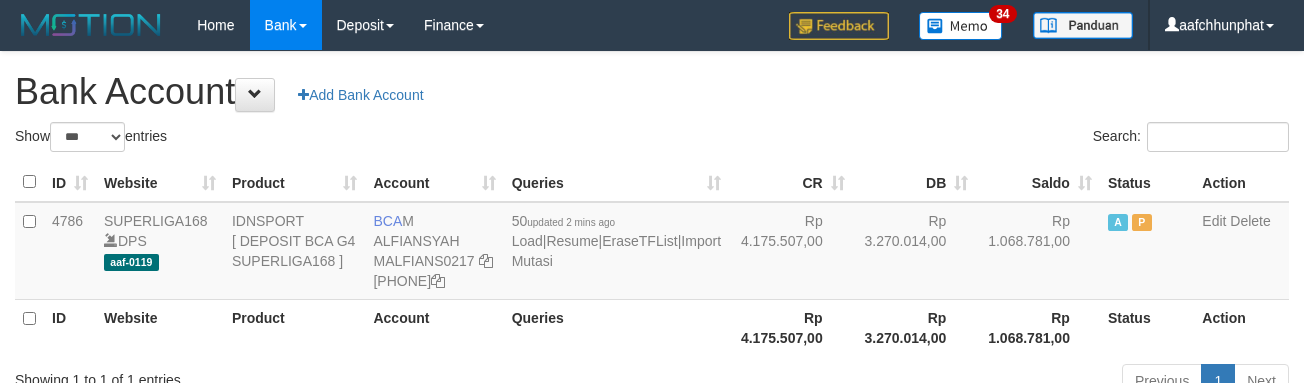 scroll, scrollTop: 66, scrollLeft: 0, axis: vertical 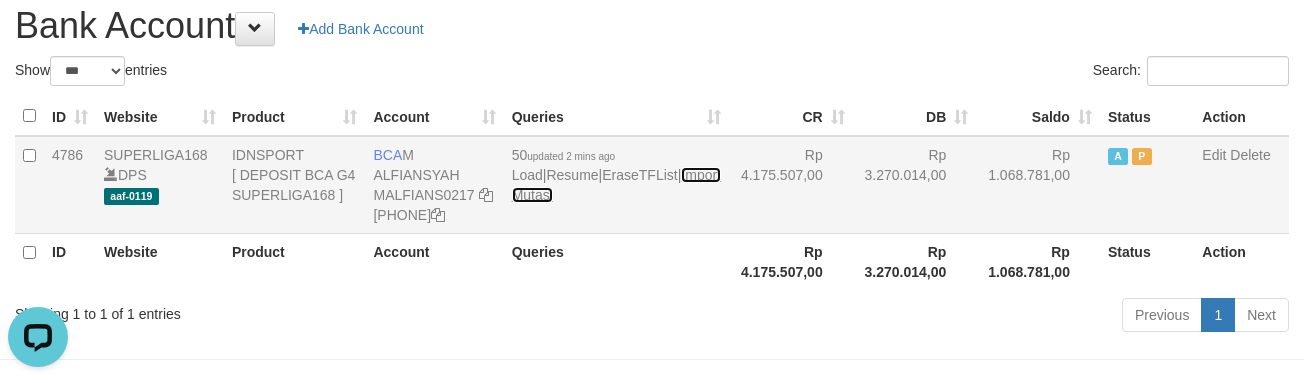click on "Import Mutasi" at bounding box center (616, 185) 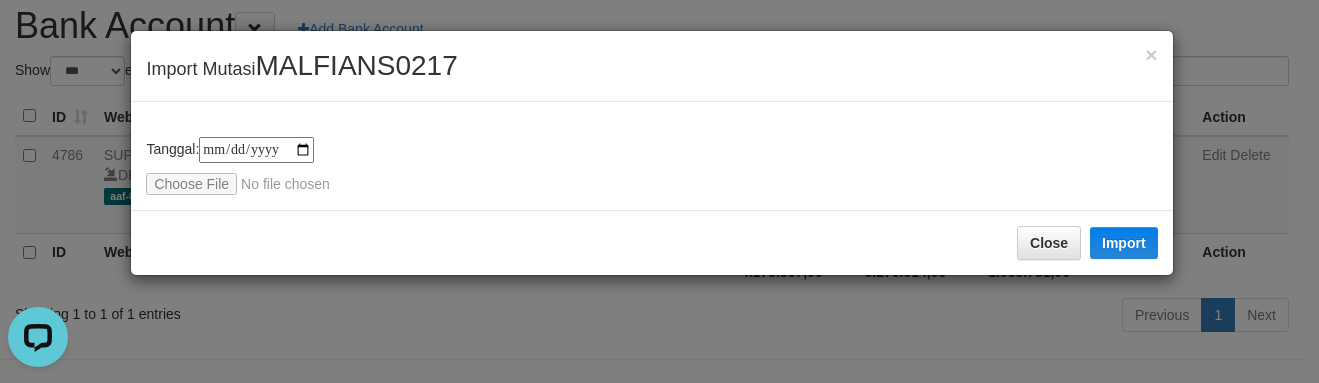 type on "**********" 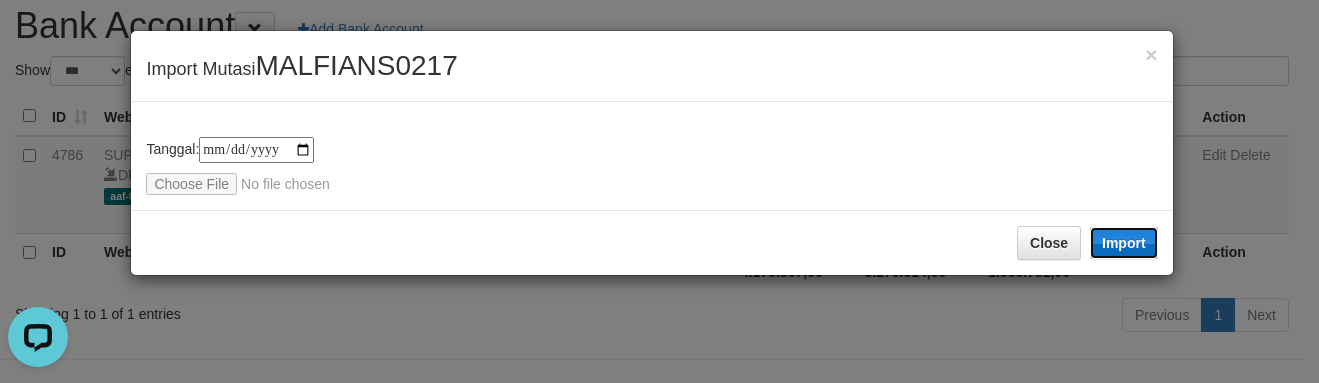 click on "Import" at bounding box center [1124, 243] 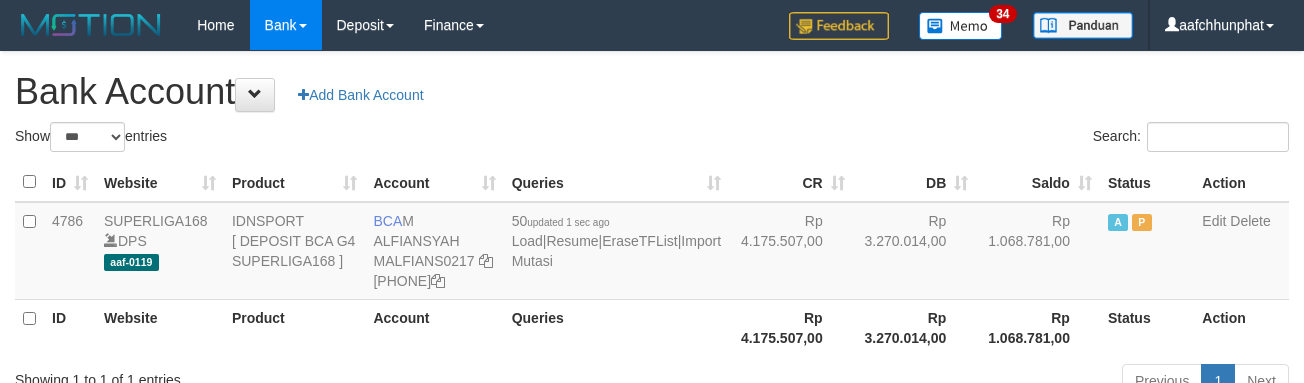 scroll, scrollTop: 66, scrollLeft: 0, axis: vertical 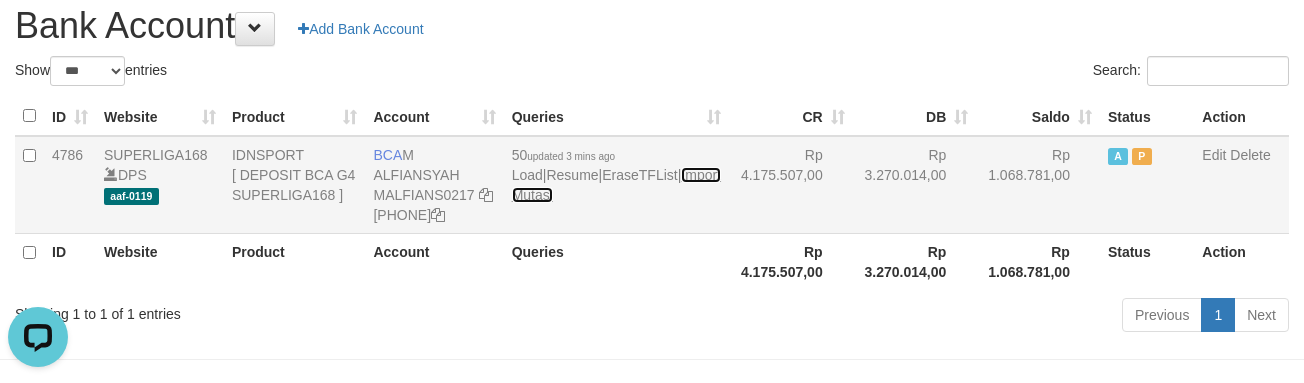 click on "Import Mutasi" at bounding box center [616, 185] 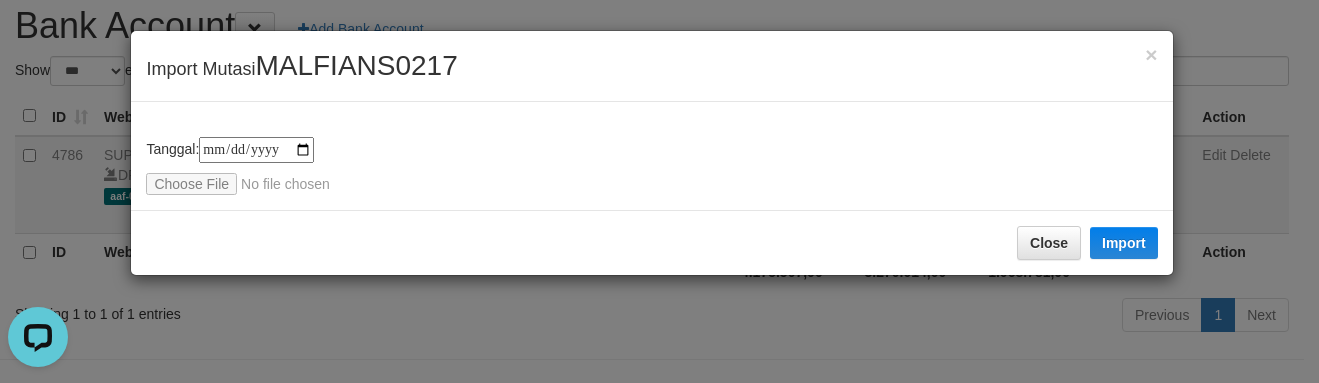 type on "**********" 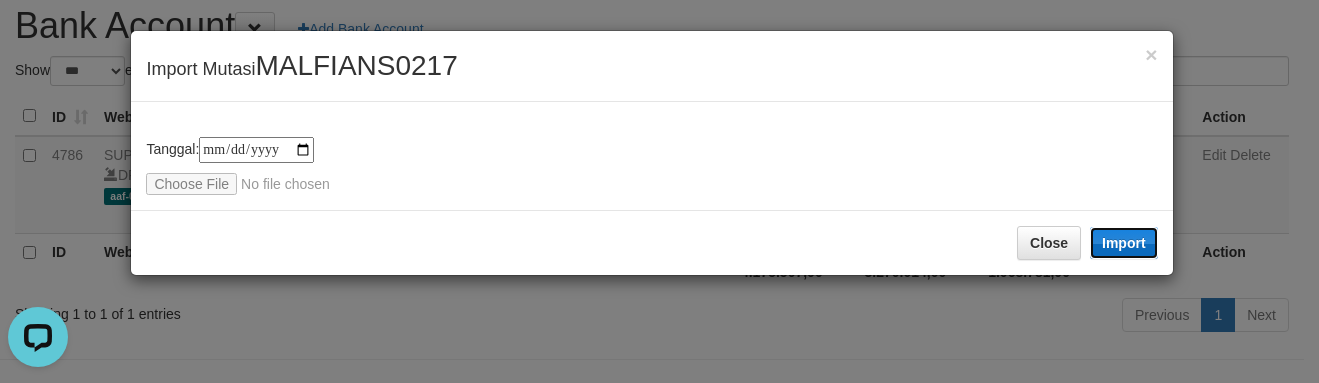 click on "Import" at bounding box center (1124, 243) 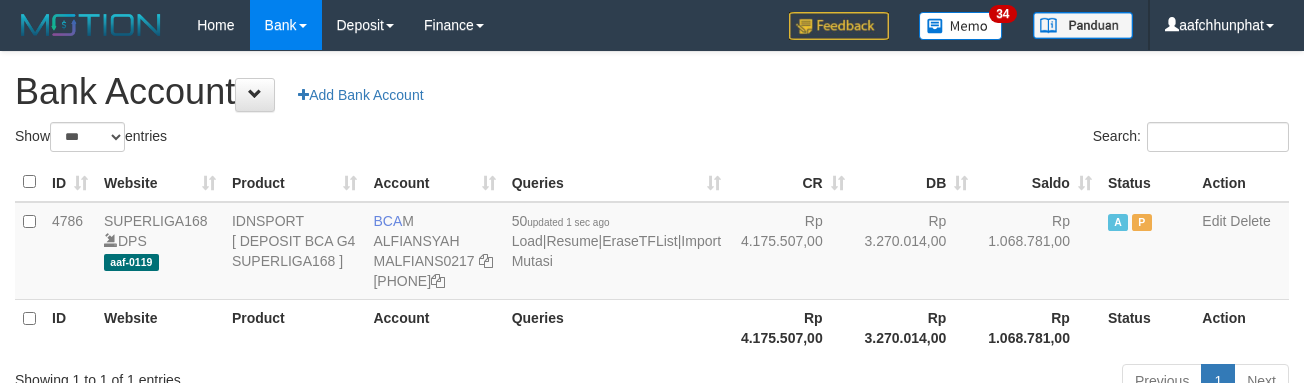 scroll, scrollTop: 66, scrollLeft: 0, axis: vertical 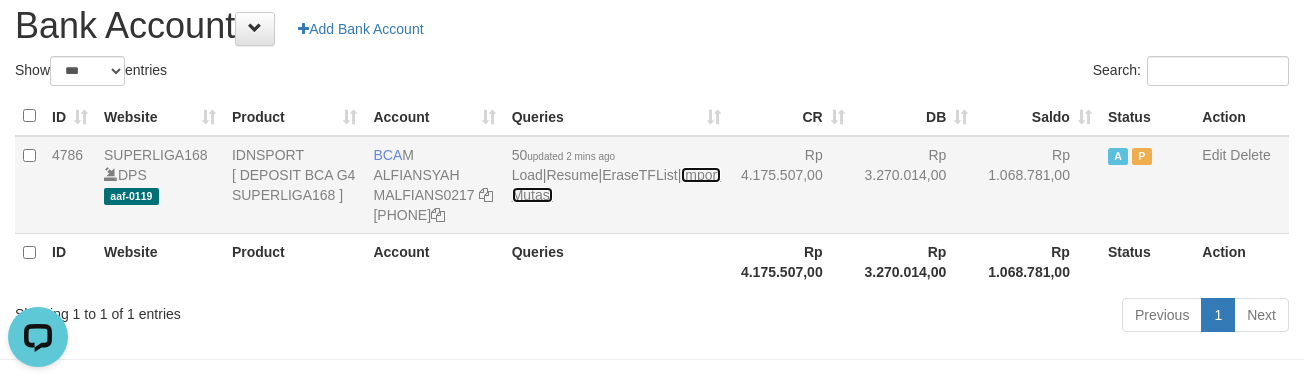 click on "Import Mutasi" at bounding box center (616, 185) 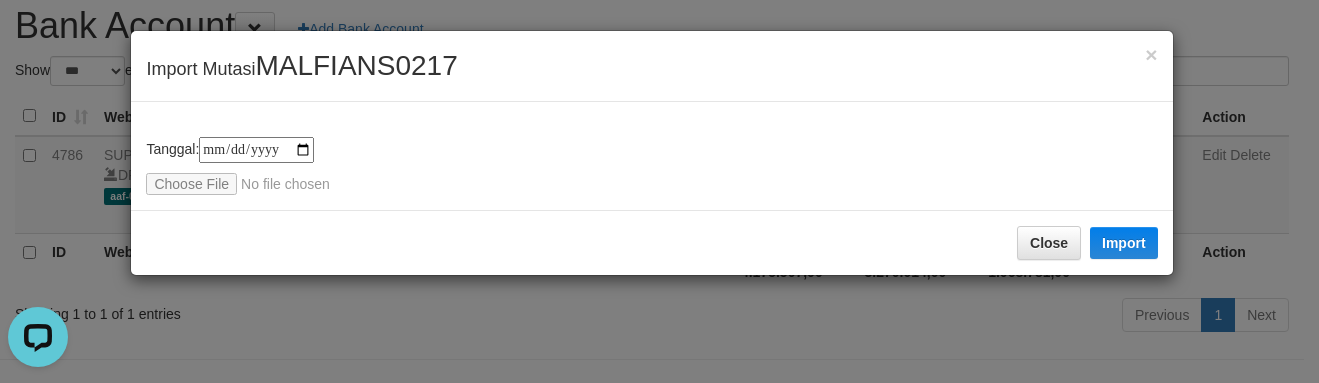 type on "**********" 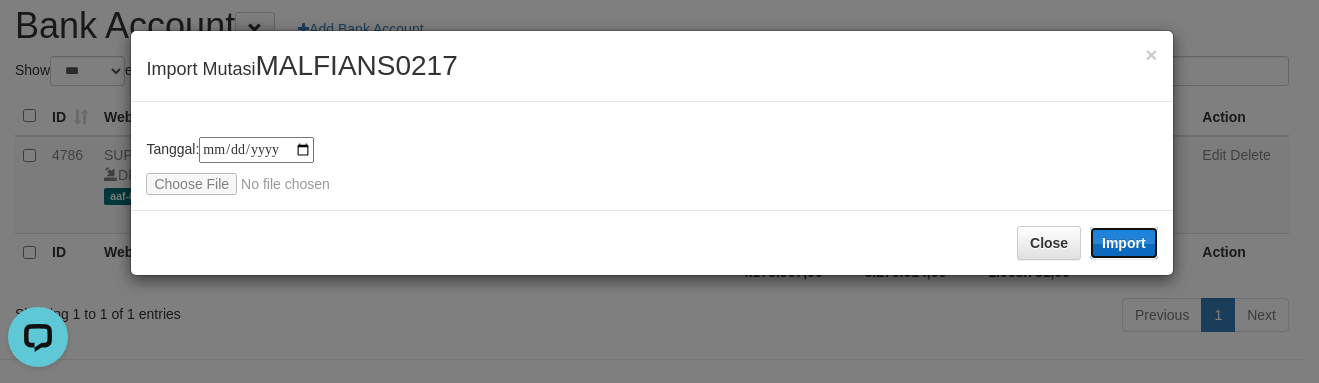 click on "Import" at bounding box center [1124, 243] 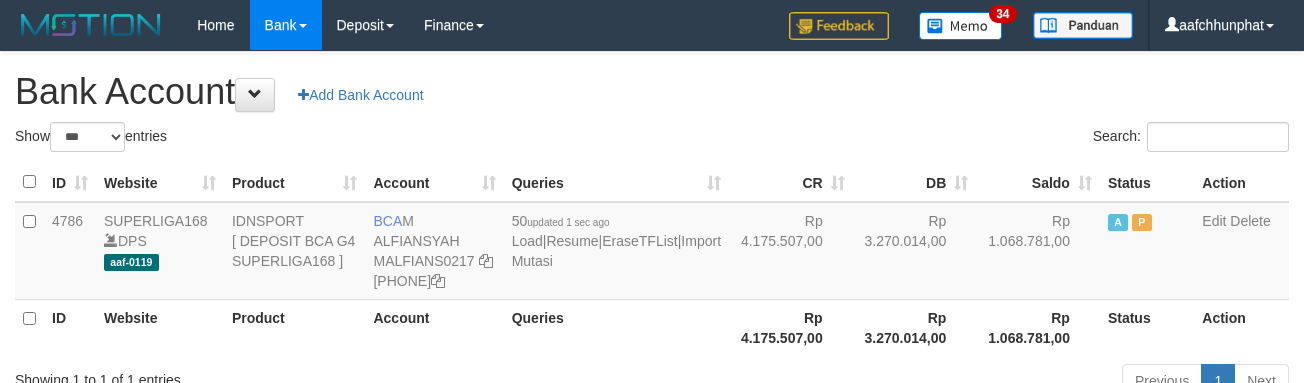 scroll, scrollTop: 66, scrollLeft: 0, axis: vertical 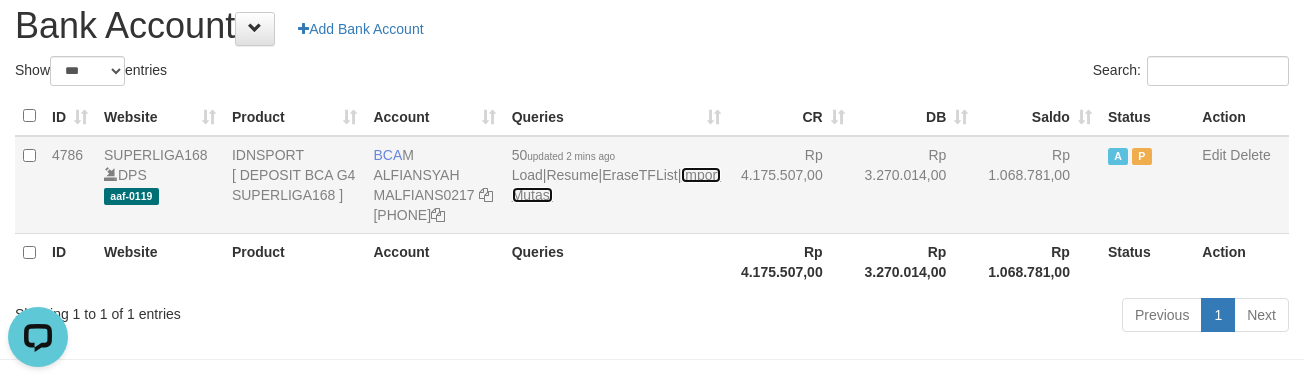 click on "Import Mutasi" at bounding box center [616, 185] 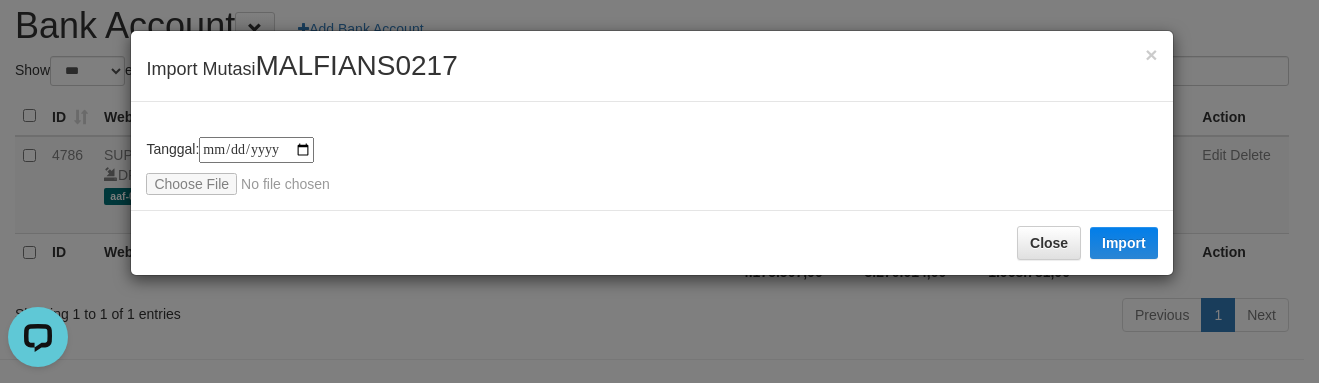 type on "**********" 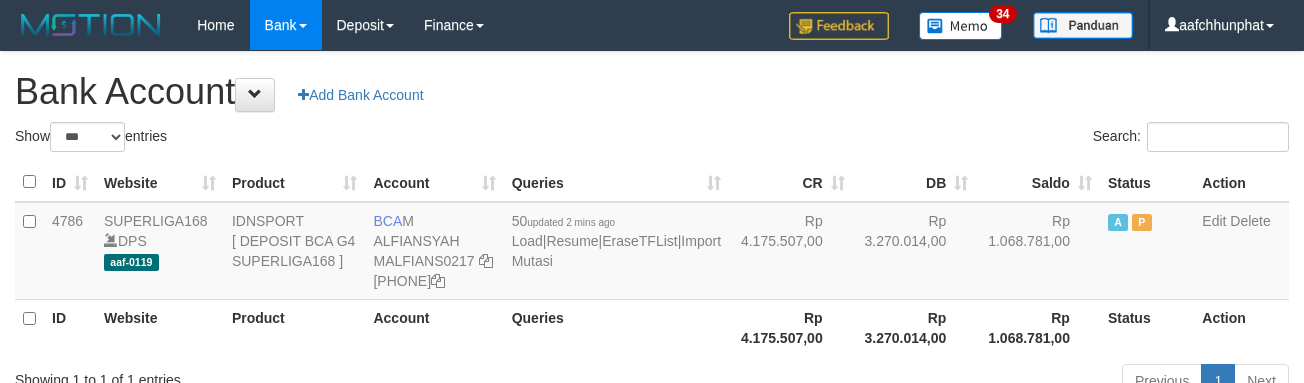 scroll, scrollTop: 66, scrollLeft: 0, axis: vertical 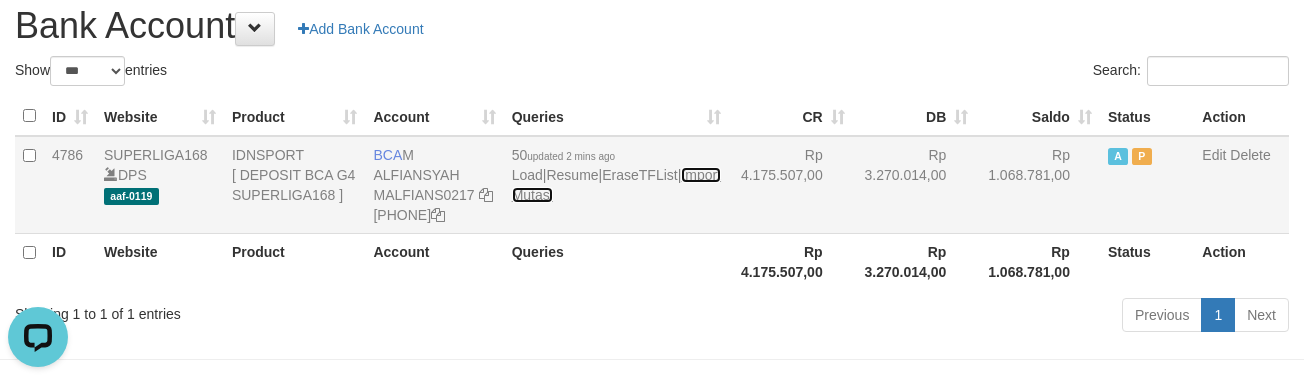 click on "Import Mutasi" at bounding box center [616, 185] 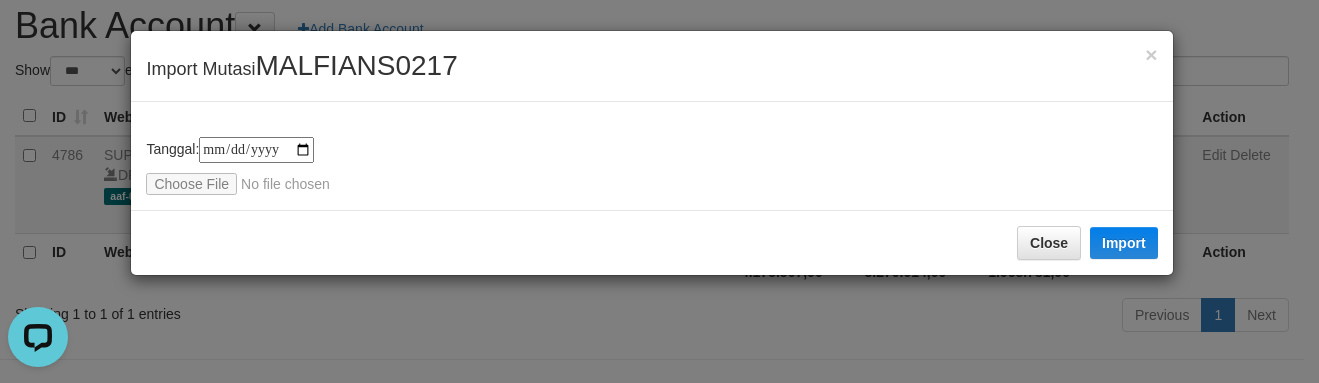 type on "**********" 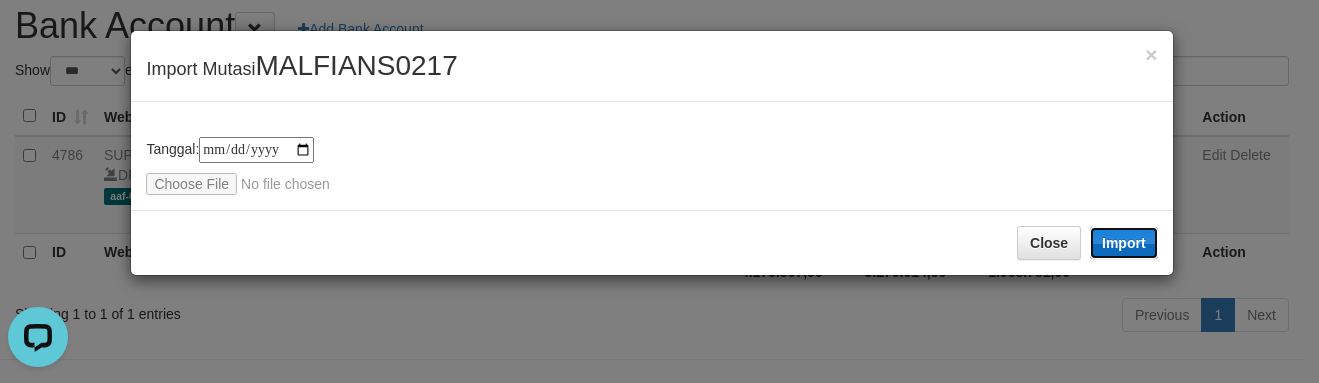 click on "Import" at bounding box center [1124, 243] 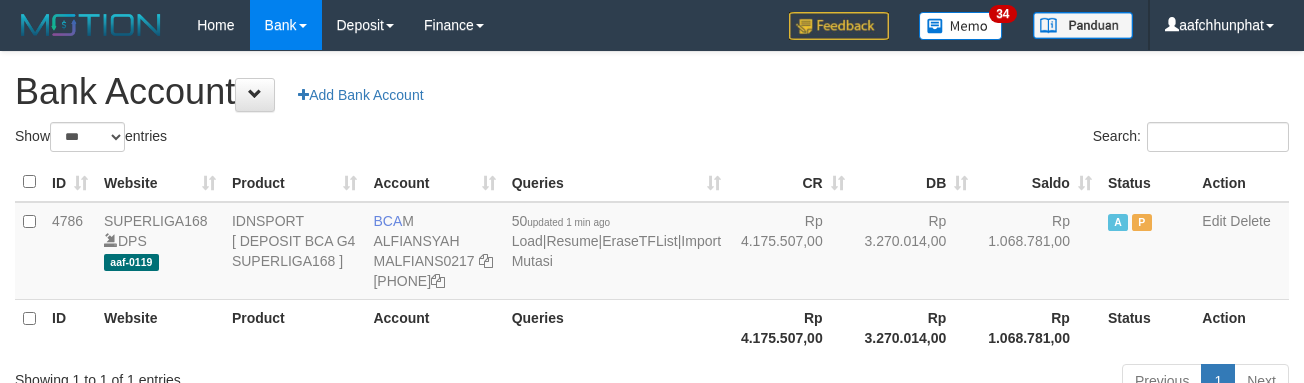 scroll, scrollTop: 66, scrollLeft: 0, axis: vertical 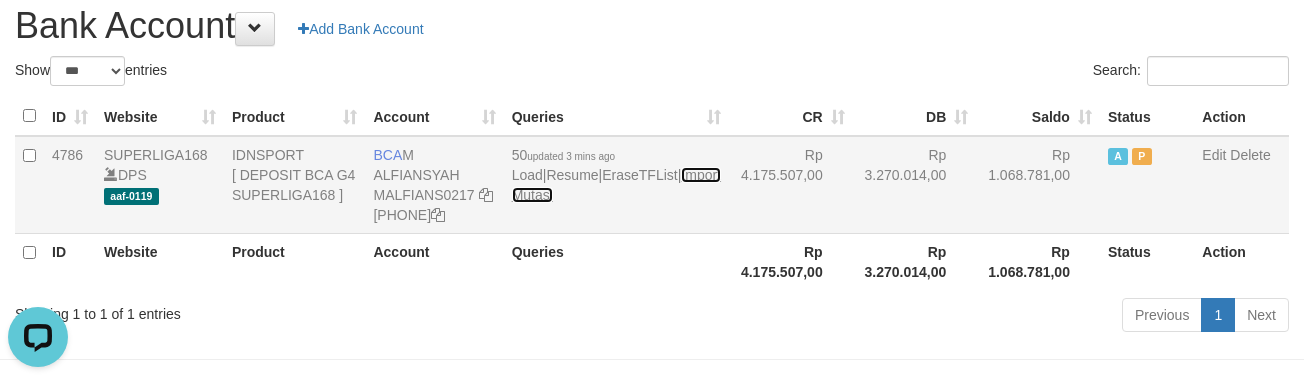 click on "Import Mutasi" at bounding box center (616, 185) 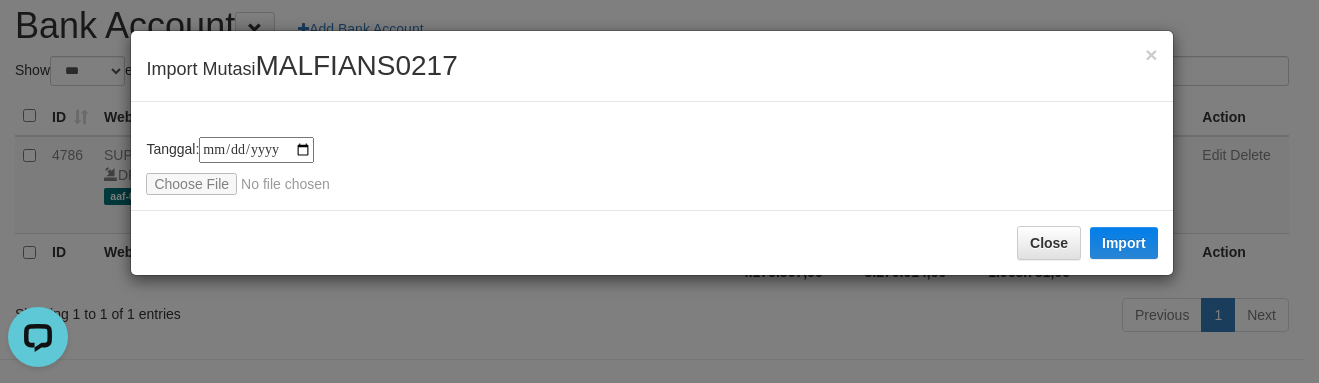 type on "**********" 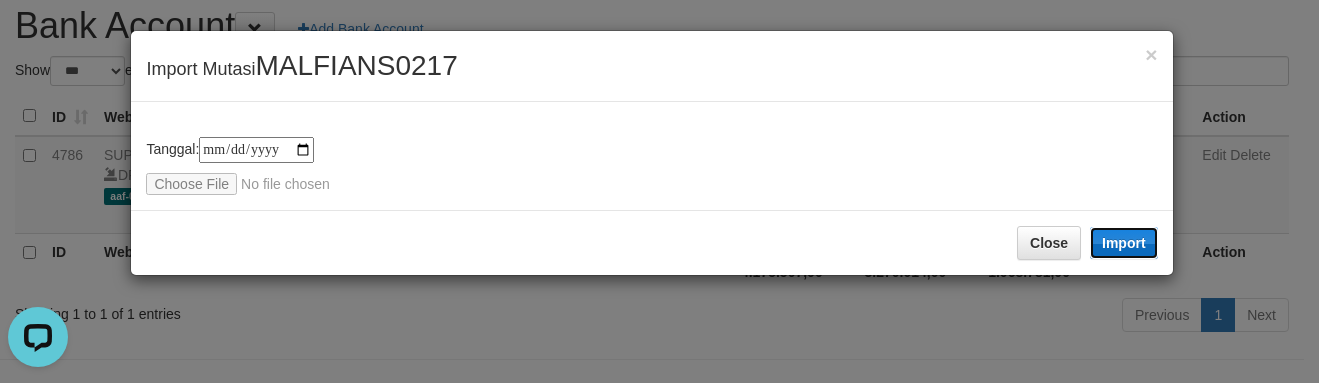 click on "Import" at bounding box center [1124, 243] 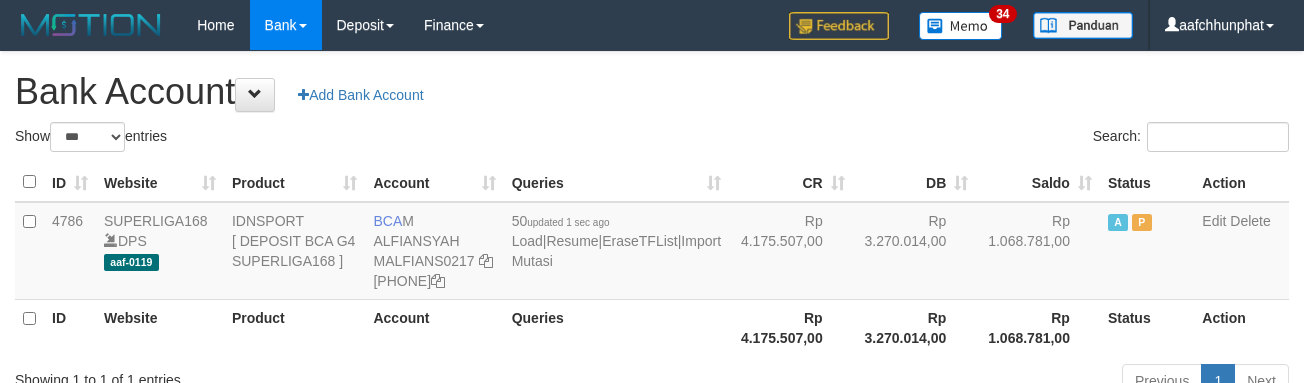 scroll, scrollTop: 66, scrollLeft: 0, axis: vertical 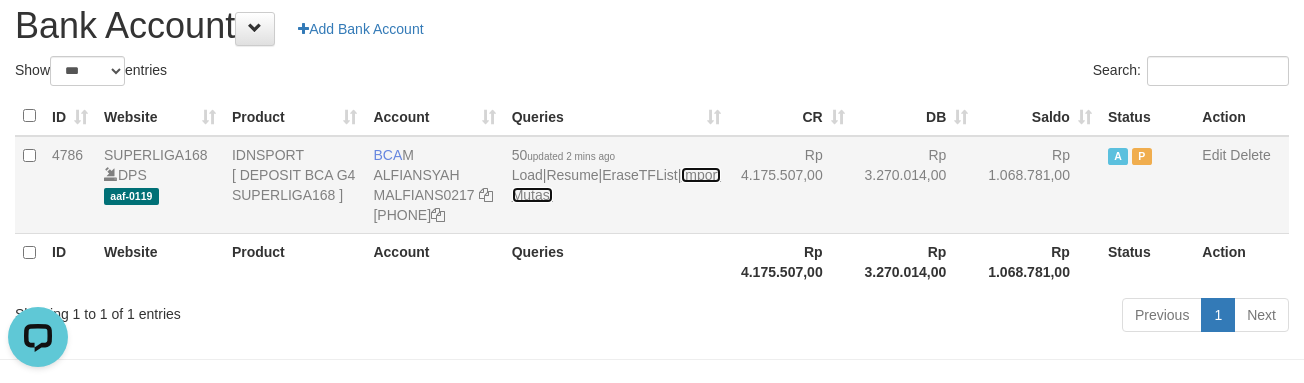 click on "Import Mutasi" at bounding box center (616, 185) 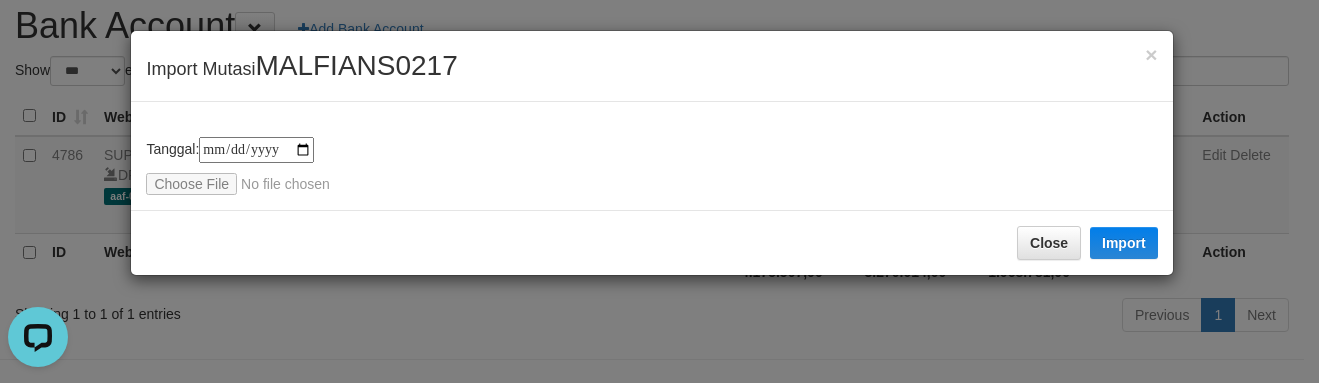 type on "**********" 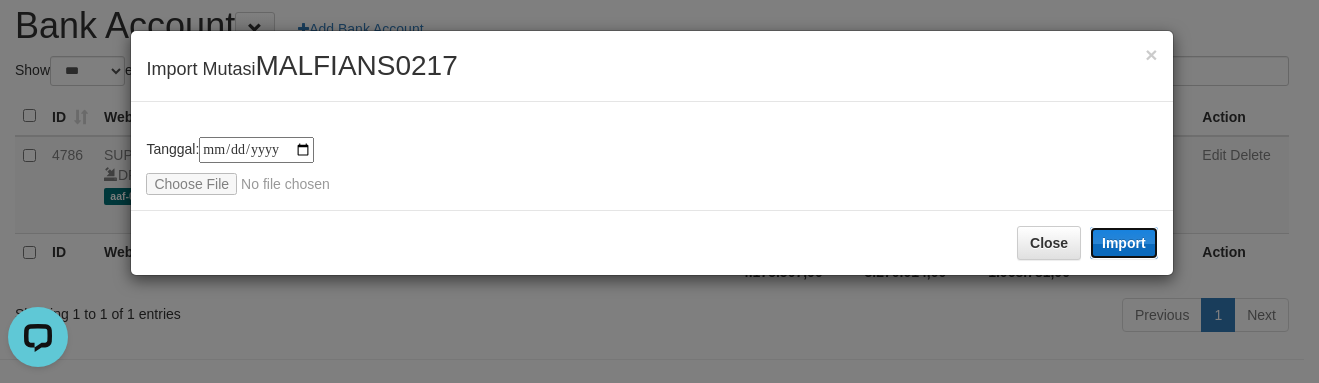 click on "Import" at bounding box center (1124, 243) 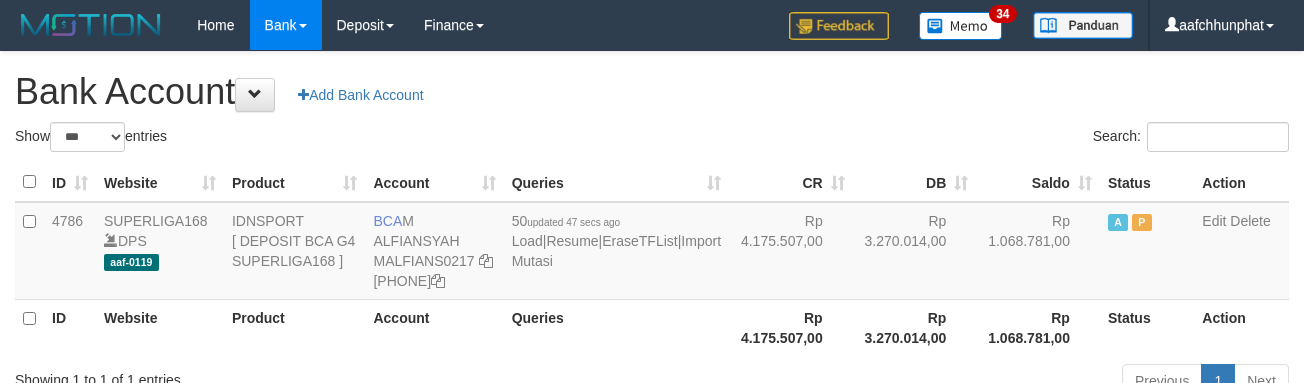 scroll, scrollTop: 66, scrollLeft: 0, axis: vertical 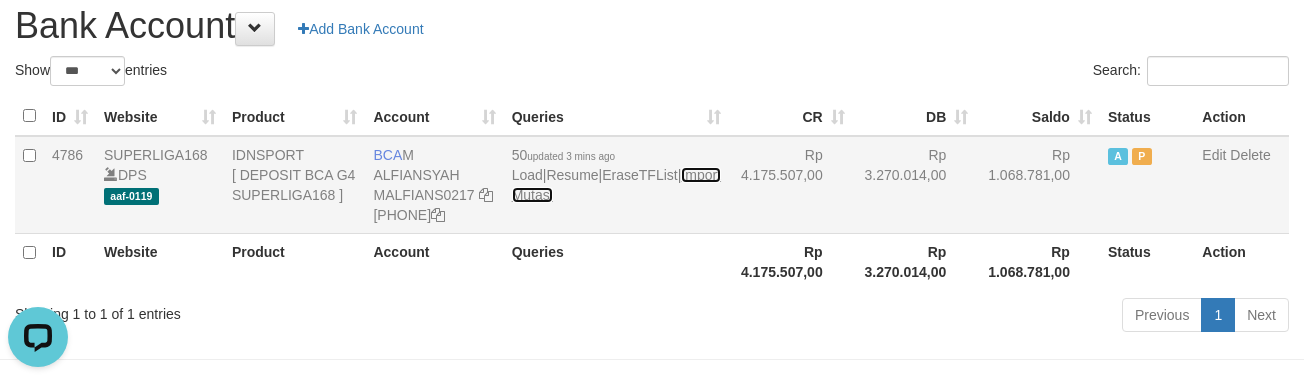 click on "Import Mutasi" at bounding box center (616, 185) 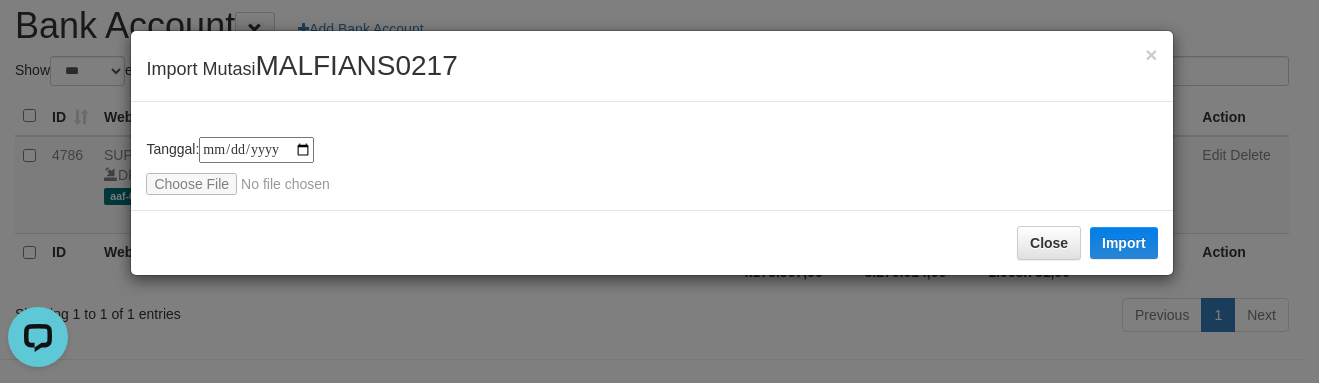 type on "**********" 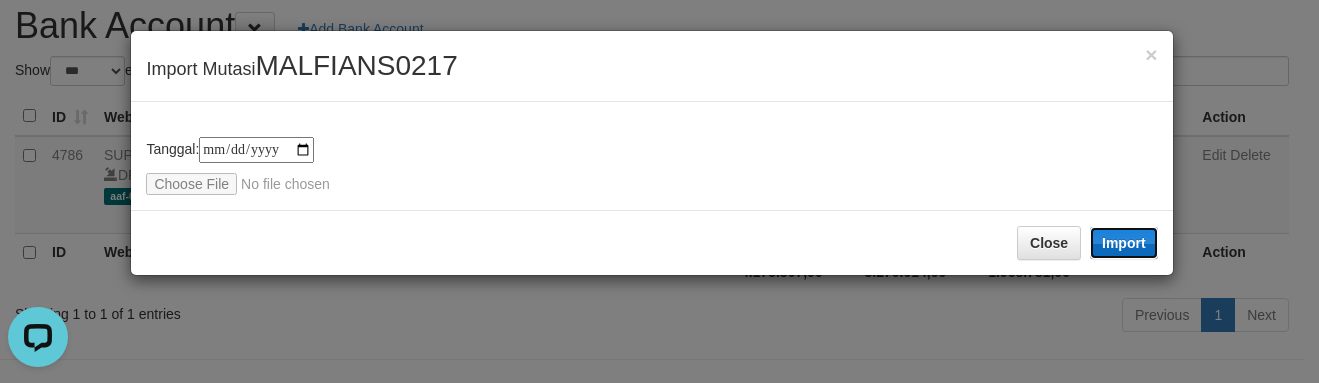 click on "Import" at bounding box center [1124, 243] 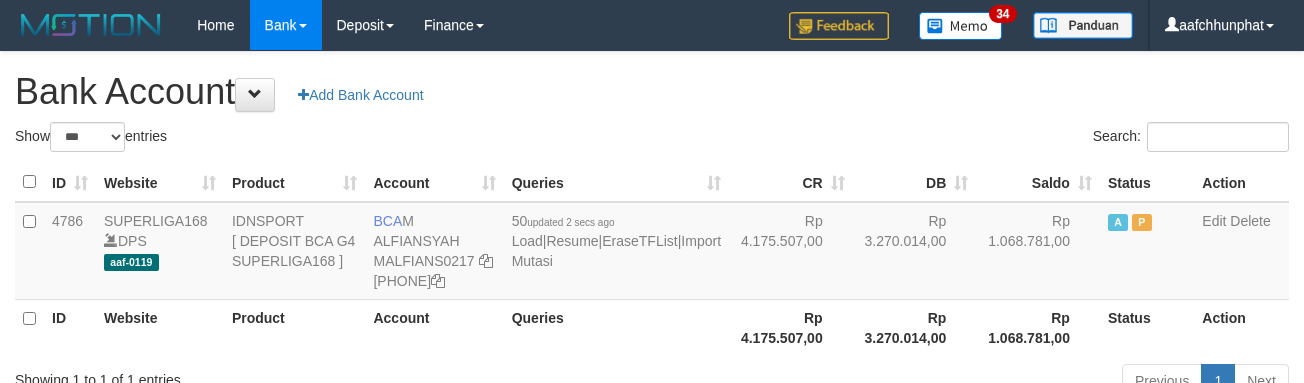 scroll, scrollTop: 66, scrollLeft: 0, axis: vertical 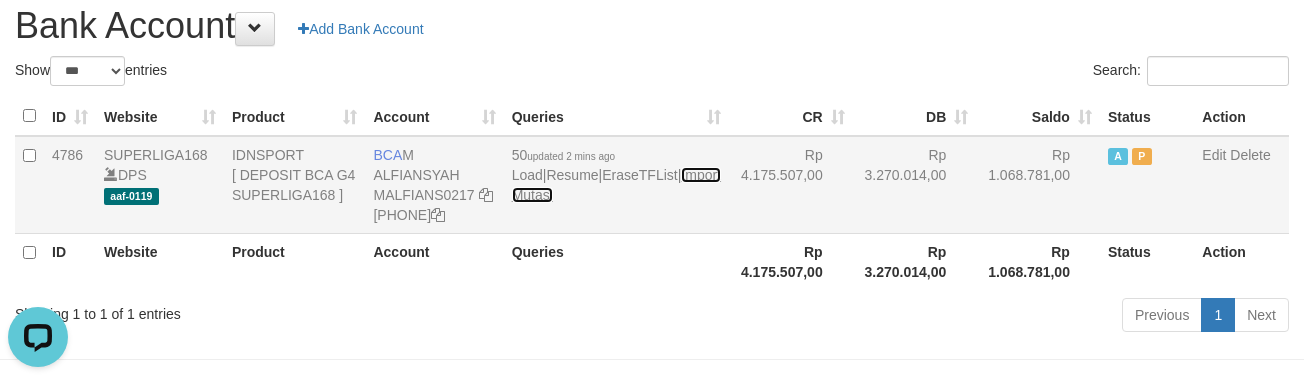 click on "Import Mutasi" at bounding box center (616, 185) 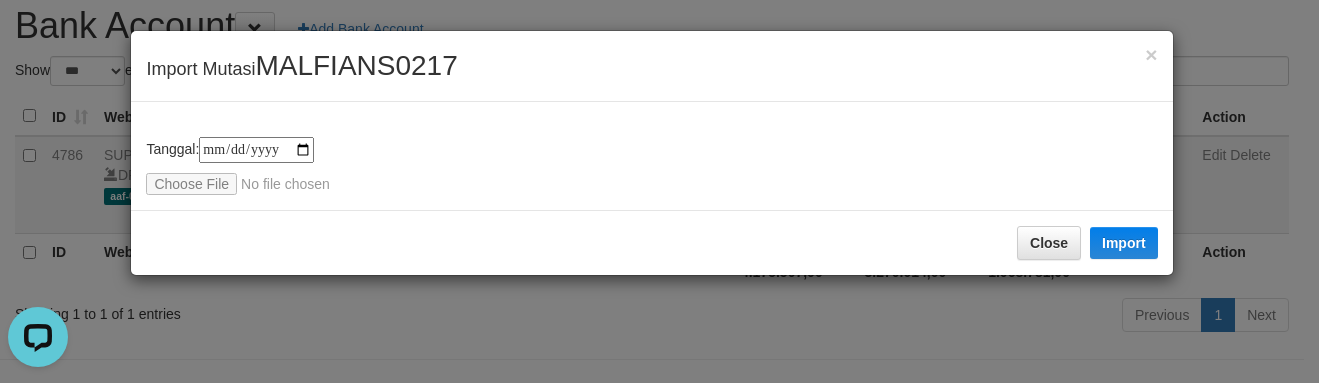 type on "**********" 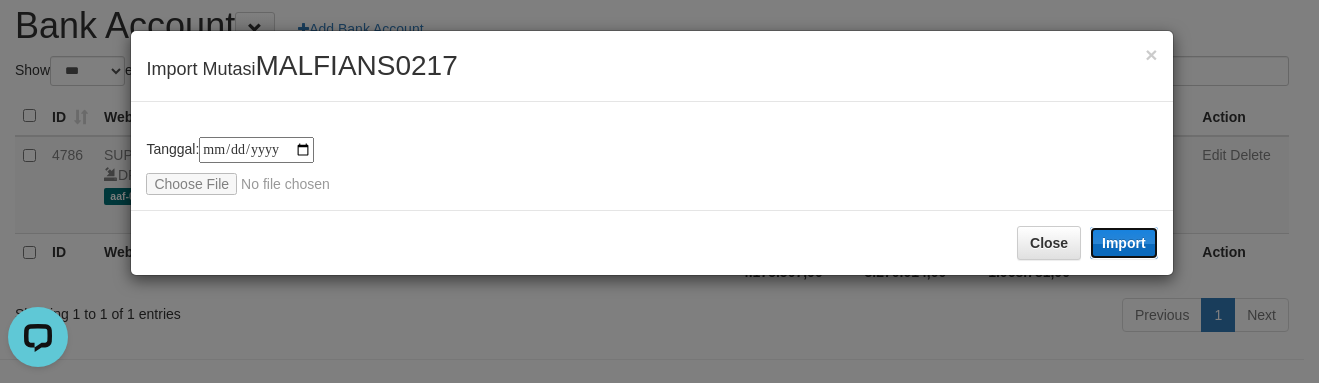 click on "Import" at bounding box center (1124, 243) 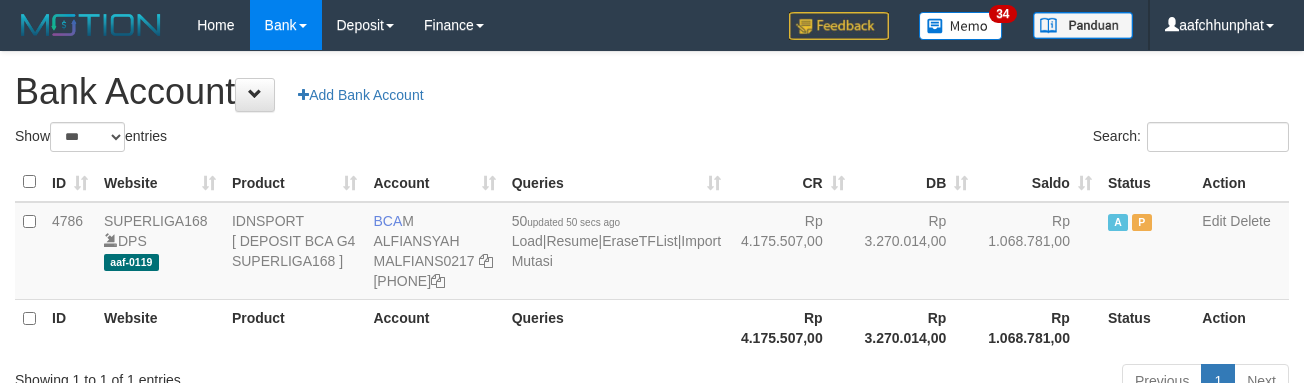 scroll, scrollTop: 66, scrollLeft: 0, axis: vertical 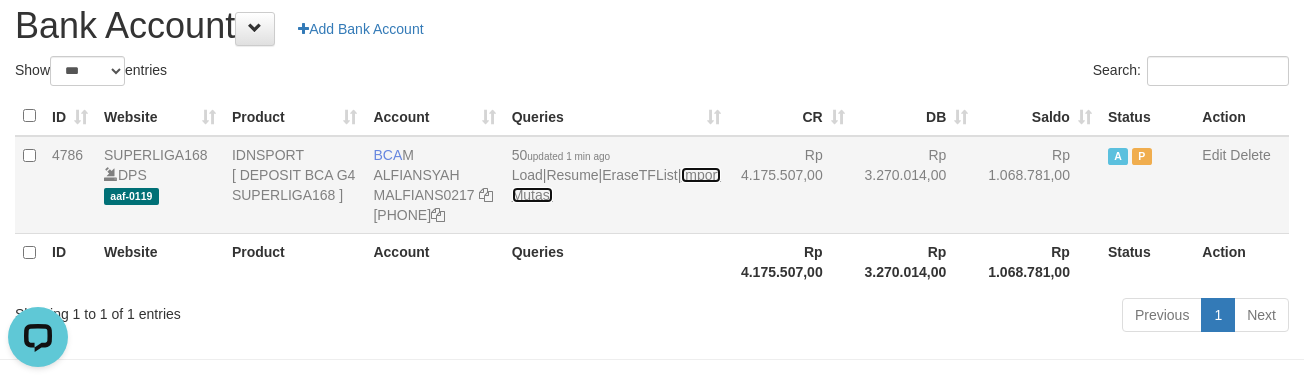 click on "Import Mutasi" at bounding box center (616, 185) 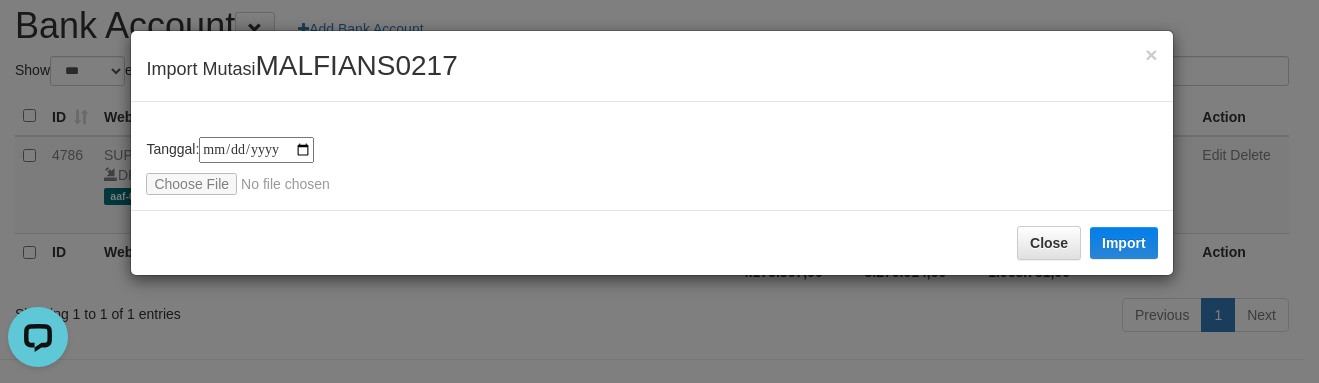 type on "**********" 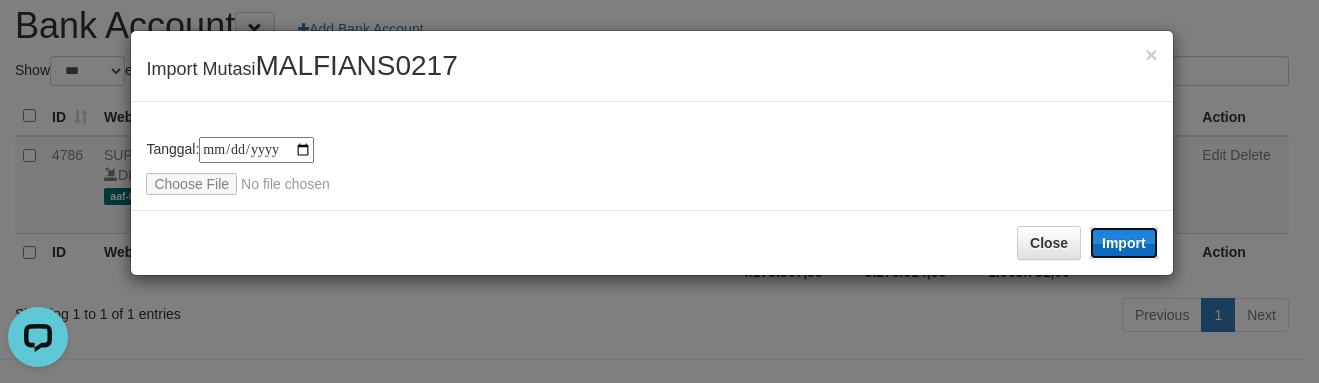click on "Import" at bounding box center [1124, 243] 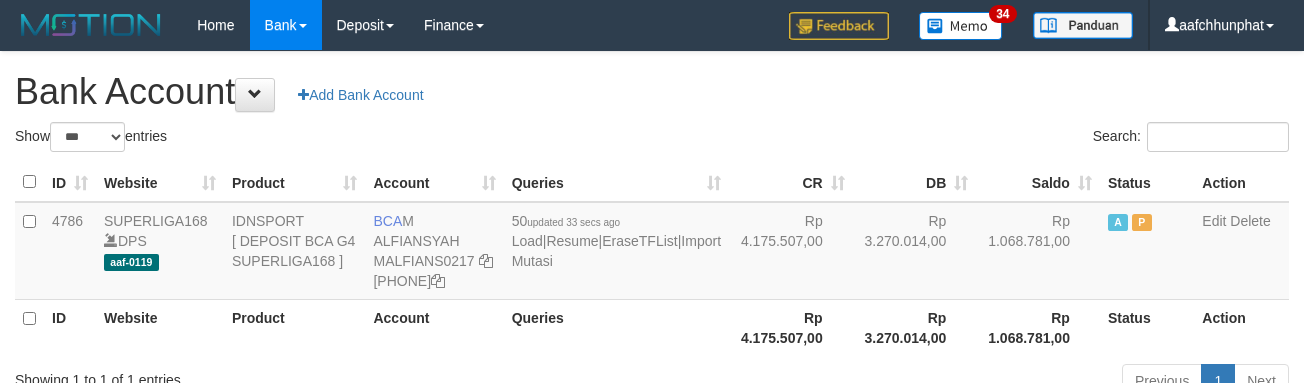 scroll, scrollTop: 66, scrollLeft: 0, axis: vertical 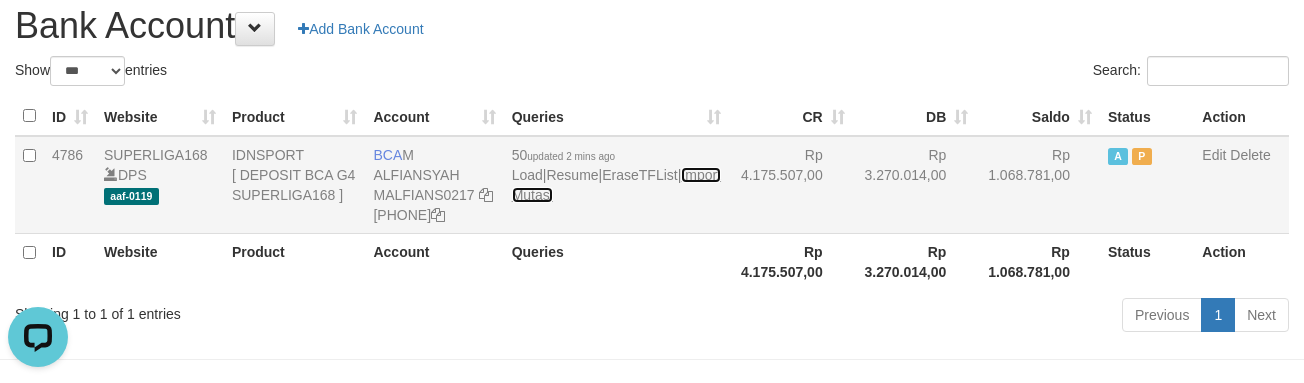 click on "Import Mutasi" at bounding box center [616, 185] 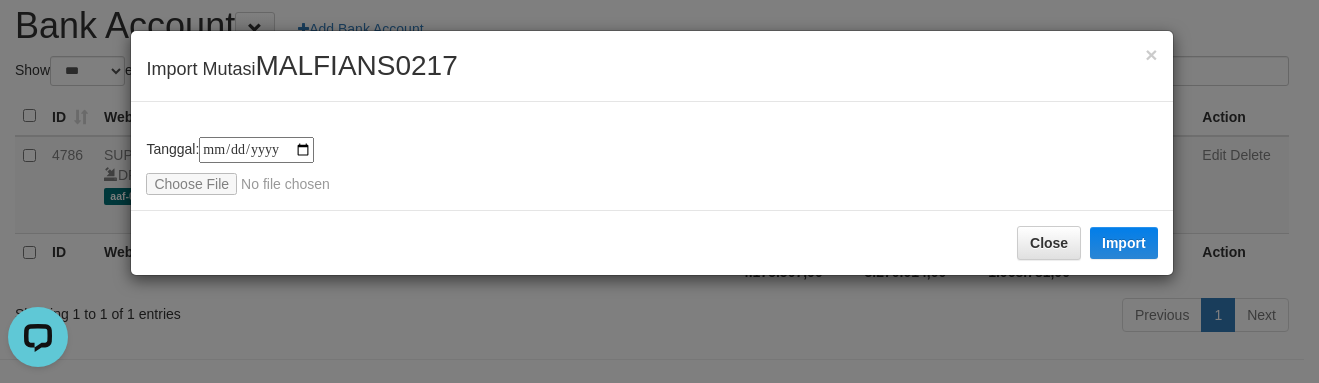 type on "**********" 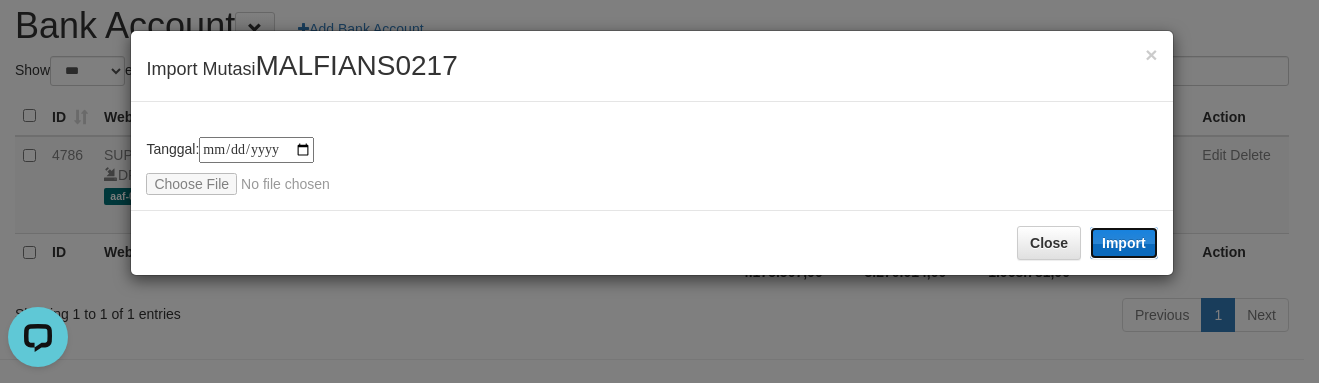 click on "Import" at bounding box center [1124, 243] 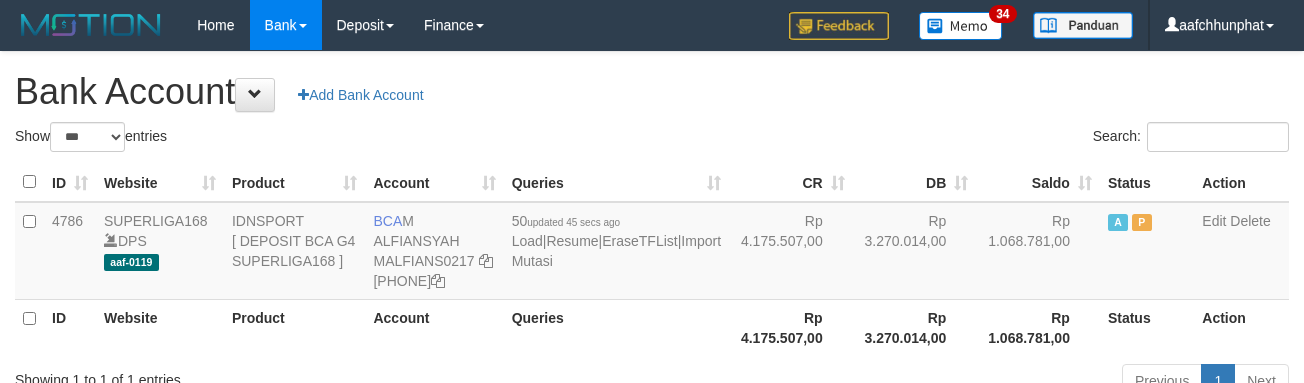 scroll, scrollTop: 66, scrollLeft: 0, axis: vertical 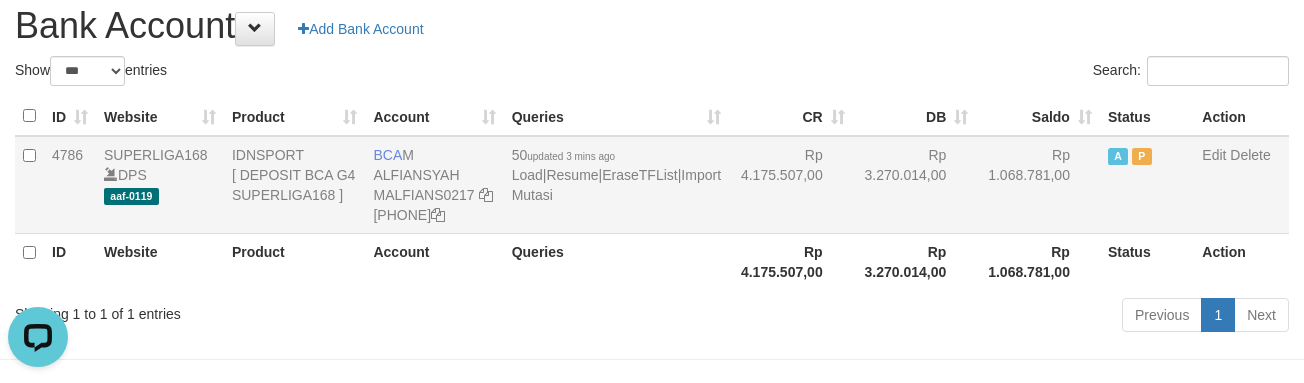 click on "50  updated 3 mins ago
Load
|
Resume
|
EraseTFList
|
Import Mutasi" at bounding box center [616, 185] 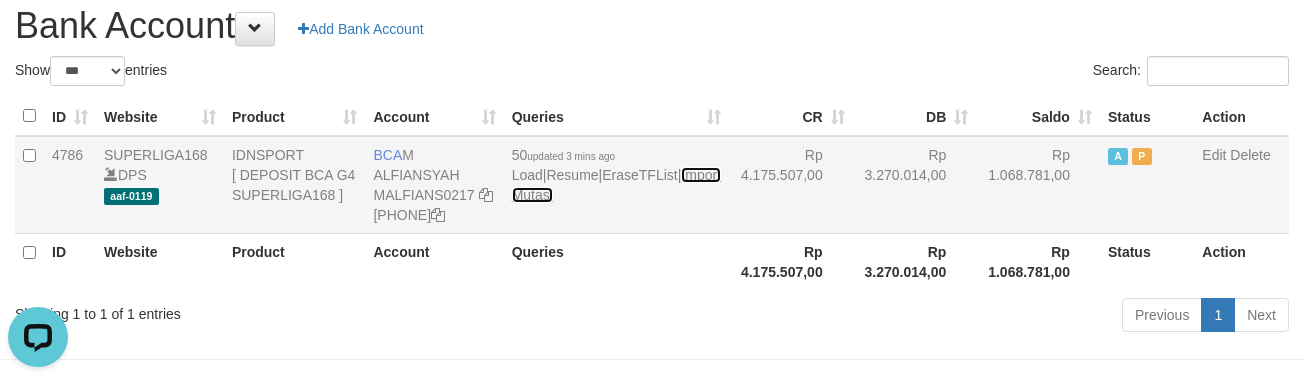 click on "Import Mutasi" at bounding box center (616, 185) 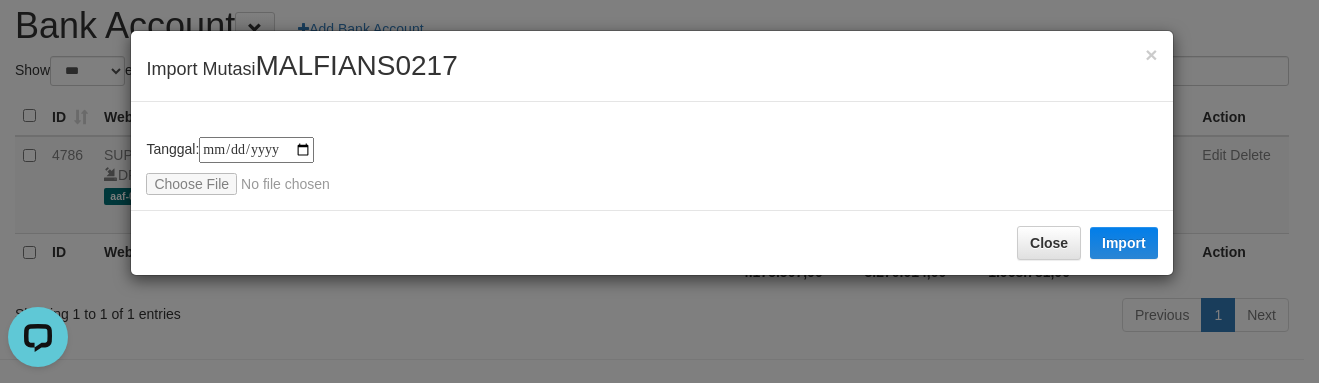 type on "**********" 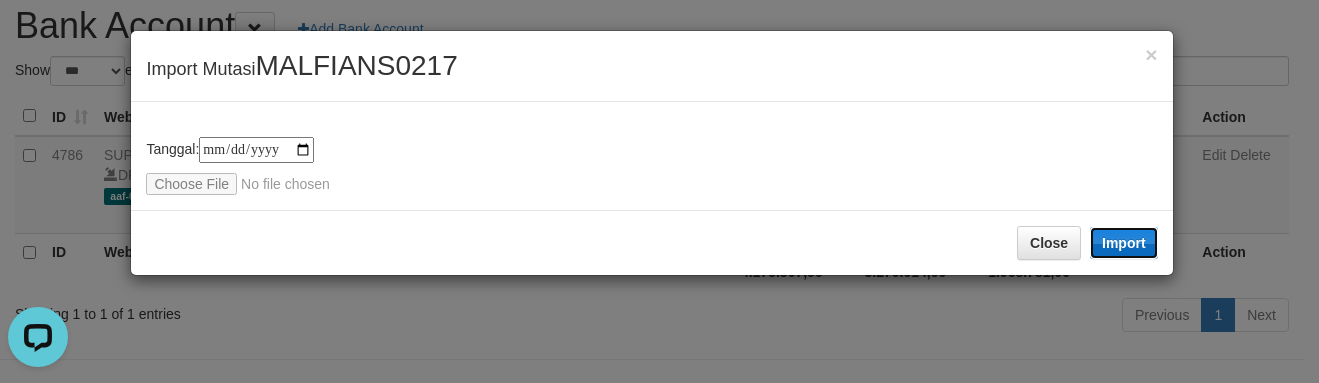 click on "Import" at bounding box center (1124, 243) 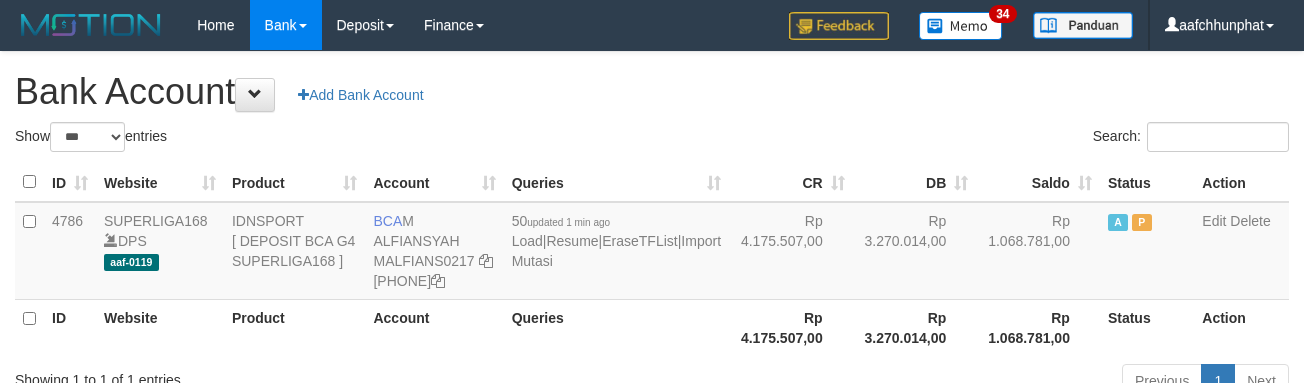 scroll, scrollTop: 66, scrollLeft: 0, axis: vertical 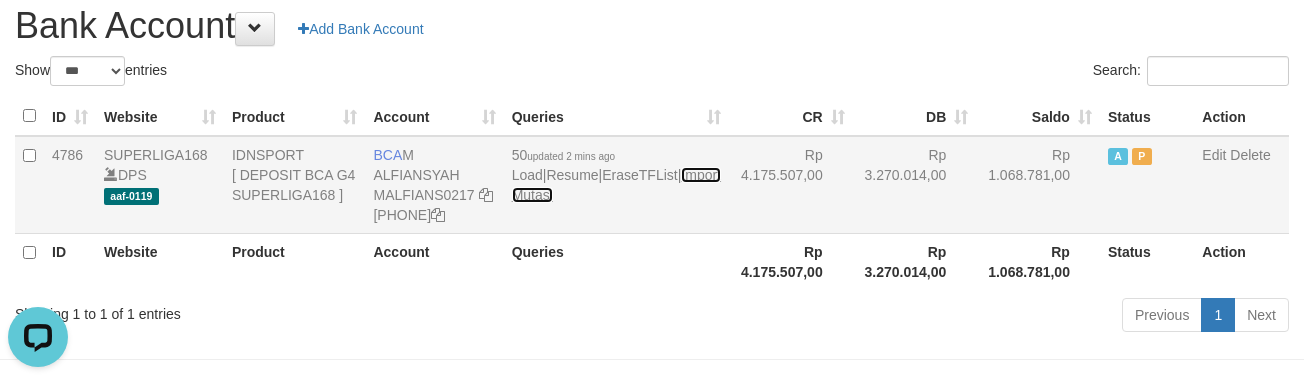click on "Import Mutasi" at bounding box center [616, 185] 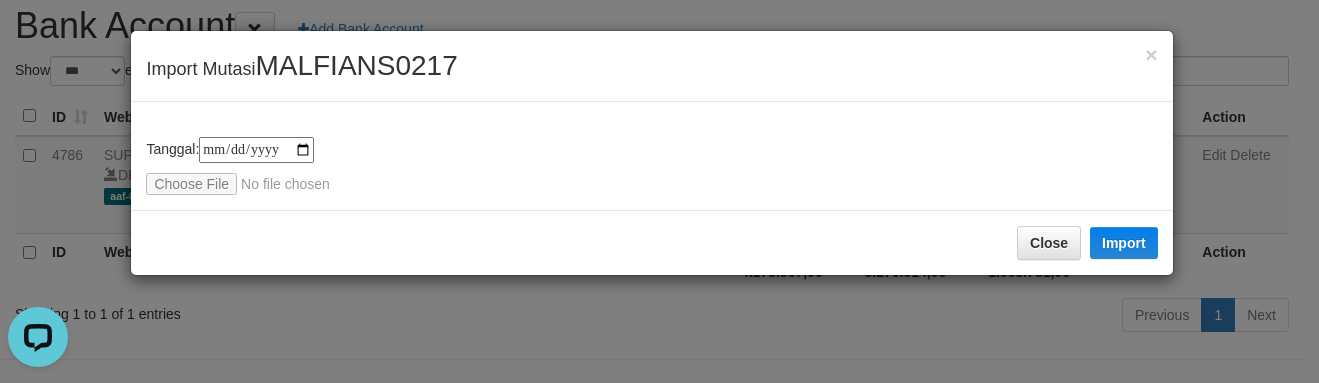 type on "**********" 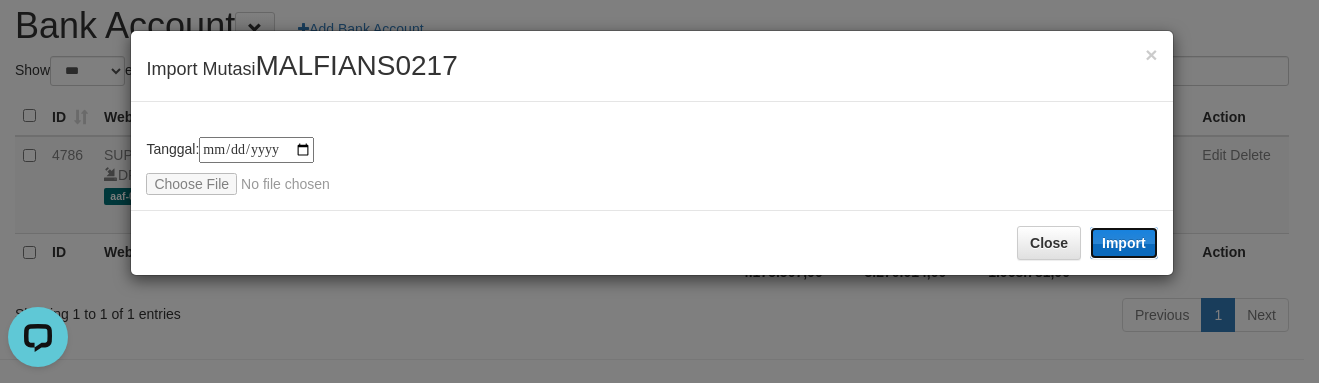 click on "Import" at bounding box center (1124, 243) 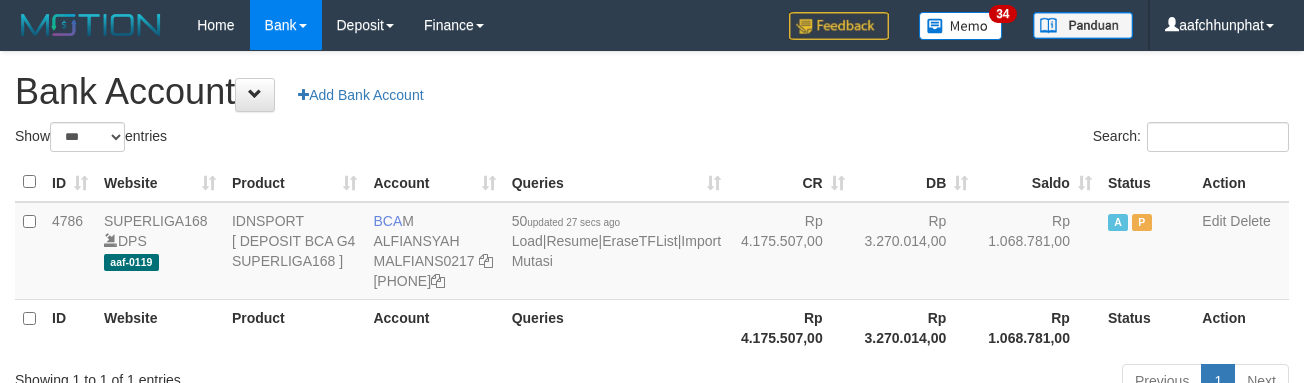 scroll, scrollTop: 66, scrollLeft: 0, axis: vertical 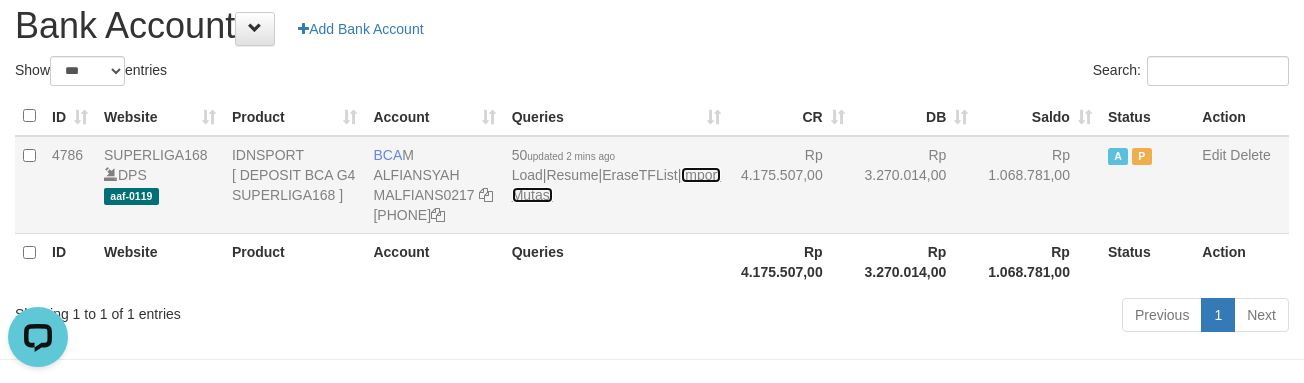 click on "Import Mutasi" at bounding box center (616, 185) 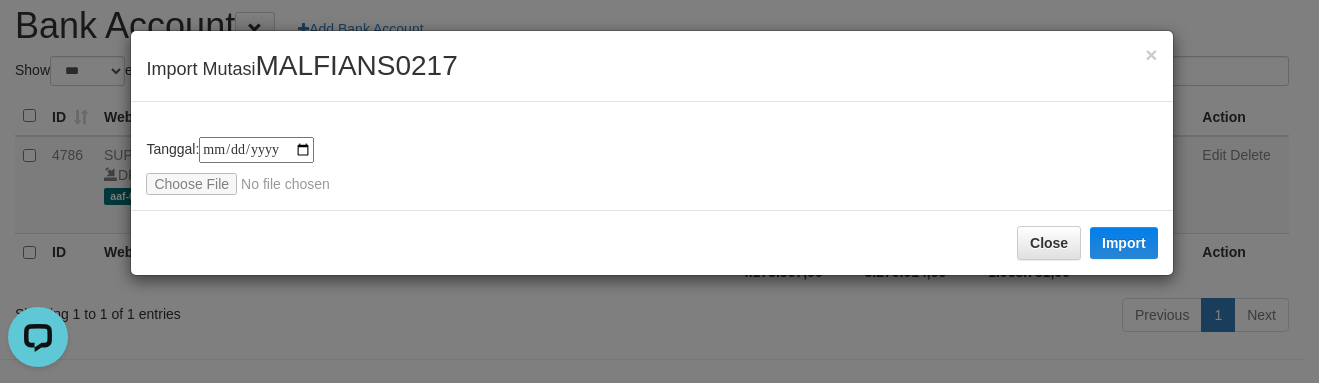 type on "**********" 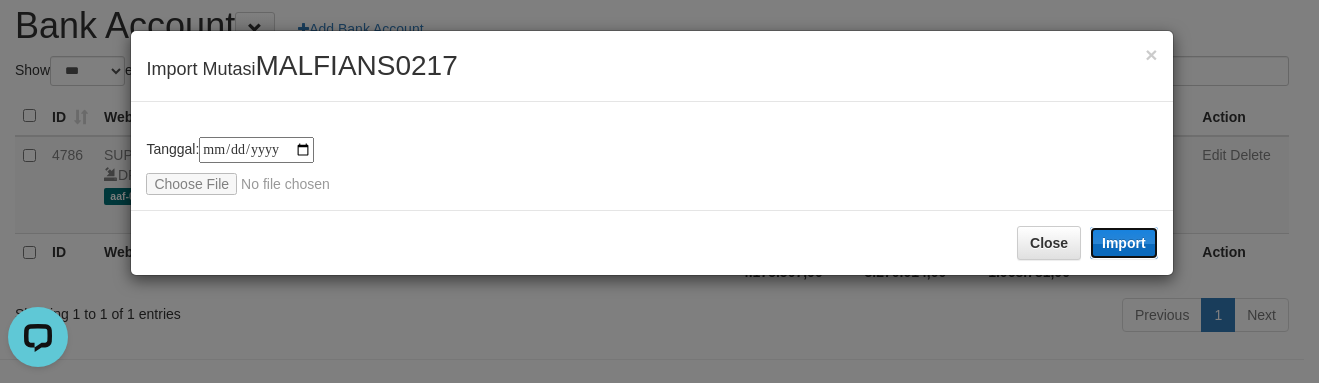 click on "Import" at bounding box center (1124, 243) 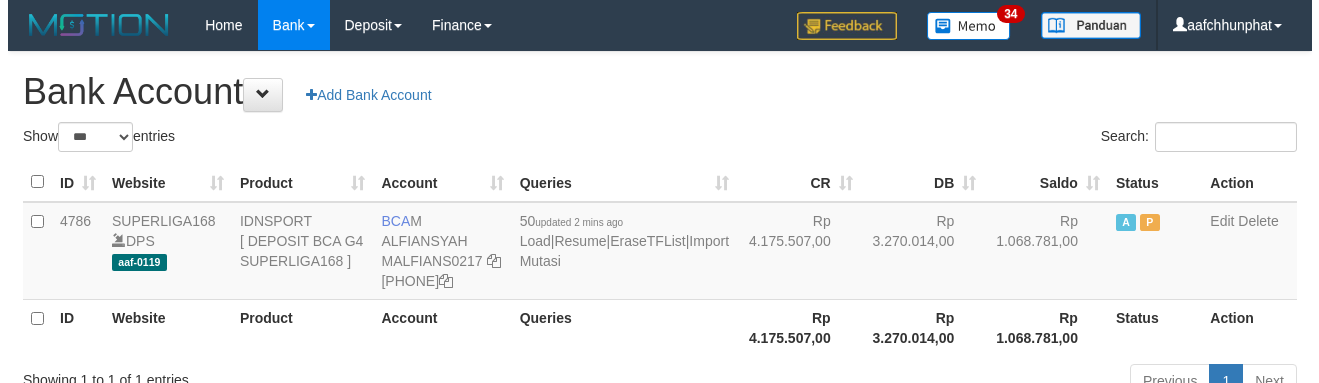 scroll, scrollTop: 66, scrollLeft: 0, axis: vertical 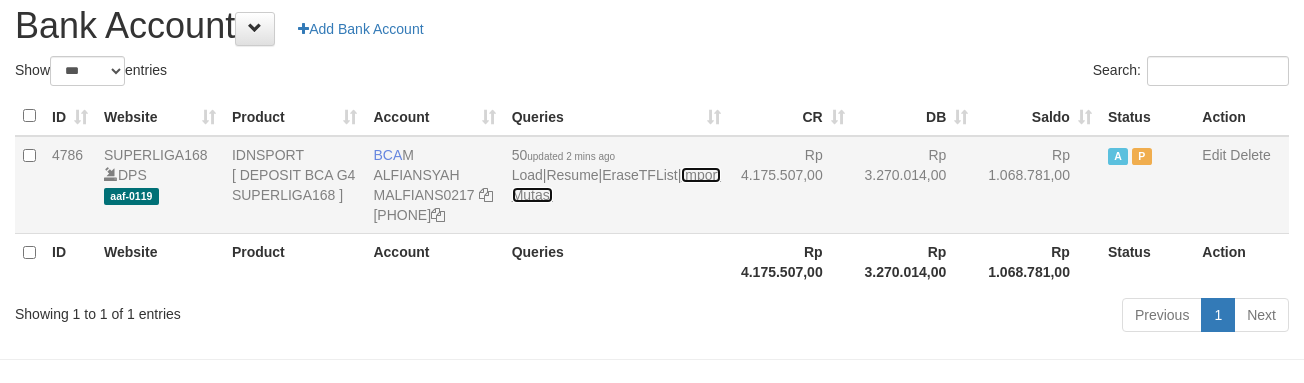 click on "Import Mutasi" at bounding box center (616, 185) 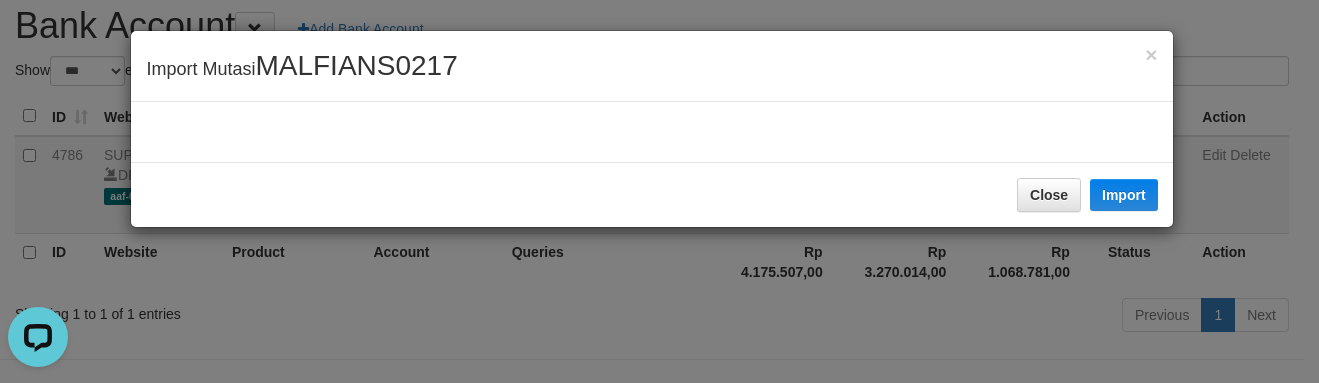 scroll, scrollTop: 0, scrollLeft: 0, axis: both 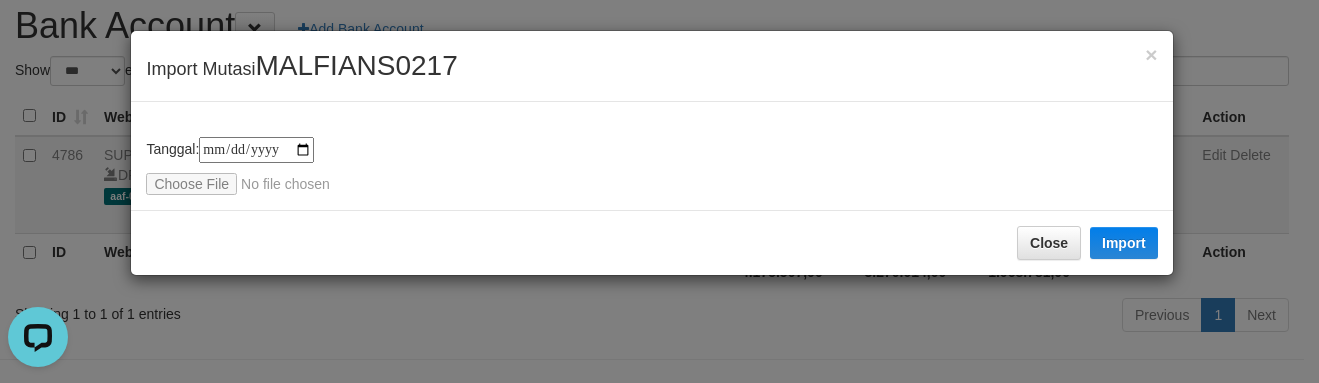 type on "**********" 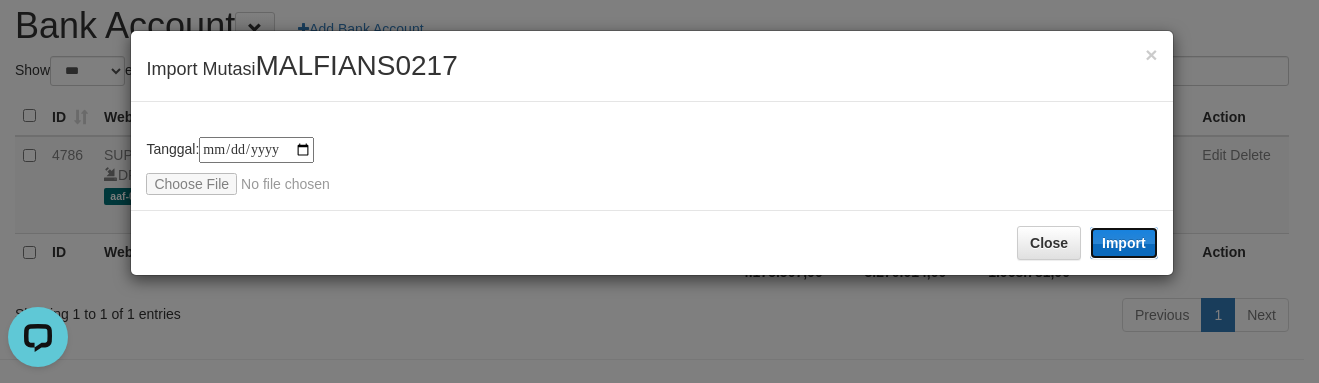 click on "Import" at bounding box center (1124, 243) 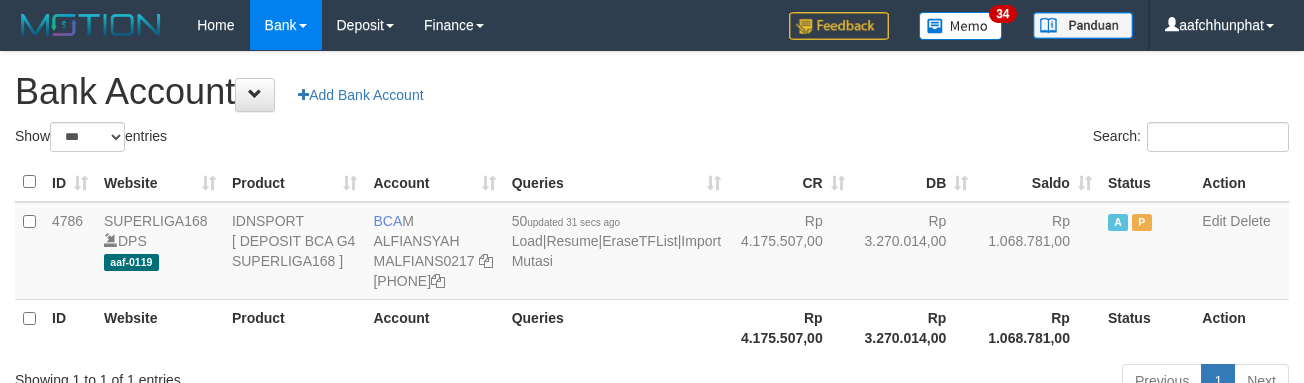 scroll, scrollTop: 66, scrollLeft: 0, axis: vertical 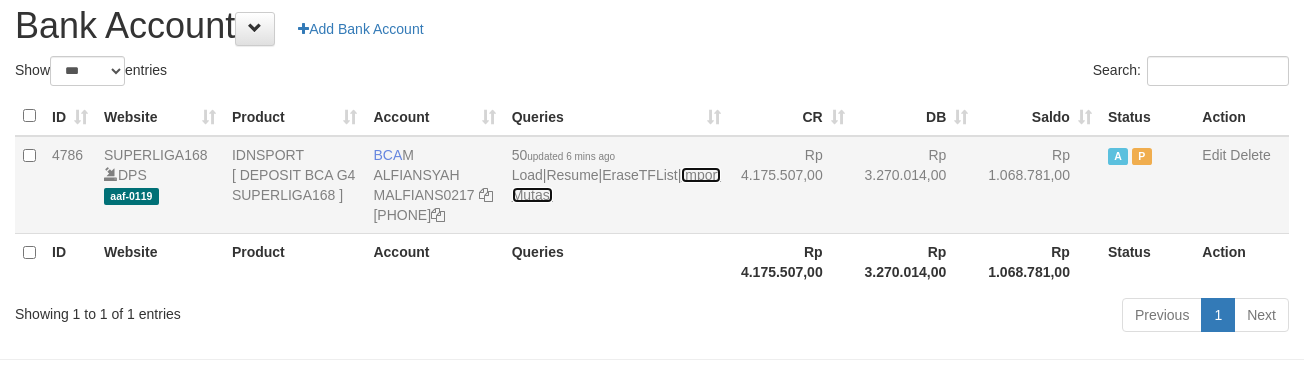 click on "Import Mutasi" at bounding box center [616, 185] 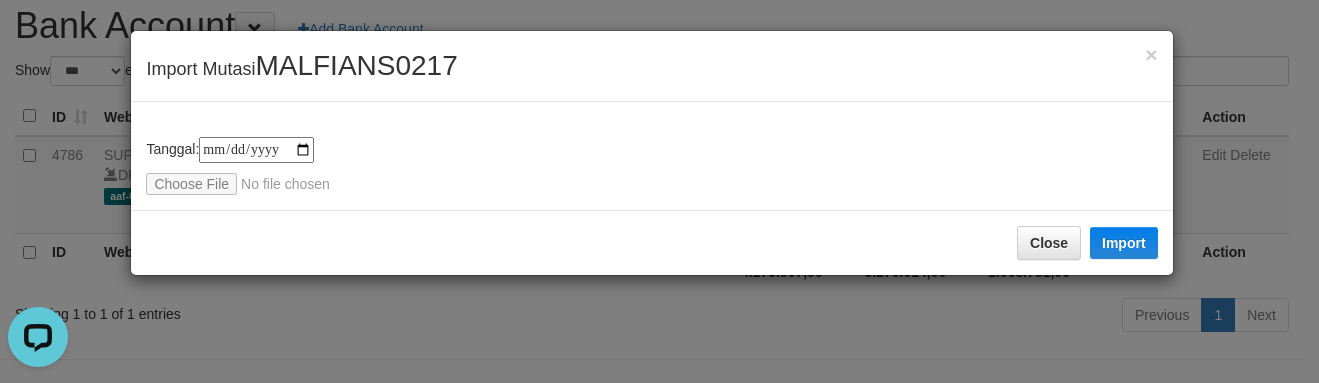 scroll, scrollTop: 0, scrollLeft: 0, axis: both 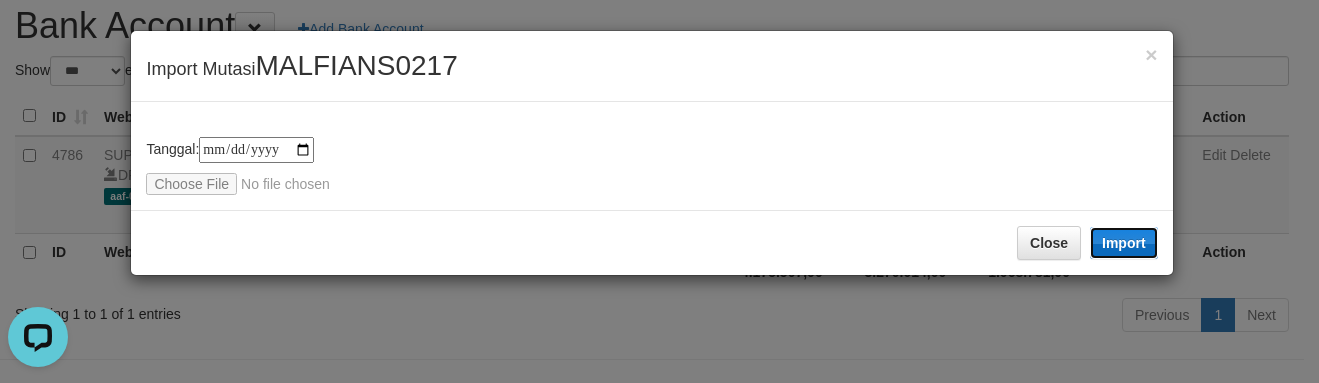 click on "Import" at bounding box center [1124, 243] 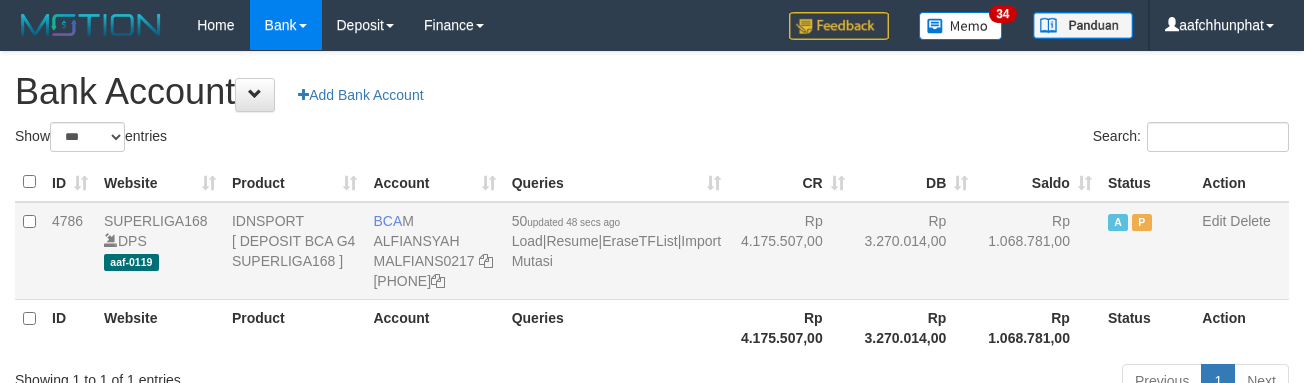 scroll, scrollTop: 66, scrollLeft: 0, axis: vertical 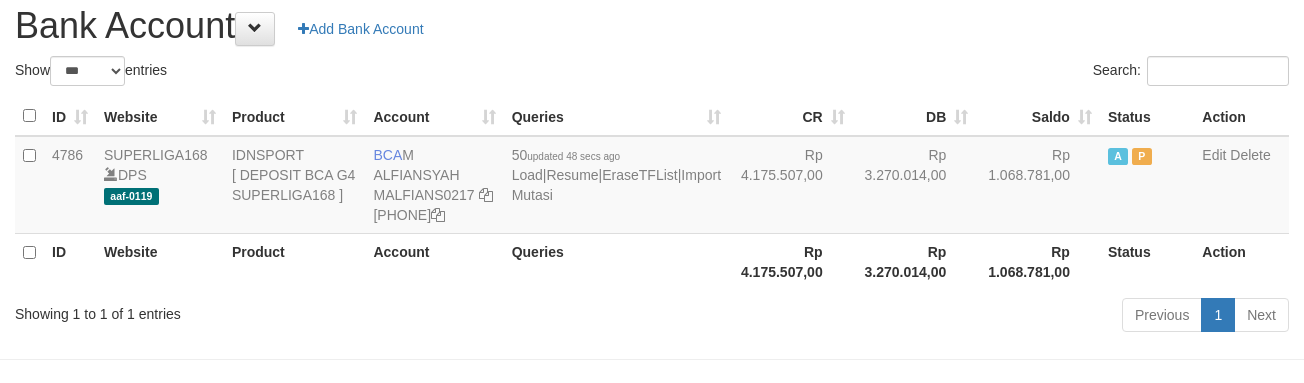 click on "Search:" at bounding box center [978, 73] 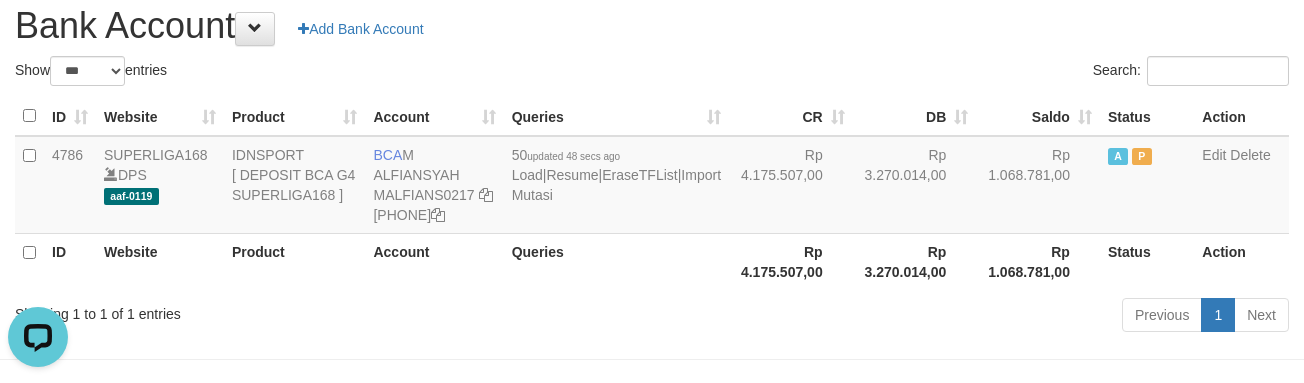 scroll, scrollTop: 0, scrollLeft: 0, axis: both 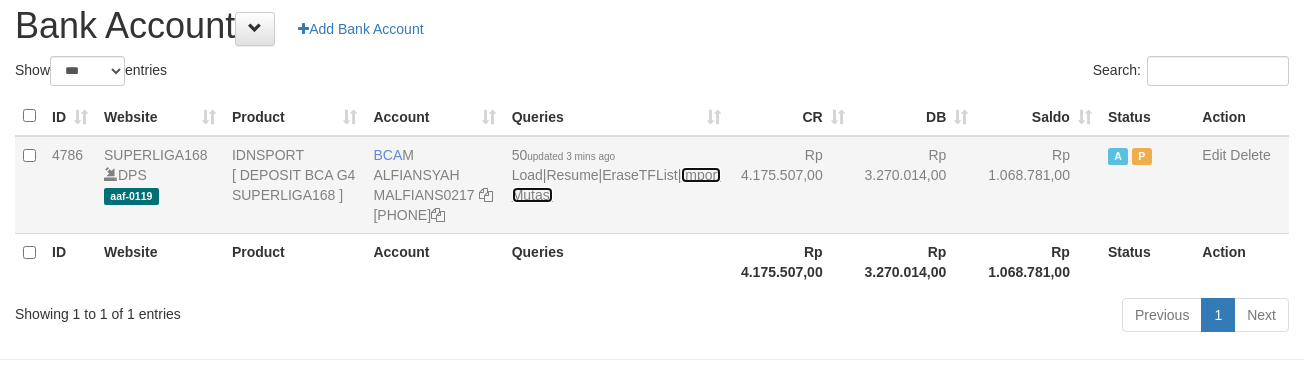 click on "Import Mutasi" at bounding box center (616, 185) 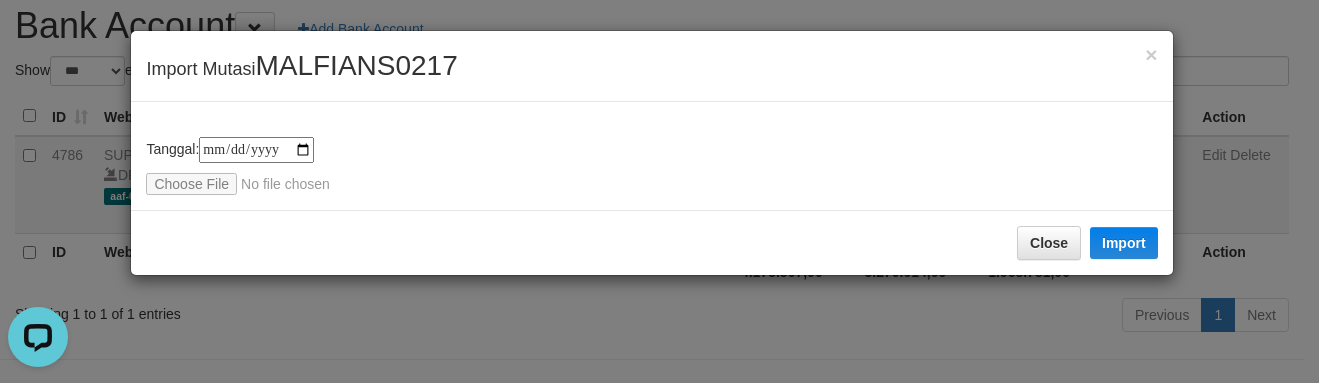 scroll, scrollTop: 0, scrollLeft: 0, axis: both 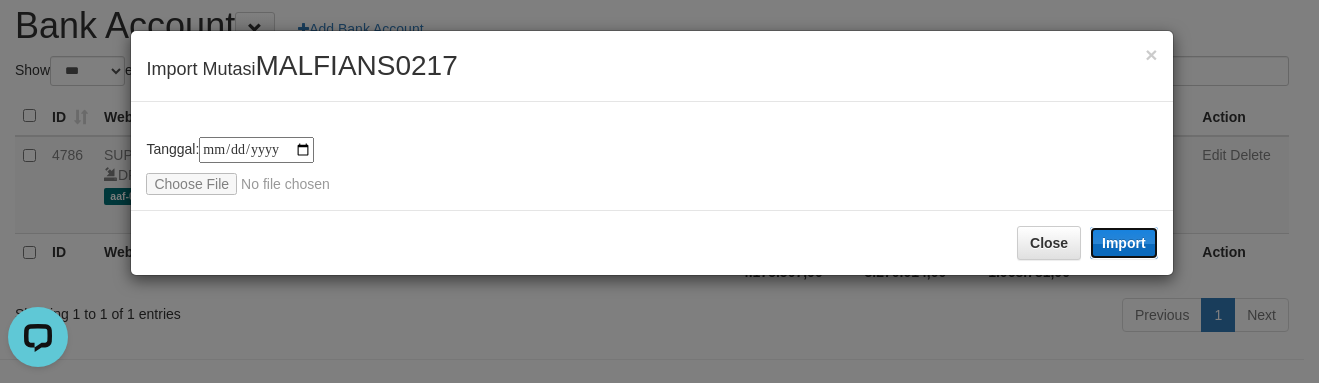 click on "Import" at bounding box center (1124, 243) 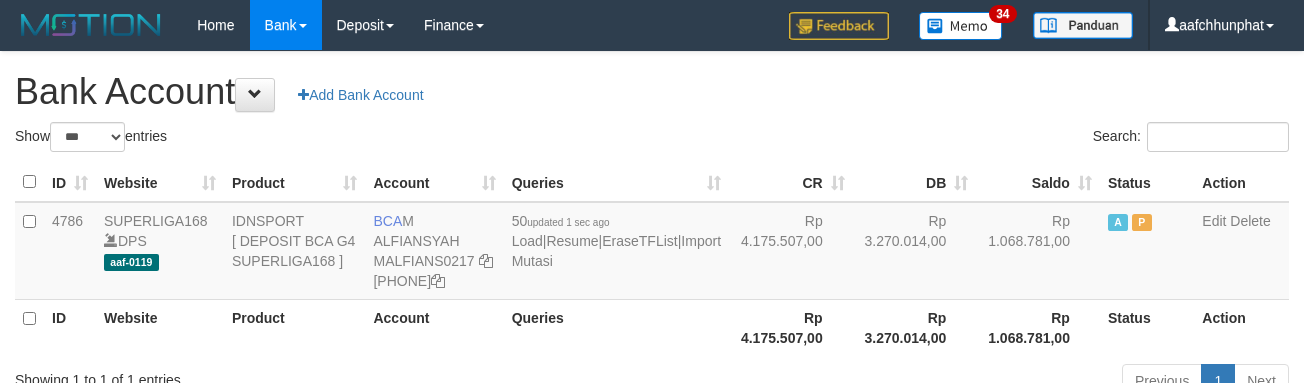 scroll, scrollTop: 66, scrollLeft: 0, axis: vertical 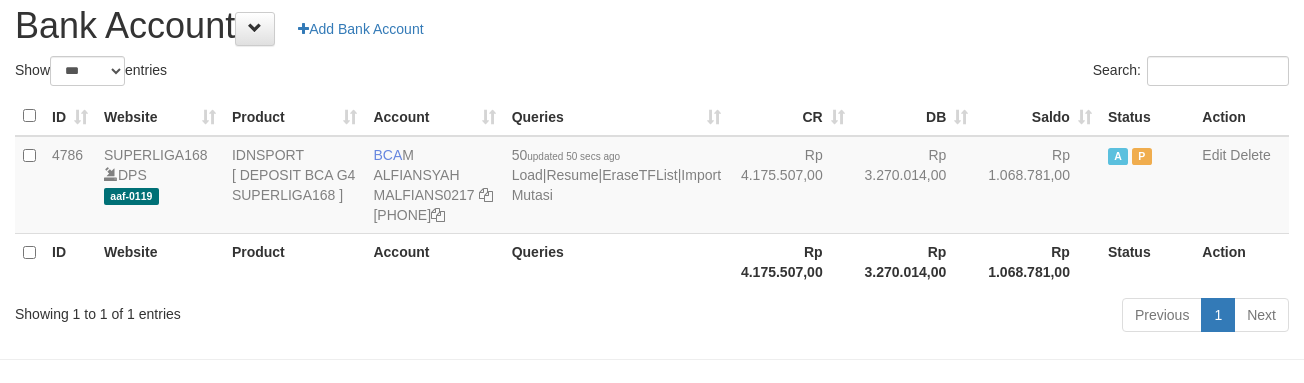 click on "Rp 4.175.507,00" at bounding box center [791, 261] 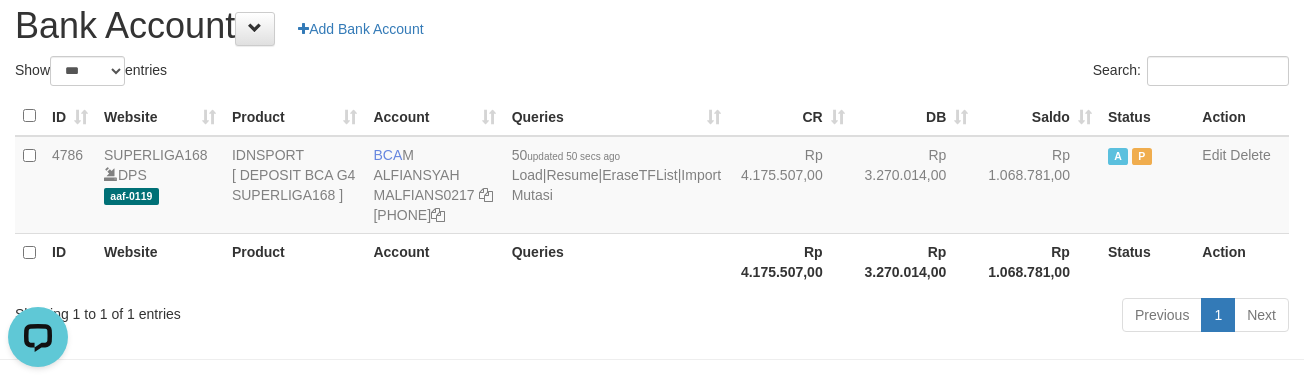 scroll, scrollTop: 0, scrollLeft: 0, axis: both 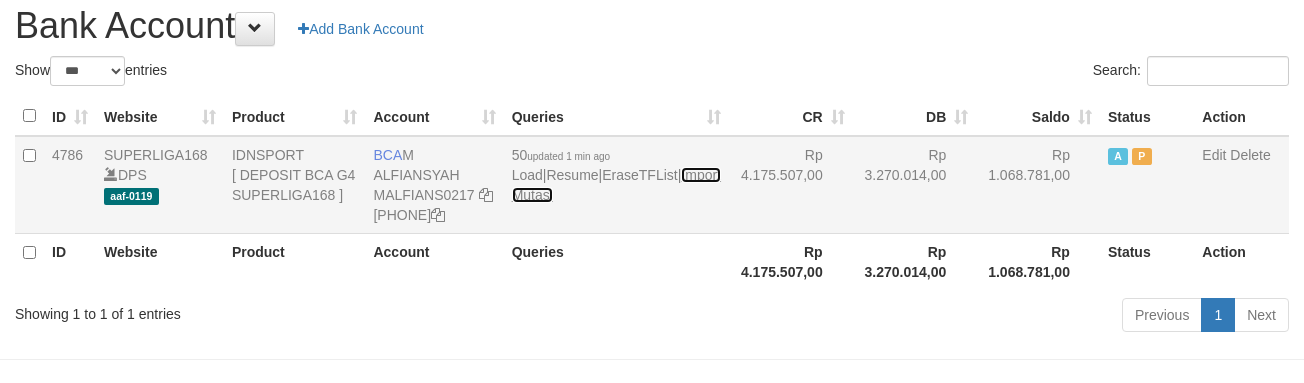 click on "Import Mutasi" at bounding box center (616, 185) 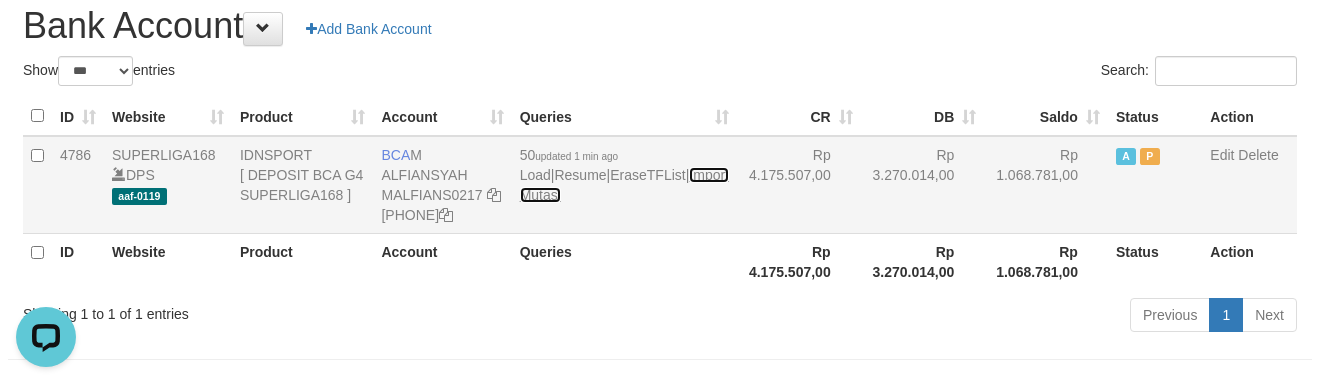 scroll, scrollTop: 0, scrollLeft: 0, axis: both 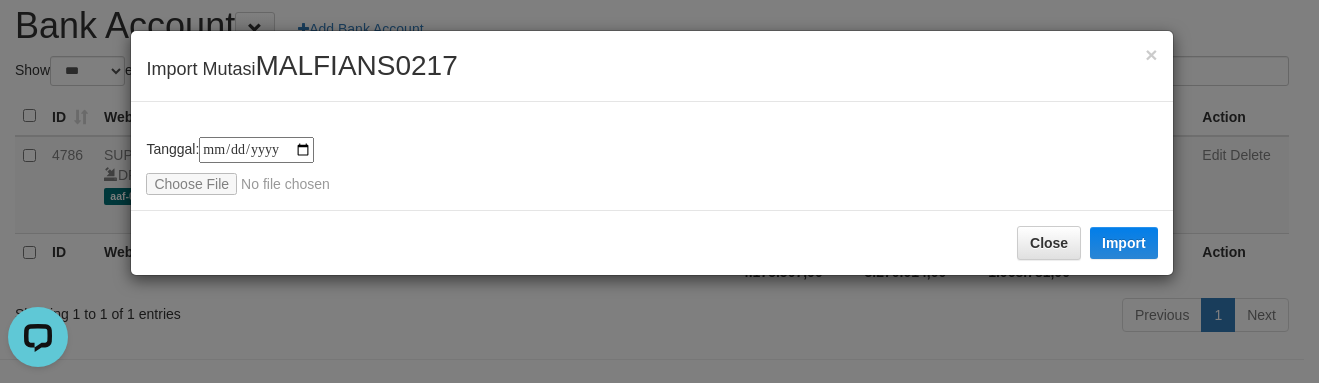 type on "**********" 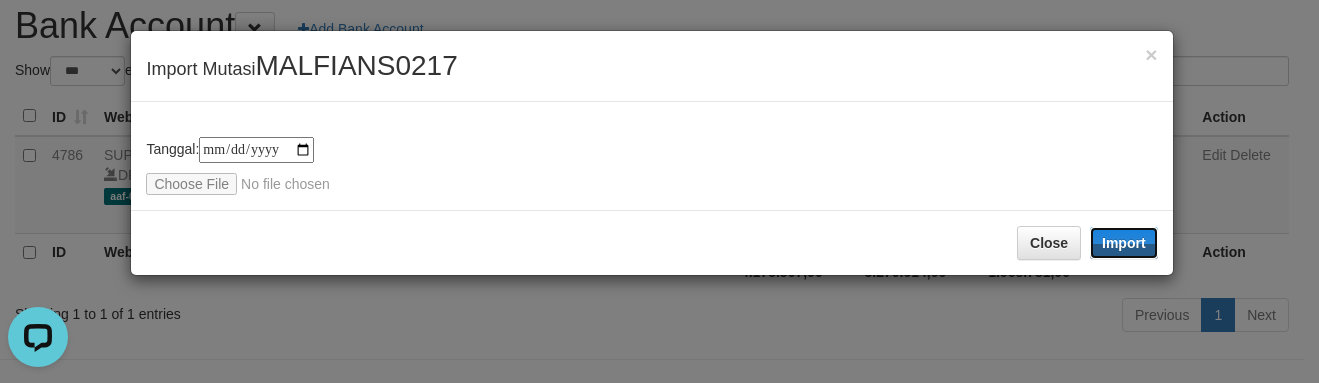 drag, startPoint x: 1121, startPoint y: 235, endPoint x: 459, endPoint y: 48, distance: 687.9048 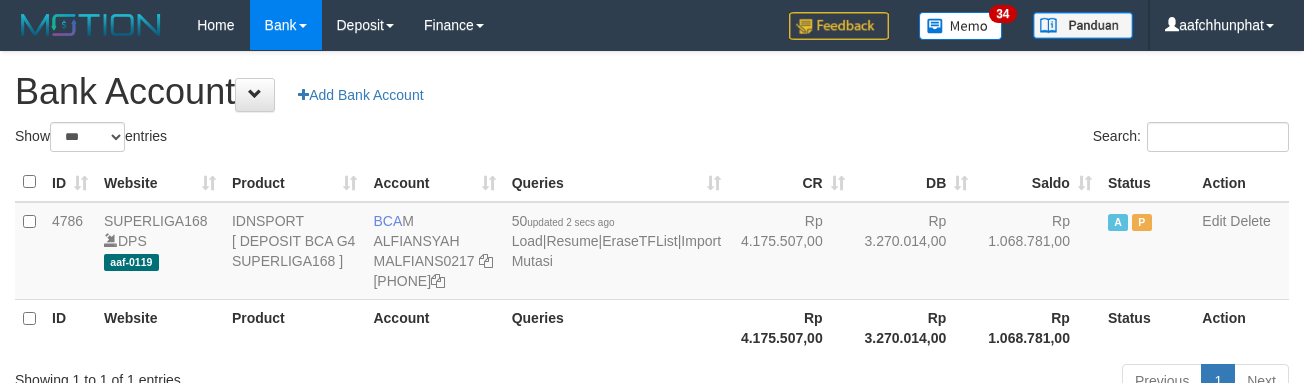 scroll, scrollTop: 66, scrollLeft: 0, axis: vertical 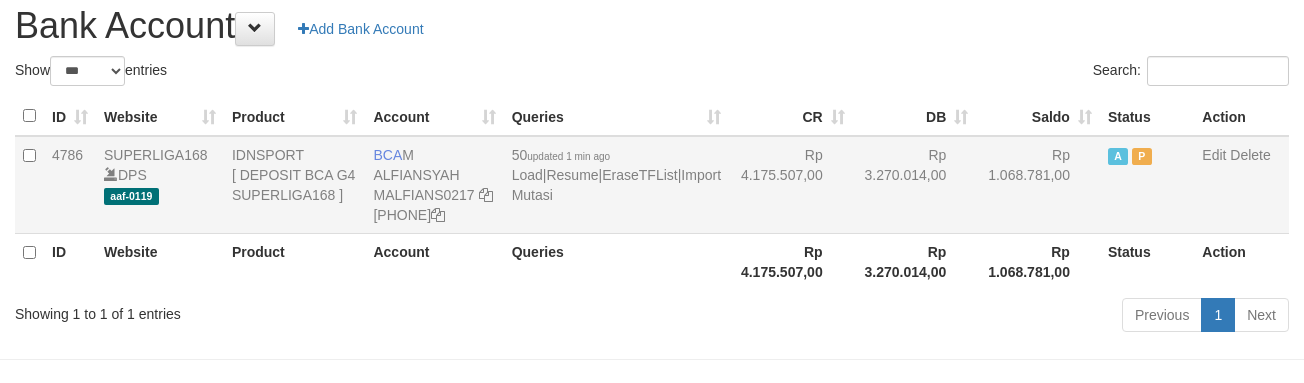 click on "50  updated 1 min ago
Load
|
Resume
|
EraseTFList
|
Import Mutasi" at bounding box center [616, 185] 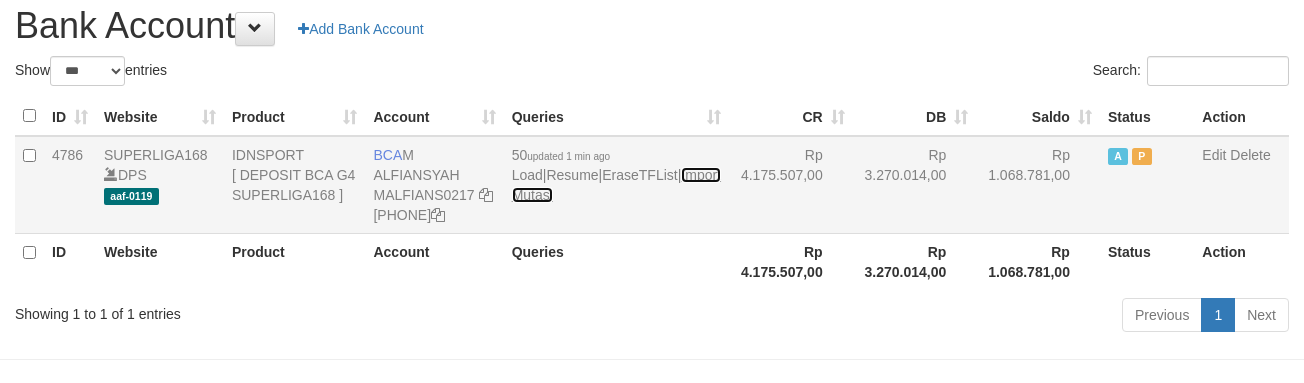 click on "Import Mutasi" at bounding box center [616, 185] 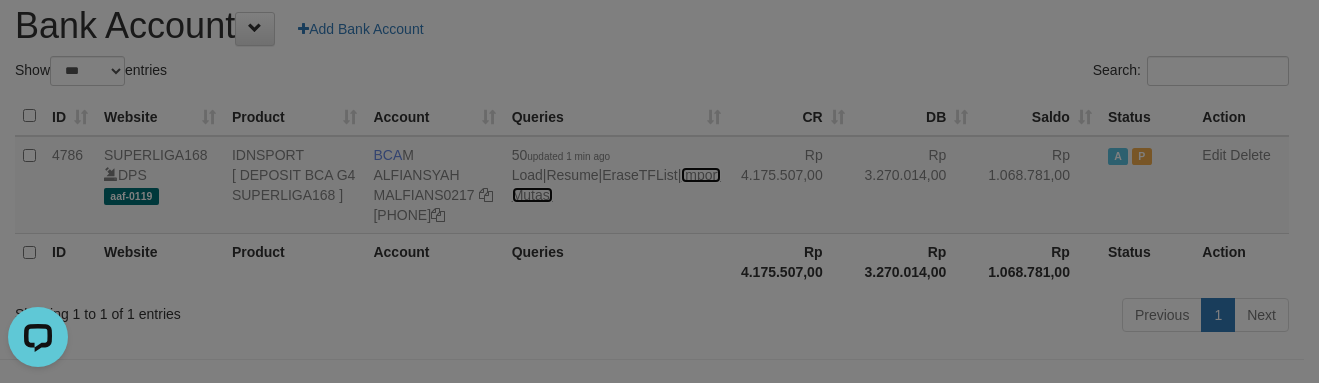 scroll, scrollTop: 0, scrollLeft: 0, axis: both 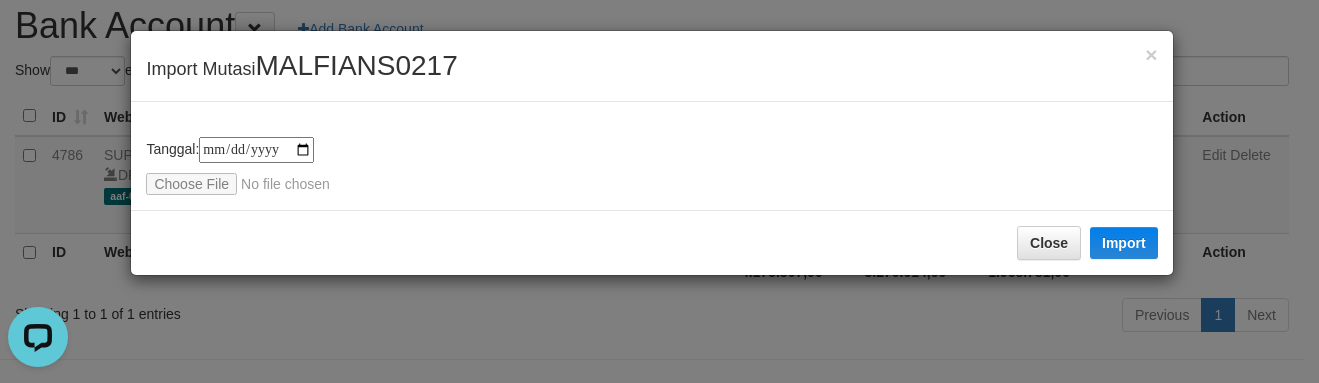 type on "**********" 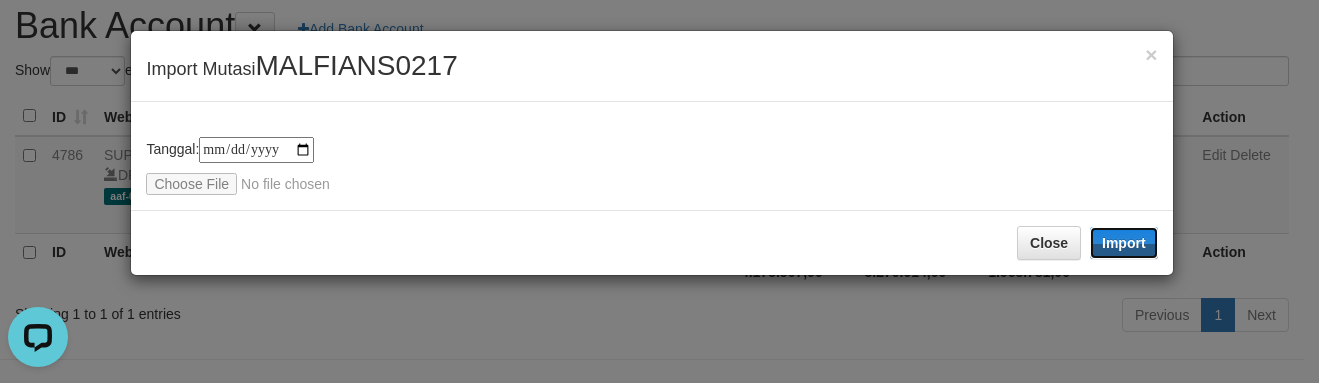 drag, startPoint x: 1147, startPoint y: 243, endPoint x: 274, endPoint y: 20, distance: 901.0316 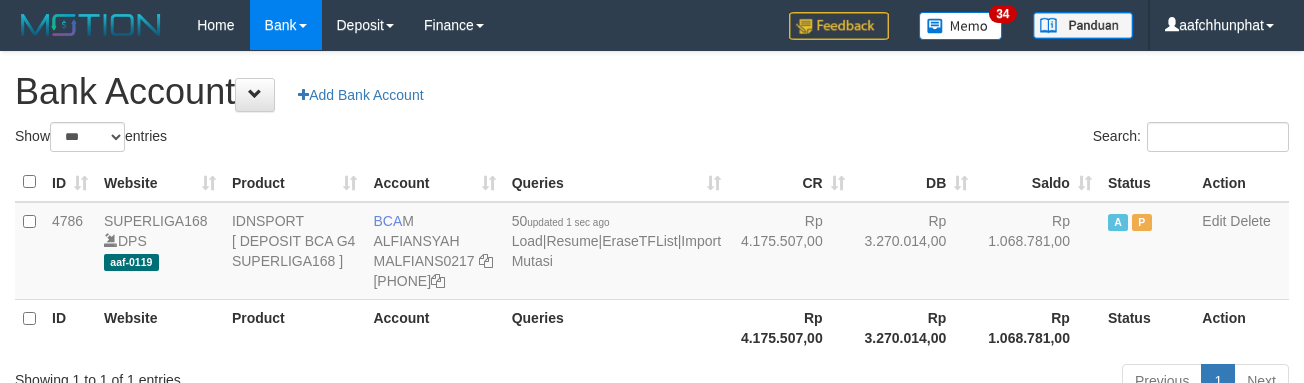 scroll, scrollTop: 66, scrollLeft: 0, axis: vertical 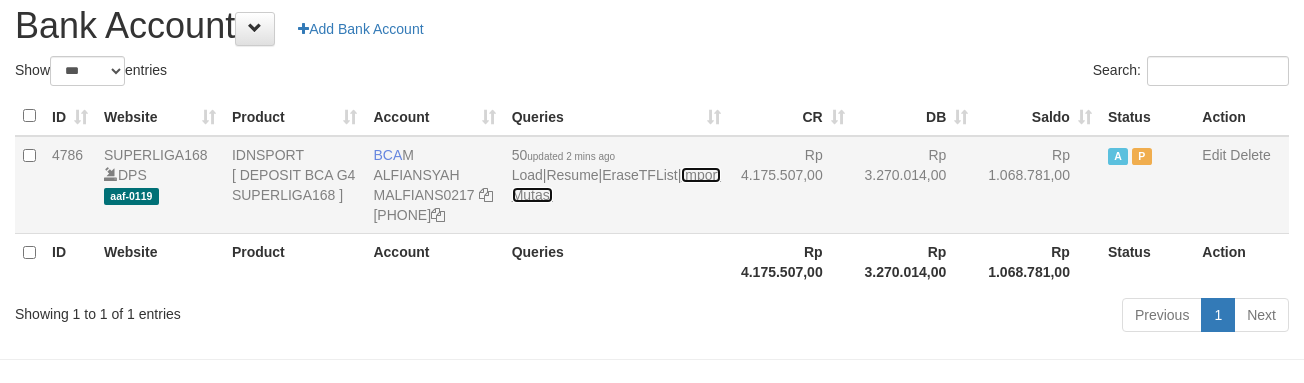 click on "Import Mutasi" at bounding box center [616, 185] 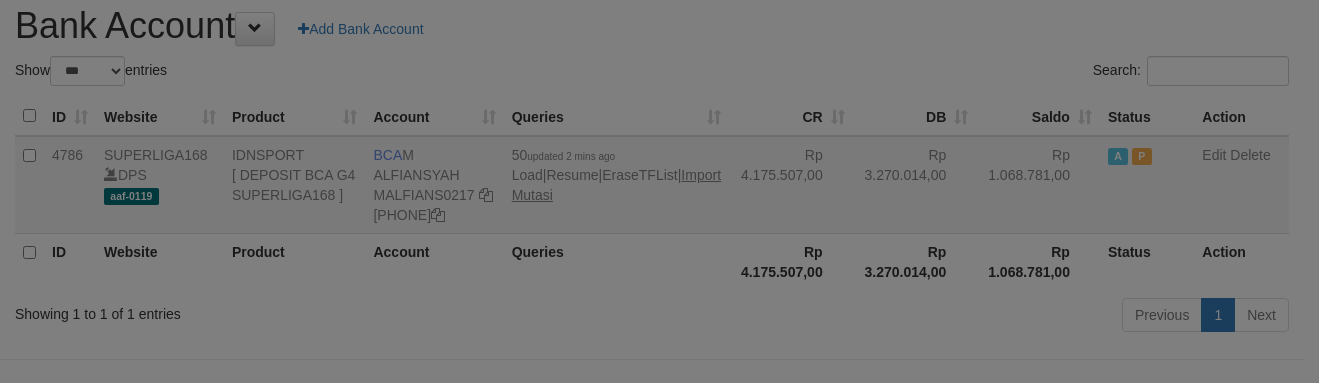click on "×
Import Mutasi  MALFIANS0217
Close
Import" at bounding box center (0, 0) 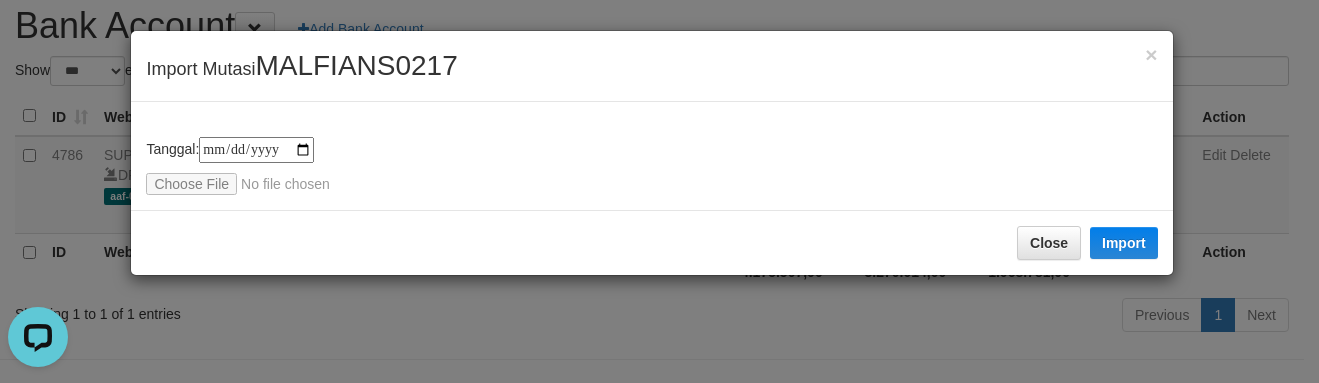 scroll, scrollTop: 0, scrollLeft: 0, axis: both 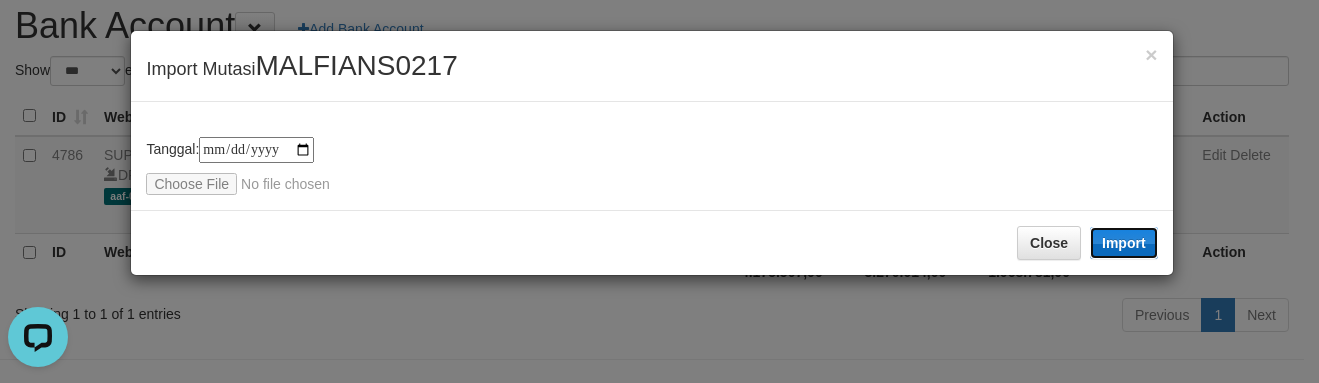 click on "Import" at bounding box center [1124, 243] 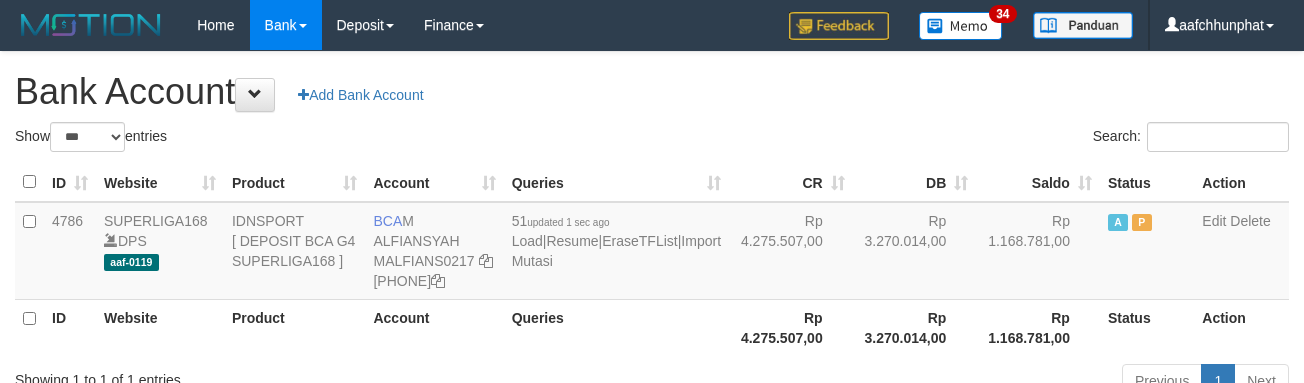 scroll, scrollTop: 66, scrollLeft: 0, axis: vertical 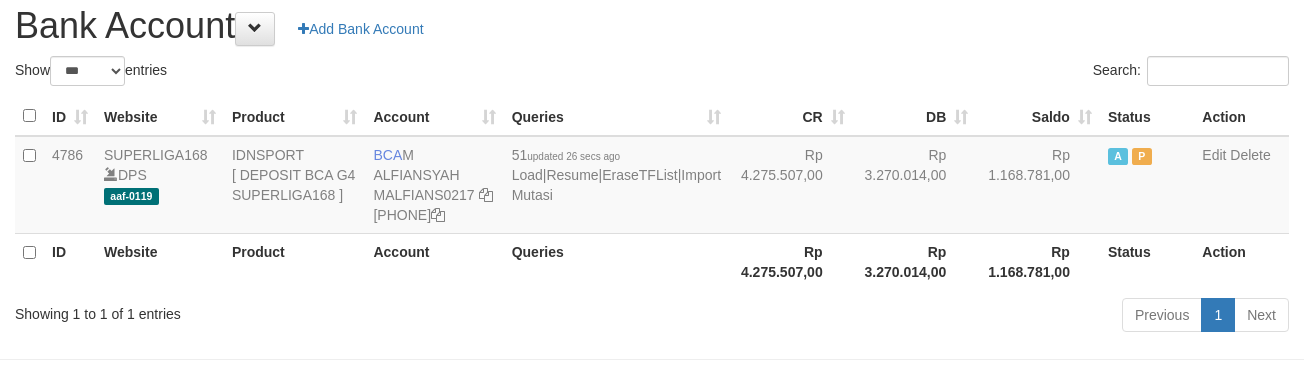 click on "Search:" at bounding box center (978, 73) 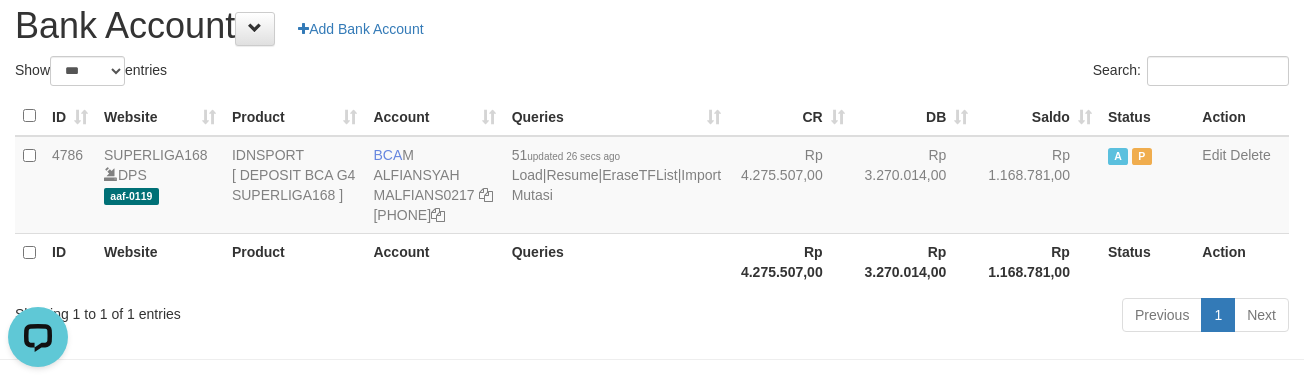 scroll, scrollTop: 0, scrollLeft: 0, axis: both 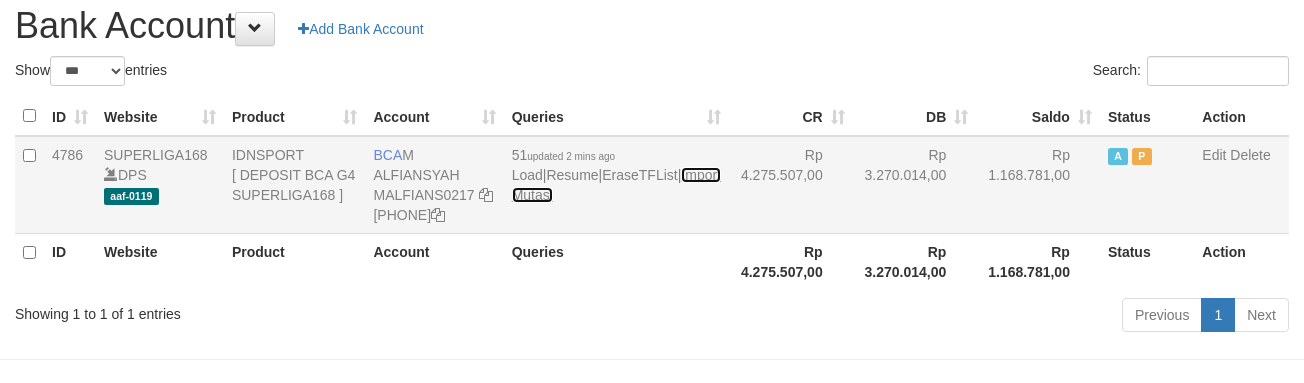 click on "Import Mutasi" at bounding box center [616, 185] 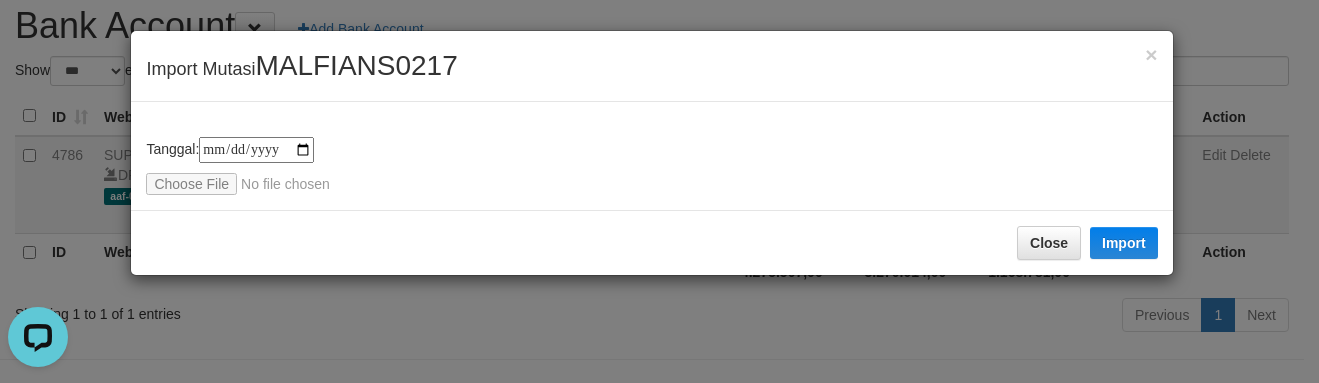 scroll, scrollTop: 0, scrollLeft: 0, axis: both 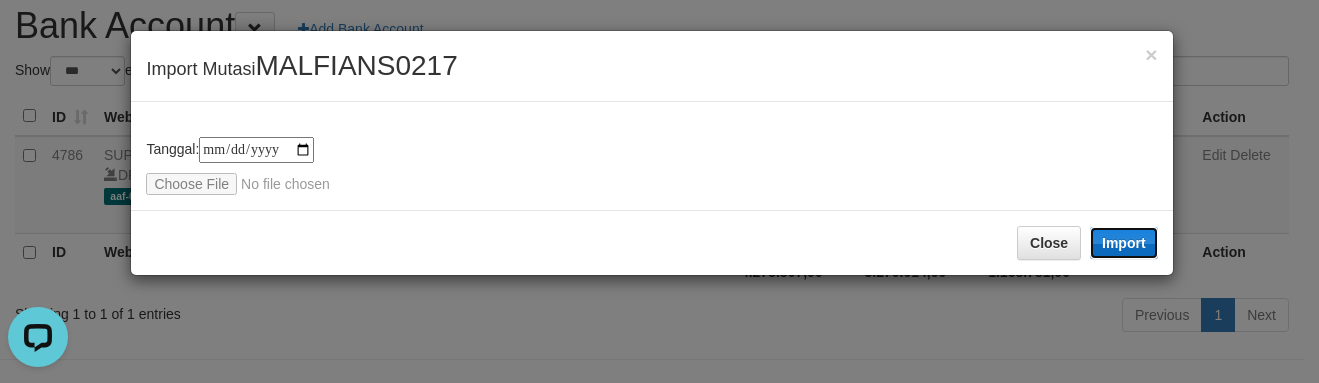 click on "Import" at bounding box center [1124, 243] 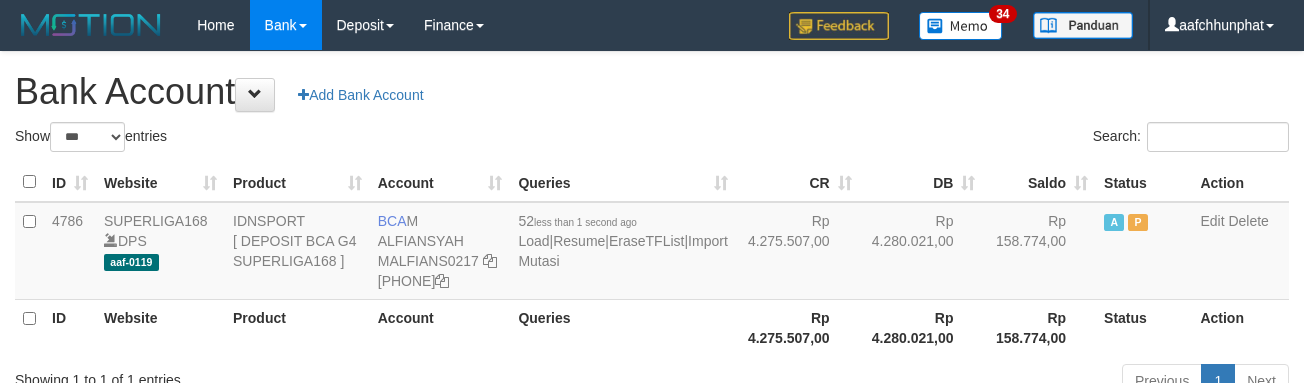 scroll, scrollTop: 66, scrollLeft: 0, axis: vertical 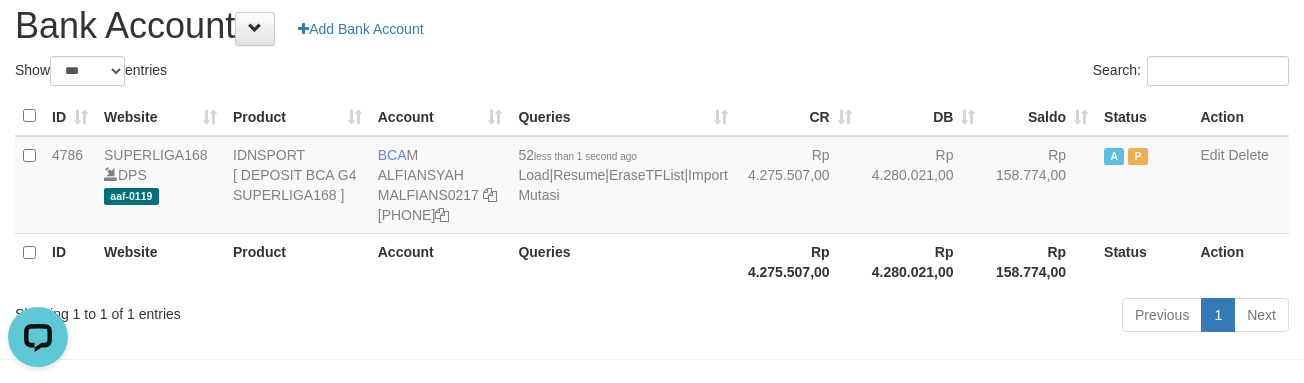 click on "Product" at bounding box center [297, 261] 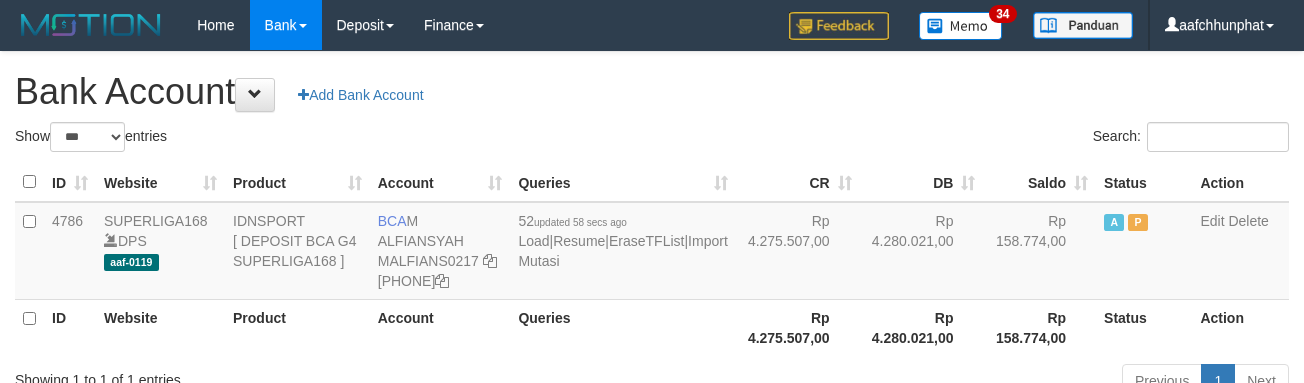 scroll, scrollTop: 66, scrollLeft: 0, axis: vertical 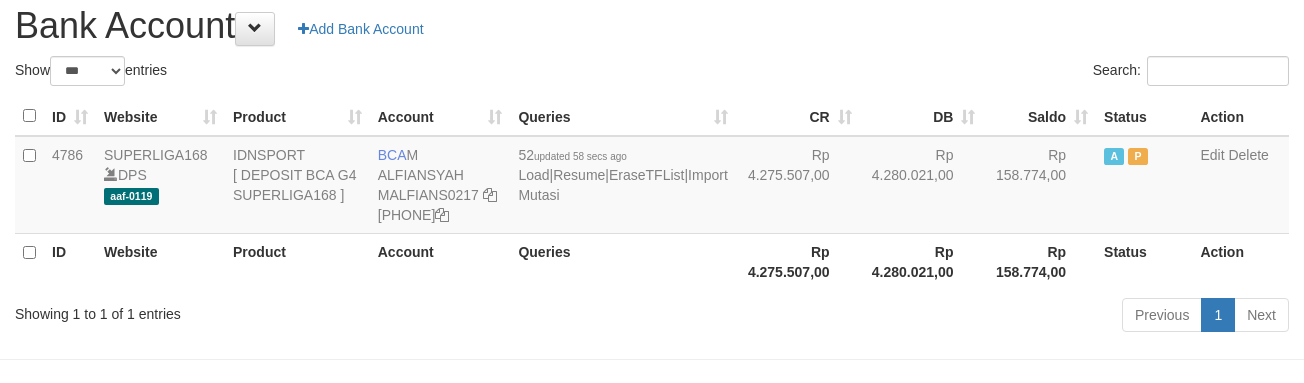 click on "ID Website Product Account Queries CR DB Saldo Status Action
4786
SUPERLIGA168
DPS
aaf-0119
IDNSPORT
[ DEPOSIT BCA G4 SUPERLIGA168 ]
BCA
[FIRST] [LAST]
MALFIANS0217
[PHONE]
52  updated 58 secs ago
Load
|
Resume
|
EraseTFList
|
Import Mutasi
Rp 4.275.507,00
Rp 4.280.021,00
Rp 158.774,00
A
P
Edit
Delete
ID Website Product Account Queries Rp 4.275.507,00 Rp 4.280.021,00 Rp 158.774,00 Status" at bounding box center (652, 193) 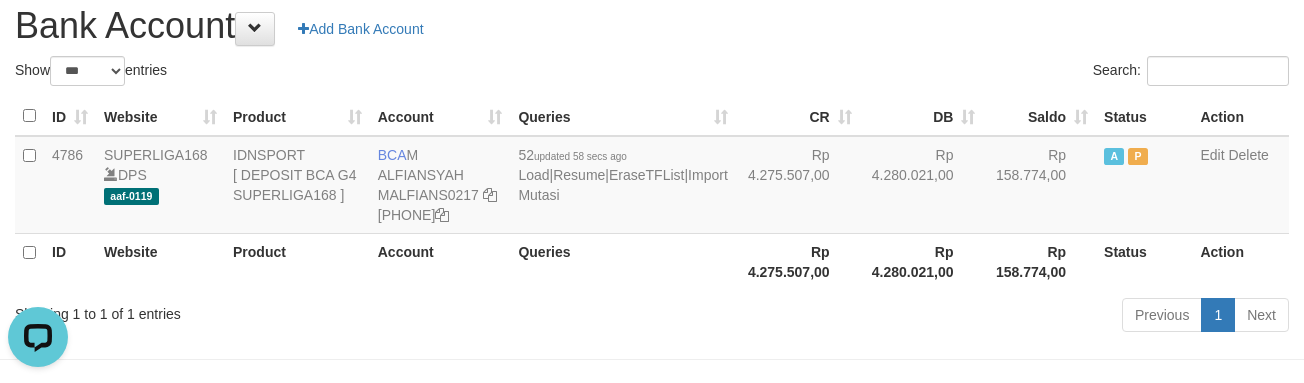 scroll, scrollTop: 0, scrollLeft: 0, axis: both 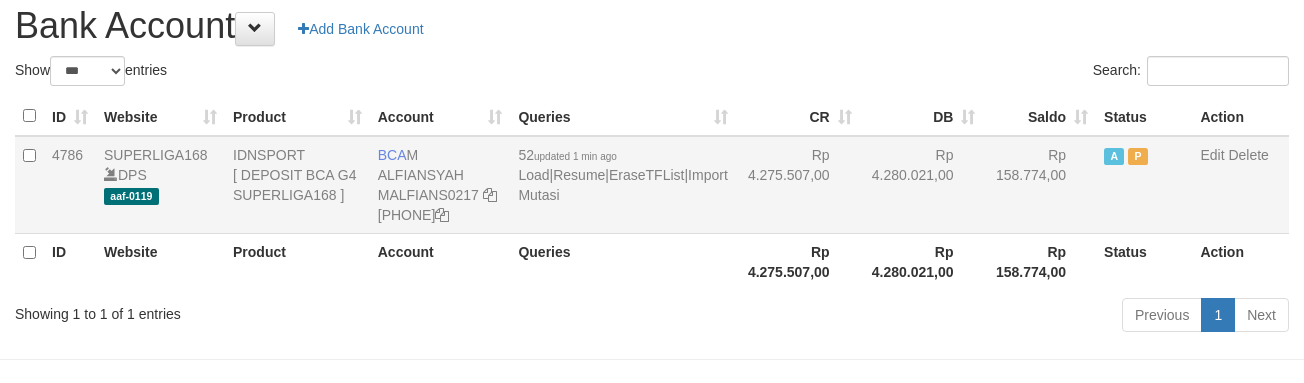 click on "Rp 4.275.507,00" at bounding box center [798, 185] 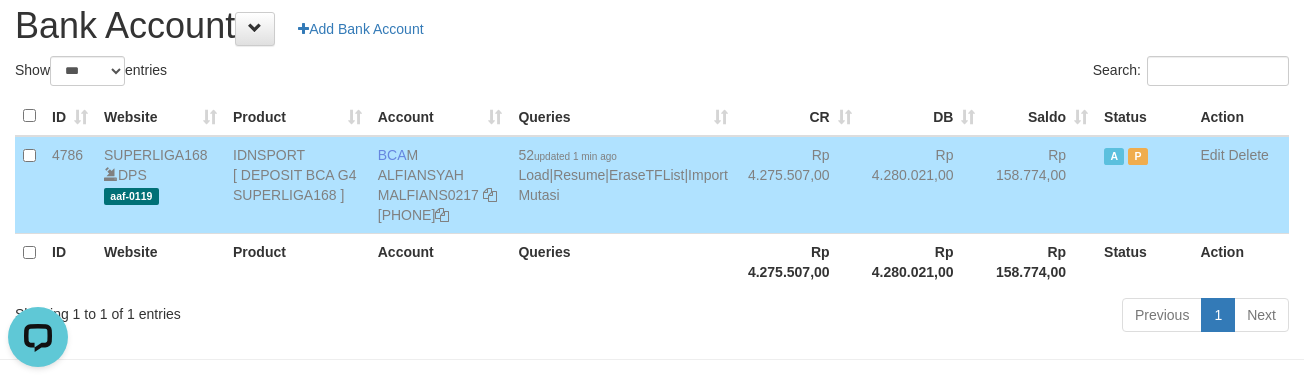 scroll, scrollTop: 0, scrollLeft: 0, axis: both 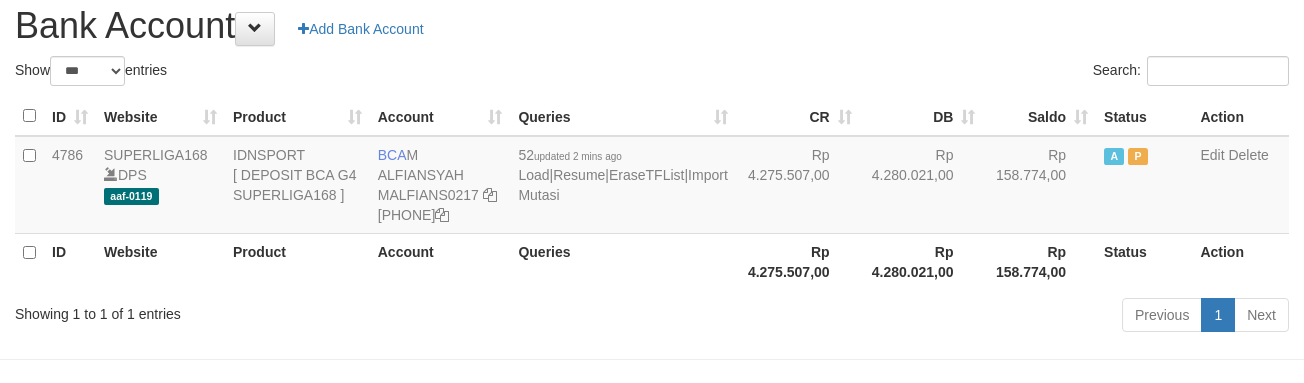 click on "ID Website Product Account Queries Rp 4.275.507,00 Rp 4.280.021,00 Rp 158.774,00 Status" at bounding box center (652, 193) 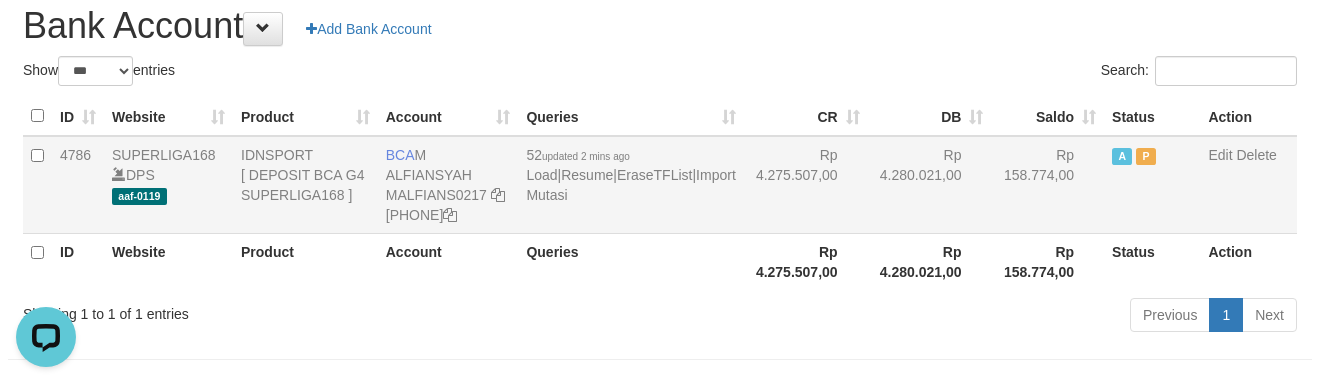 scroll, scrollTop: 0, scrollLeft: 0, axis: both 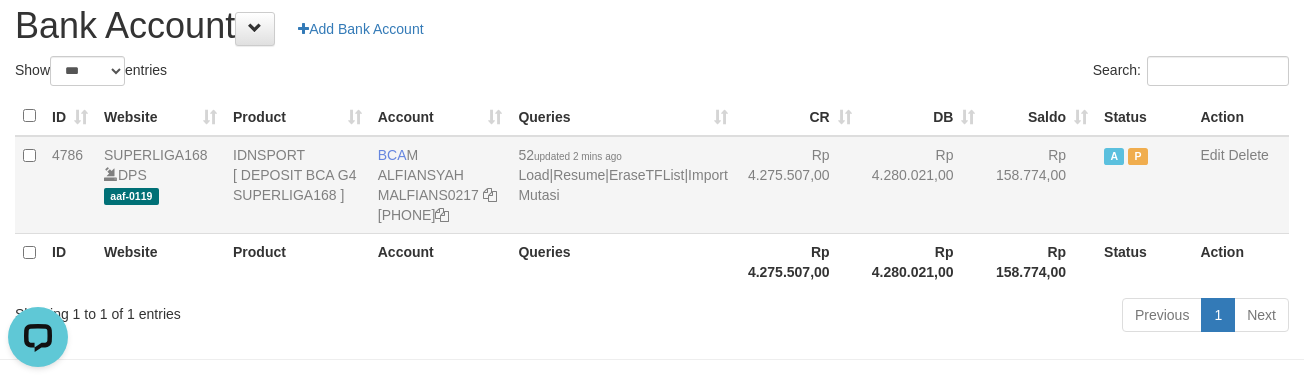 click on "52  updated 2 mins ago
Load
|
Resume
|
EraseTFList
|
Import Mutasi" at bounding box center [622, 185] 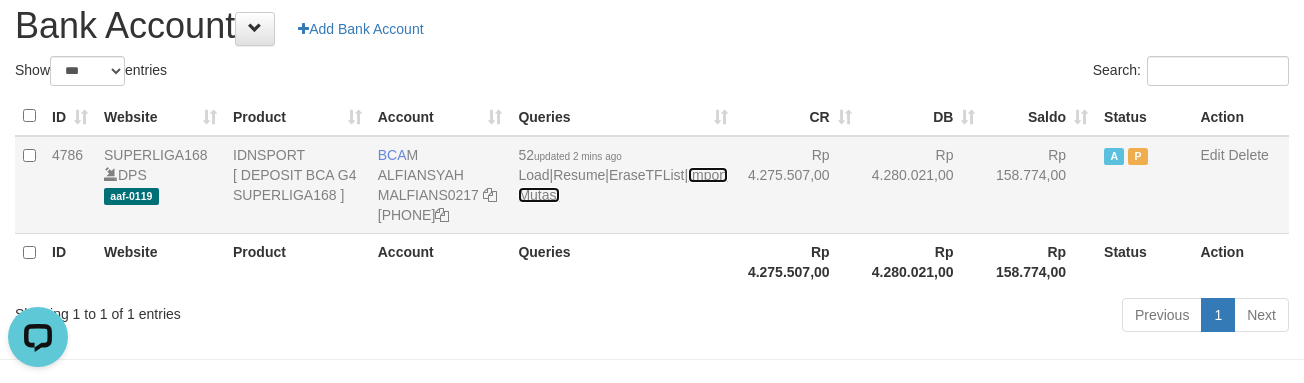 click on "Import Mutasi" at bounding box center [622, 185] 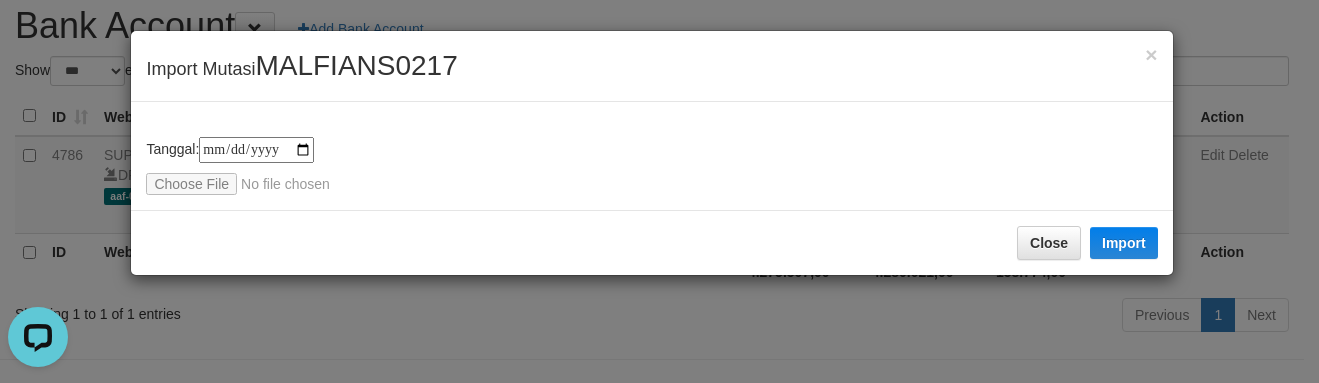 type on "**********" 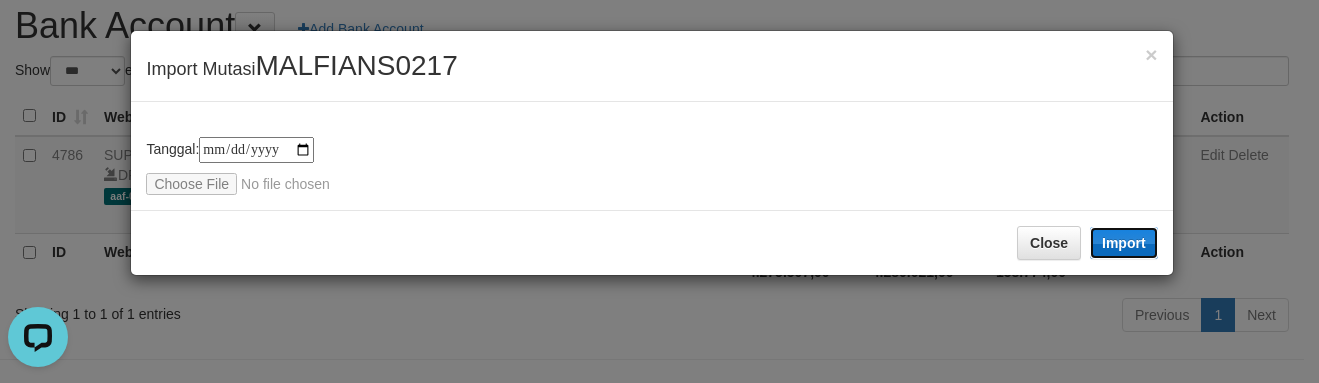 click on "Import" at bounding box center [1124, 243] 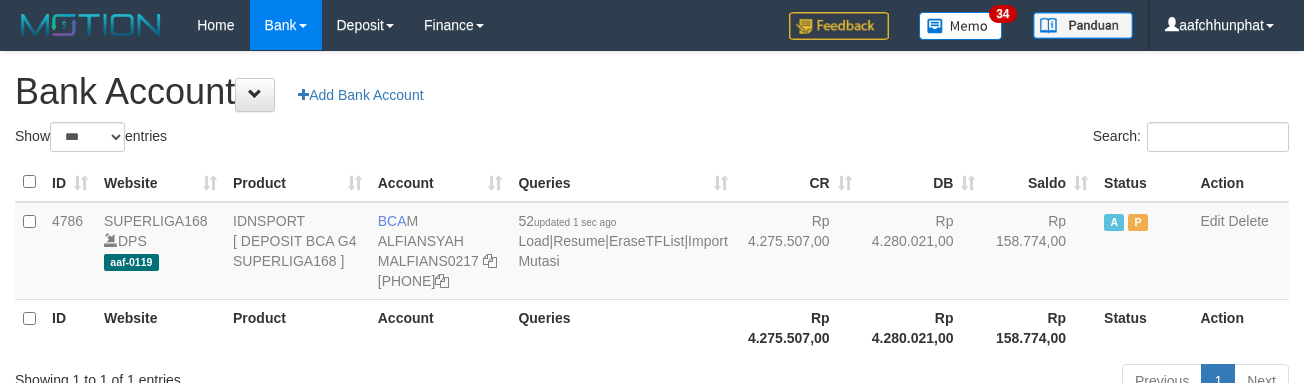 scroll, scrollTop: 66, scrollLeft: 0, axis: vertical 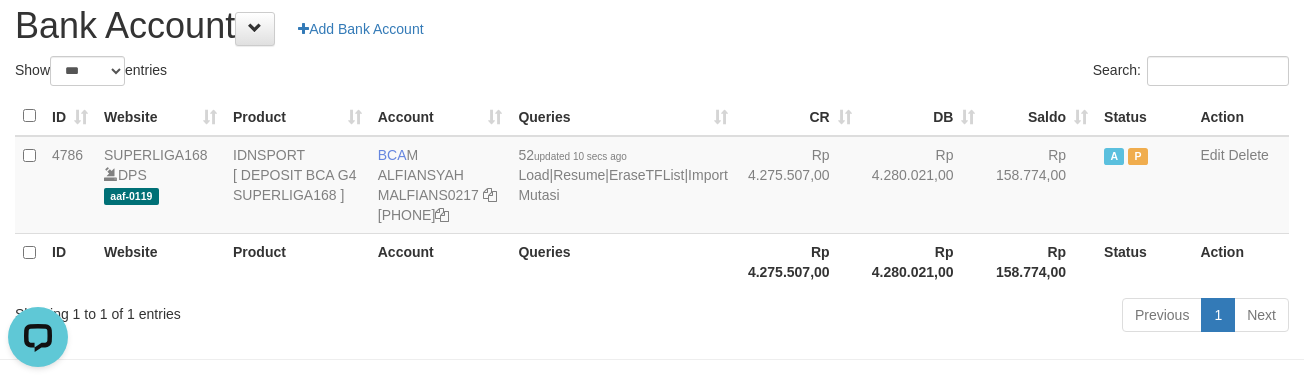 click on "Previous 1 Next" at bounding box center (923, 317) 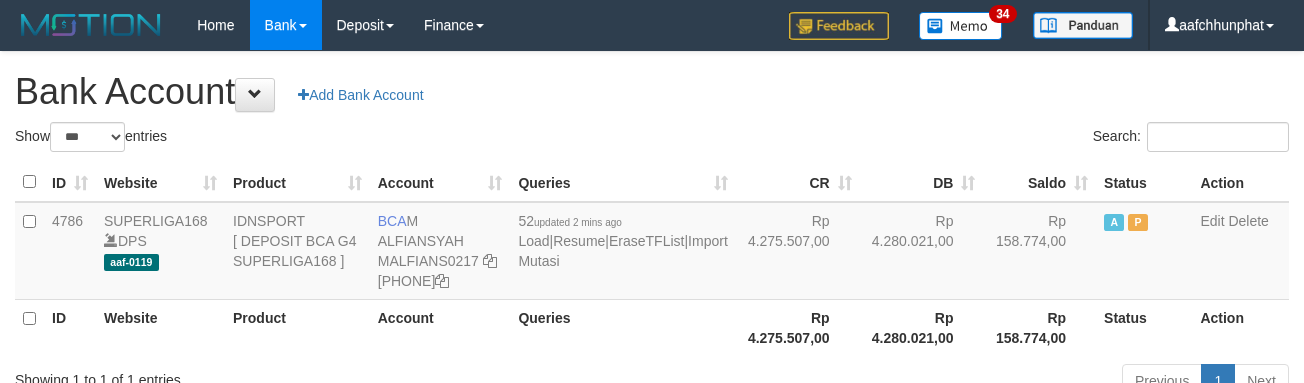 scroll, scrollTop: 66, scrollLeft: 0, axis: vertical 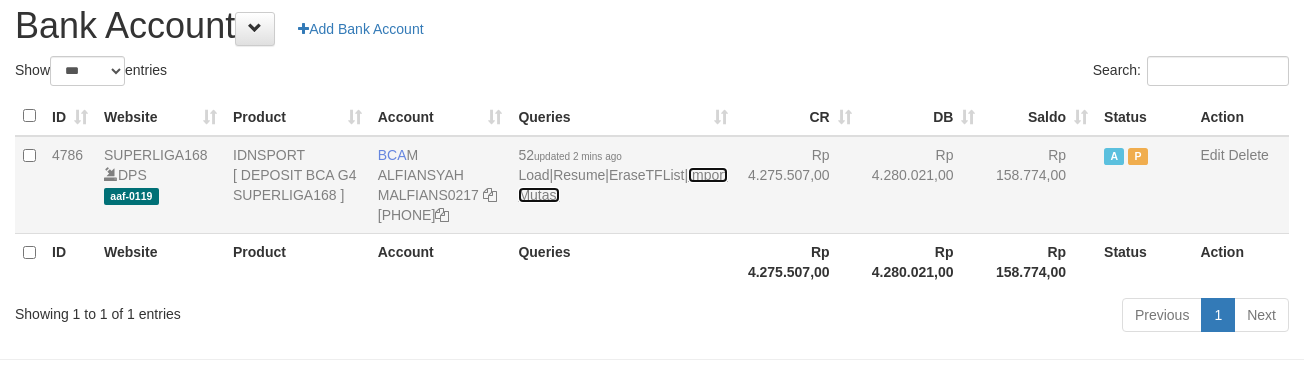 click on "Import Mutasi" at bounding box center (622, 185) 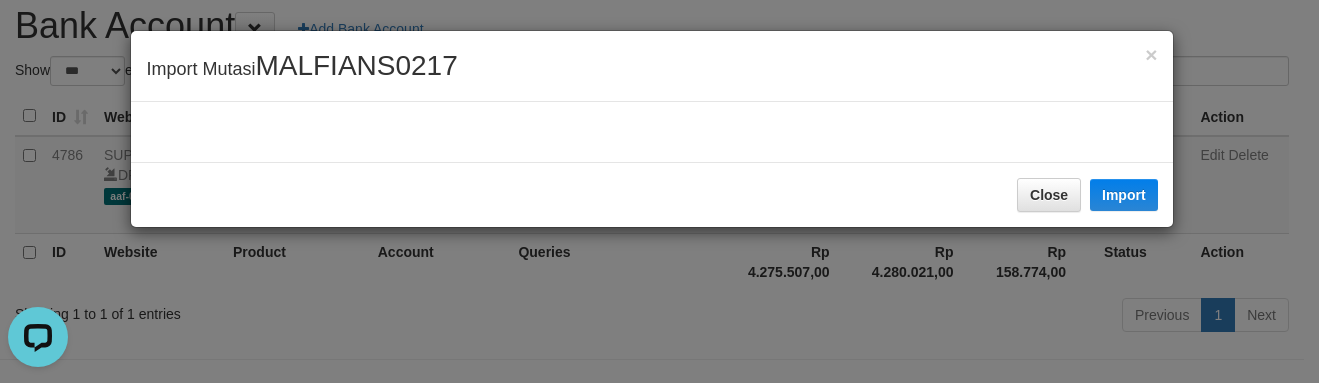 scroll, scrollTop: 0, scrollLeft: 0, axis: both 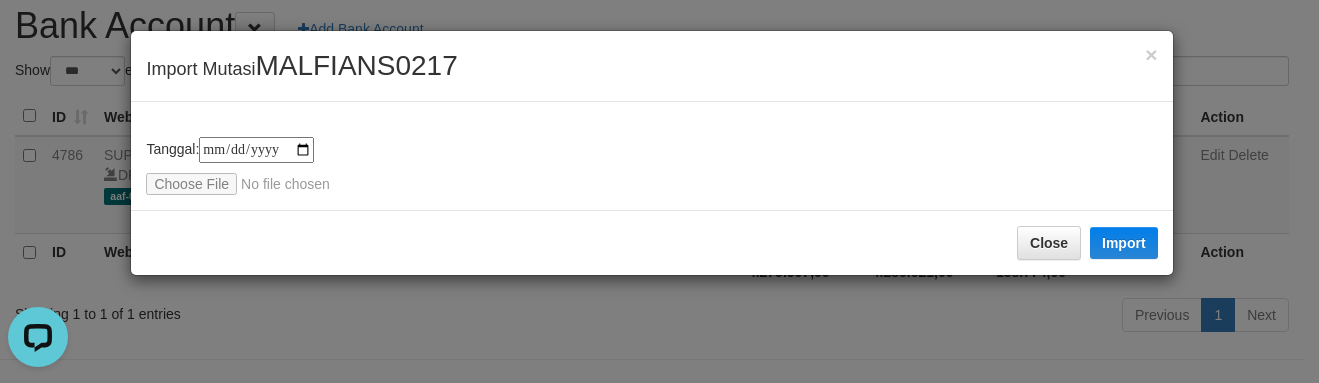 type on "**********" 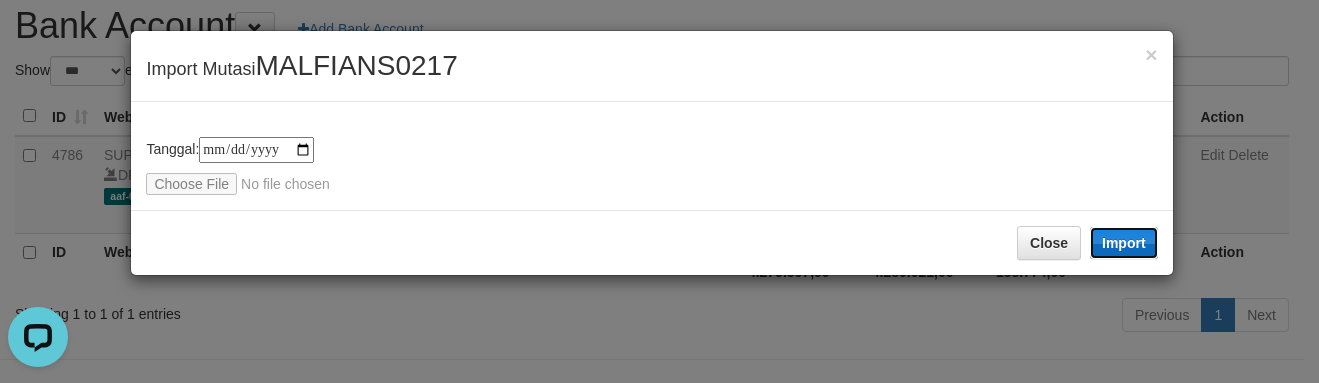 click on "Import" at bounding box center [1124, 243] 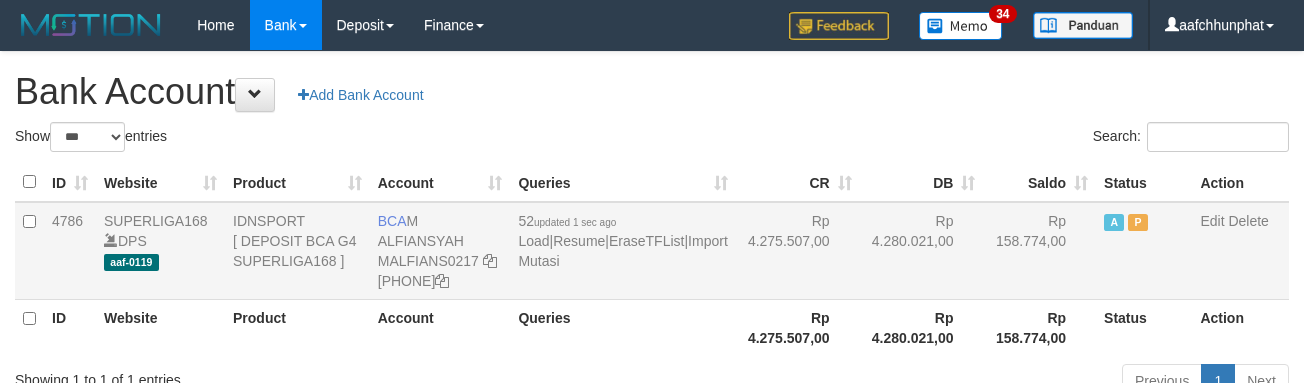 scroll, scrollTop: 66, scrollLeft: 0, axis: vertical 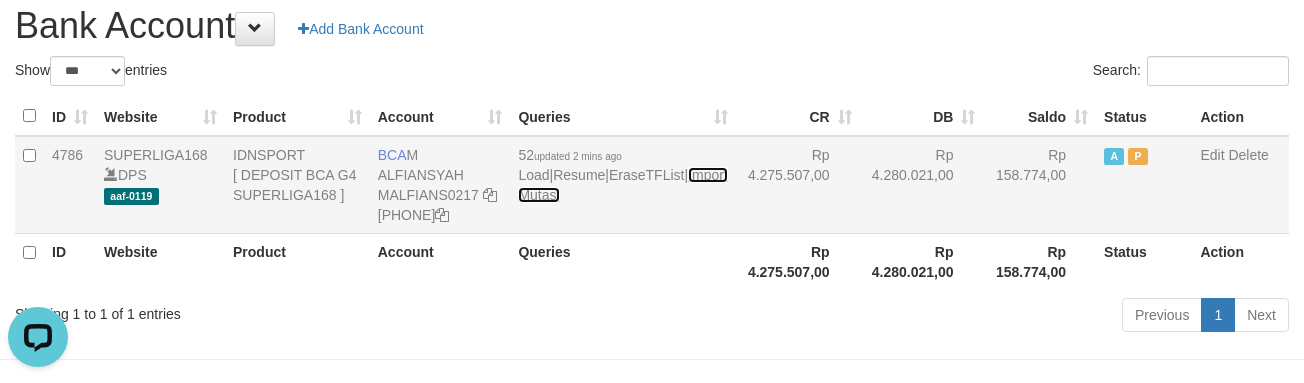 click on "Import Mutasi" at bounding box center (622, 185) 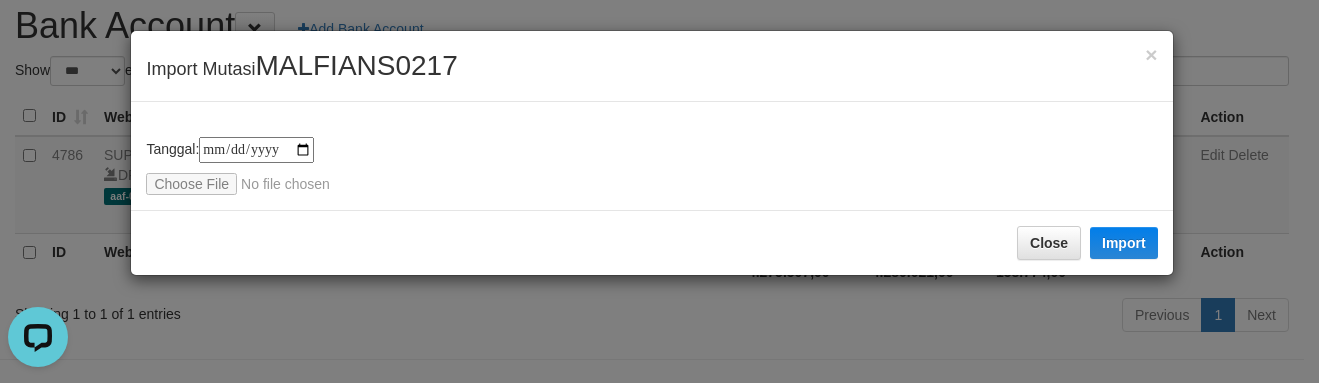 type on "**********" 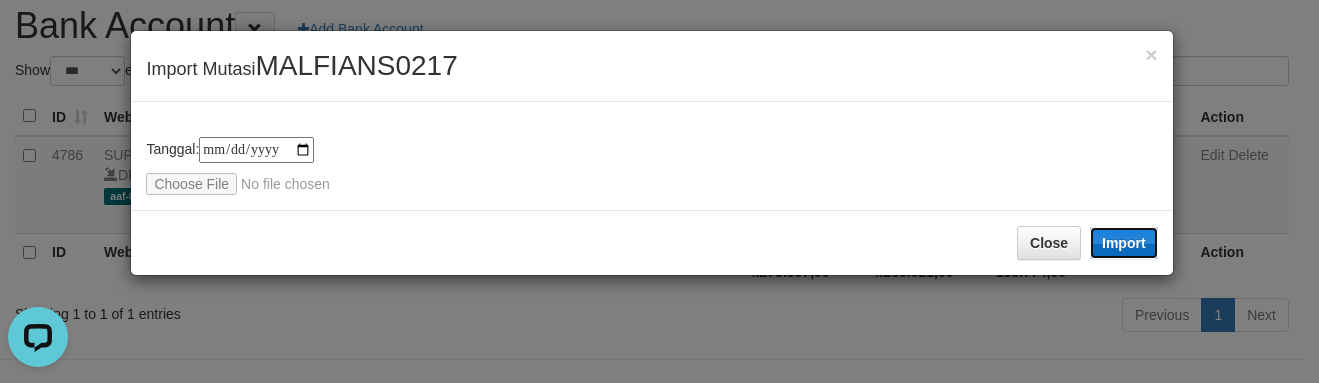 click on "Import" at bounding box center [1124, 243] 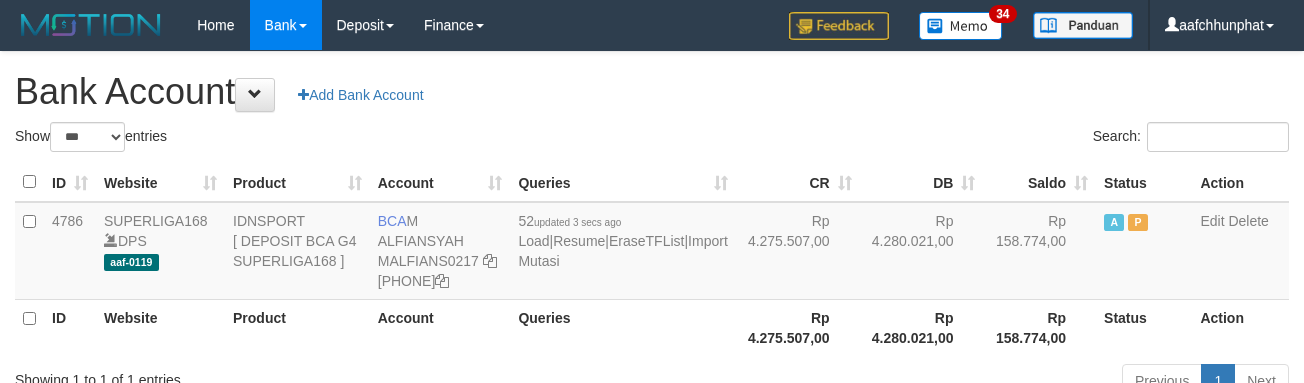 scroll, scrollTop: 66, scrollLeft: 0, axis: vertical 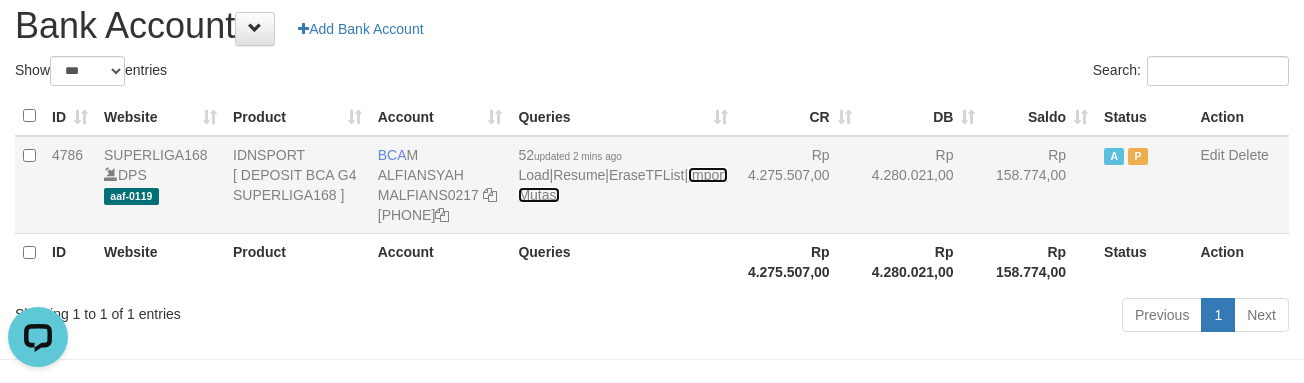 click on "Import Mutasi" at bounding box center (622, 185) 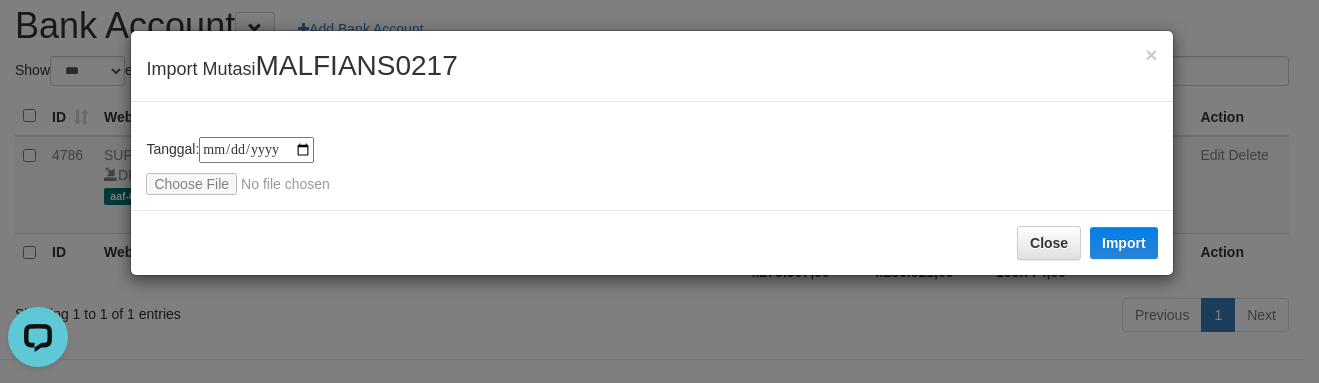 type on "**********" 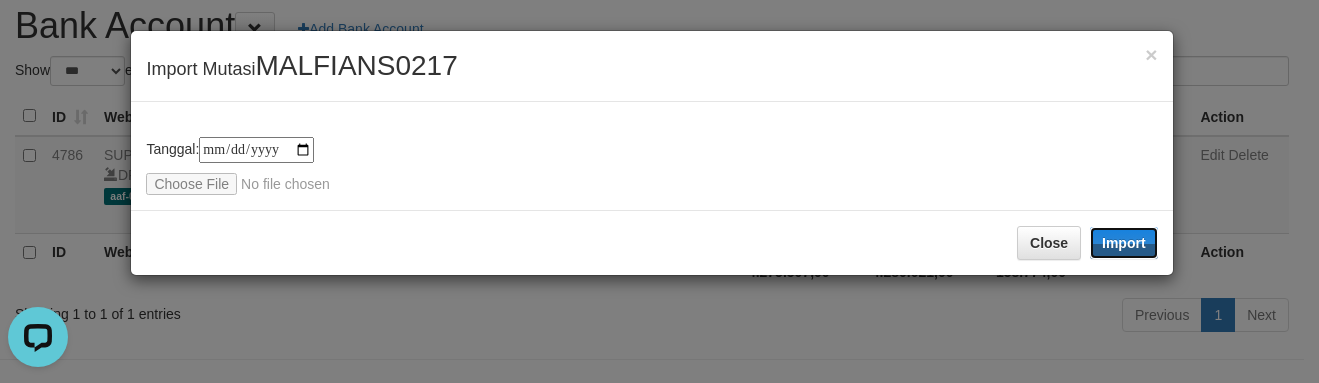 drag, startPoint x: 1131, startPoint y: 249, endPoint x: 355, endPoint y: 0, distance: 814.9706 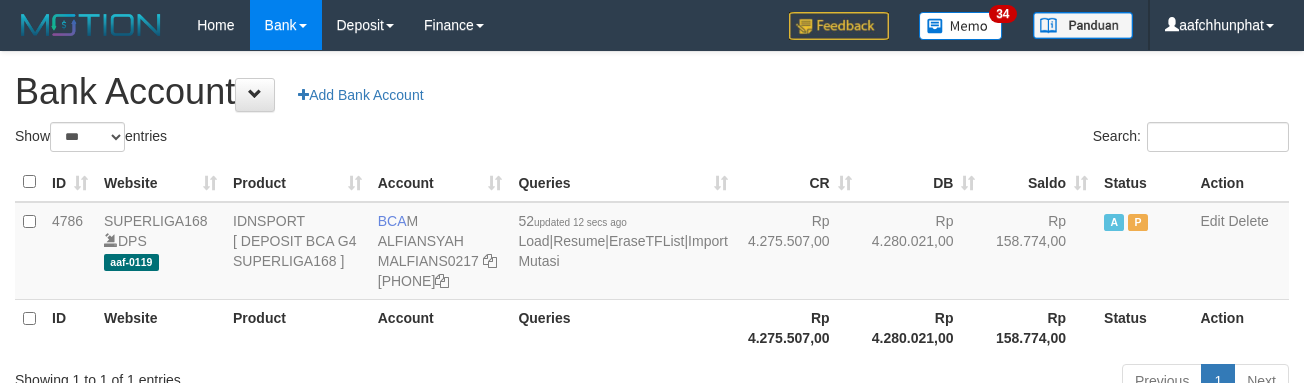 scroll, scrollTop: 66, scrollLeft: 0, axis: vertical 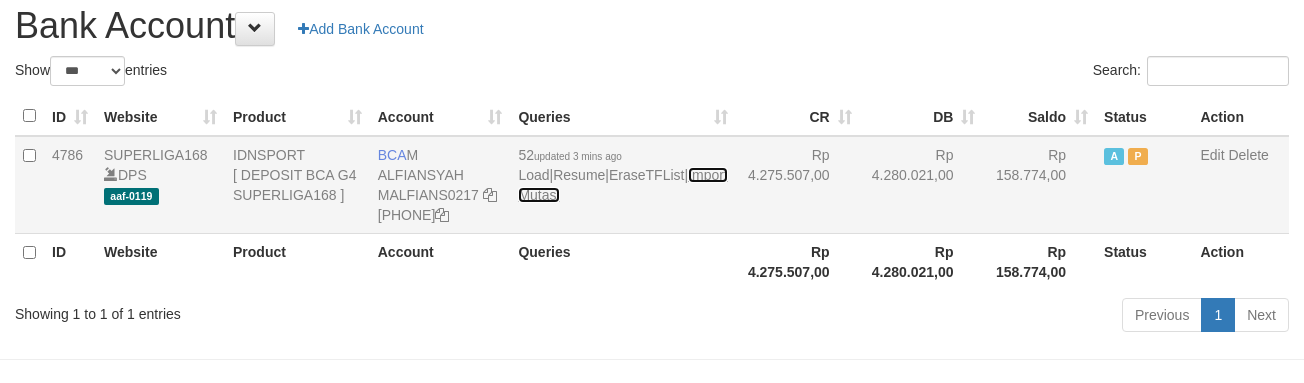 click on "Import Mutasi" at bounding box center [622, 185] 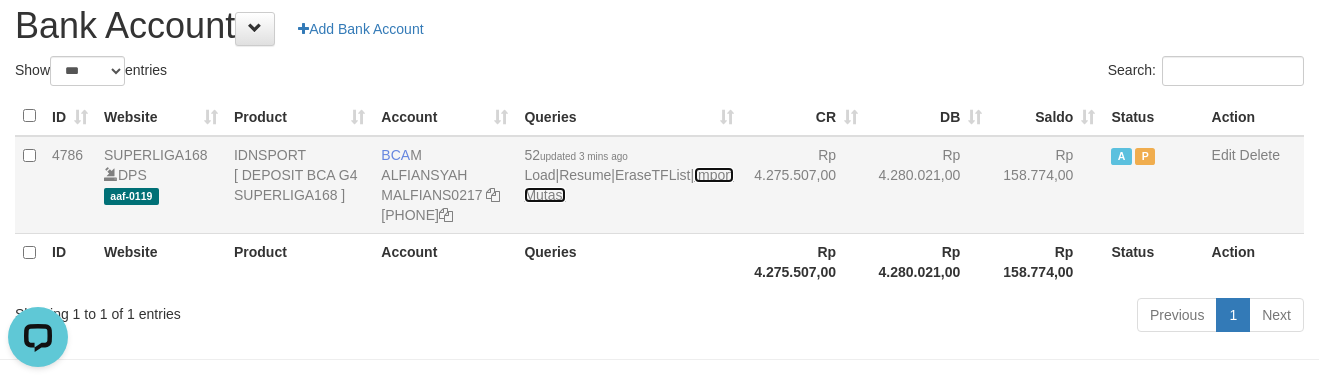 scroll, scrollTop: 0, scrollLeft: 0, axis: both 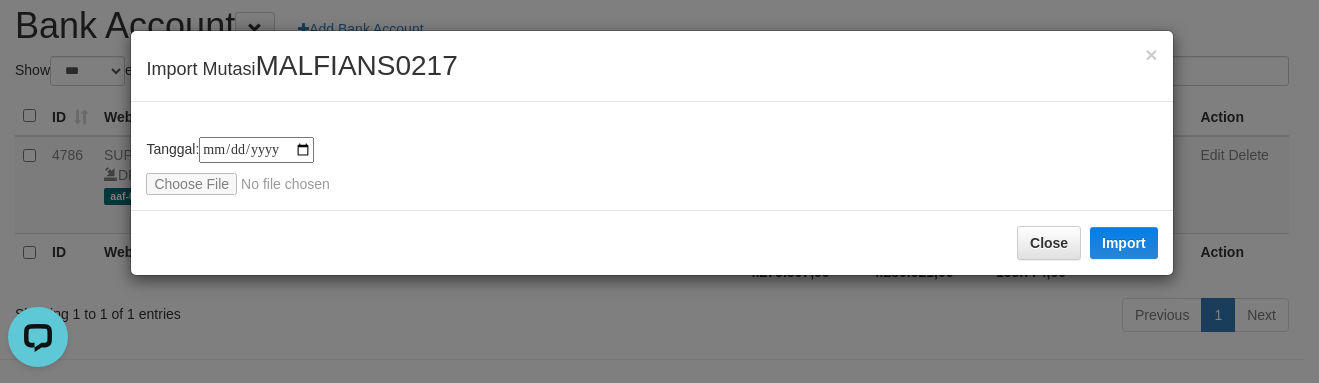 type on "**********" 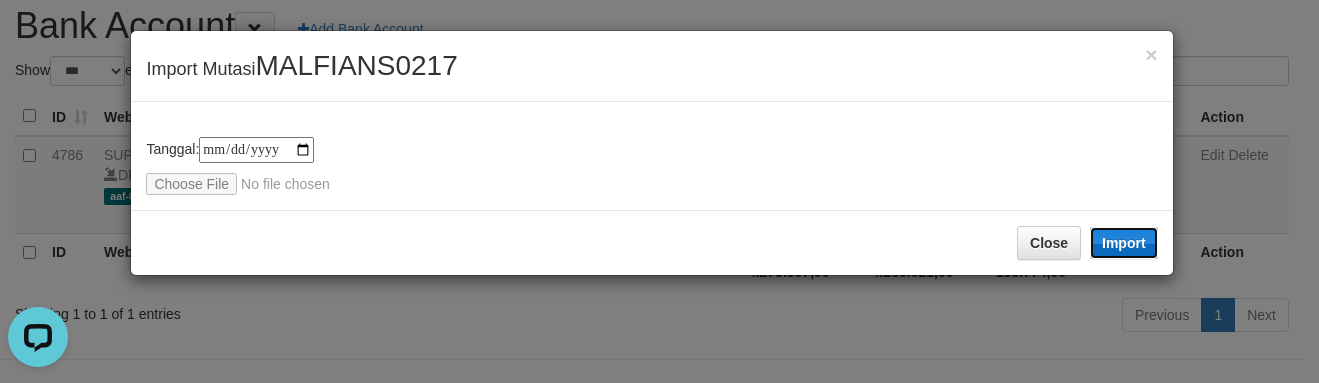 click on "Import" at bounding box center [1124, 243] 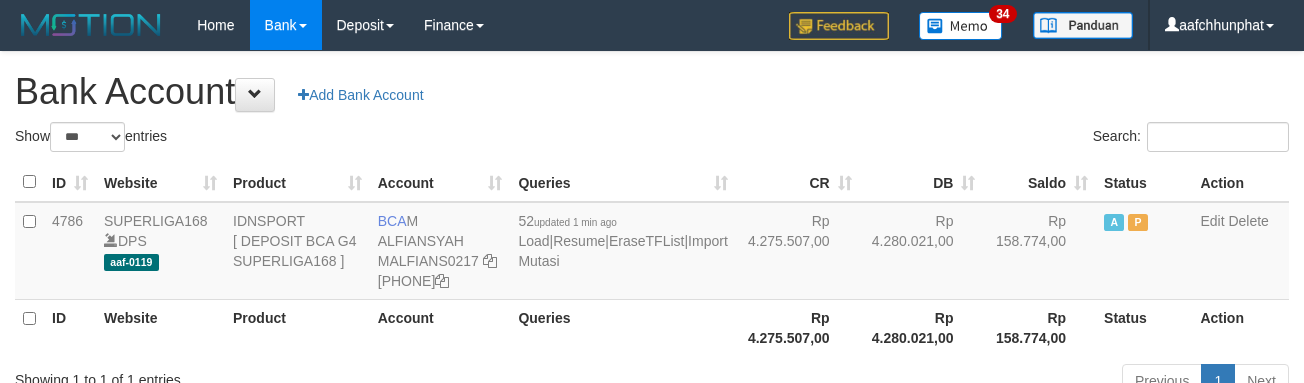 scroll, scrollTop: 66, scrollLeft: 0, axis: vertical 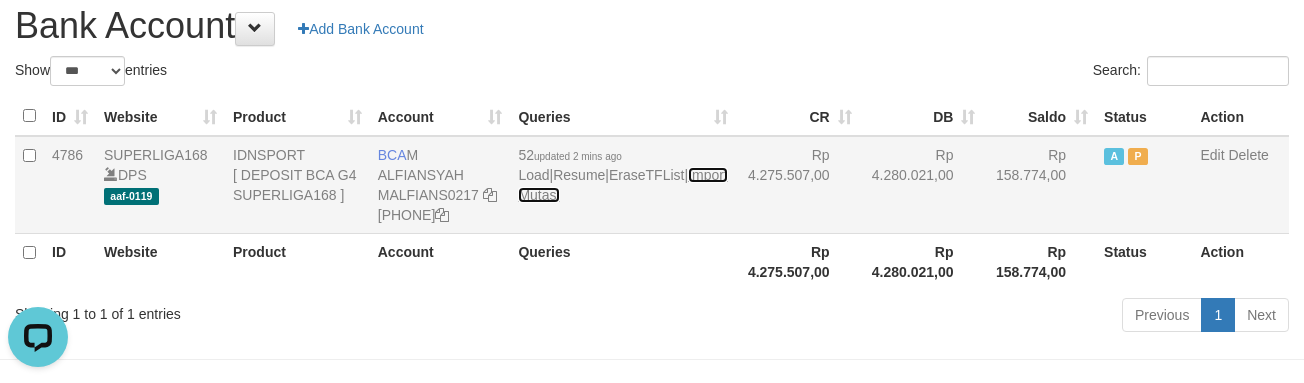 click on "Import Mutasi" at bounding box center [622, 185] 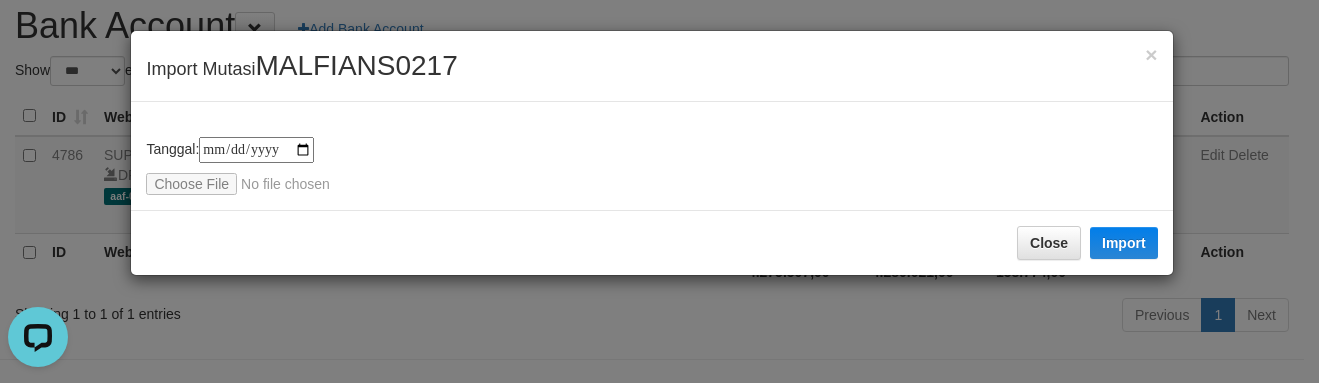 type on "**********" 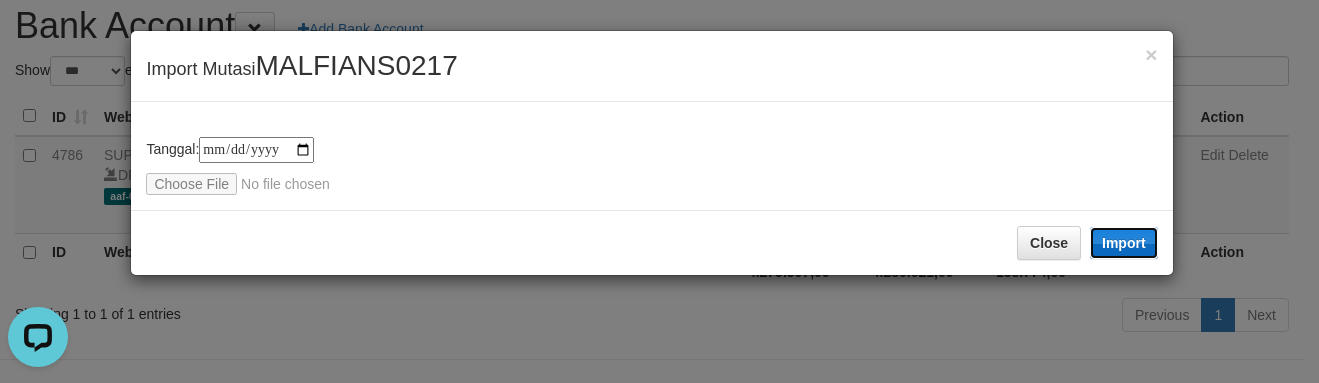 click on "Import" at bounding box center (1124, 243) 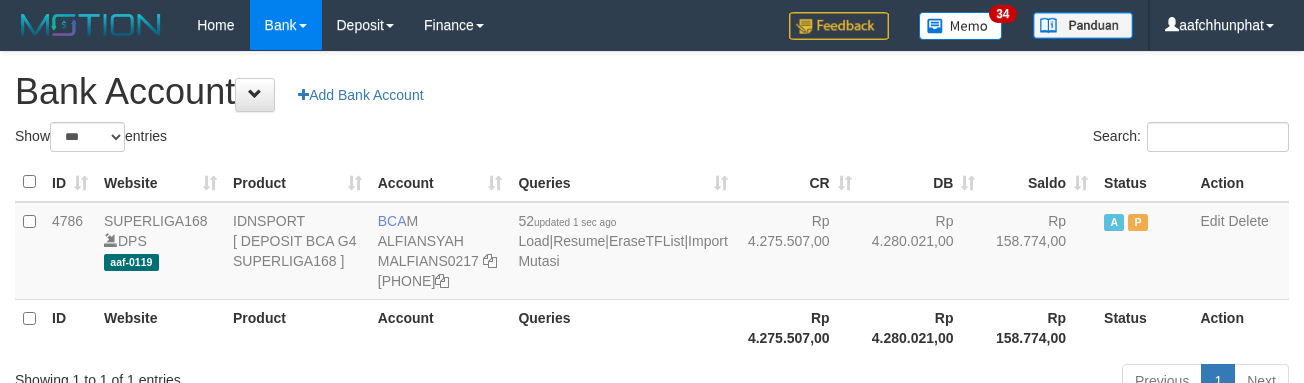 scroll, scrollTop: 66, scrollLeft: 0, axis: vertical 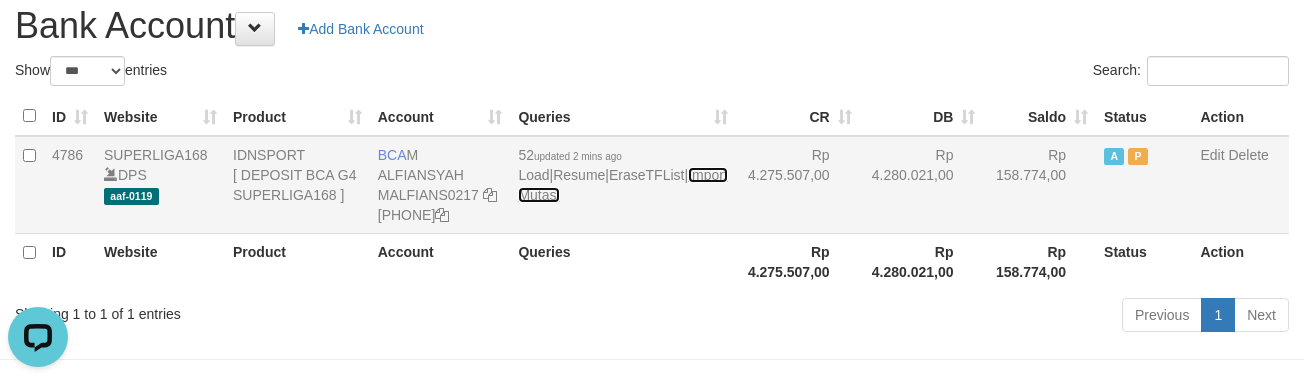 click on "Import Mutasi" at bounding box center (622, 185) 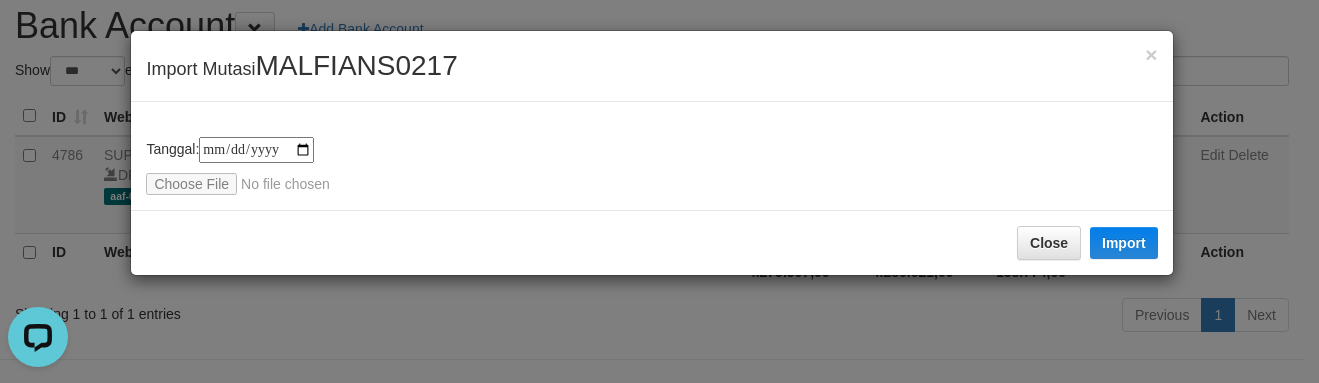 type on "**********" 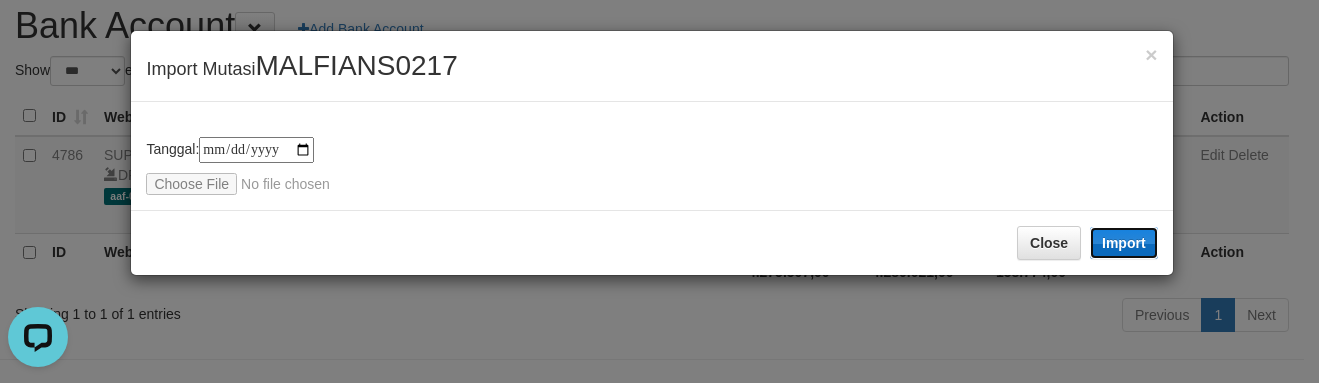 click on "Import" at bounding box center (1124, 243) 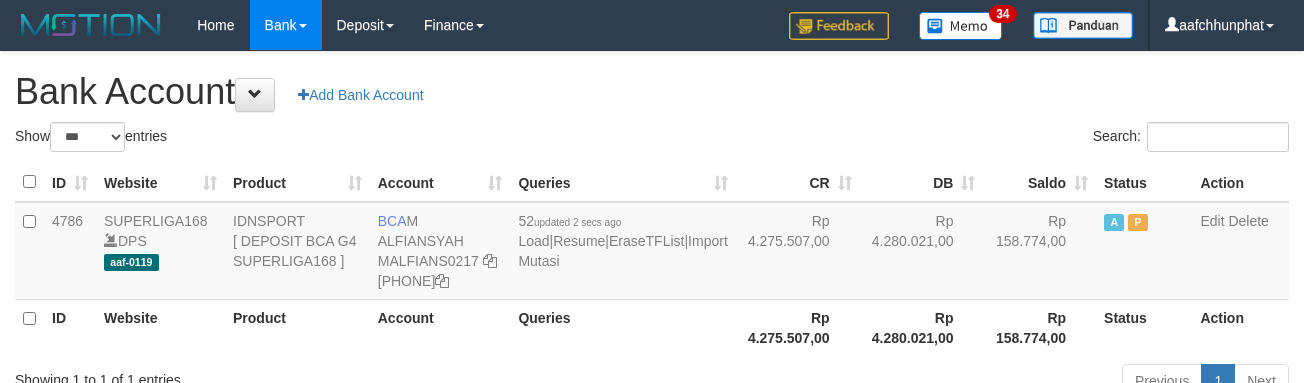 scroll, scrollTop: 66, scrollLeft: 0, axis: vertical 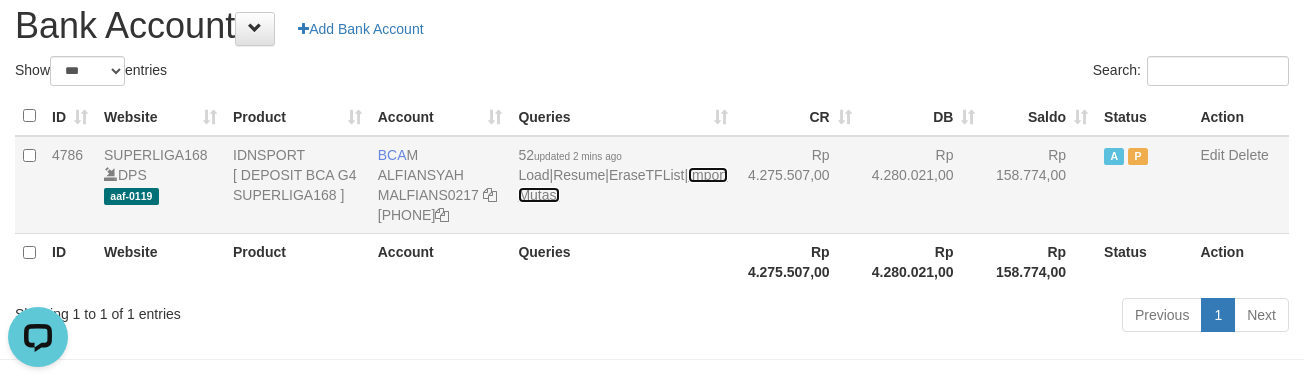 click on "Import Mutasi" at bounding box center [622, 185] 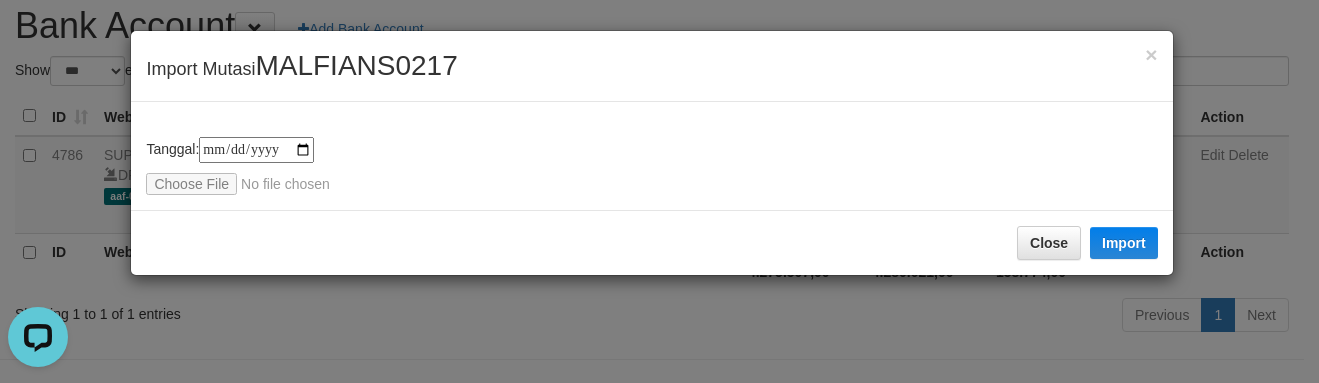 type on "**********" 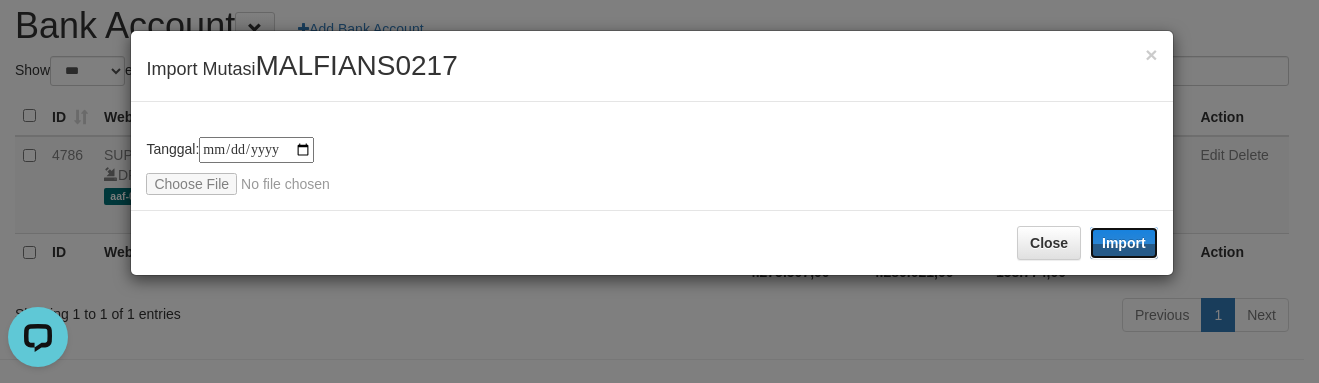 drag, startPoint x: 1138, startPoint y: 246, endPoint x: 359, endPoint y: 2, distance: 816.31915 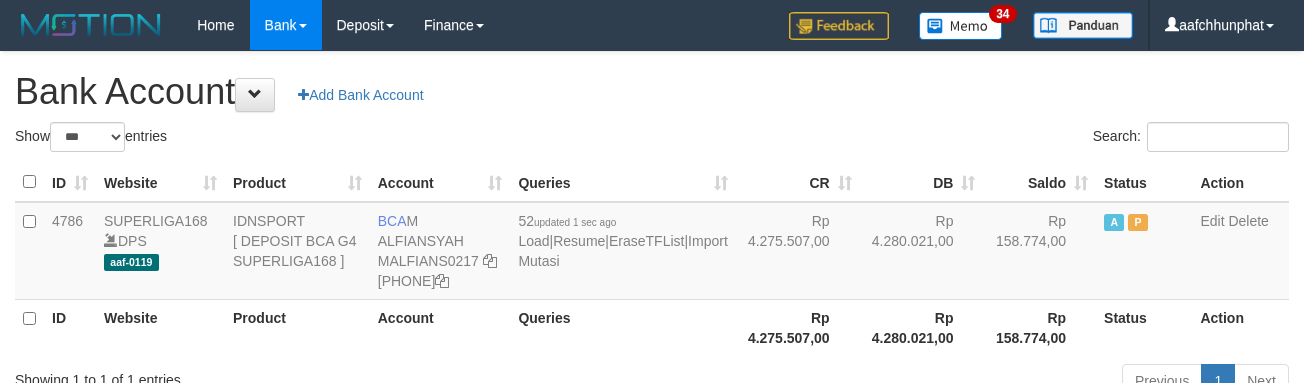 scroll, scrollTop: 66, scrollLeft: 0, axis: vertical 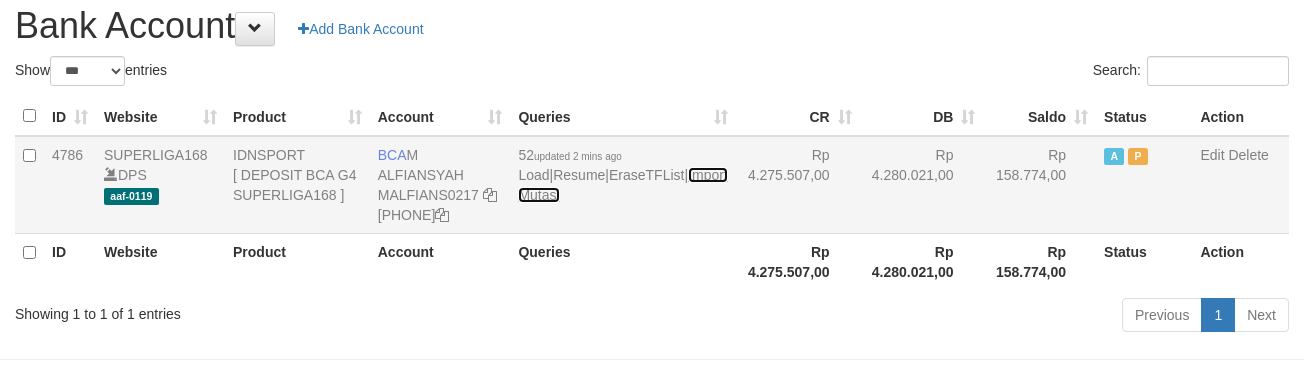 click on "Import Mutasi" at bounding box center (622, 185) 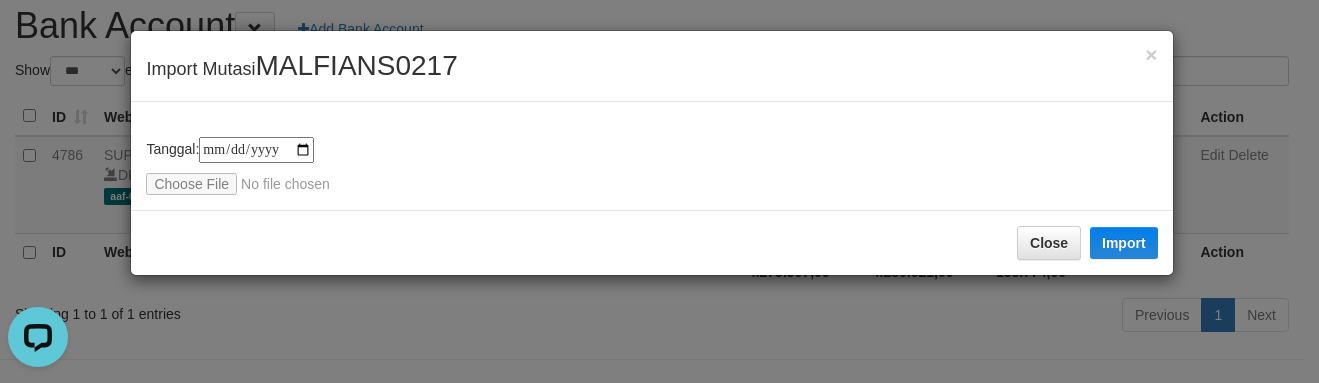 scroll, scrollTop: 0, scrollLeft: 0, axis: both 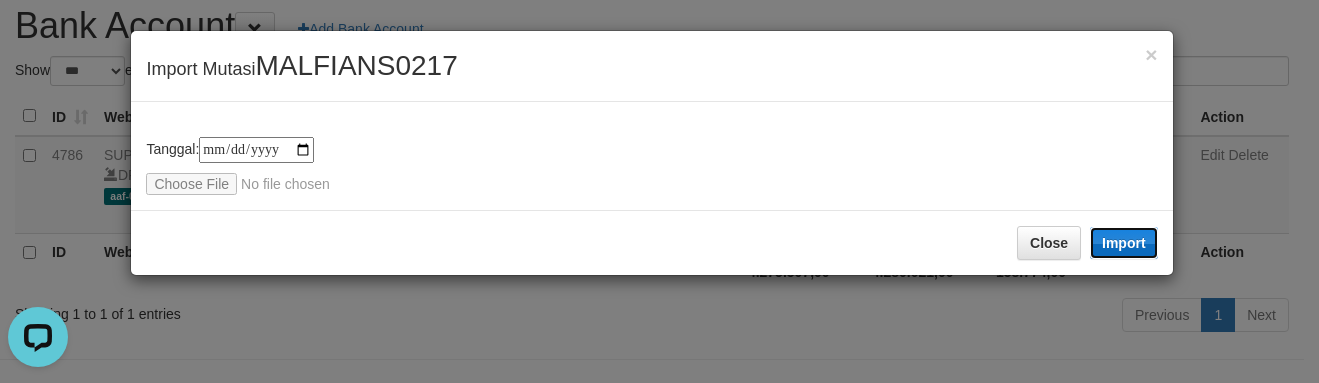 click on "Import" at bounding box center [1124, 243] 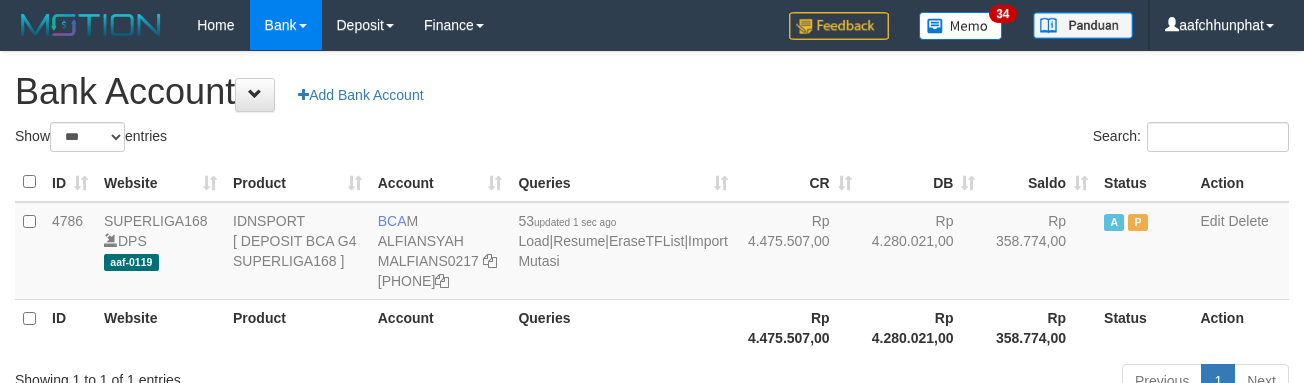 scroll, scrollTop: 66, scrollLeft: 0, axis: vertical 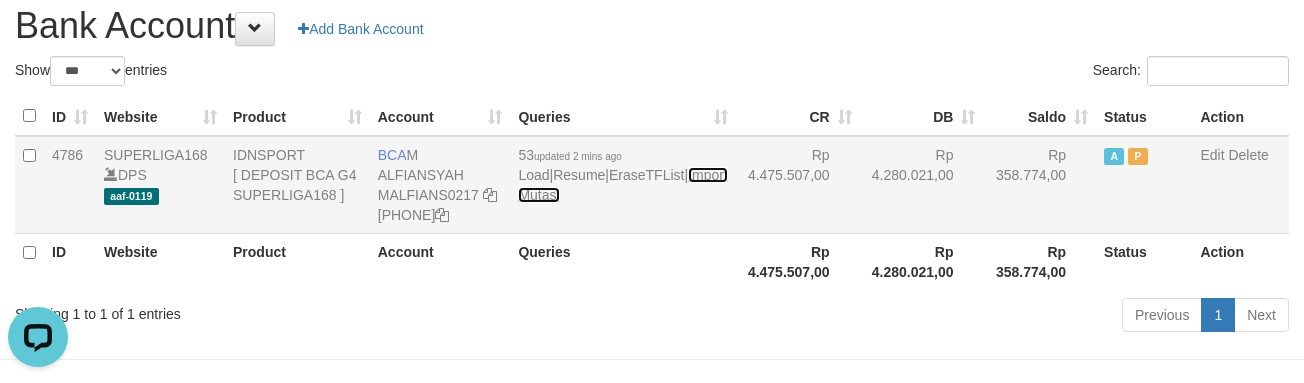 click on "Import Mutasi" at bounding box center [622, 185] 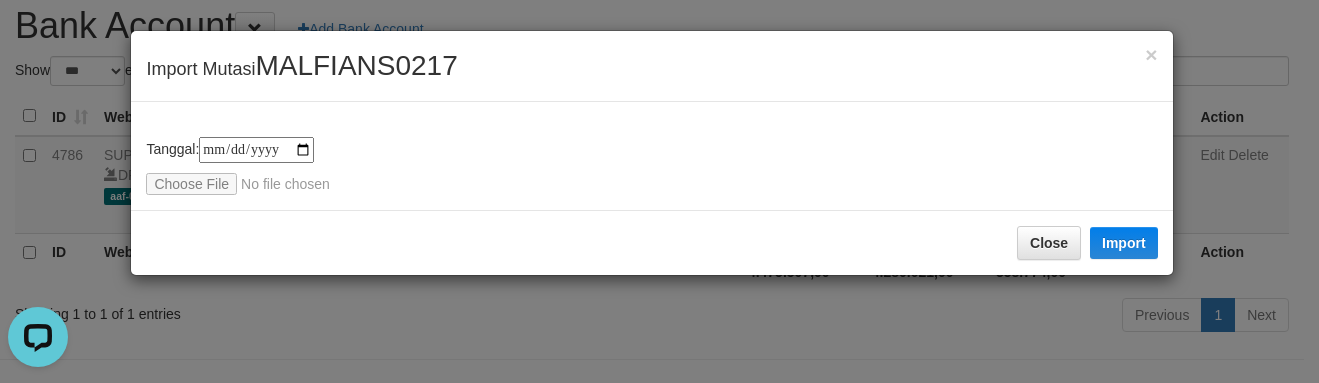 type on "**********" 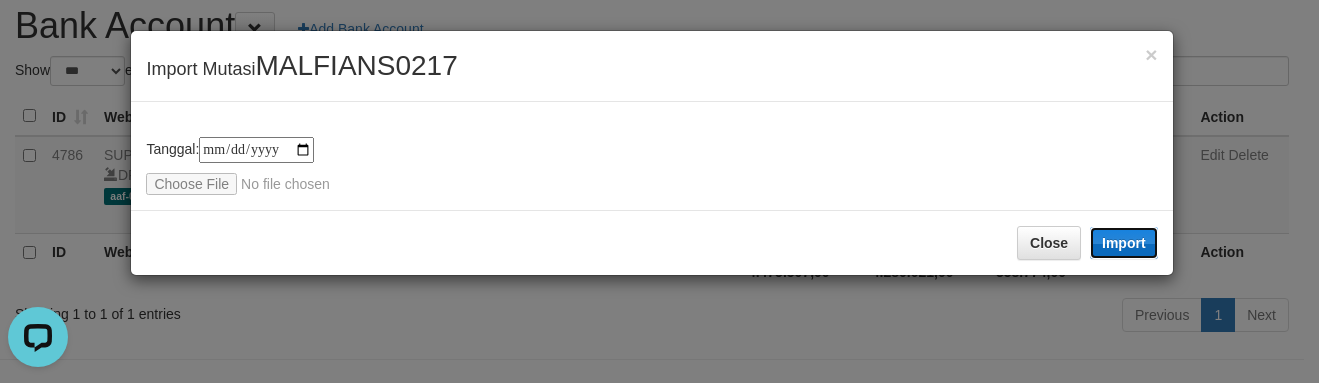 click on "Import" at bounding box center (1124, 243) 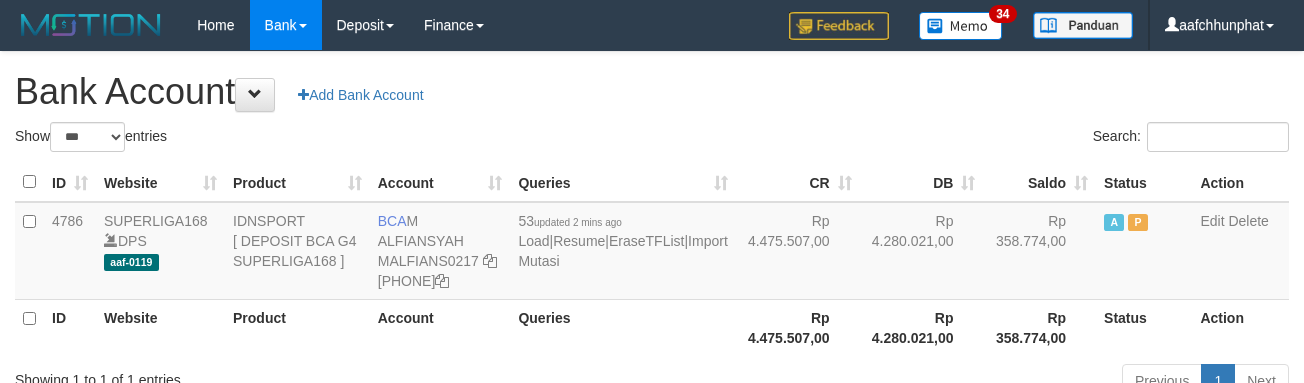 scroll, scrollTop: 66, scrollLeft: 0, axis: vertical 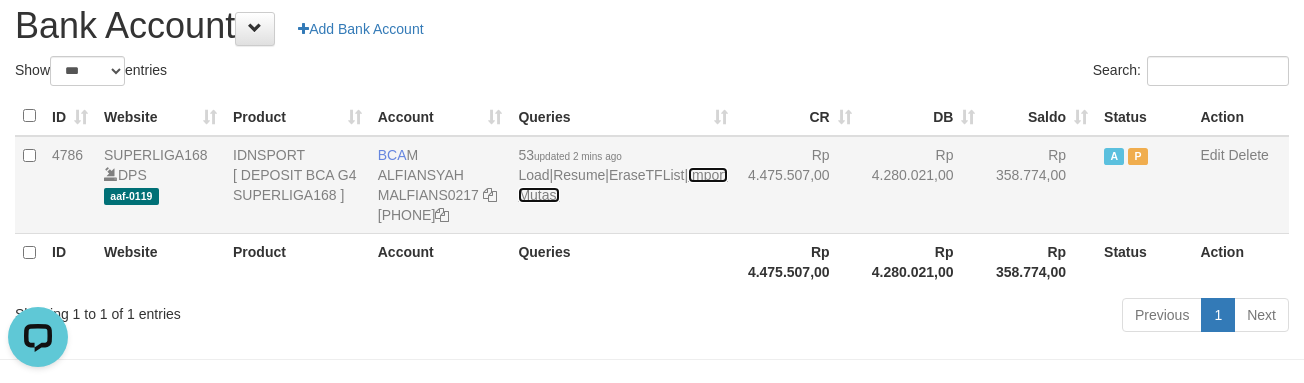 click on "Import Mutasi" at bounding box center (622, 185) 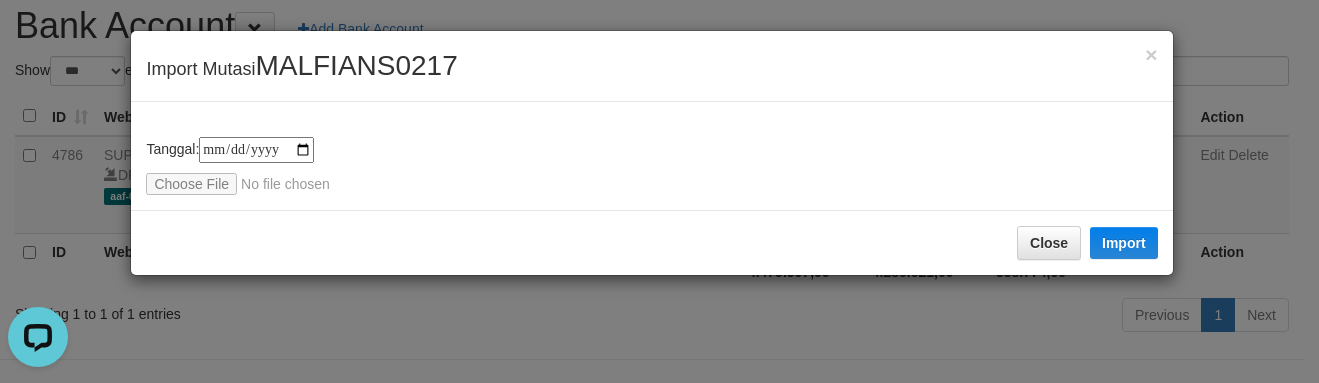 type on "**********" 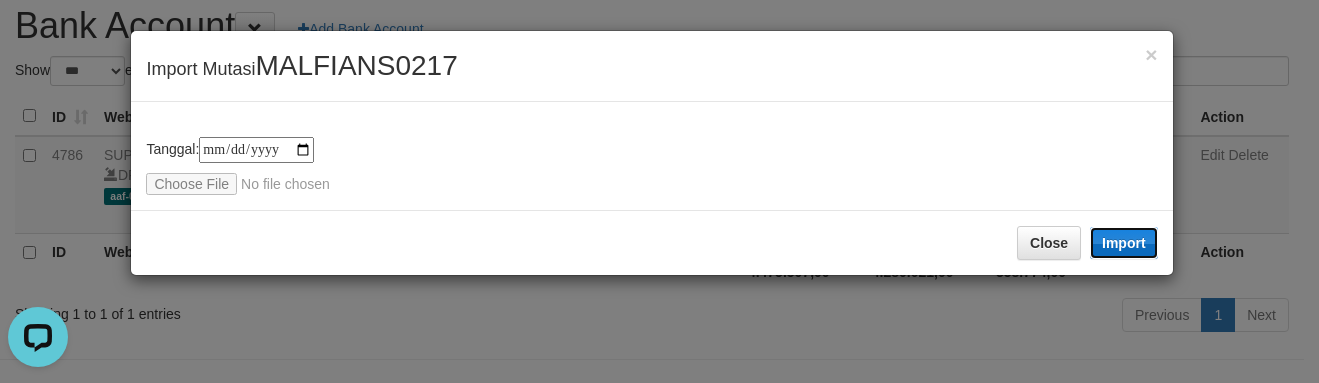 click on "Import" at bounding box center [1124, 243] 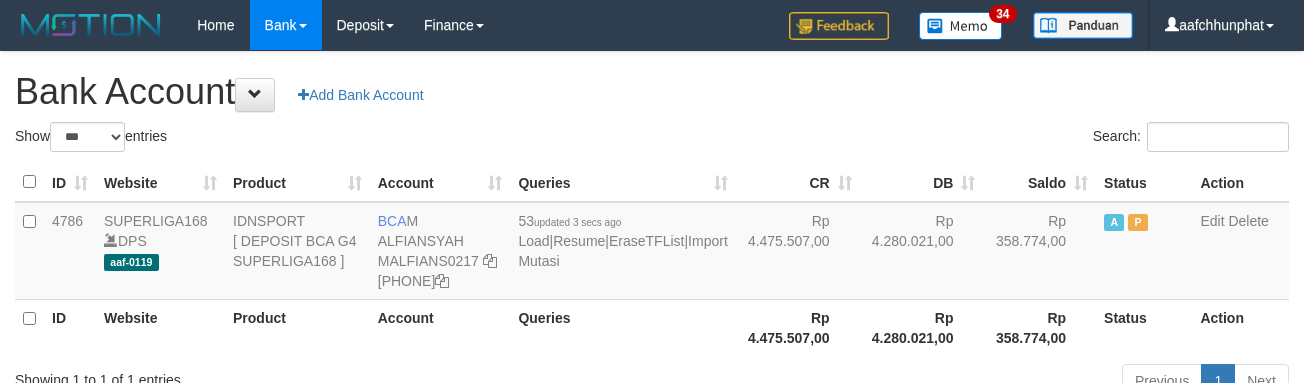 scroll, scrollTop: 66, scrollLeft: 0, axis: vertical 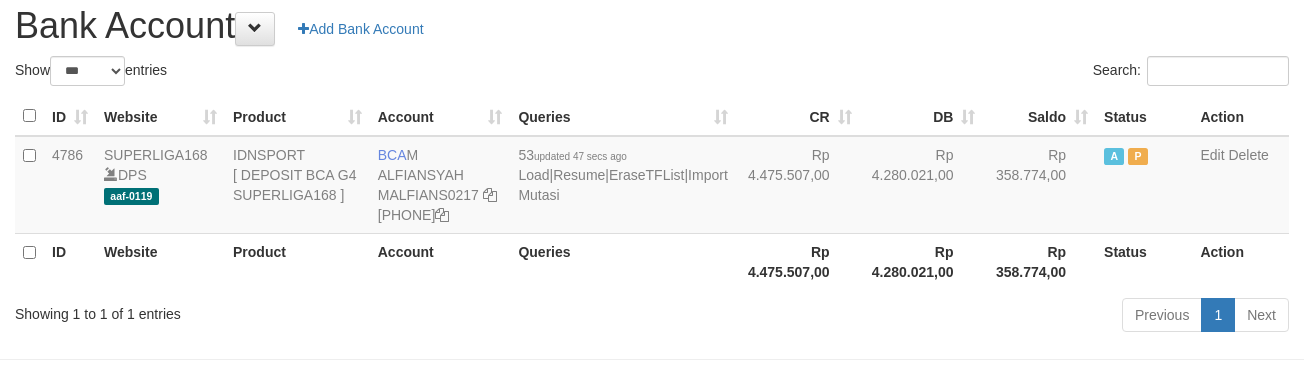 click on "Queries" at bounding box center (622, 116) 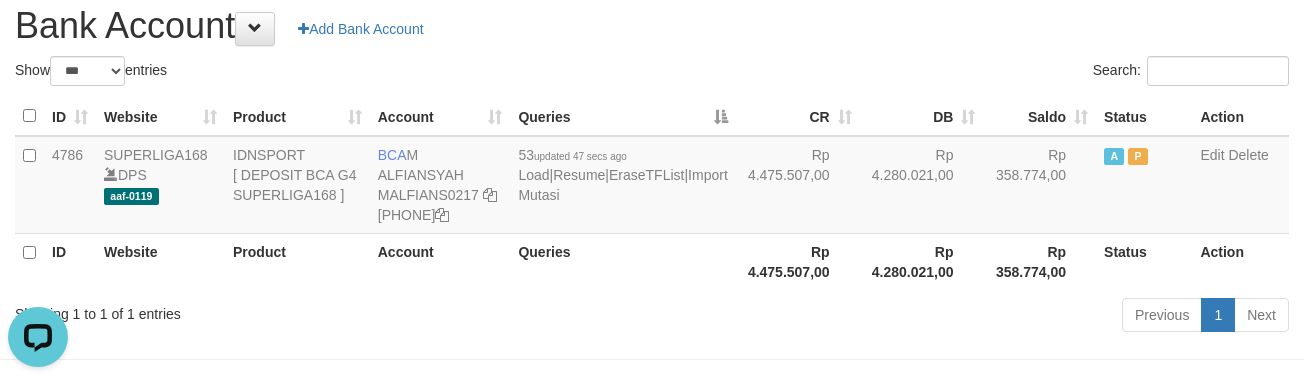scroll, scrollTop: 0, scrollLeft: 0, axis: both 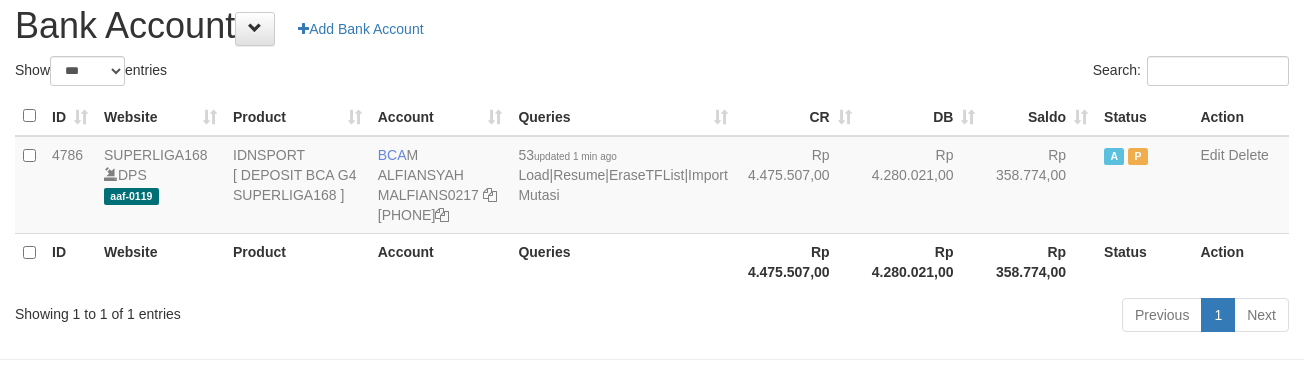 click on "Search:" at bounding box center (978, 73) 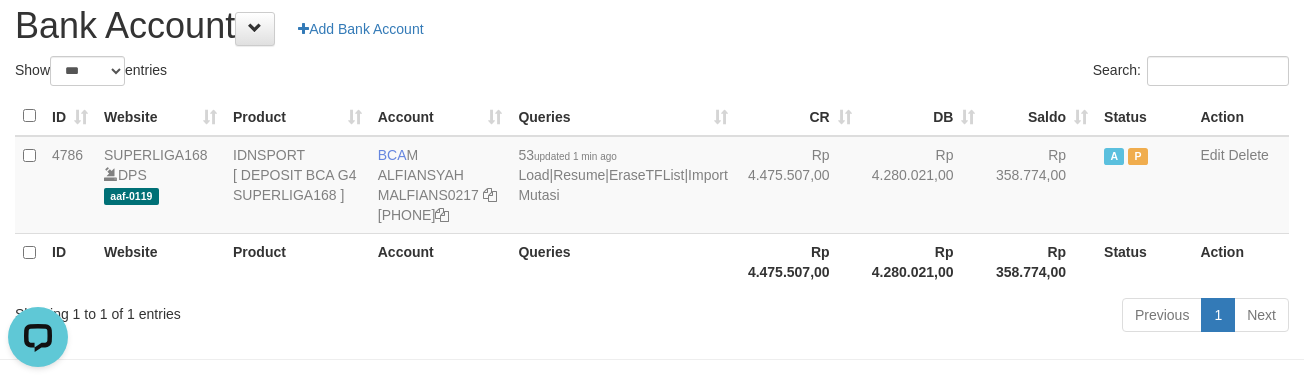 scroll, scrollTop: 0, scrollLeft: 0, axis: both 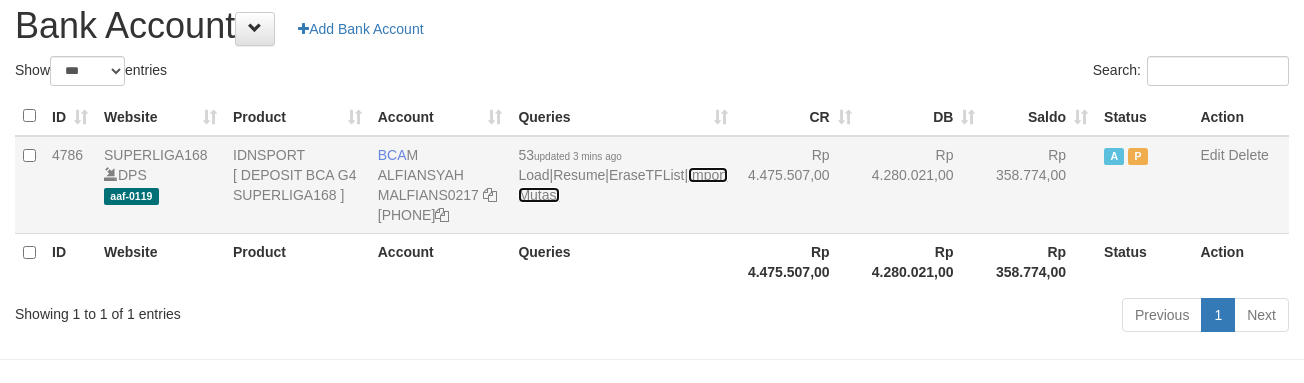 click on "Import Mutasi" at bounding box center [622, 185] 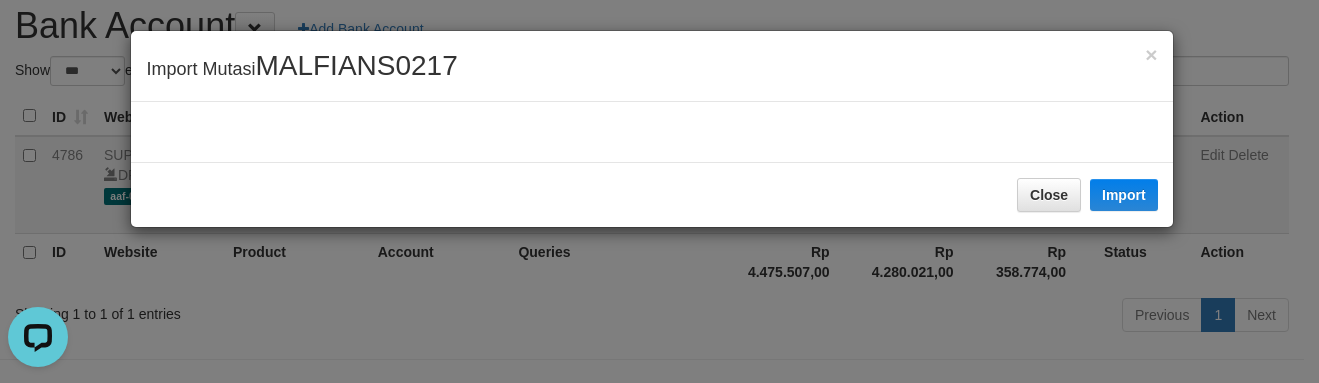 scroll, scrollTop: 0, scrollLeft: 0, axis: both 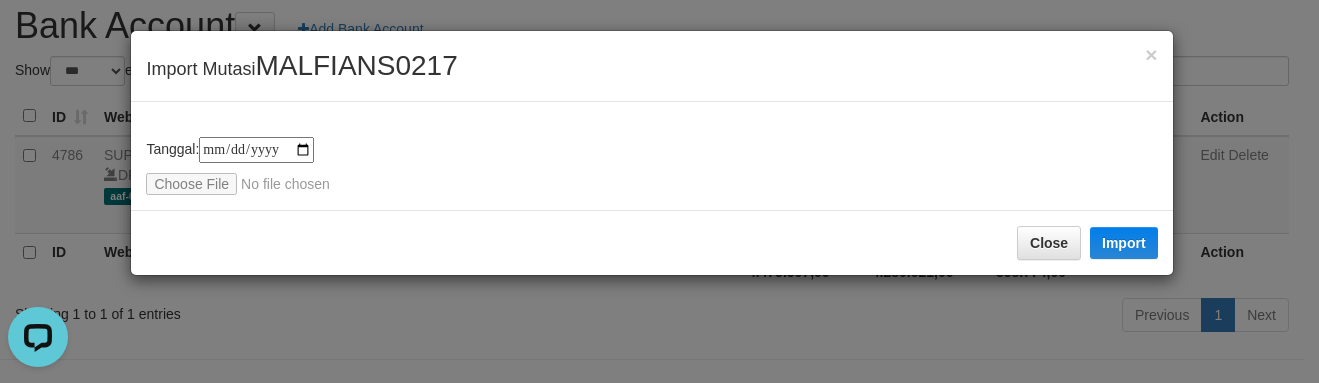 type on "**********" 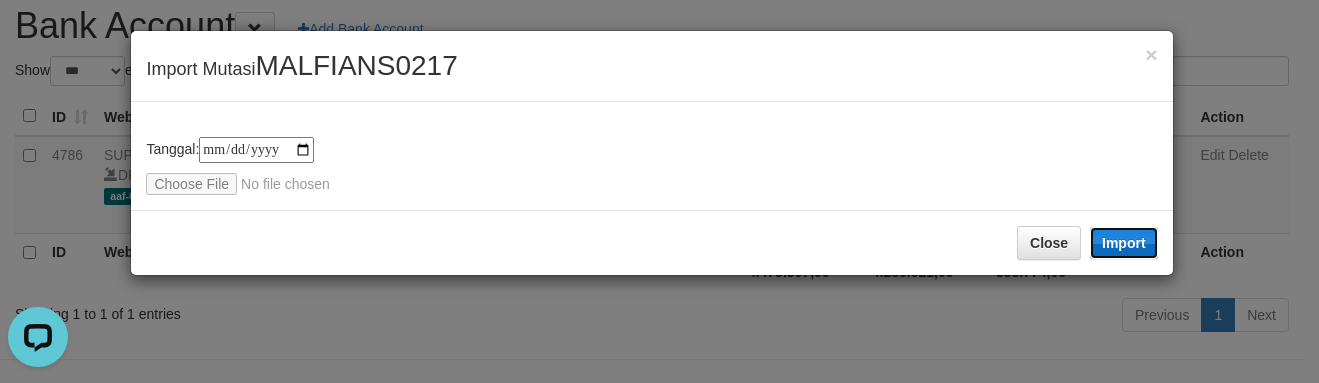 click on "Import" at bounding box center [1124, 243] 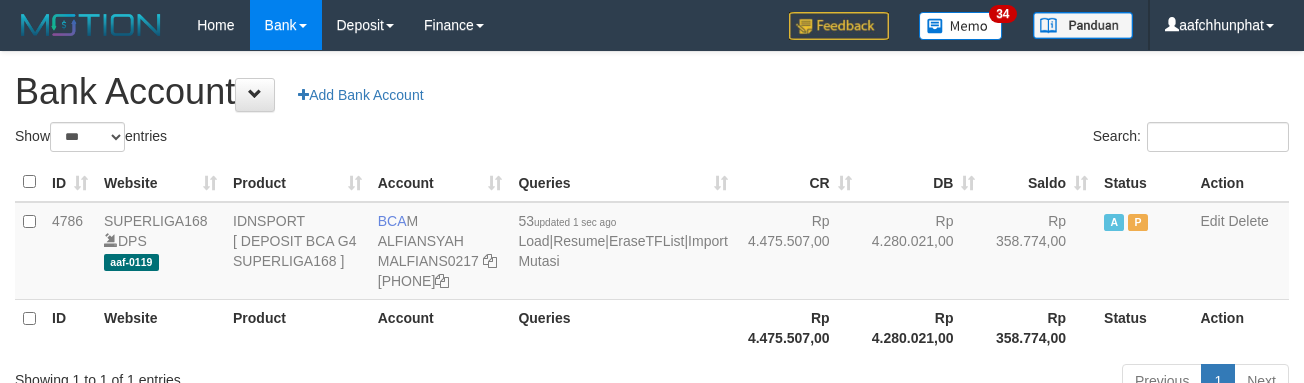 scroll, scrollTop: 66, scrollLeft: 0, axis: vertical 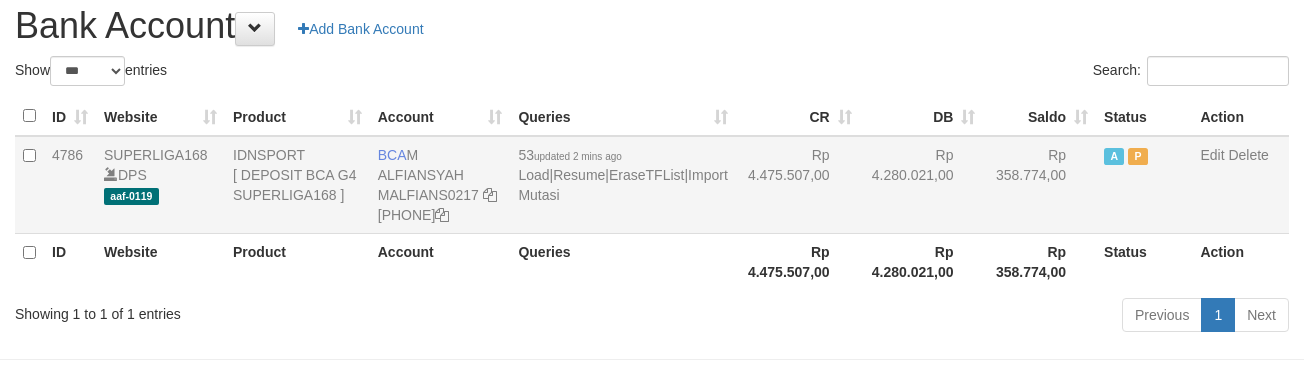 click on "53  updated 2 mins ago
Load
|
Resume
|
EraseTFList
|
Import Mutasi" at bounding box center (622, 185) 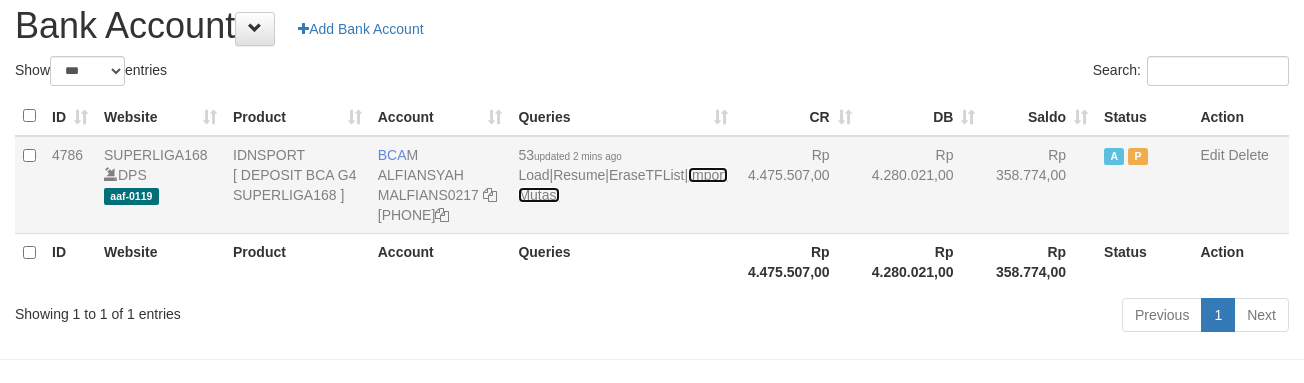 click on "Import Mutasi" at bounding box center (622, 185) 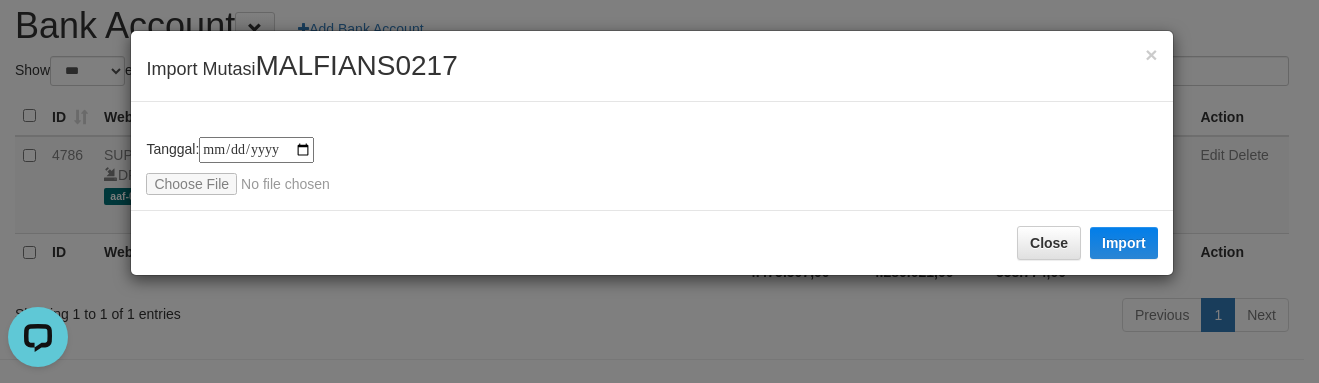 scroll, scrollTop: 0, scrollLeft: 0, axis: both 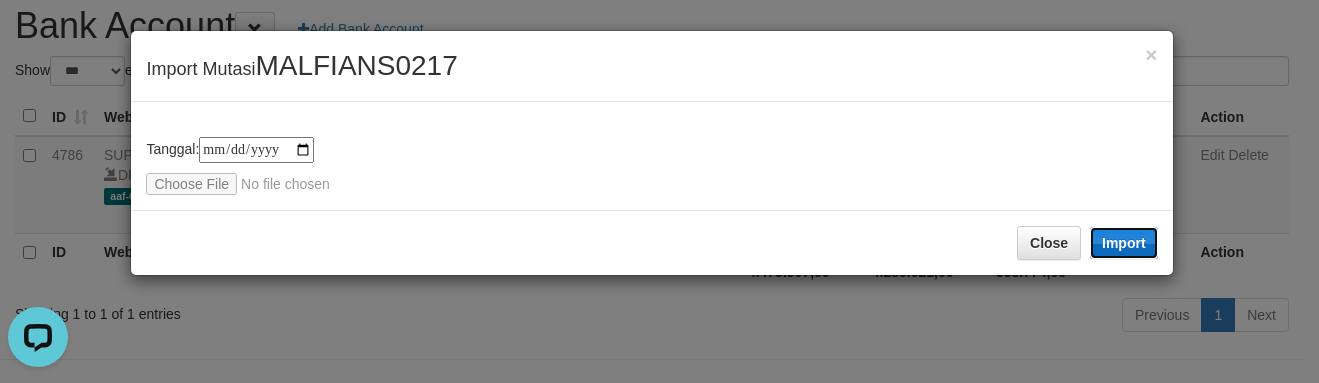 click on "Import" at bounding box center [1124, 243] 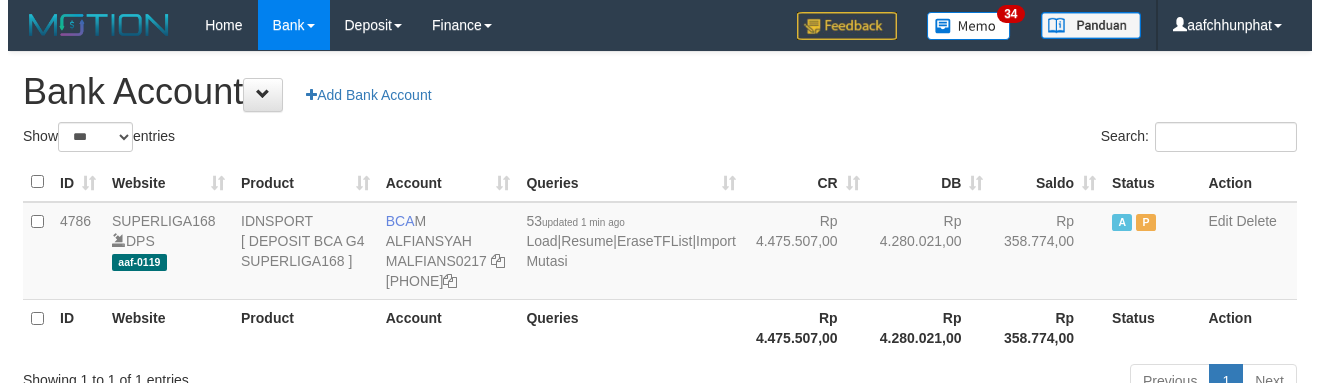 scroll, scrollTop: 66, scrollLeft: 0, axis: vertical 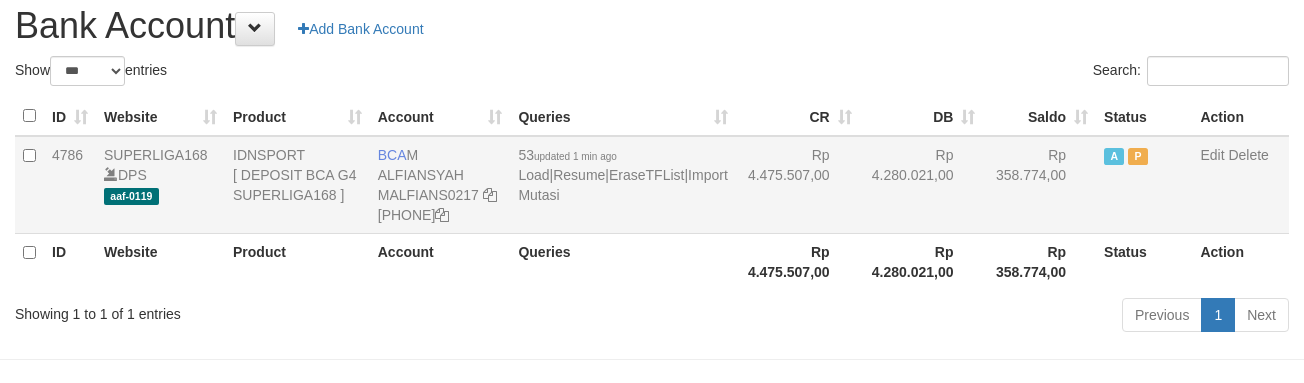 click on "53  updated 1 min ago
Load
|
Resume
|
EraseTFList
|
Import Mutasi" at bounding box center (622, 185) 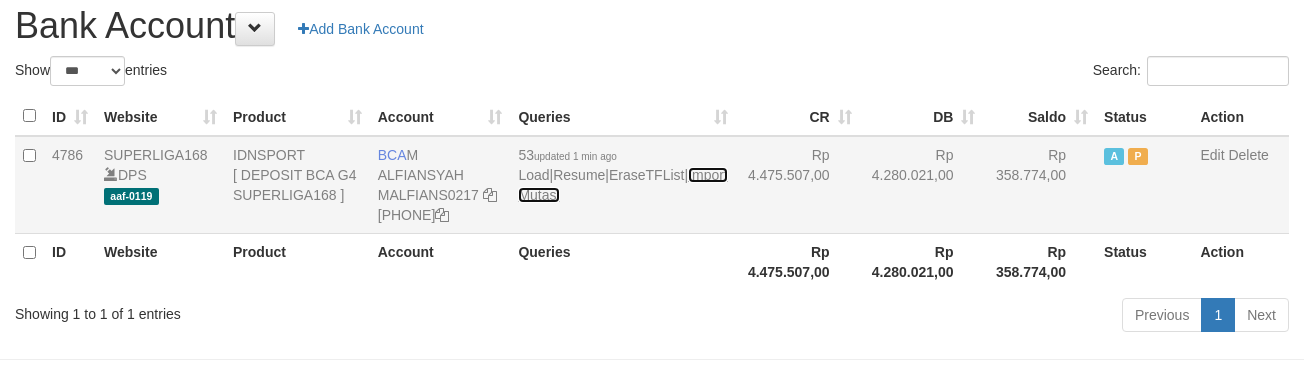 click on "Import Mutasi" at bounding box center [622, 185] 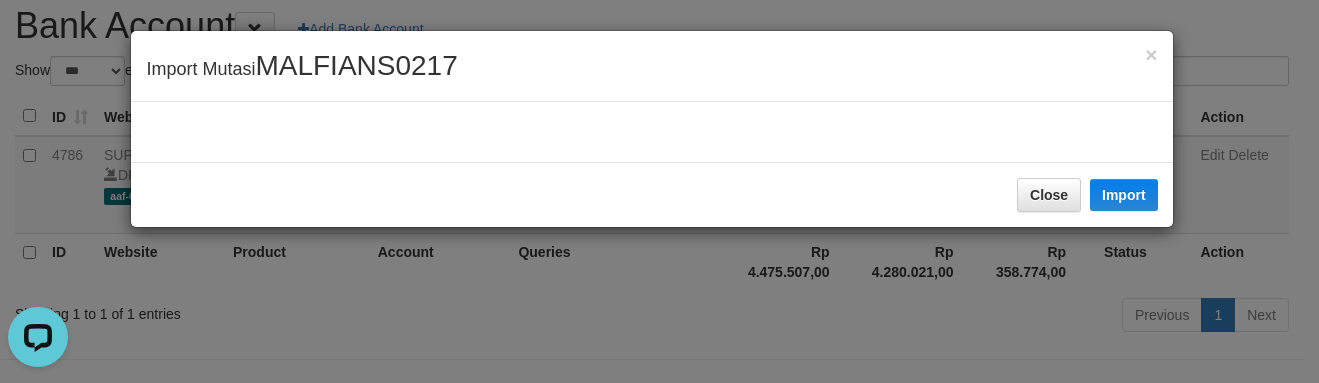 scroll, scrollTop: 0, scrollLeft: 0, axis: both 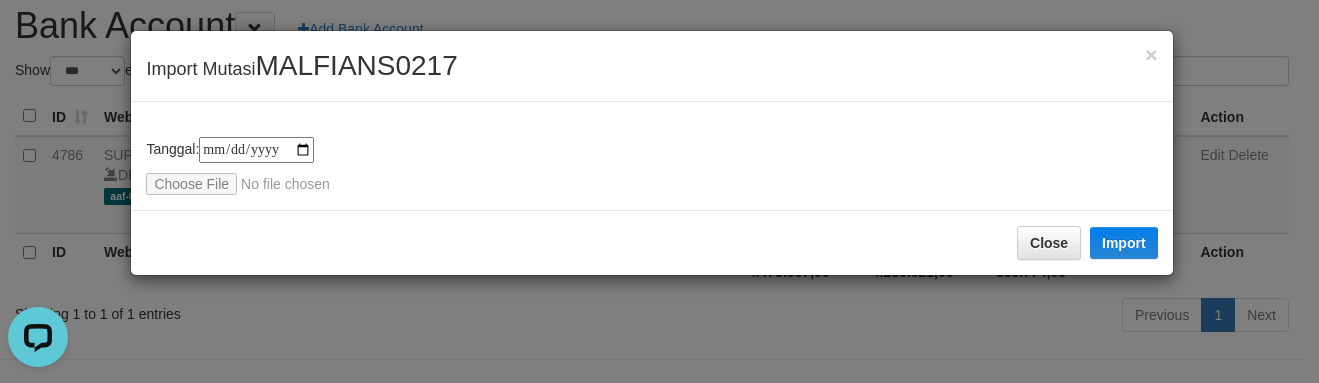 type on "**********" 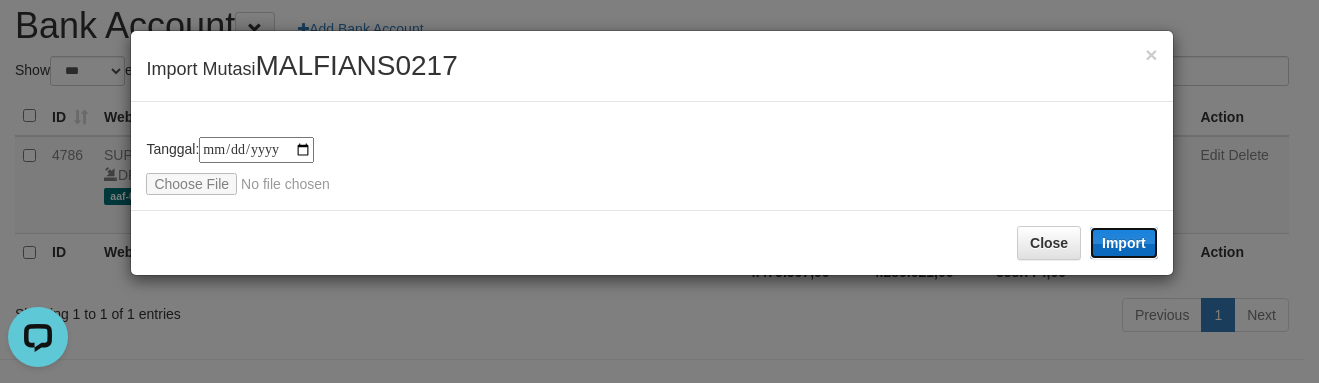 click on "Import" at bounding box center [1124, 243] 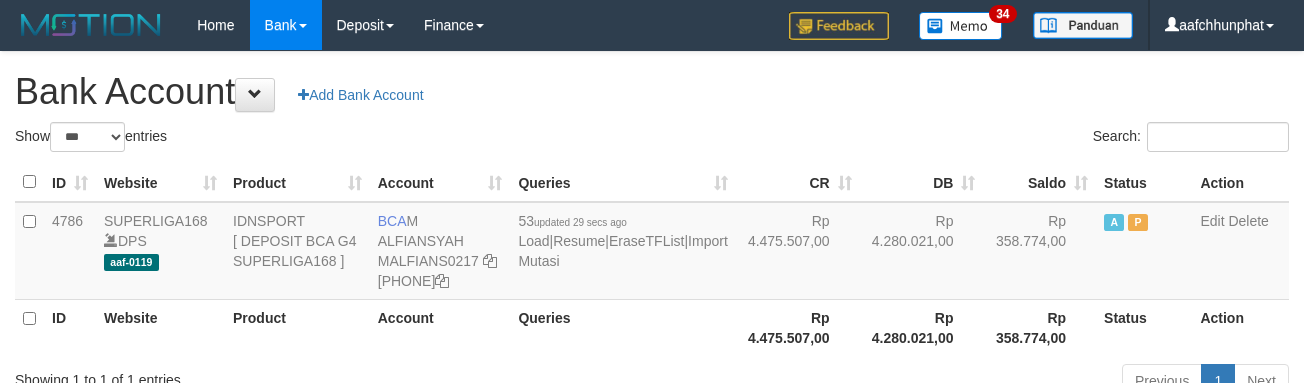 scroll, scrollTop: 66, scrollLeft: 0, axis: vertical 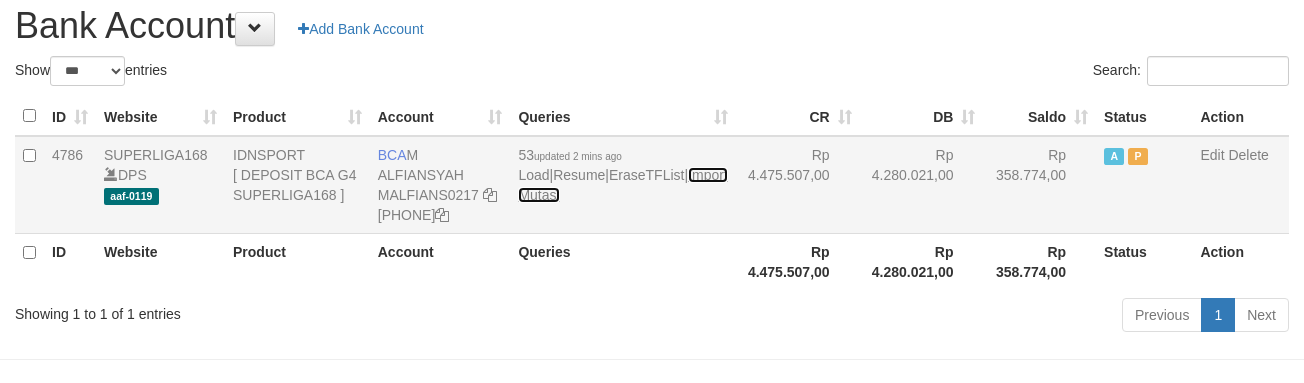 click on "Import Mutasi" at bounding box center (622, 185) 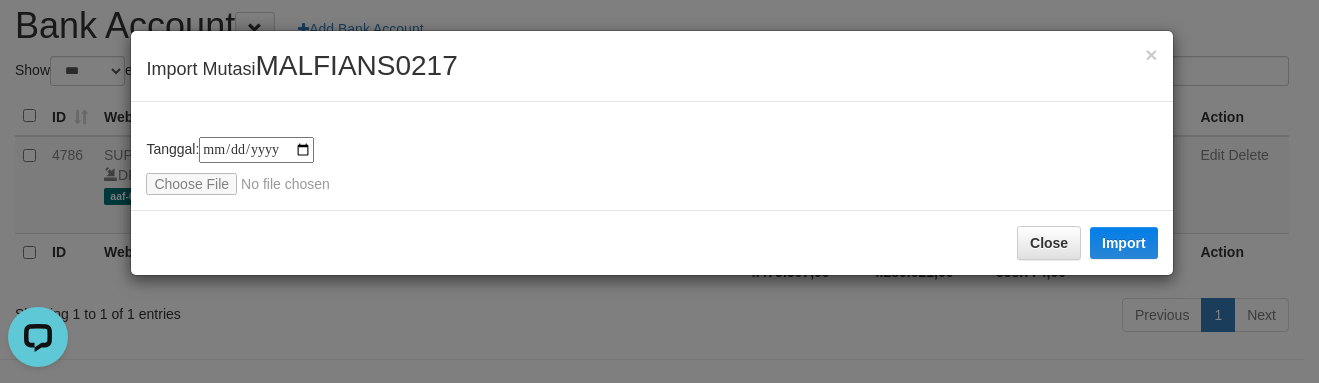 scroll, scrollTop: 0, scrollLeft: 0, axis: both 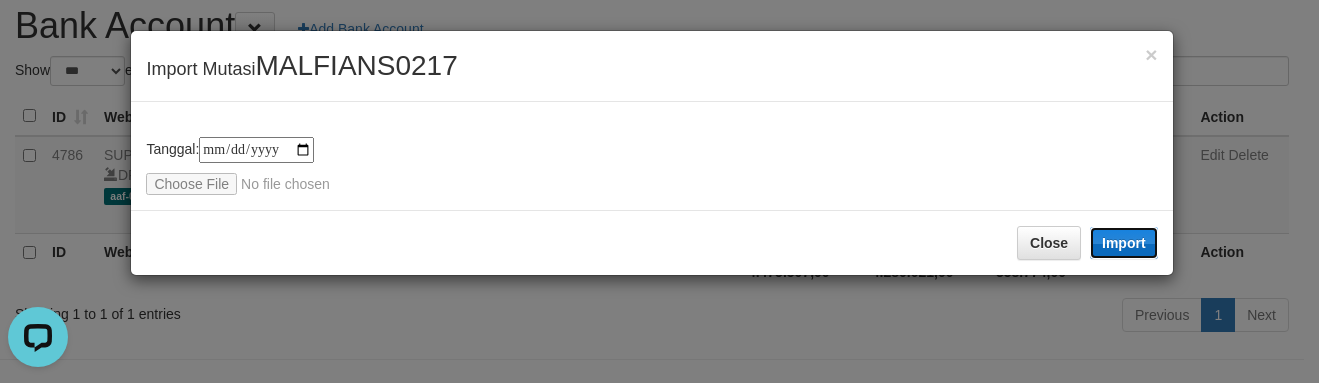 click on "Import" at bounding box center [1124, 243] 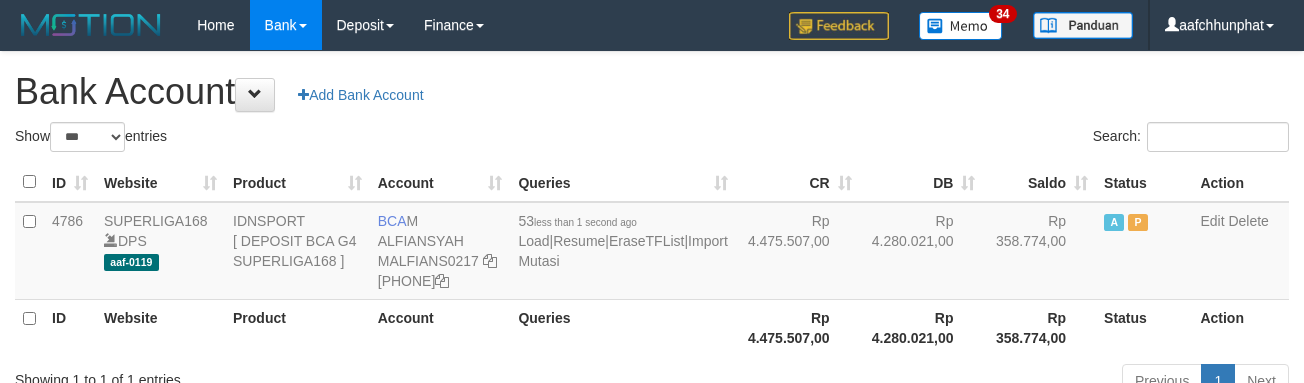 scroll, scrollTop: 66, scrollLeft: 0, axis: vertical 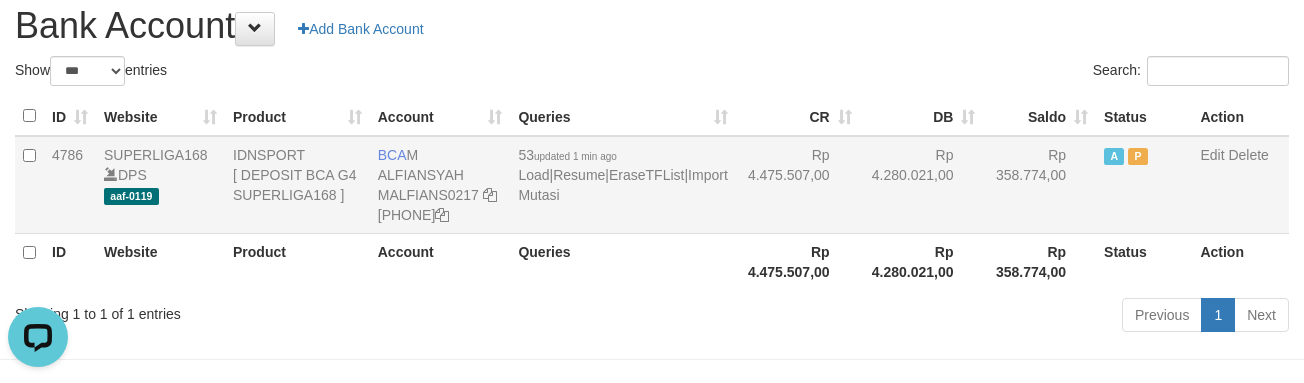 click on "53  updated 1 min ago
Load
|
Resume
|
EraseTFList
|
Import Mutasi" at bounding box center [622, 185] 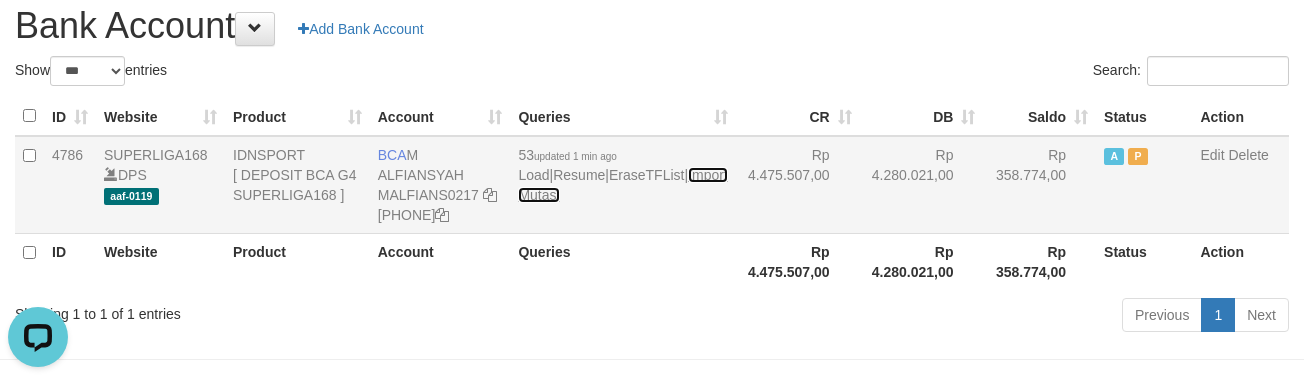 click on "Import Mutasi" at bounding box center [622, 185] 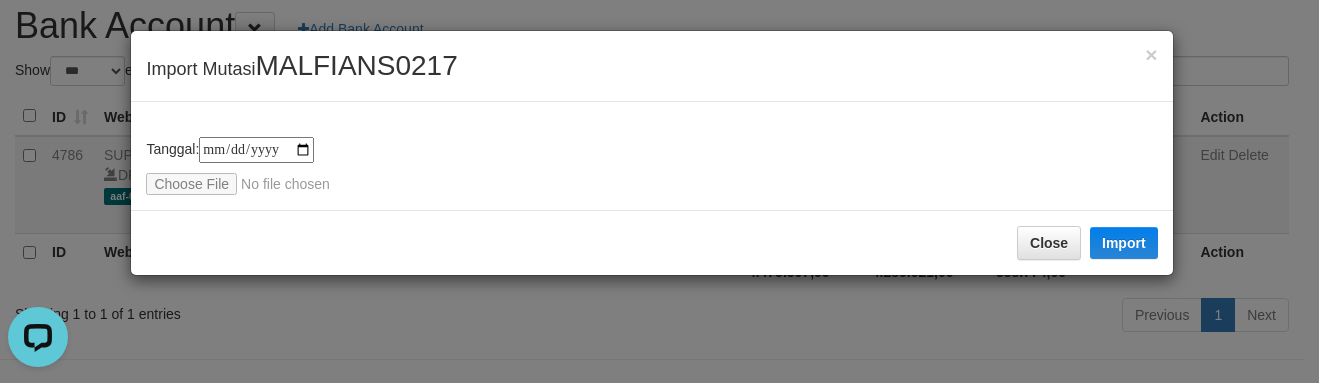 type on "**********" 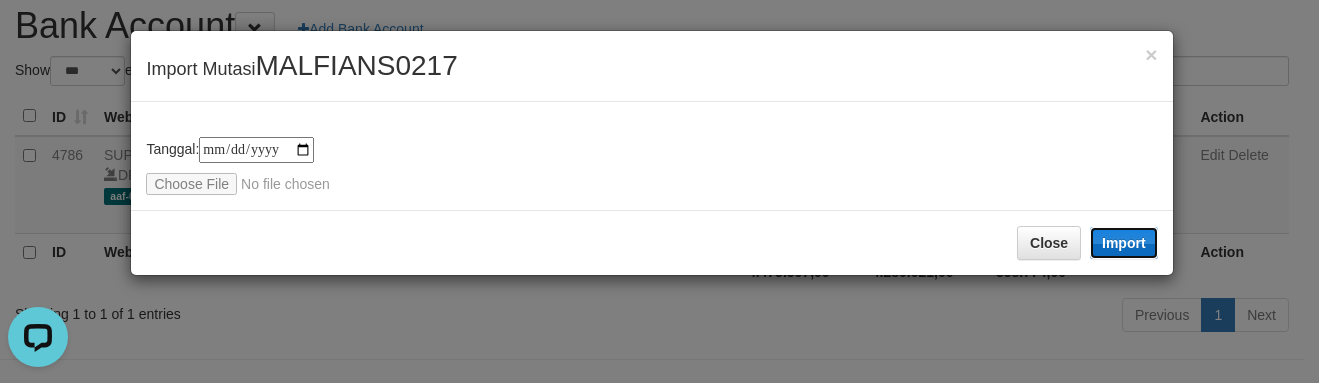 click on "Import" at bounding box center [1124, 243] 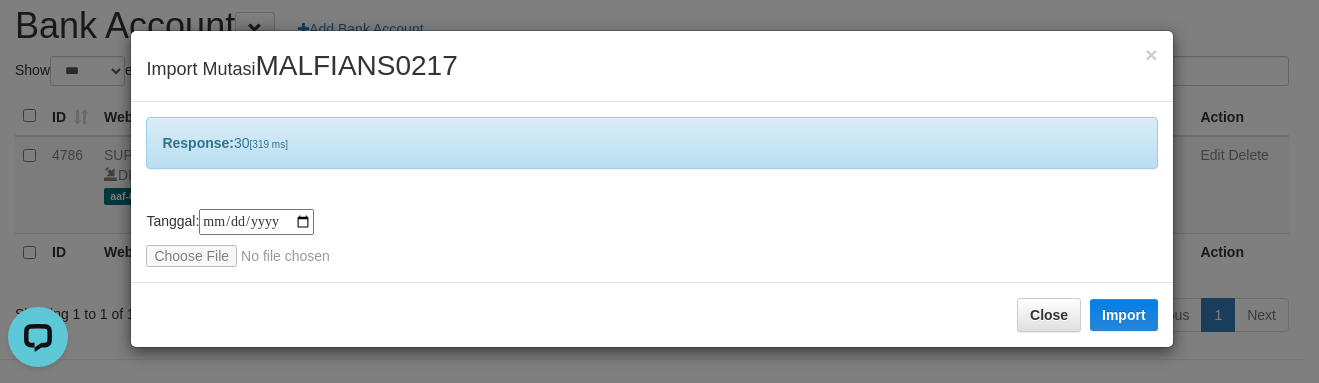 click on "**********" at bounding box center (651, 238) 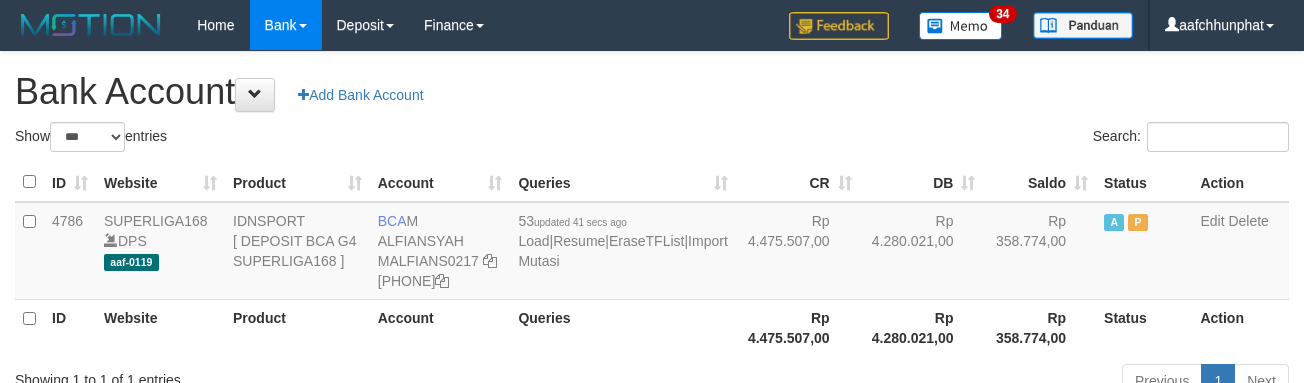 scroll, scrollTop: 66, scrollLeft: 0, axis: vertical 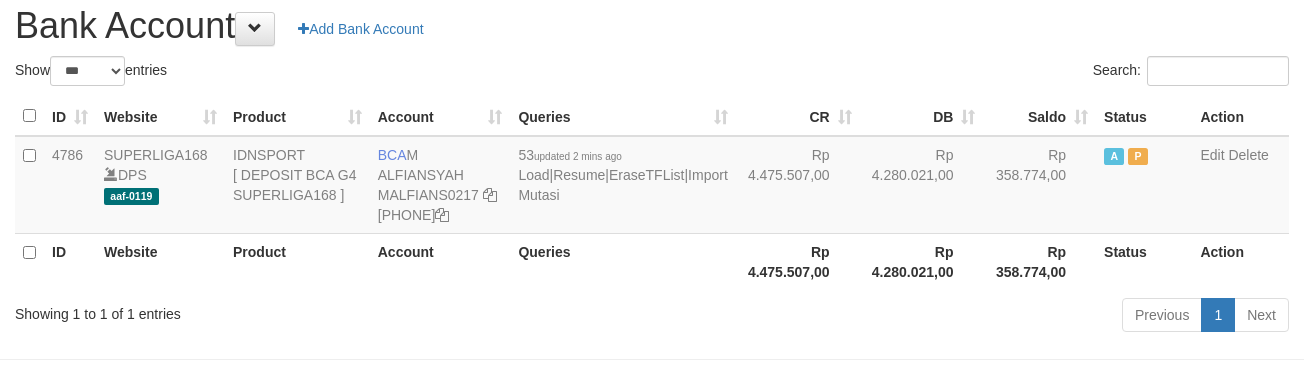 drag, startPoint x: 570, startPoint y: 82, endPoint x: 526, endPoint y: 68, distance: 46.173584 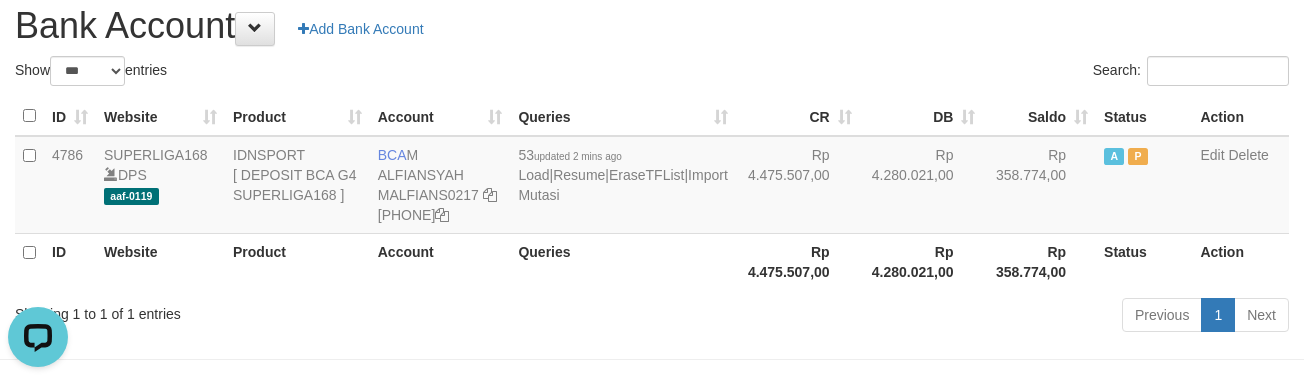 scroll, scrollTop: 0, scrollLeft: 0, axis: both 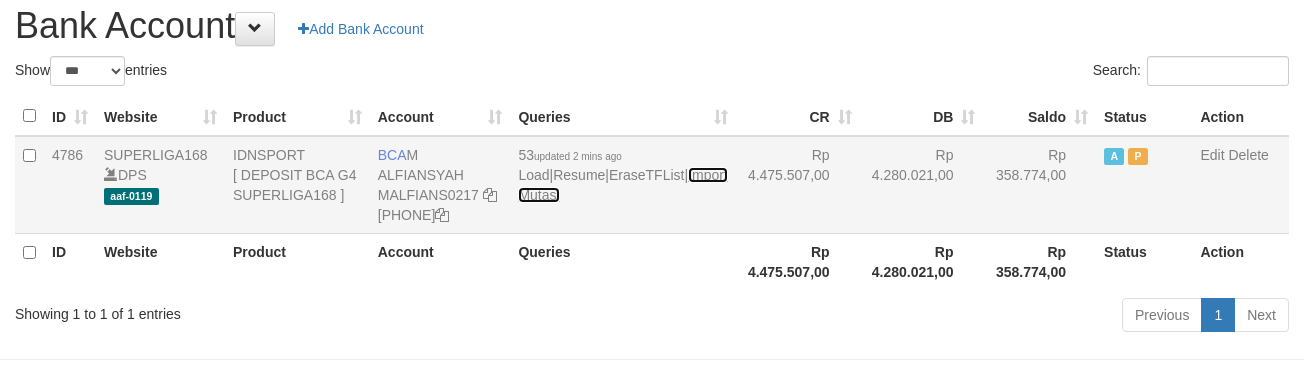 click on "Import Mutasi" at bounding box center [622, 185] 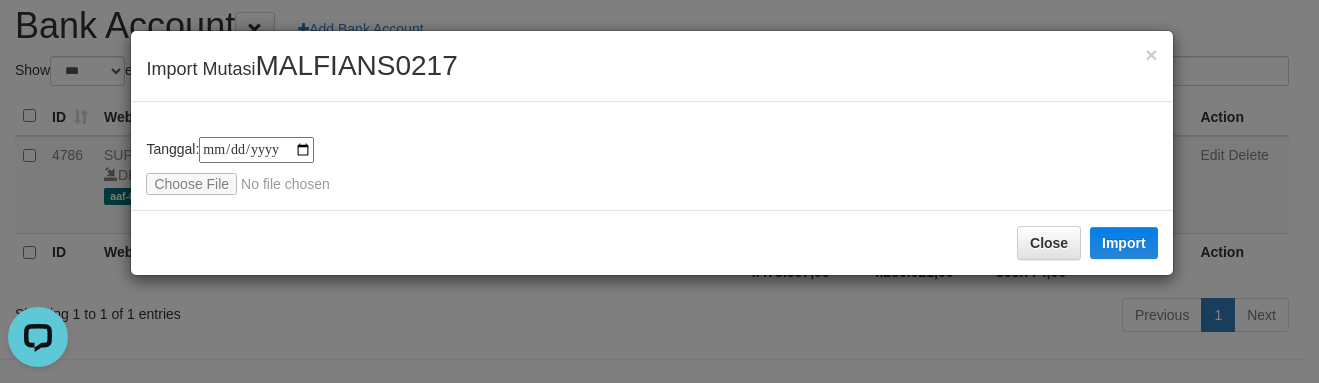 scroll, scrollTop: 0, scrollLeft: 0, axis: both 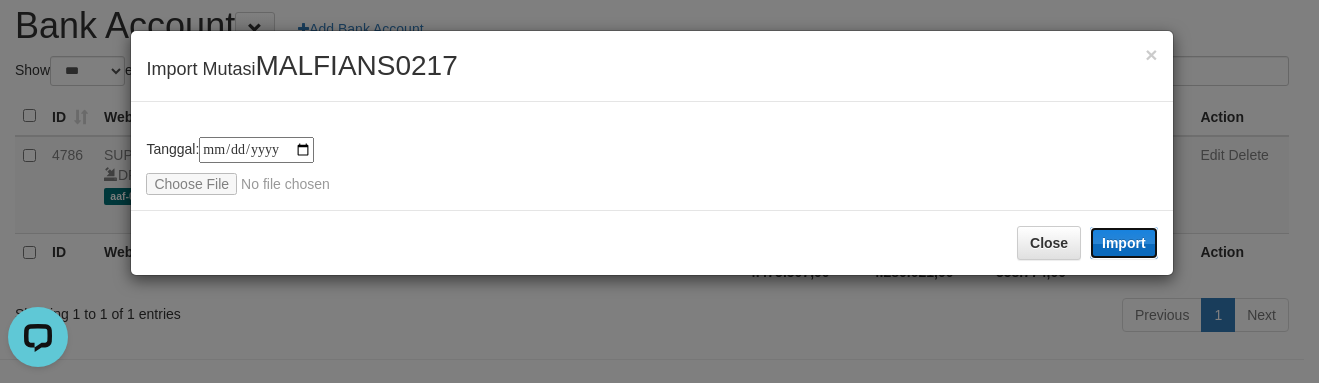 click on "Import" at bounding box center [1124, 243] 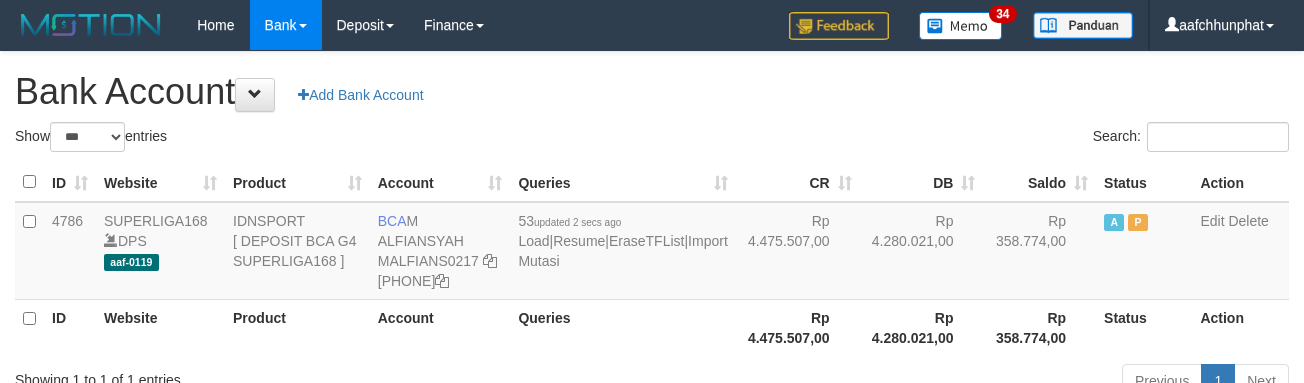 scroll, scrollTop: 66, scrollLeft: 0, axis: vertical 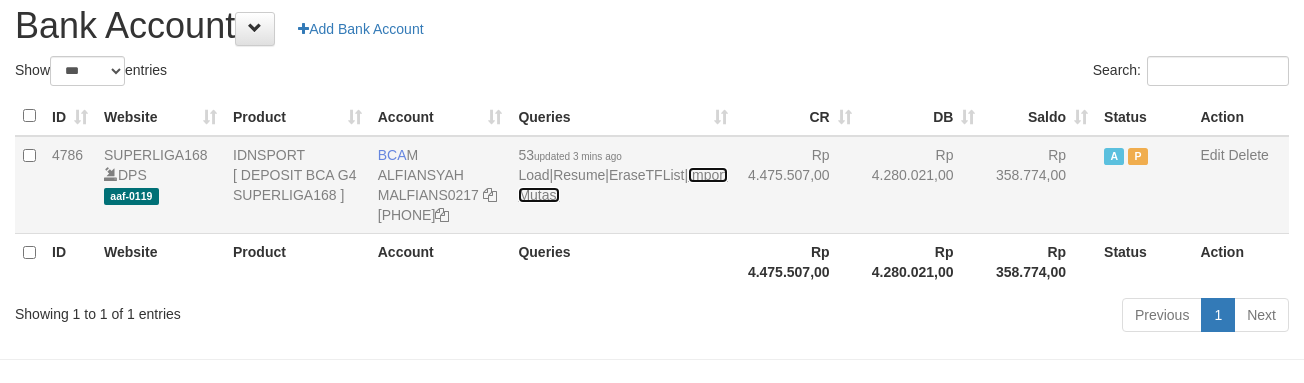 click on "Import Mutasi" at bounding box center (622, 185) 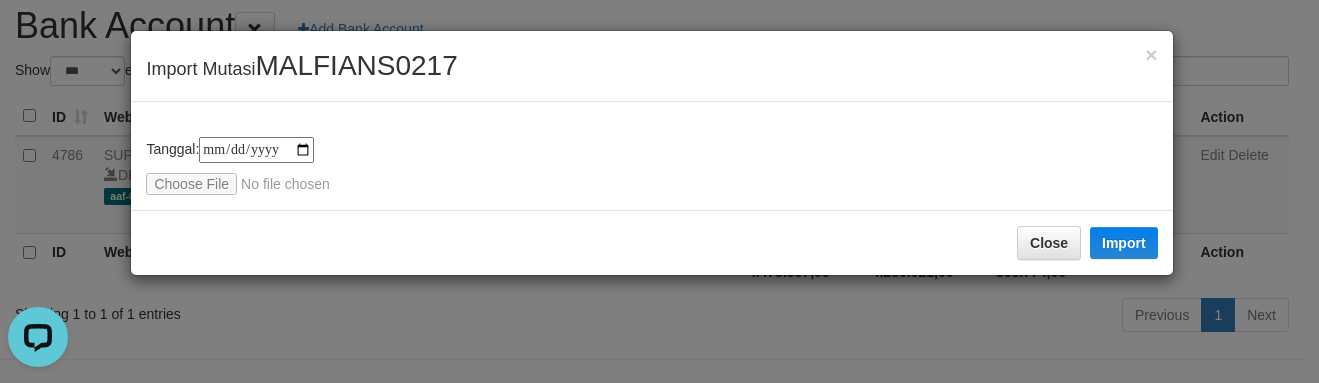 scroll, scrollTop: 0, scrollLeft: 0, axis: both 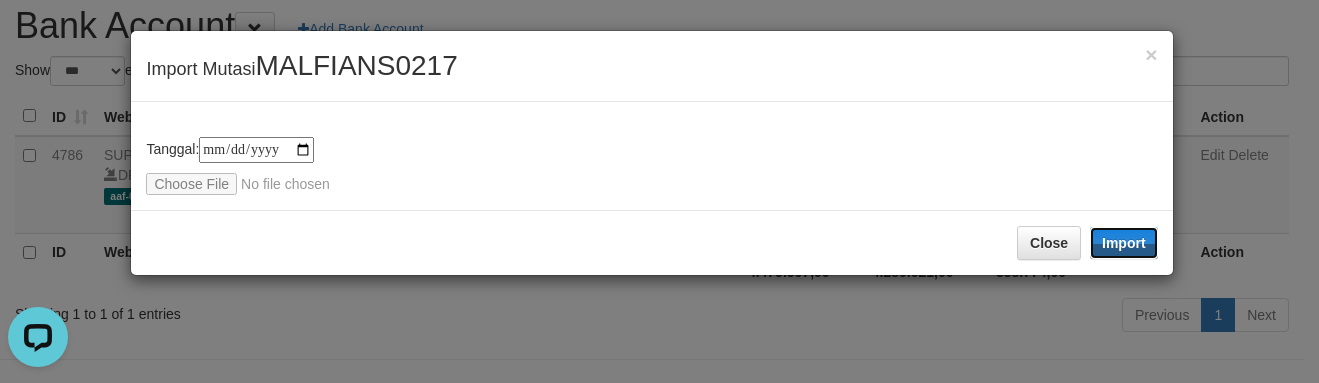 click on "Import" at bounding box center [1124, 243] 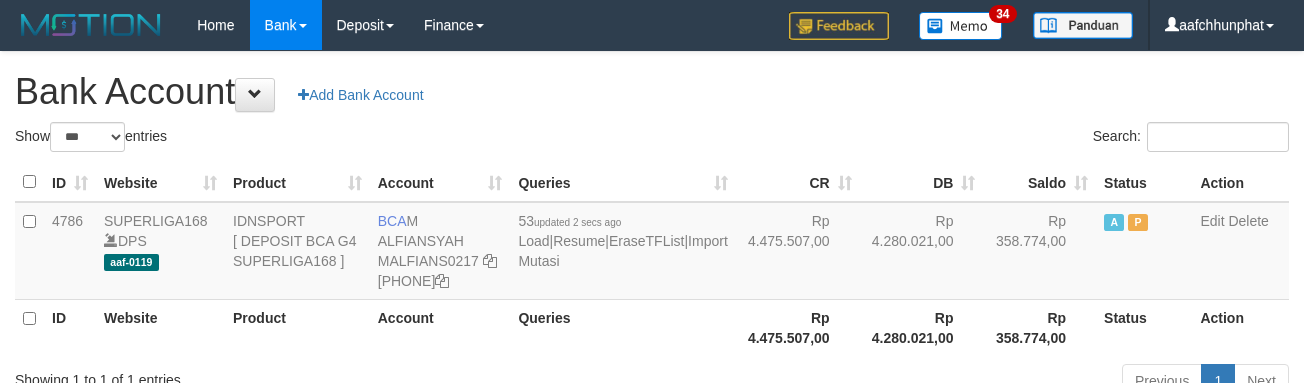 scroll, scrollTop: 66, scrollLeft: 0, axis: vertical 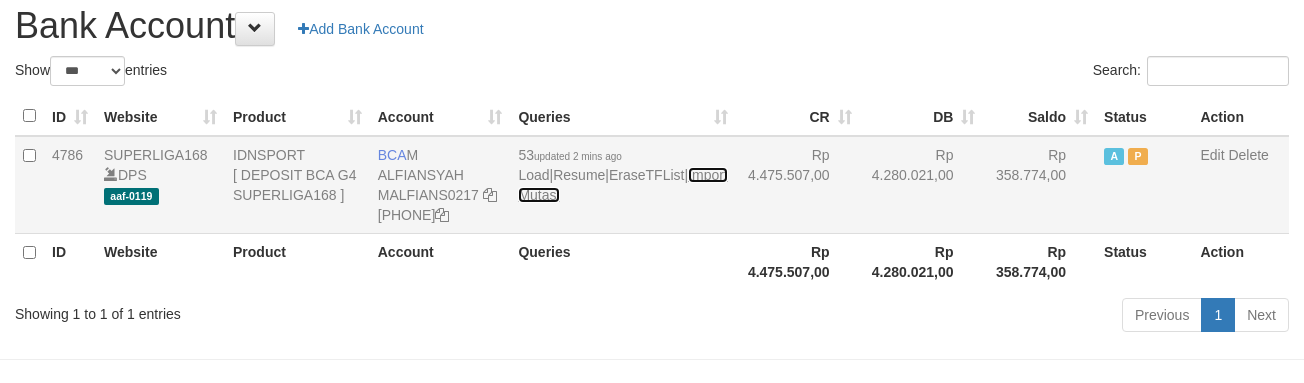click on "Import Mutasi" at bounding box center (622, 185) 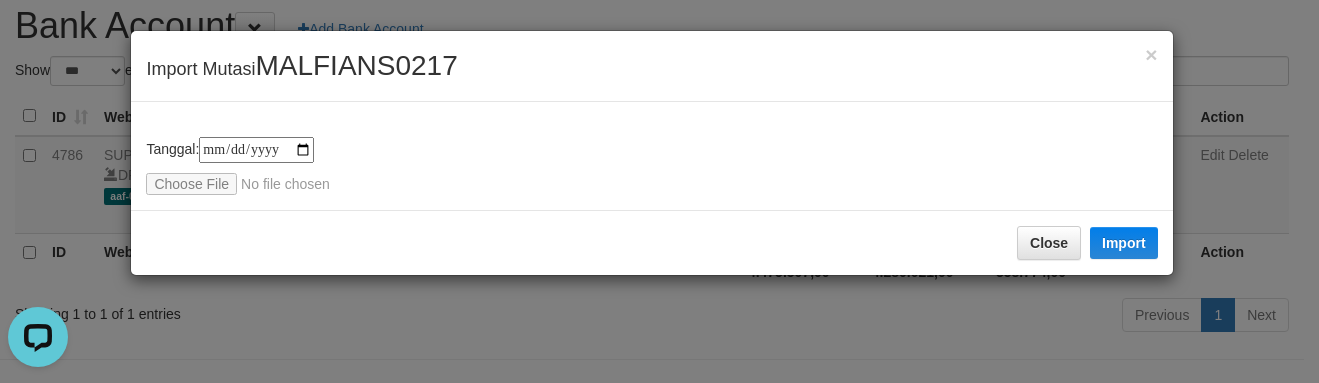 scroll, scrollTop: 0, scrollLeft: 0, axis: both 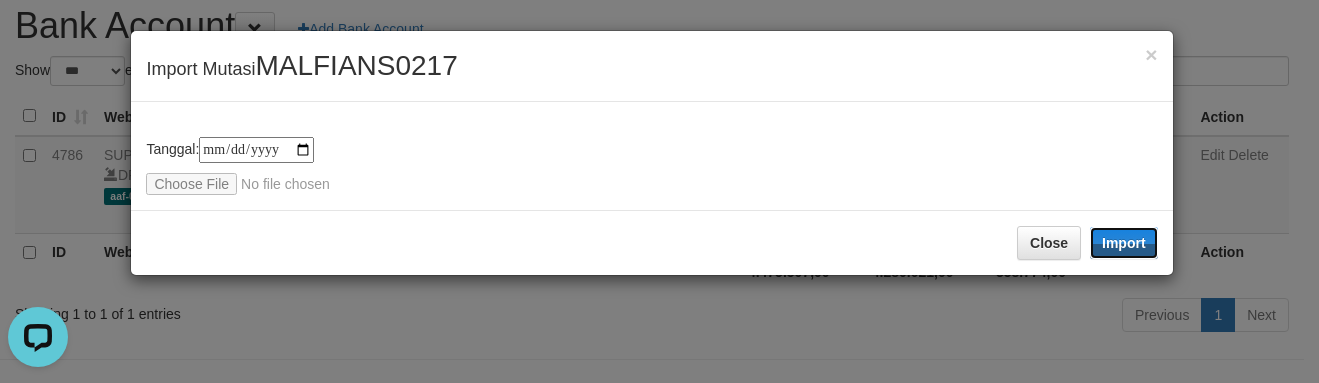 drag, startPoint x: 1154, startPoint y: 243, endPoint x: 1136, endPoint y: 235, distance: 19.697716 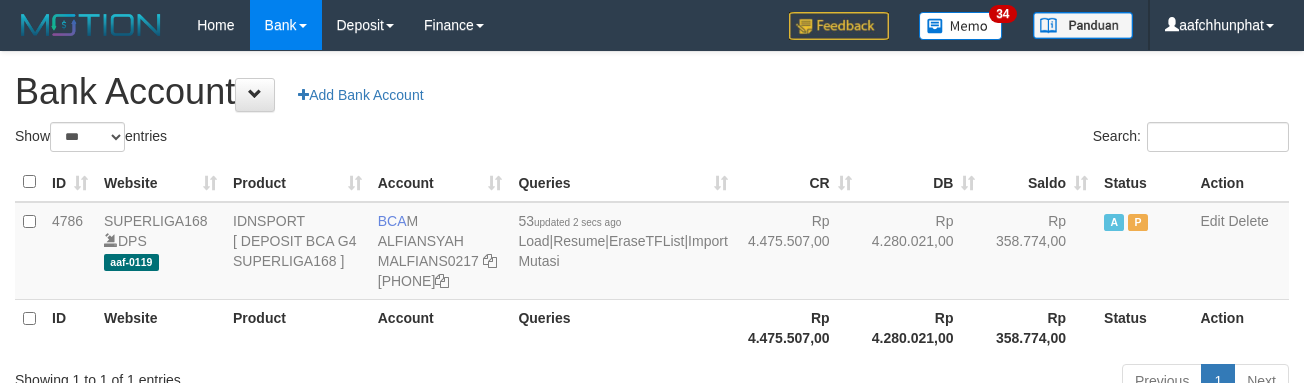 scroll, scrollTop: 66, scrollLeft: 0, axis: vertical 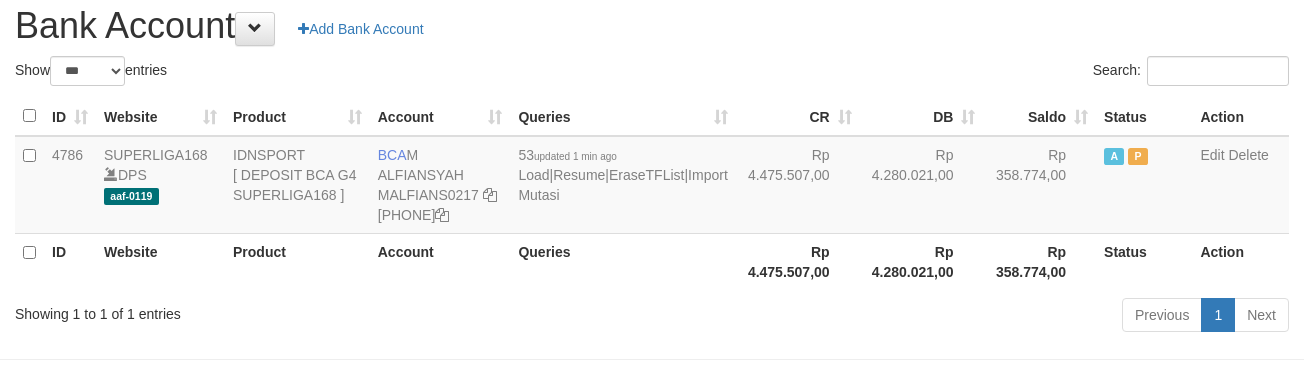 drag, startPoint x: 541, startPoint y: 271, endPoint x: 547, endPoint y: 249, distance: 22.803509 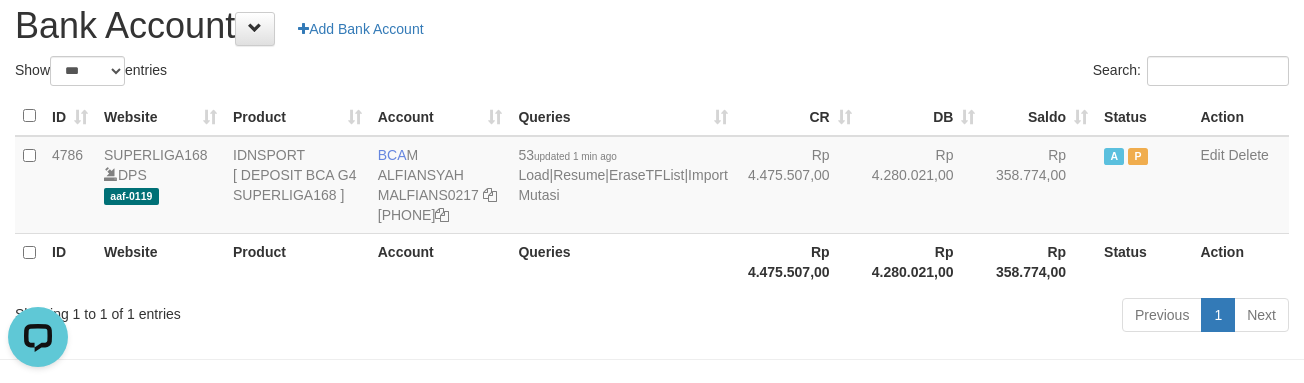 scroll, scrollTop: 0, scrollLeft: 0, axis: both 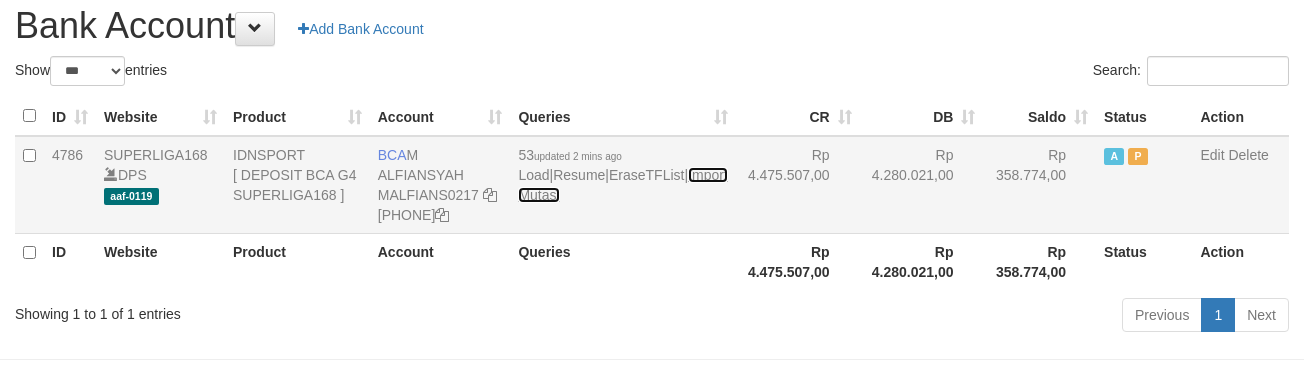click on "Import Mutasi" at bounding box center [622, 185] 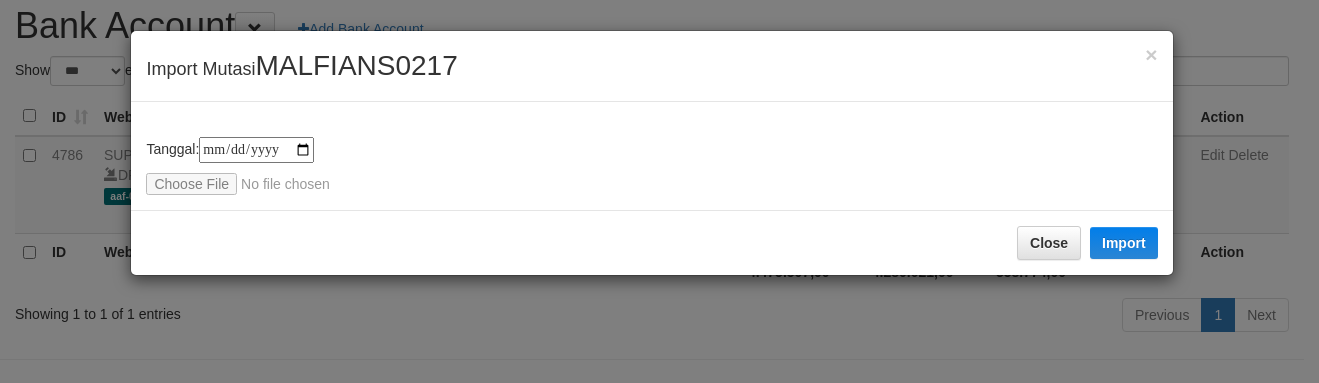 type on "**********" 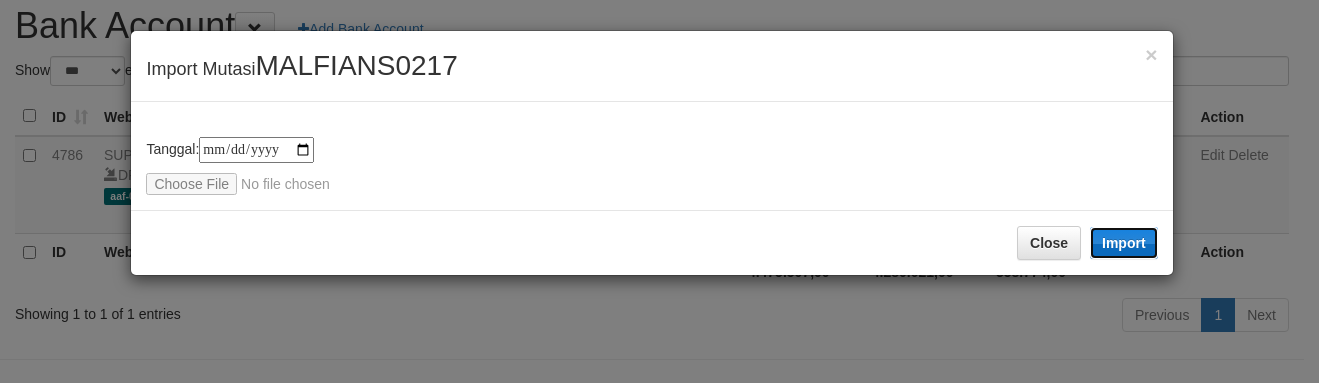 drag, startPoint x: 1104, startPoint y: 243, endPoint x: 380, endPoint y: 40, distance: 751.9209 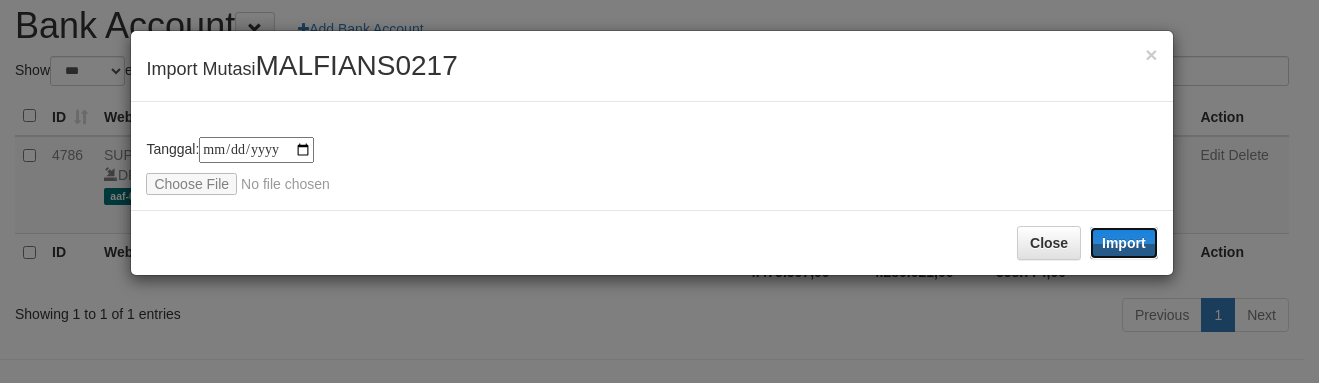 click on "Import" at bounding box center [1124, 243] 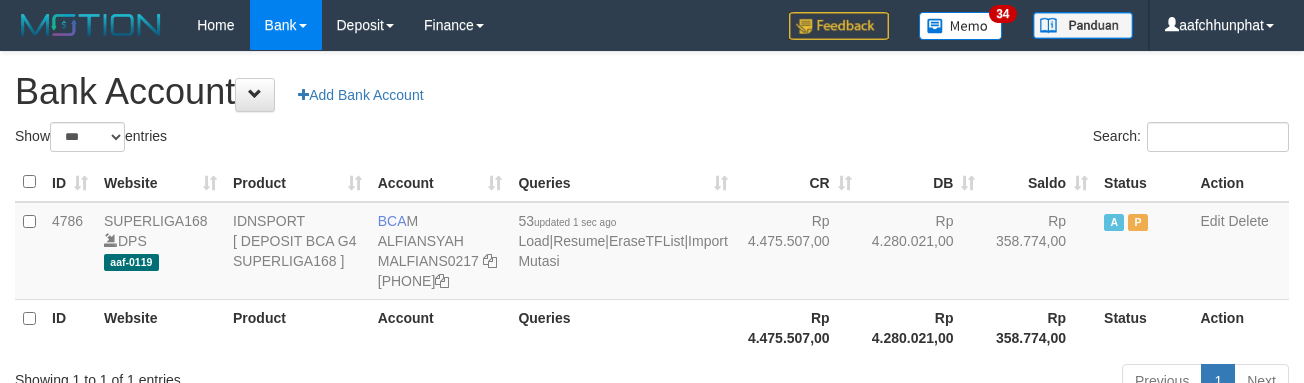 scroll, scrollTop: 66, scrollLeft: 0, axis: vertical 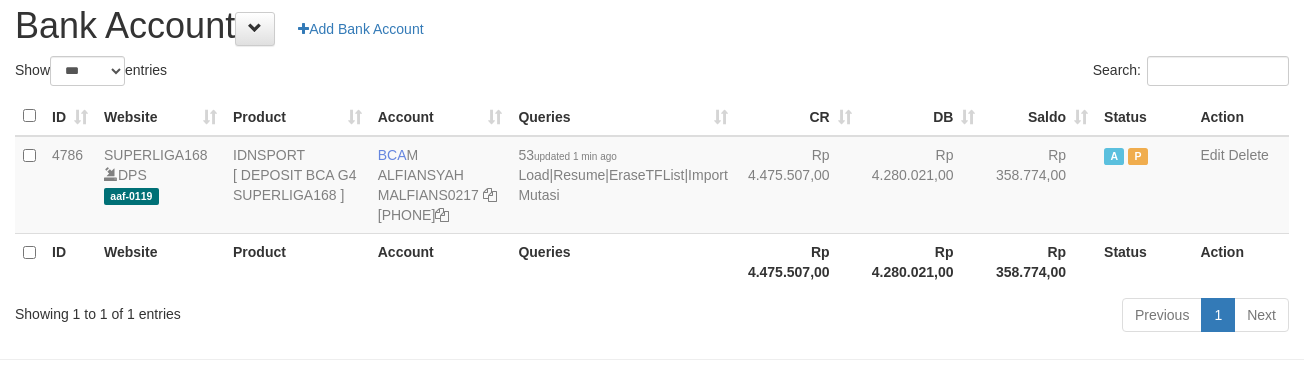 click on "Show  ** ** ** *** ***  entries" at bounding box center [326, 73] 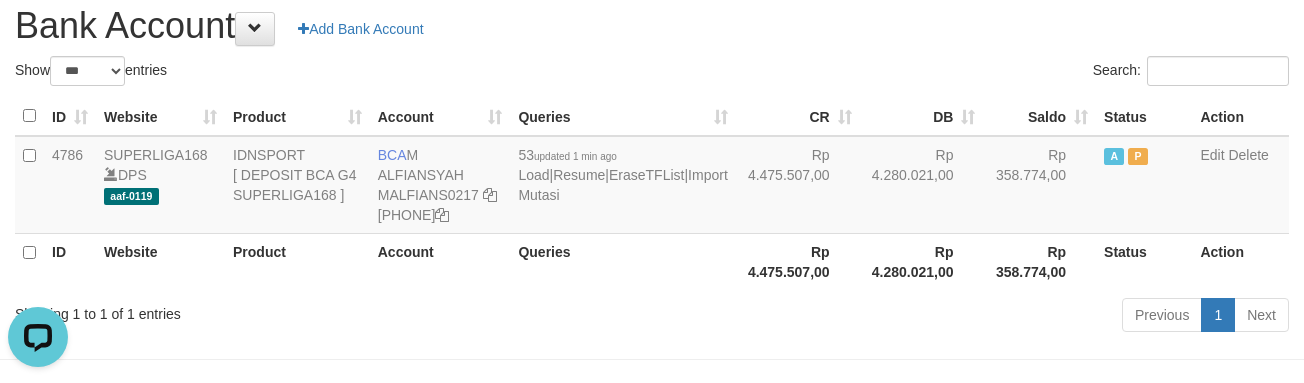 scroll, scrollTop: 0, scrollLeft: 0, axis: both 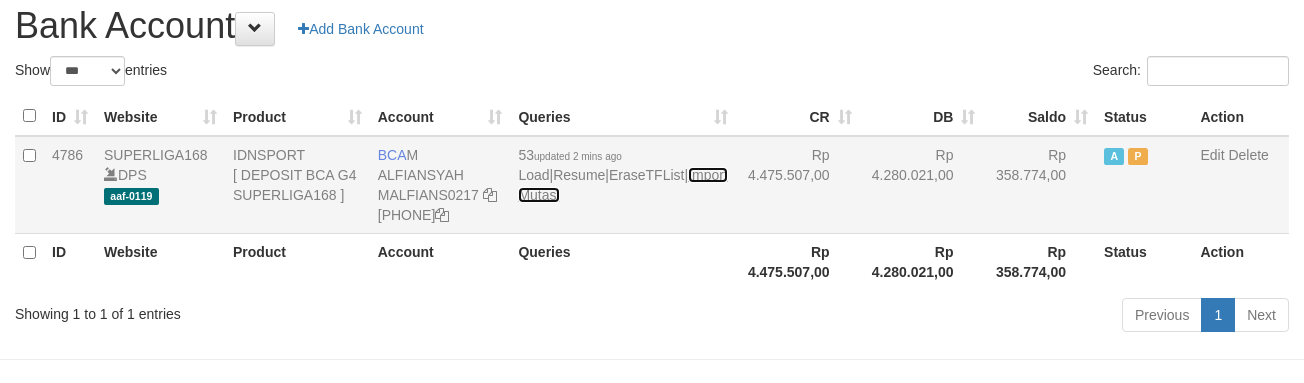 click on "Import Mutasi" at bounding box center [622, 185] 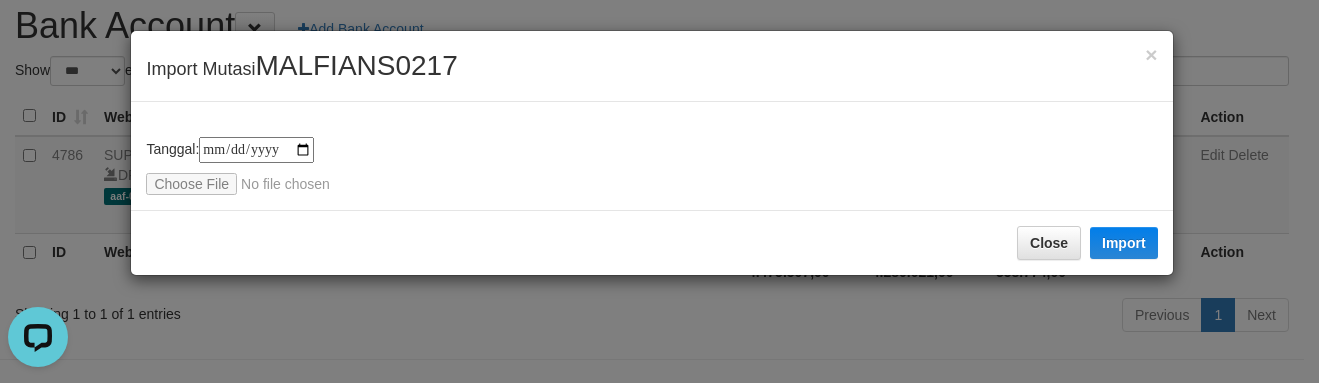 scroll, scrollTop: 0, scrollLeft: 0, axis: both 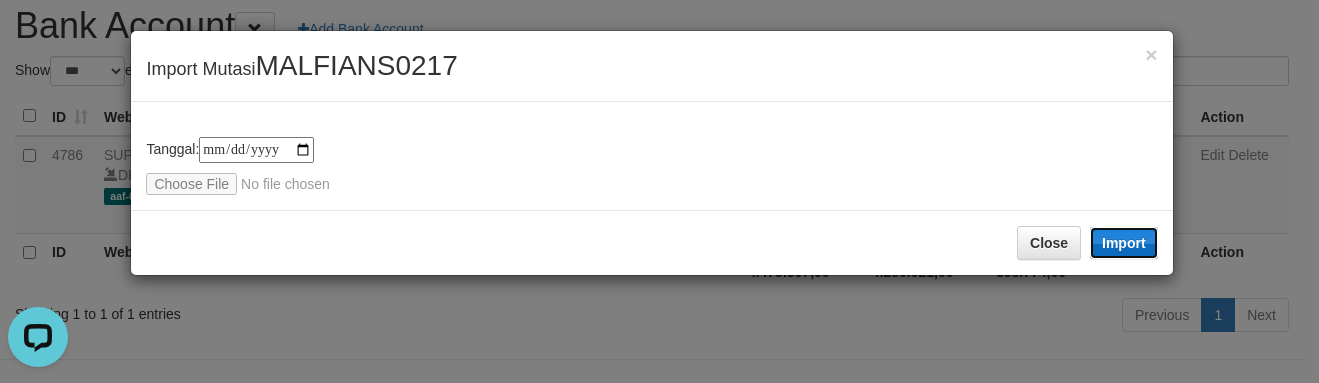 click on "Import" at bounding box center (1124, 243) 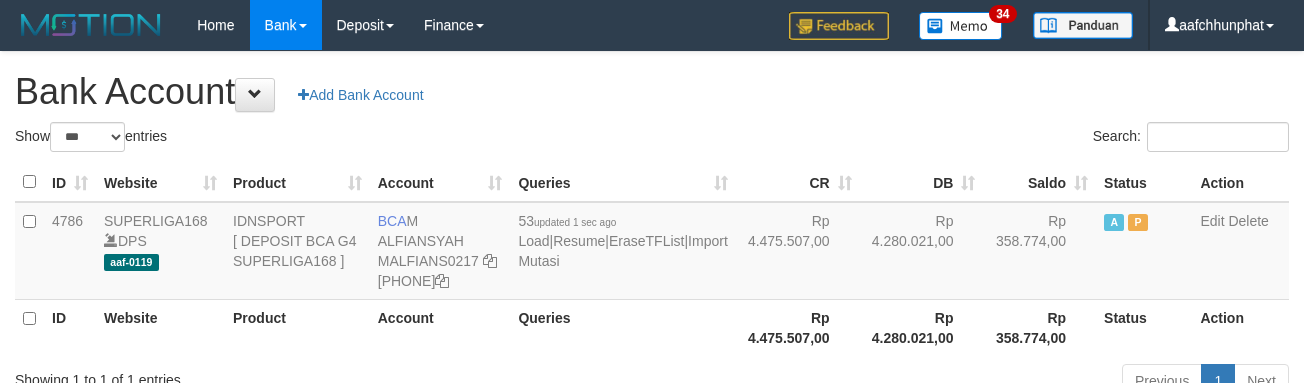 scroll, scrollTop: 66, scrollLeft: 0, axis: vertical 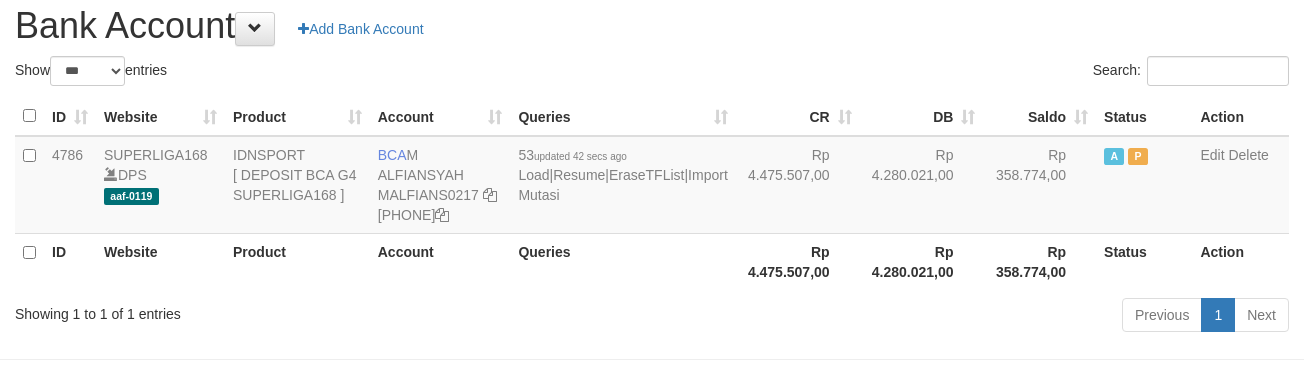 click on "Search:" at bounding box center [978, 73] 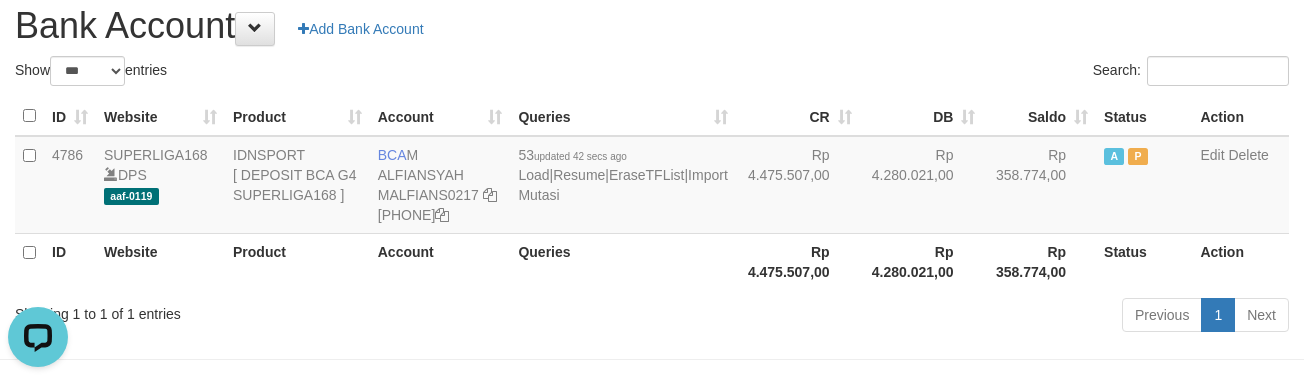 scroll, scrollTop: 0, scrollLeft: 0, axis: both 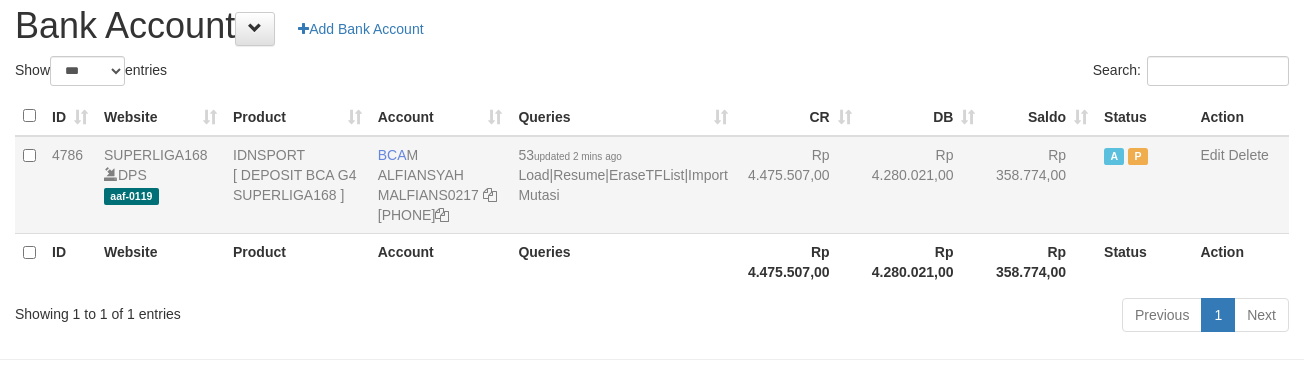 click on "53  updated 2 mins ago
Load
|
Resume
|
EraseTFList
|
Import Mutasi" at bounding box center (622, 185) 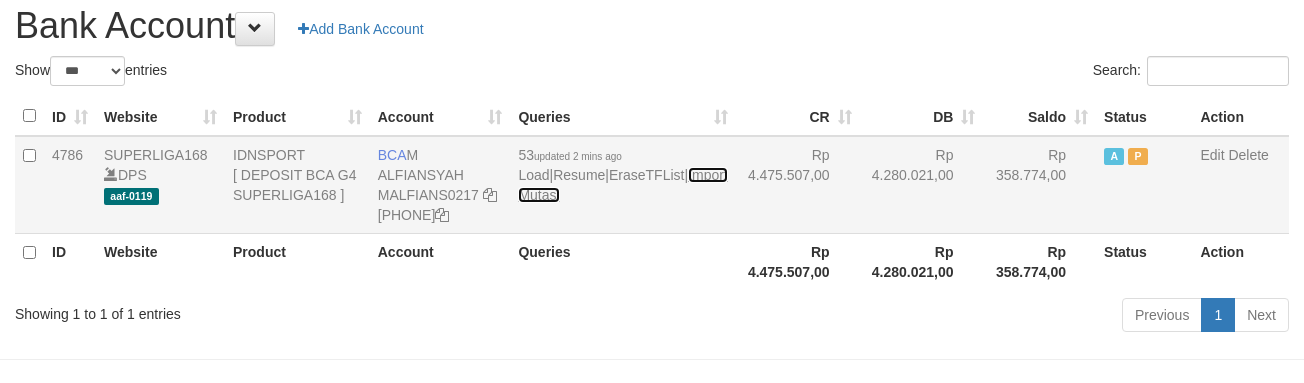 click on "Import Mutasi" at bounding box center (622, 185) 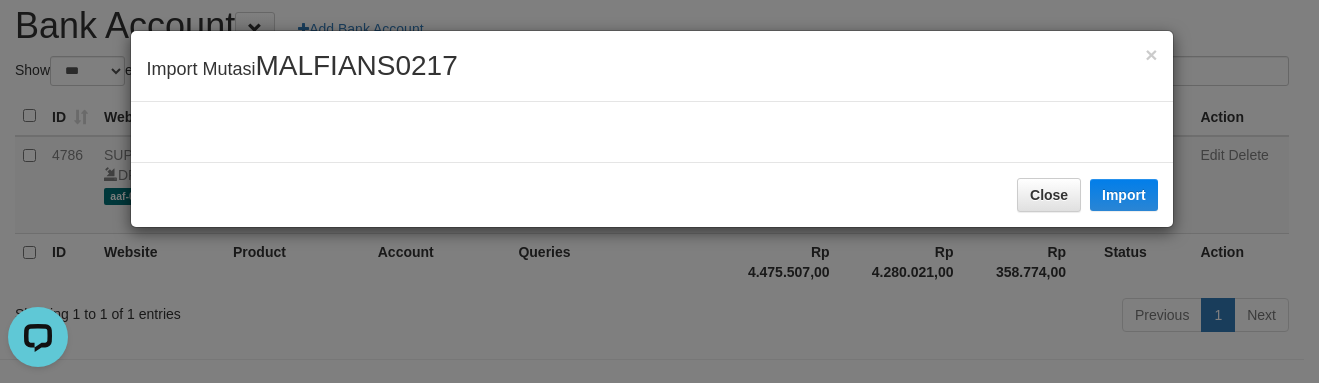 scroll, scrollTop: 0, scrollLeft: 0, axis: both 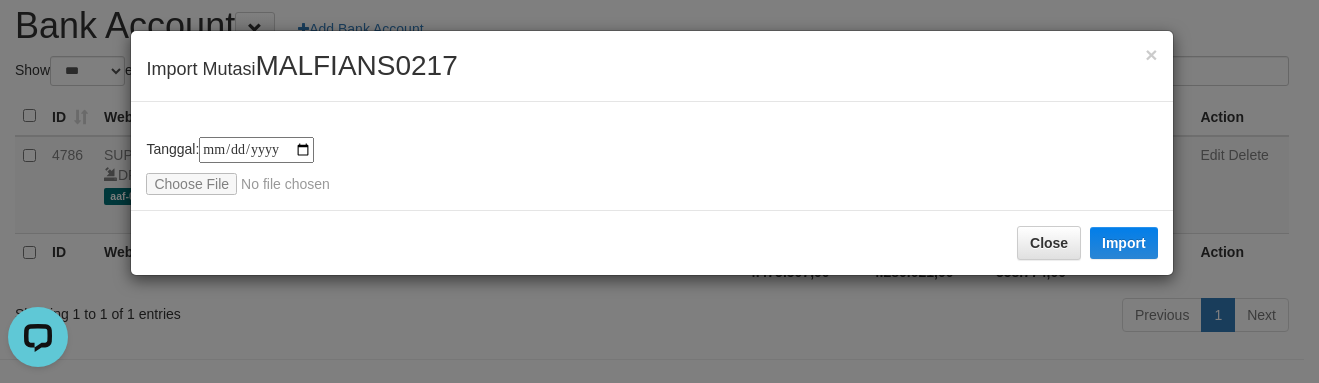 type on "**********" 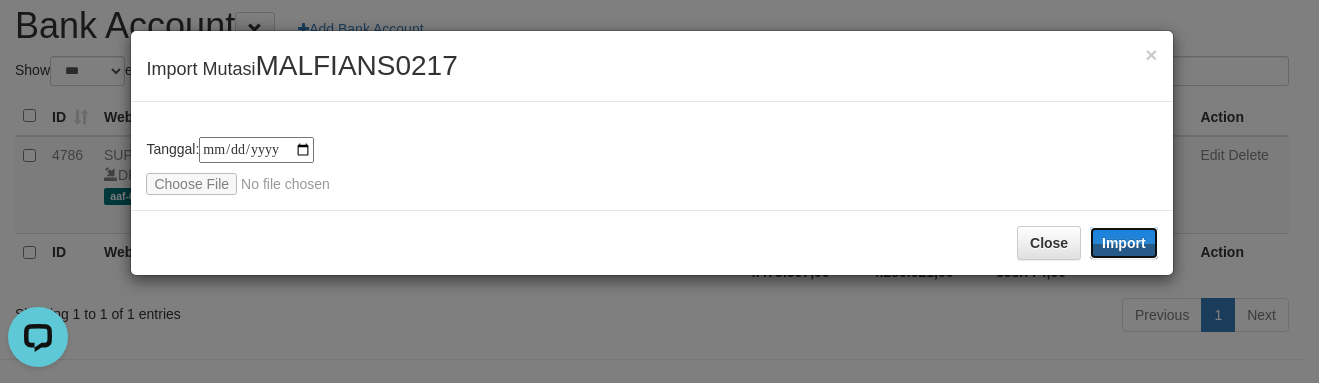 click on "Import" at bounding box center [1124, 243] 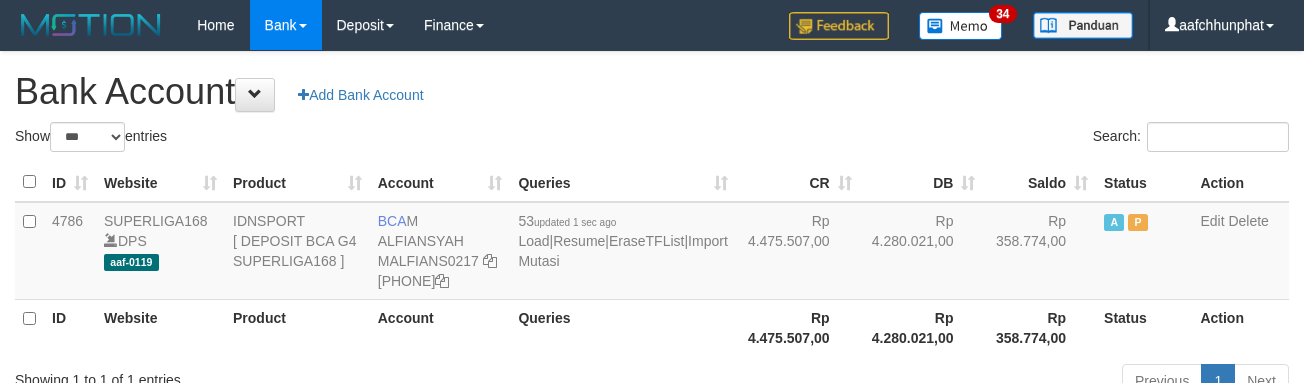 scroll, scrollTop: 66, scrollLeft: 0, axis: vertical 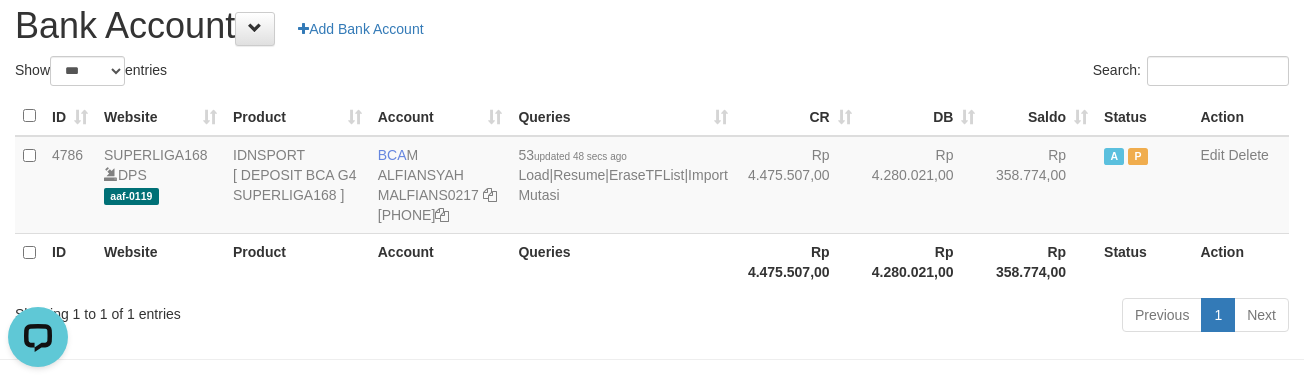 click on "Show  ** ** ** *** ***  entries" at bounding box center [326, 73] 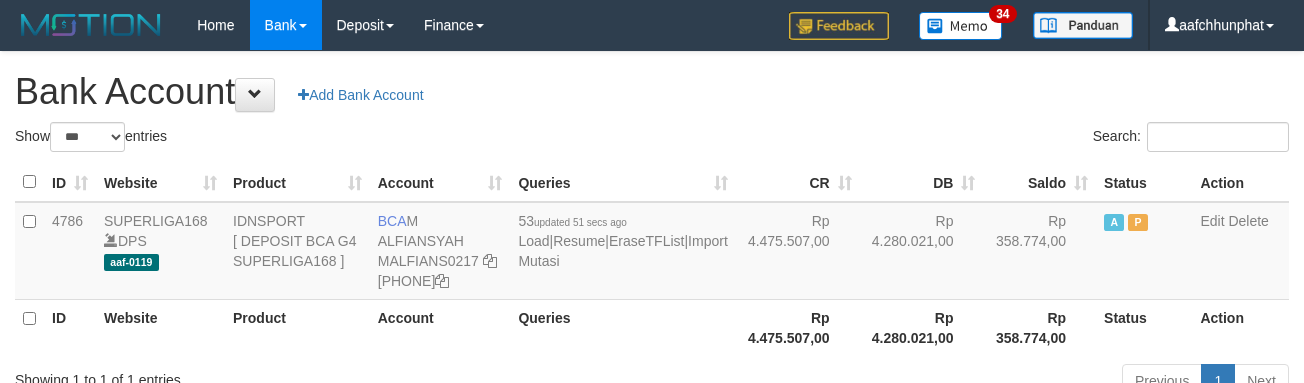 scroll, scrollTop: 66, scrollLeft: 0, axis: vertical 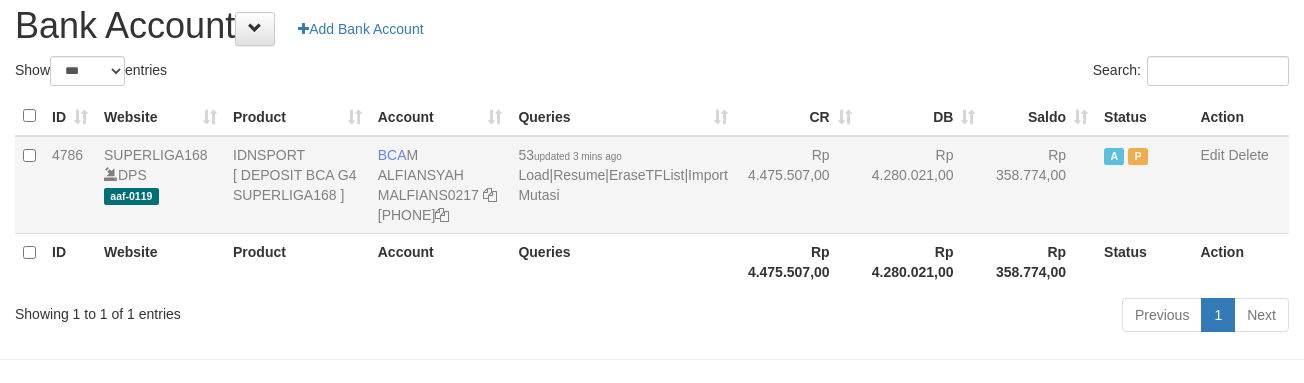 click on "53  updated 3 mins ago
Load
|
Resume
|
EraseTFList
|
Import Mutasi" at bounding box center (622, 185) 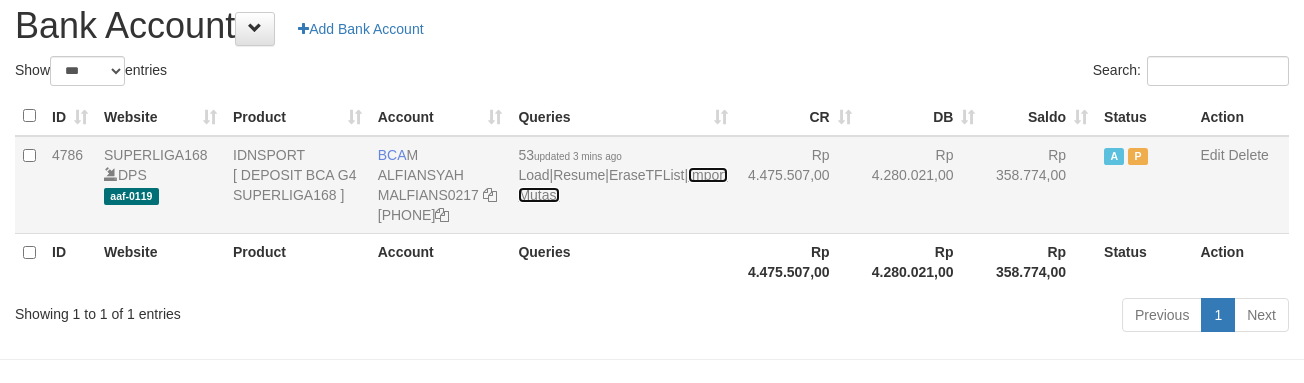 click on "Import Mutasi" at bounding box center [622, 185] 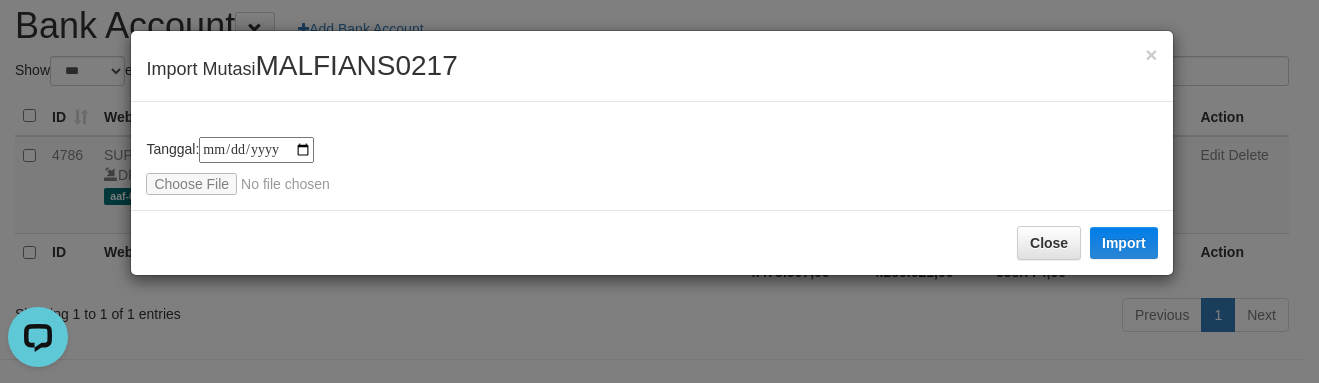 scroll, scrollTop: 0, scrollLeft: 0, axis: both 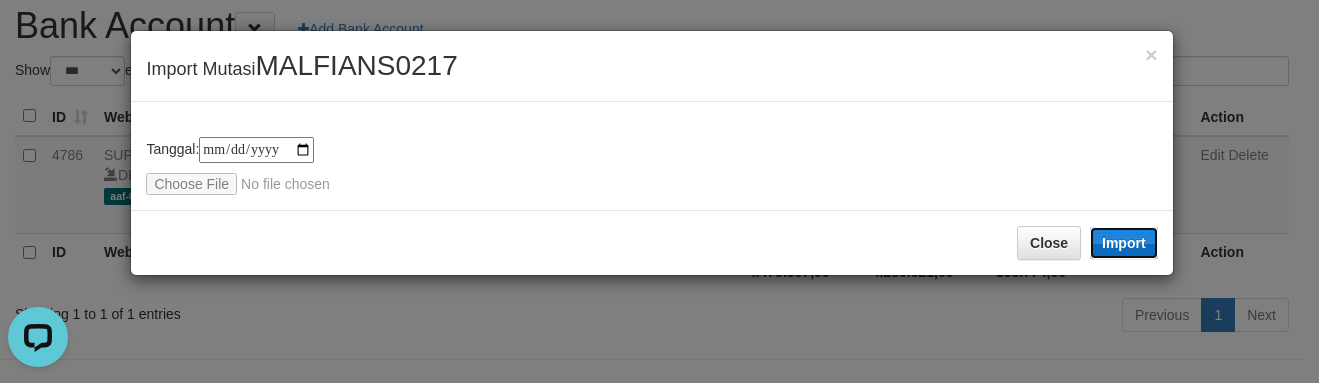 click on "Import" at bounding box center [1124, 243] 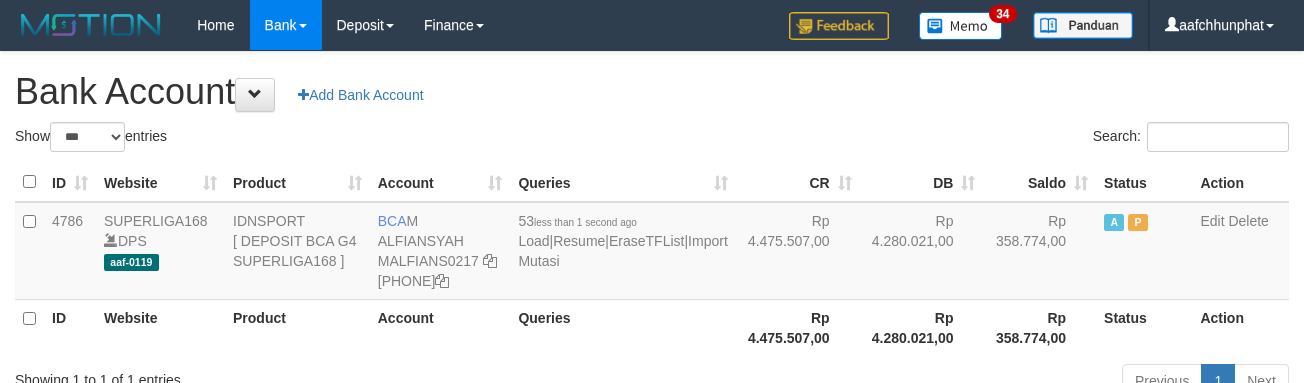 scroll, scrollTop: 66, scrollLeft: 0, axis: vertical 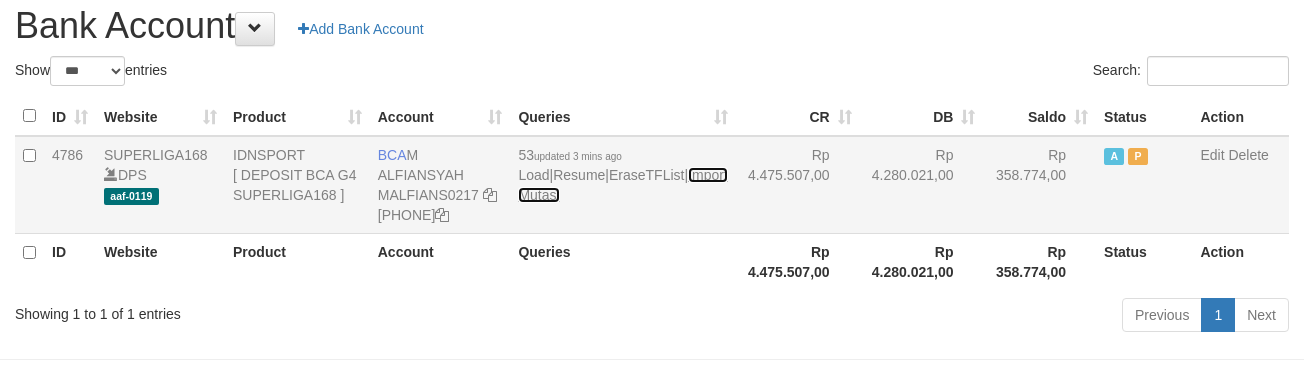 click on "Import Mutasi" at bounding box center (622, 185) 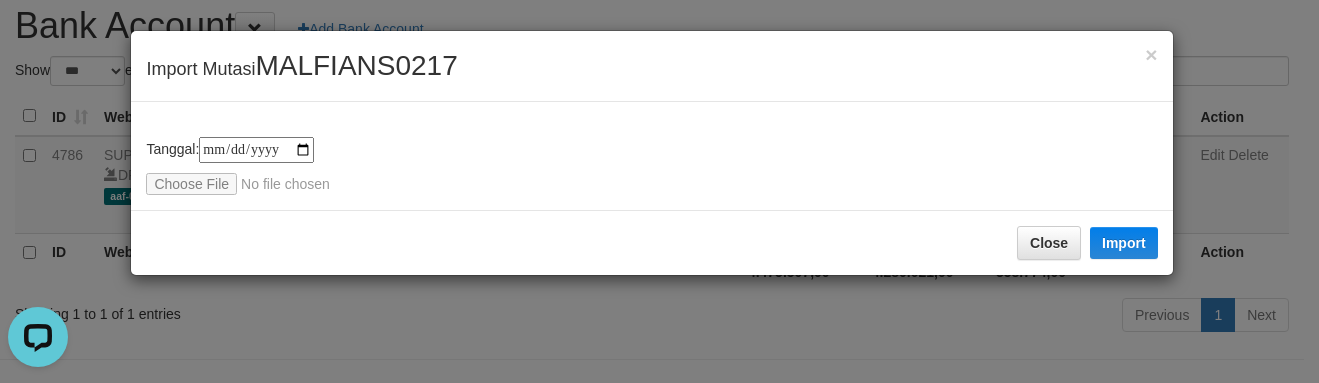 scroll, scrollTop: 0, scrollLeft: 0, axis: both 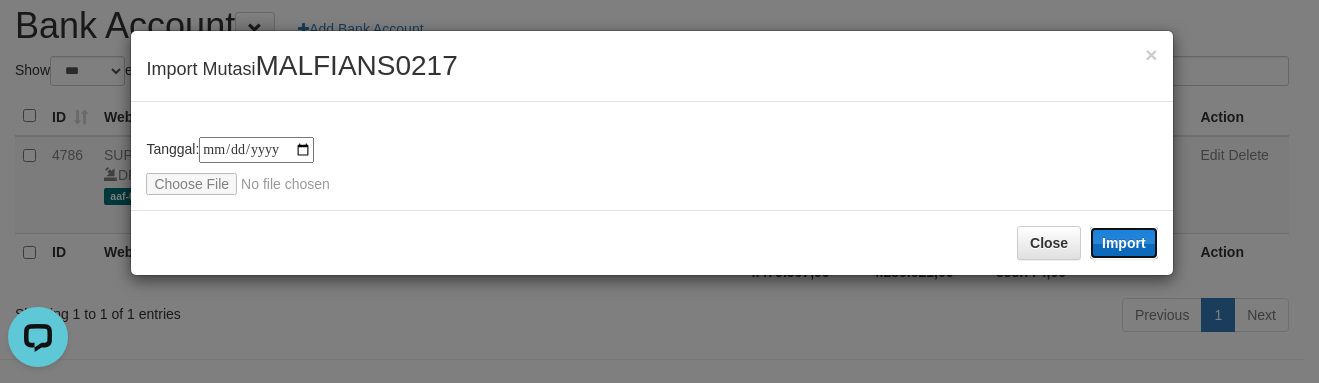 click on "Import" at bounding box center (1124, 243) 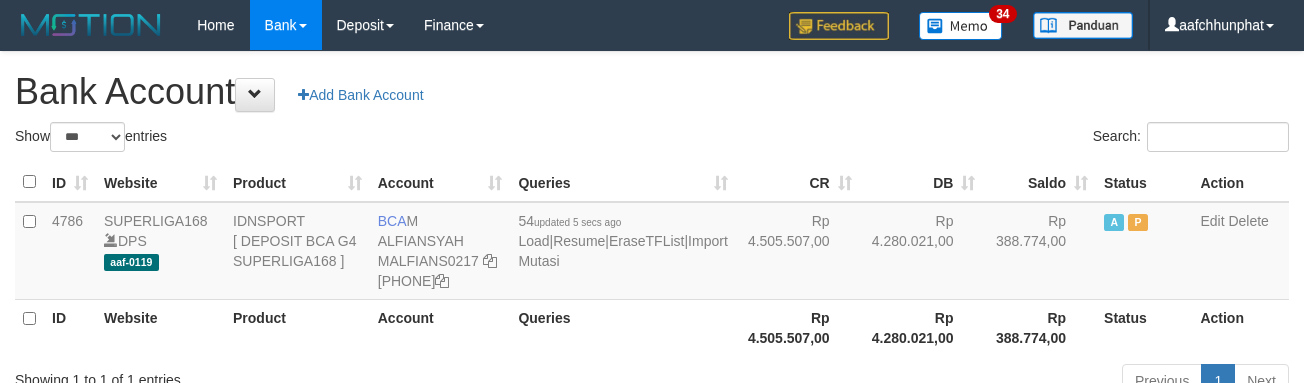 scroll, scrollTop: 66, scrollLeft: 0, axis: vertical 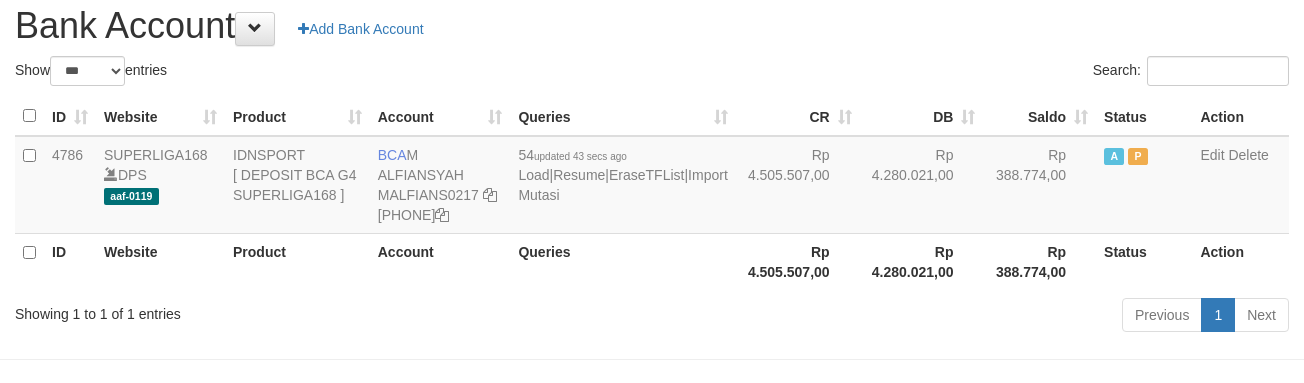 click on "**********" at bounding box center [652, 162] 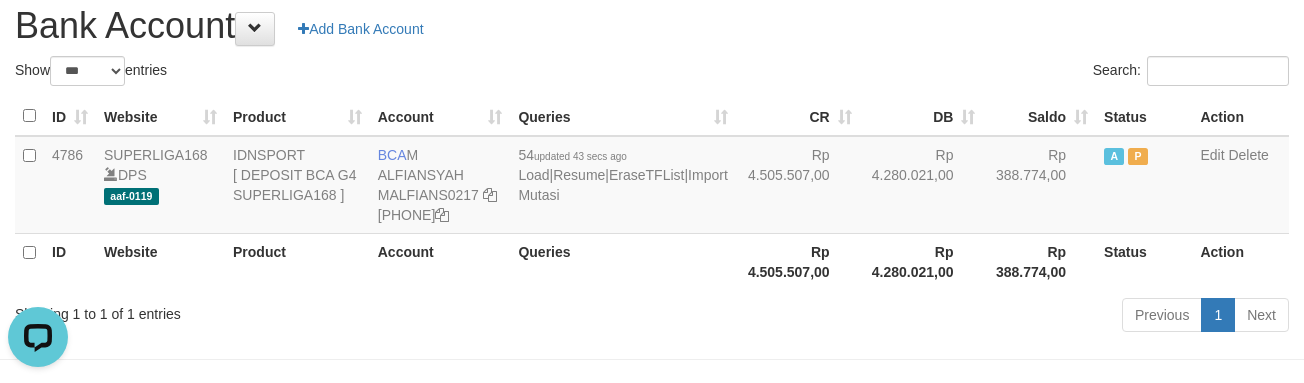 scroll, scrollTop: 0, scrollLeft: 0, axis: both 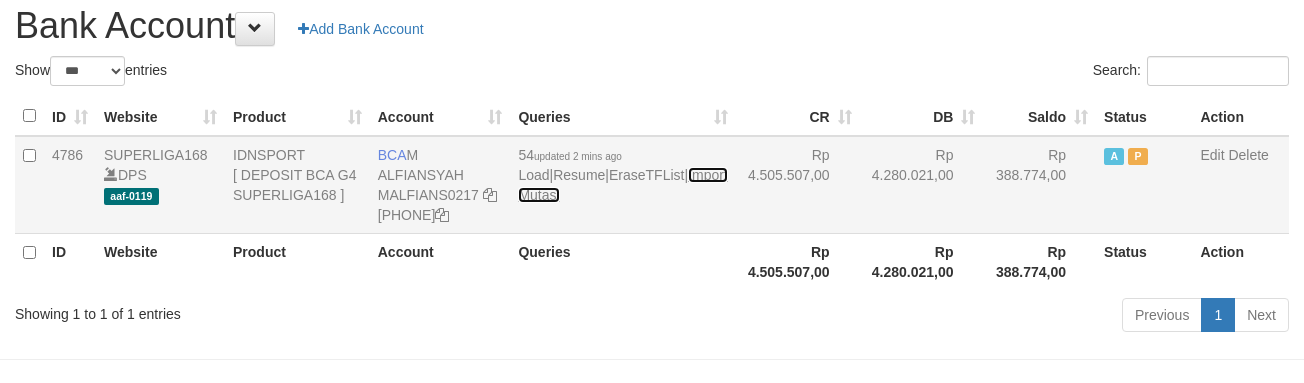 click on "Import Mutasi" at bounding box center [622, 185] 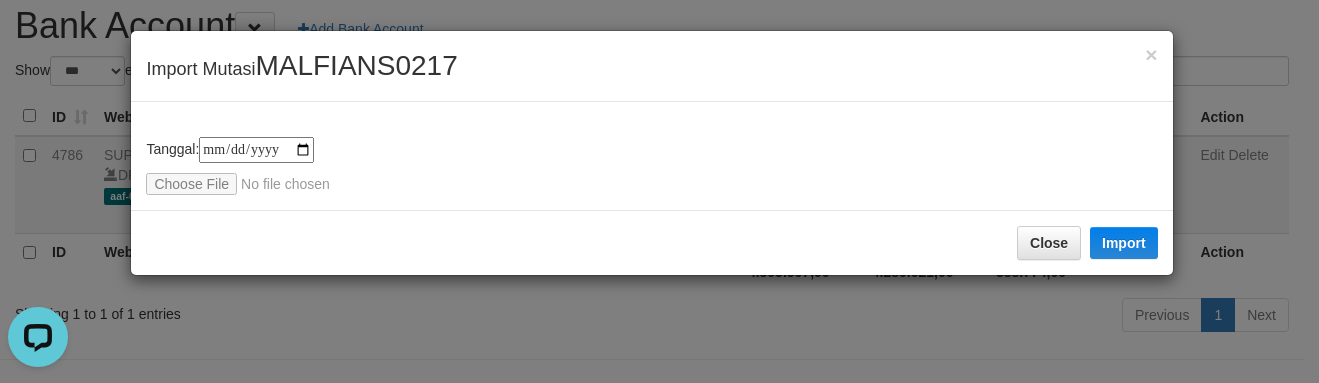 scroll, scrollTop: 0, scrollLeft: 0, axis: both 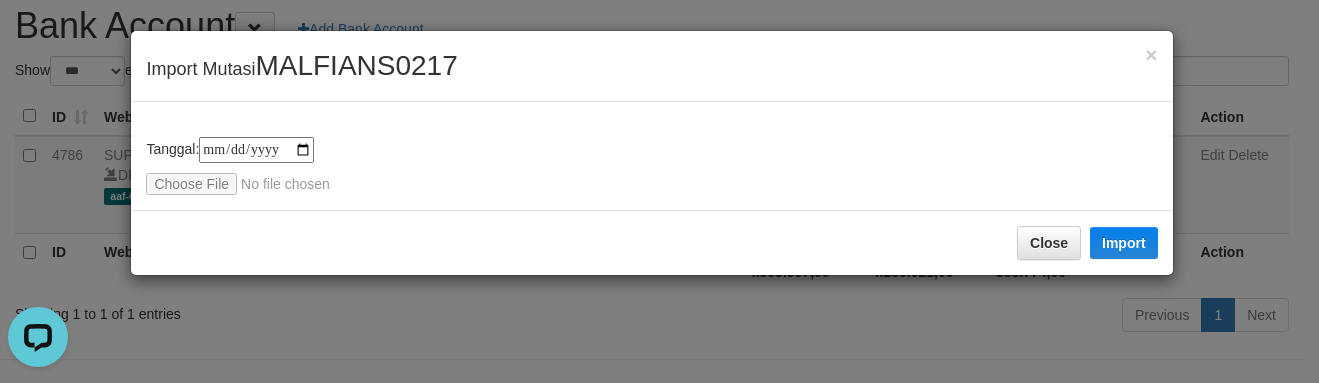 click on "Close
Import" at bounding box center [651, 242] 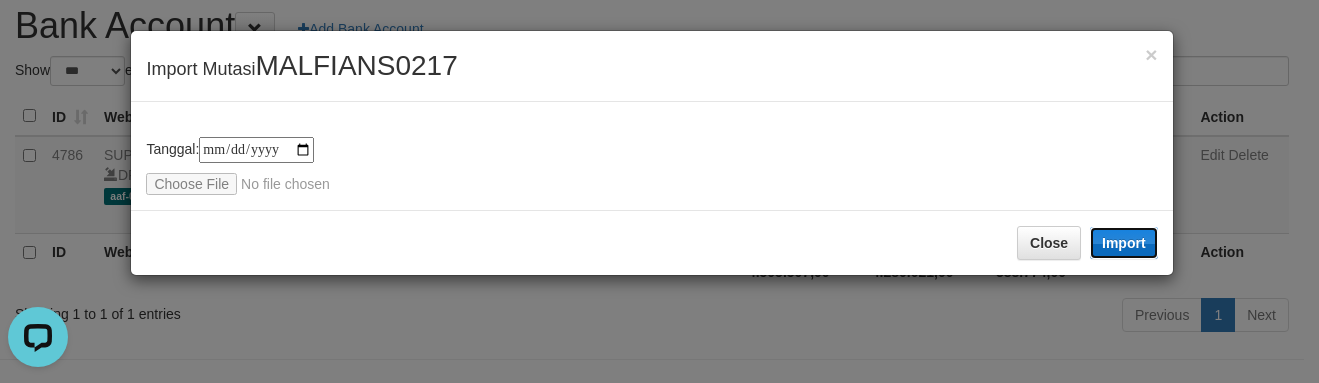 click on "Import" at bounding box center [1124, 243] 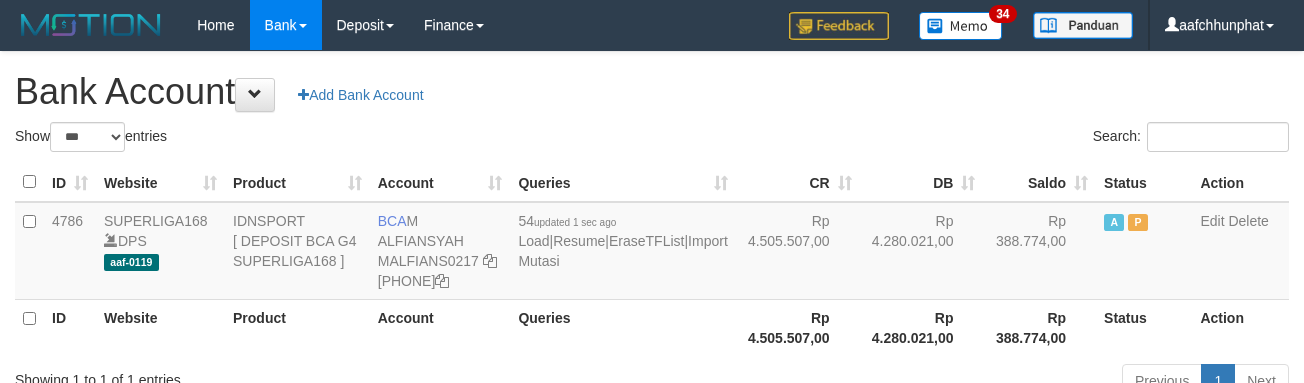 scroll, scrollTop: 66, scrollLeft: 0, axis: vertical 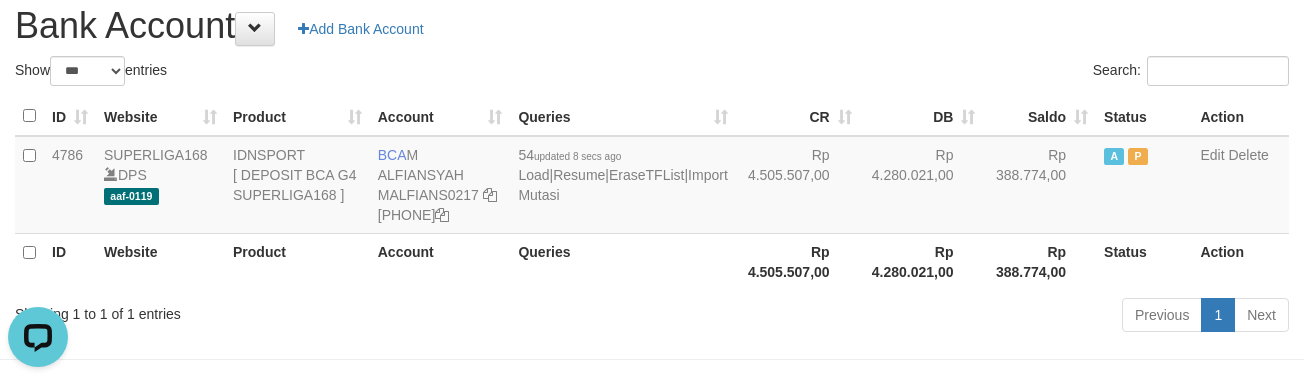 click on "Website" at bounding box center [160, 116] 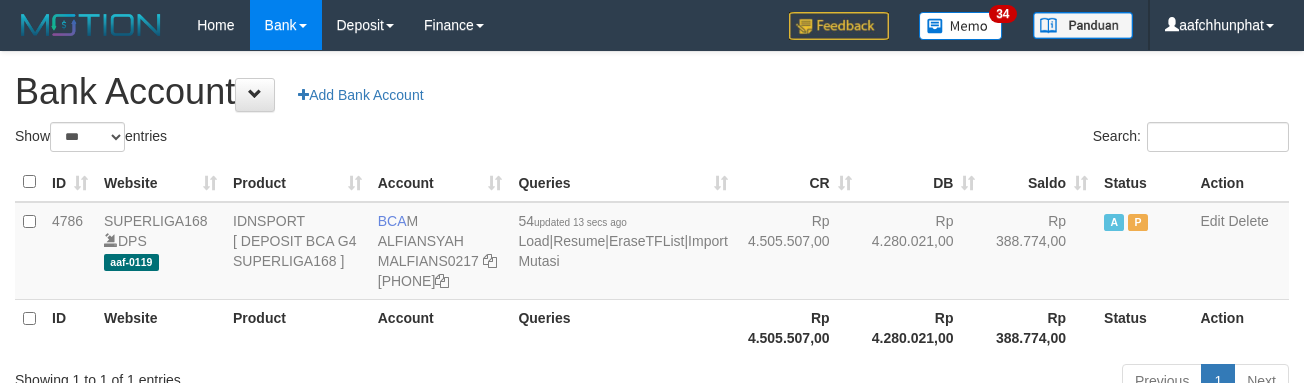 click on "Bank Account
Add Bank Account" at bounding box center (652, 92) 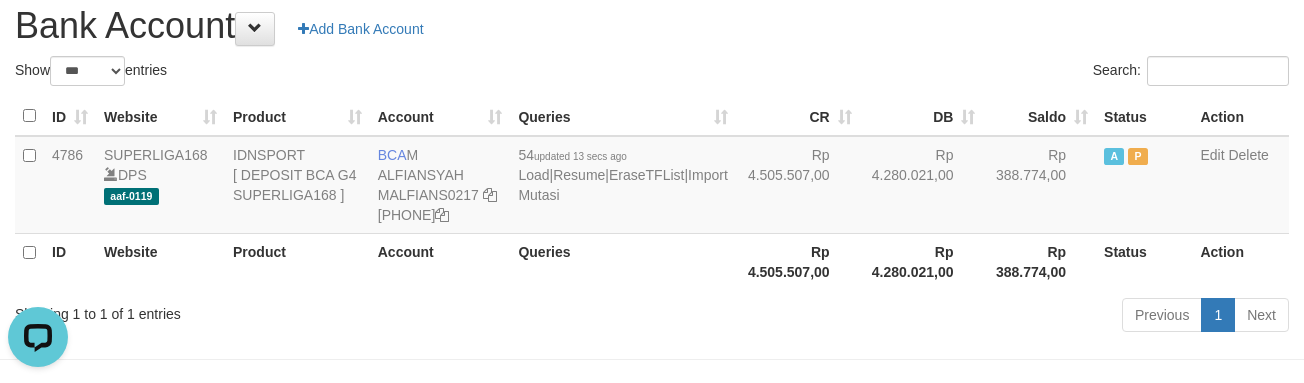 scroll, scrollTop: 0, scrollLeft: 0, axis: both 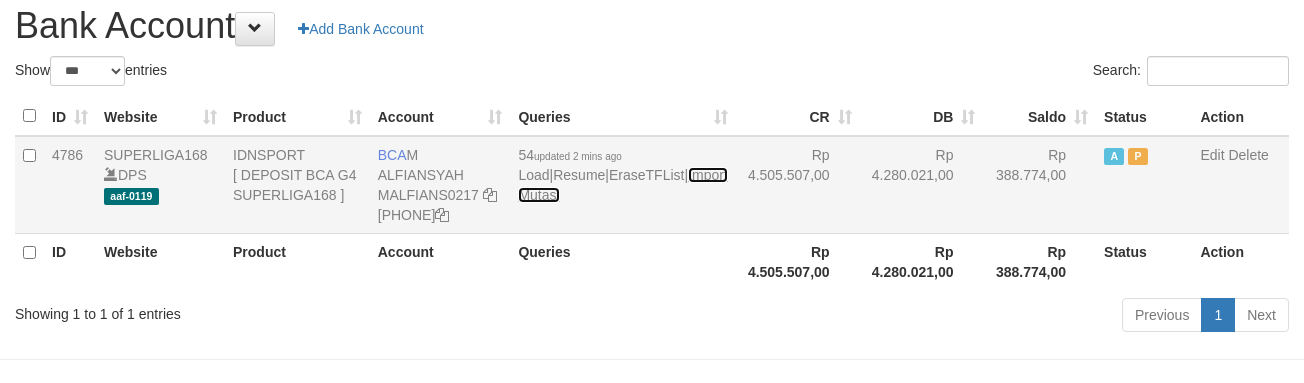 click on "Import Mutasi" at bounding box center (622, 185) 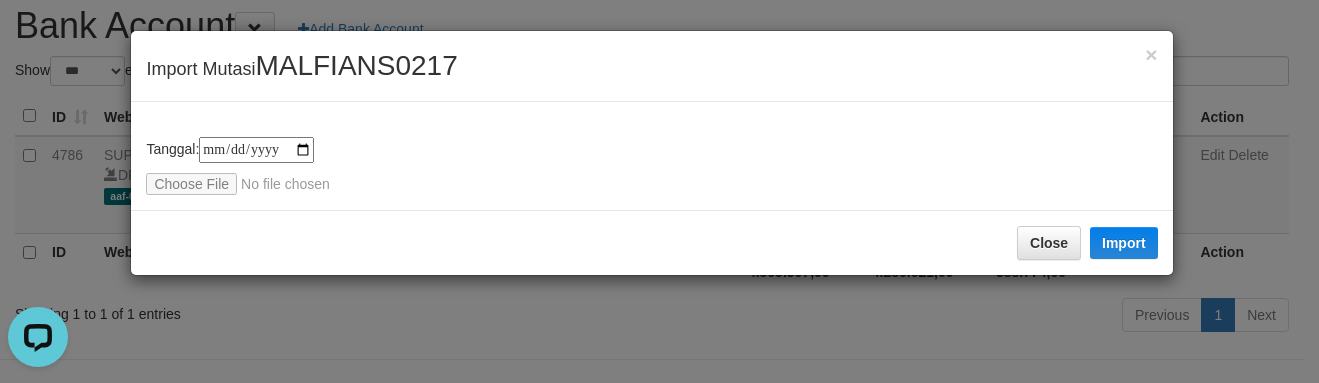 scroll, scrollTop: 0, scrollLeft: 0, axis: both 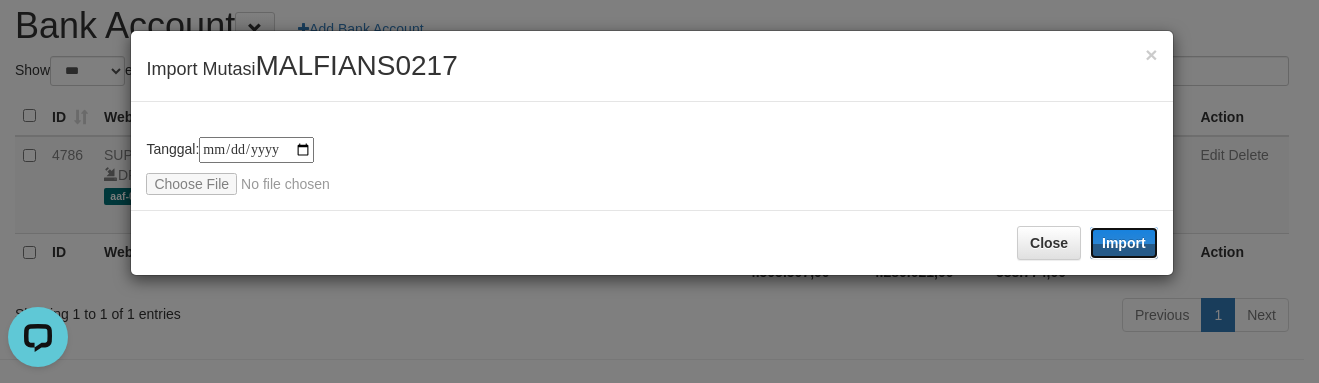 drag, startPoint x: 1110, startPoint y: 251, endPoint x: 302, endPoint y: 0, distance: 846.0881 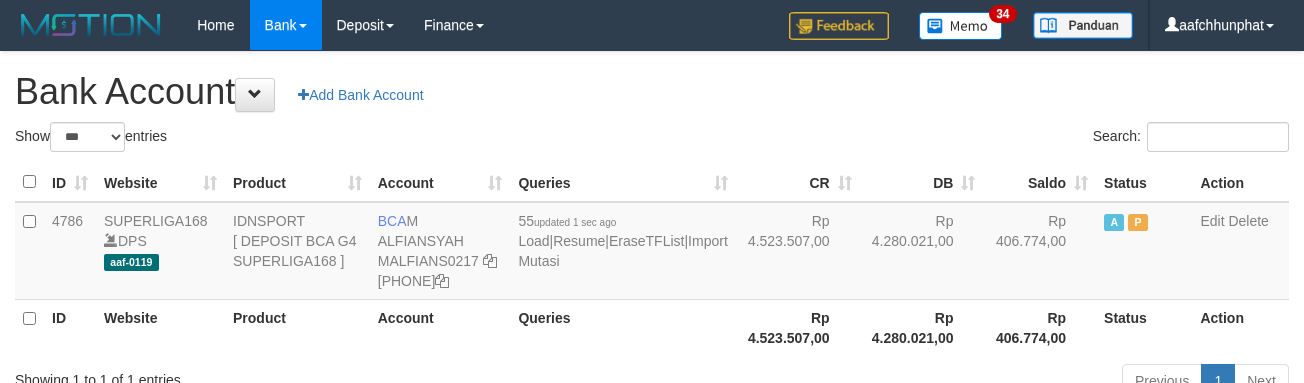 scroll, scrollTop: 66, scrollLeft: 0, axis: vertical 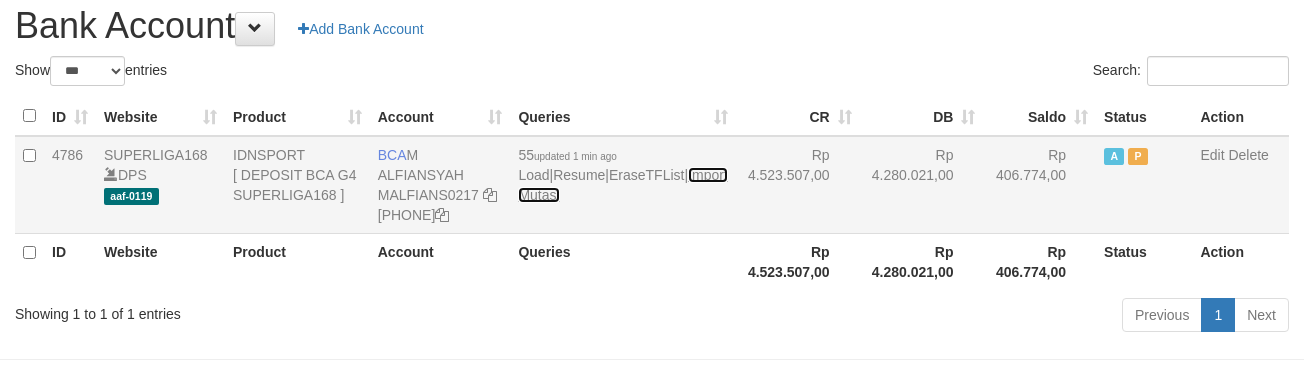 click on "Import Mutasi" at bounding box center (622, 185) 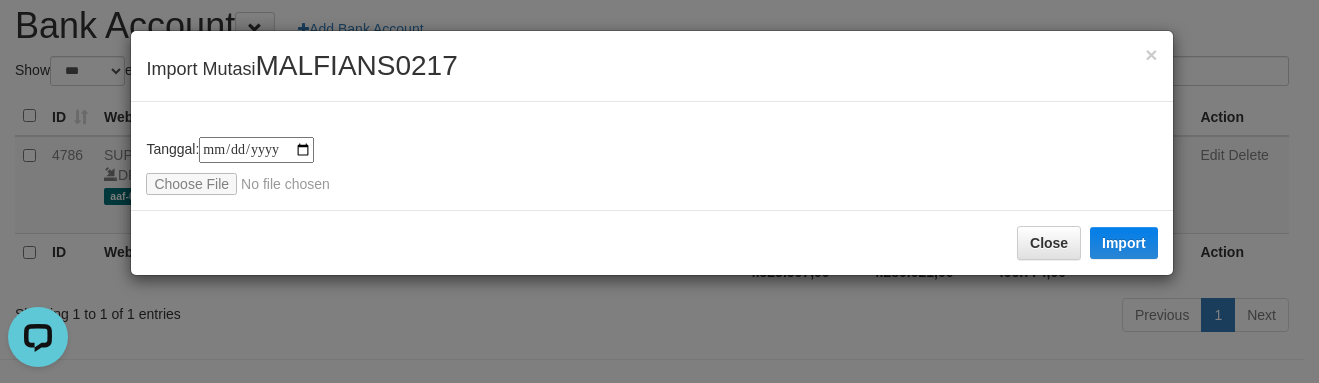 scroll, scrollTop: 0, scrollLeft: 0, axis: both 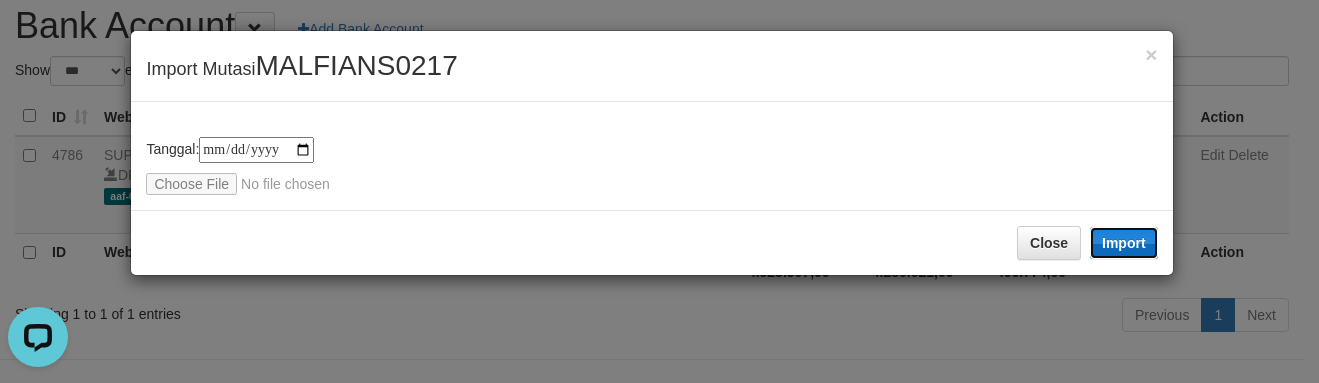 click on "Import" at bounding box center [1124, 243] 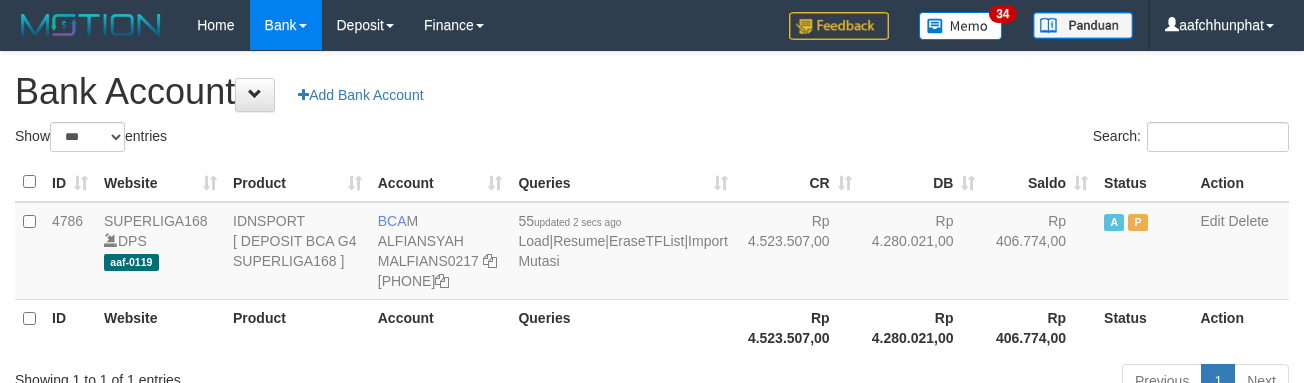 scroll, scrollTop: 66, scrollLeft: 0, axis: vertical 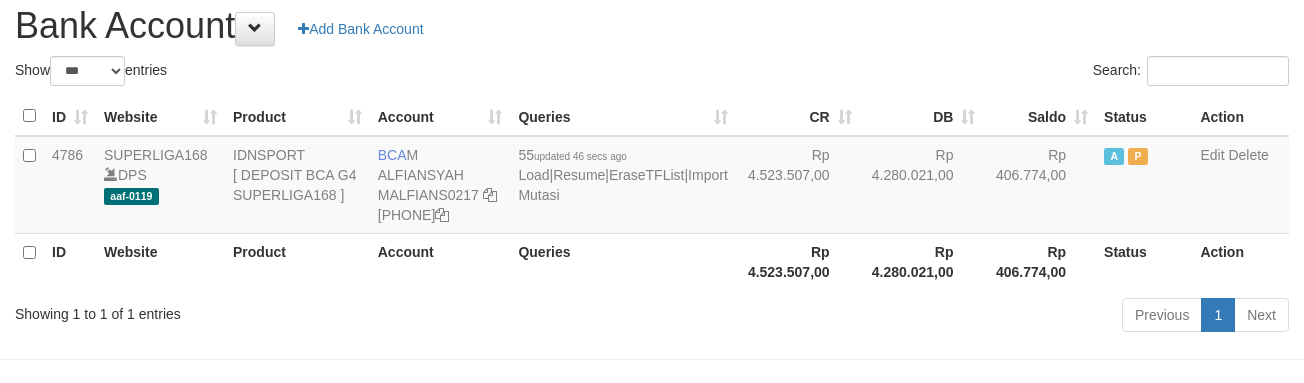 click on "ID Website Product Account Queries CR DB Saldo Status Action
4786
SUPERLIGA168
DPS
aaf-0119
IDNSPORT
[ DEPOSIT BCA G4 SUPERLIGA168 ]
BCA
[FIRST] [LAST]
MALFIANS0217
[PHONE]
55  updated 46 secs ago
Load
|
Resume
|
EraseTFList
|
Import Mutasi
Rp 4.523.507,00
Rp 4.280.021,00
Rp 406.774,00
A
P
Edit
Delete
ID Website Product Account Queries Rp 4.523.507,00 Rp 4.280.021,00 Rp 406.774,00 Status" at bounding box center [652, 193] 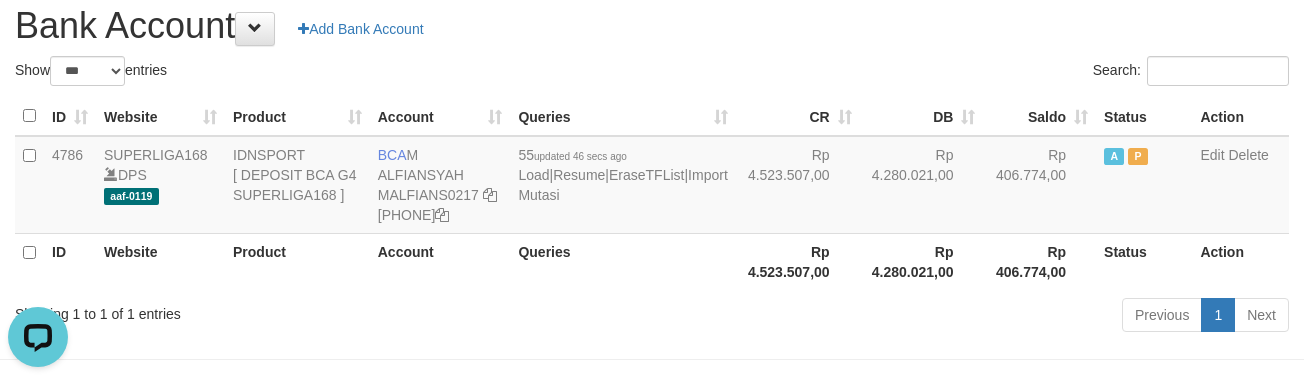 scroll, scrollTop: 0, scrollLeft: 0, axis: both 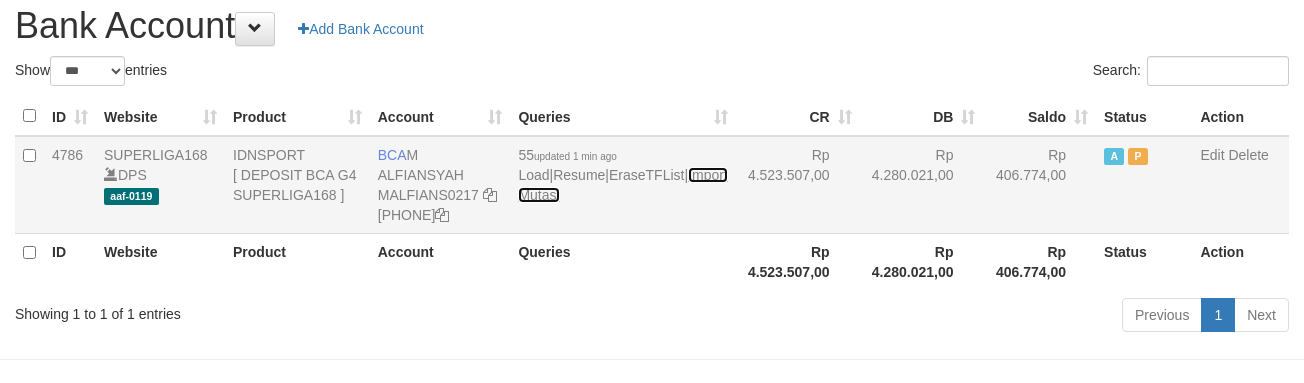 click on "Import Mutasi" at bounding box center [622, 185] 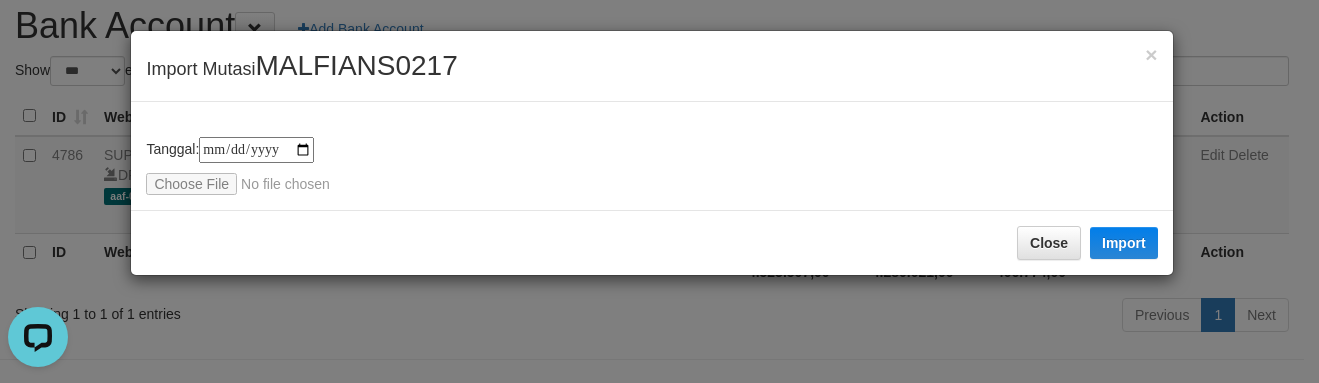 scroll, scrollTop: 0, scrollLeft: 0, axis: both 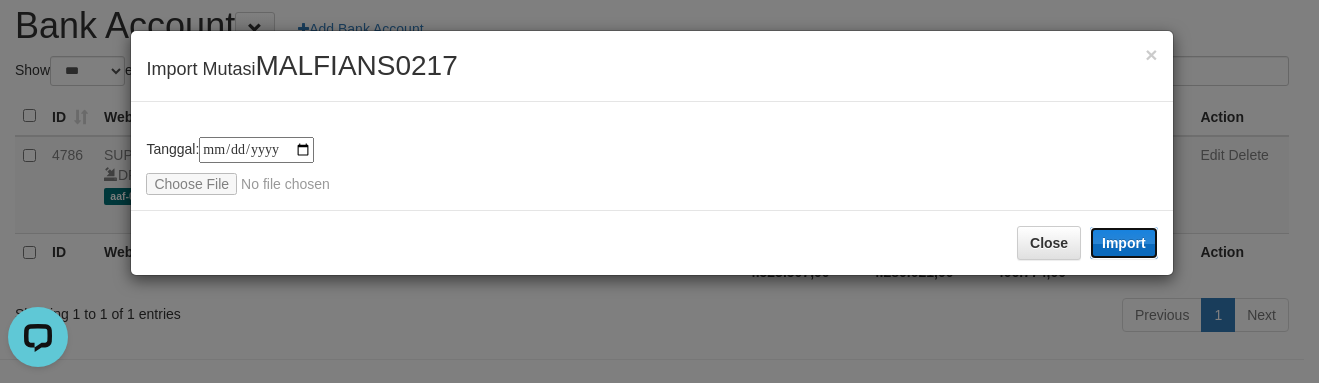 click on "Import" at bounding box center [1124, 243] 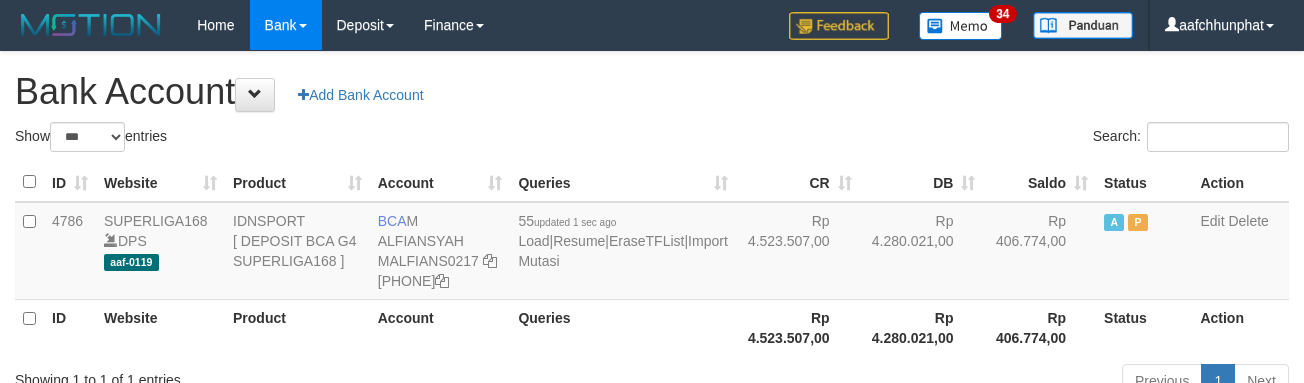 scroll, scrollTop: 66, scrollLeft: 0, axis: vertical 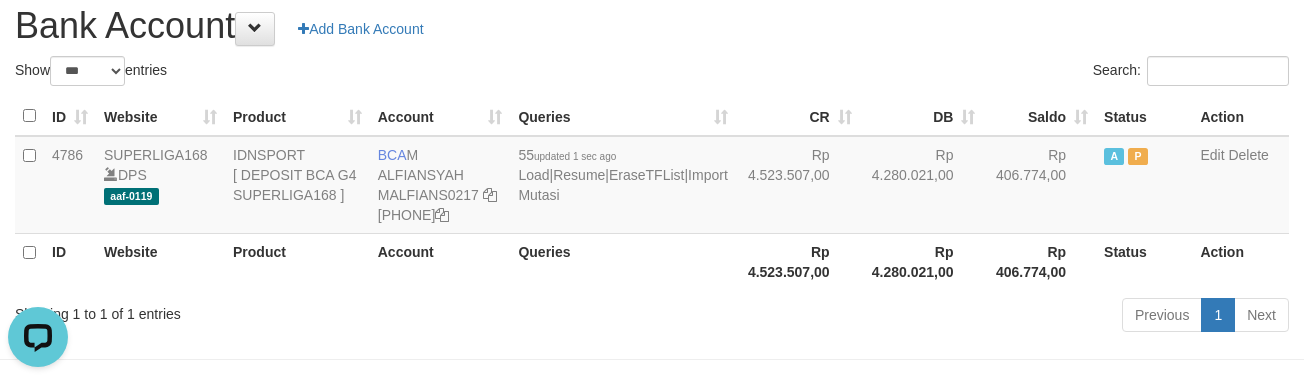click on "Show  ** ** ** *** ***  entries" at bounding box center (326, 73) 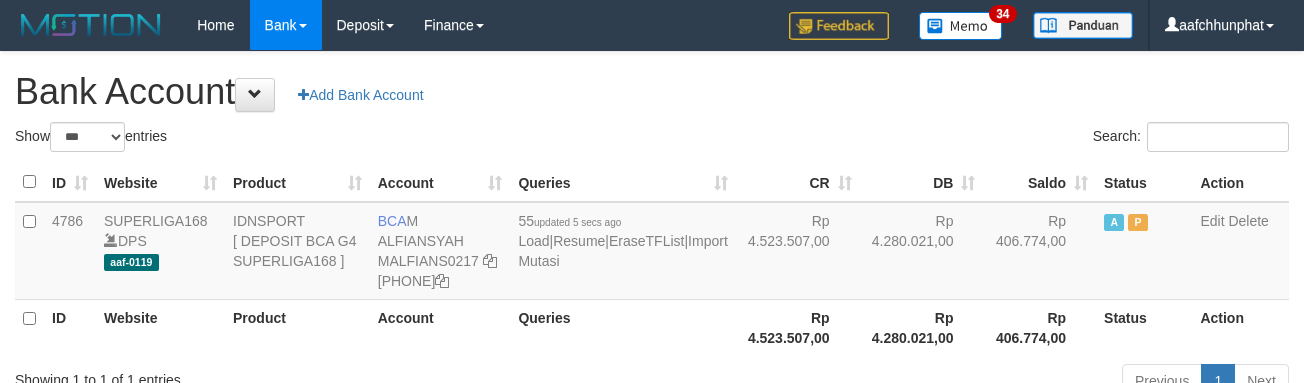 scroll, scrollTop: 66, scrollLeft: 0, axis: vertical 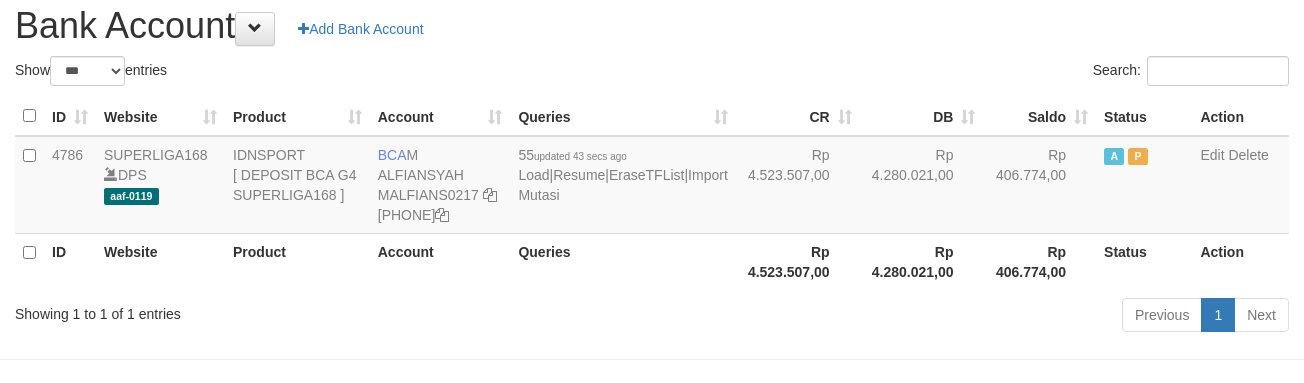 click on "Queries" at bounding box center [622, 116] 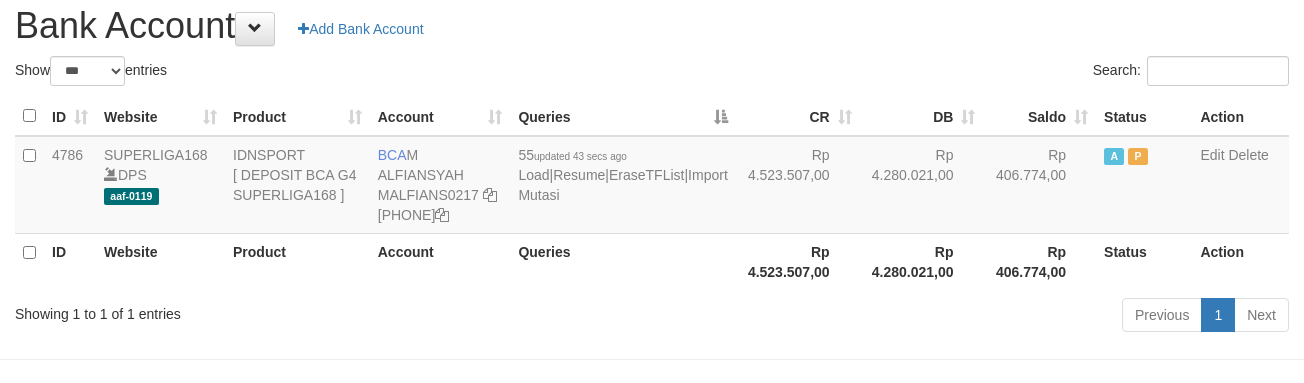click on "Search:" at bounding box center [978, 73] 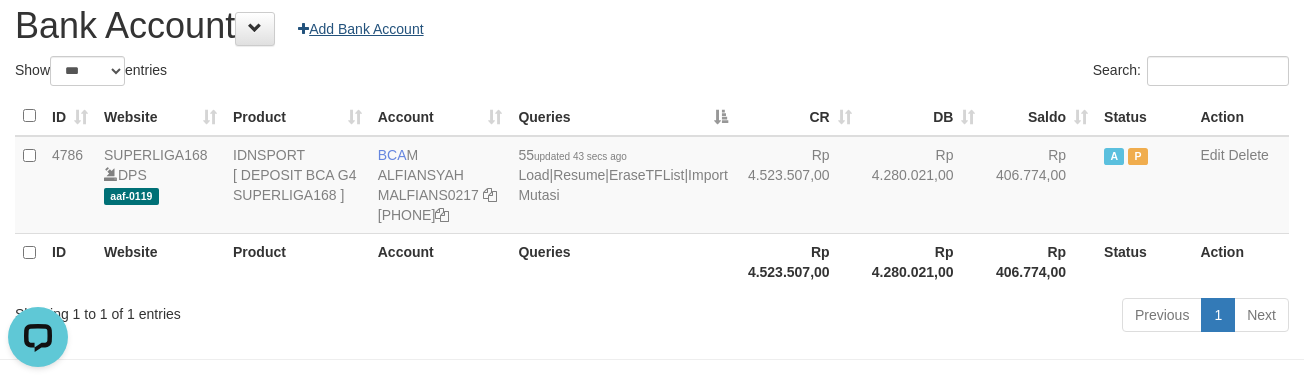 scroll, scrollTop: 0, scrollLeft: 0, axis: both 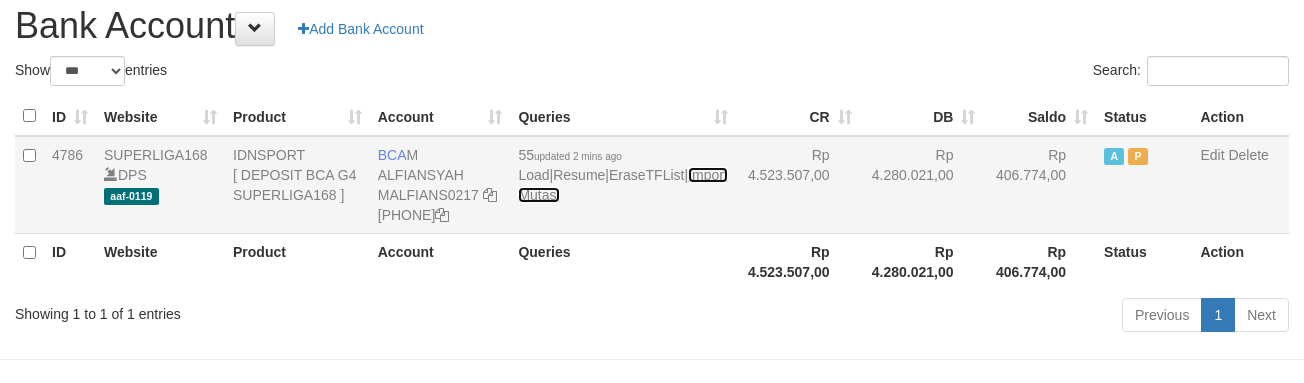 click on "Import Mutasi" at bounding box center [622, 185] 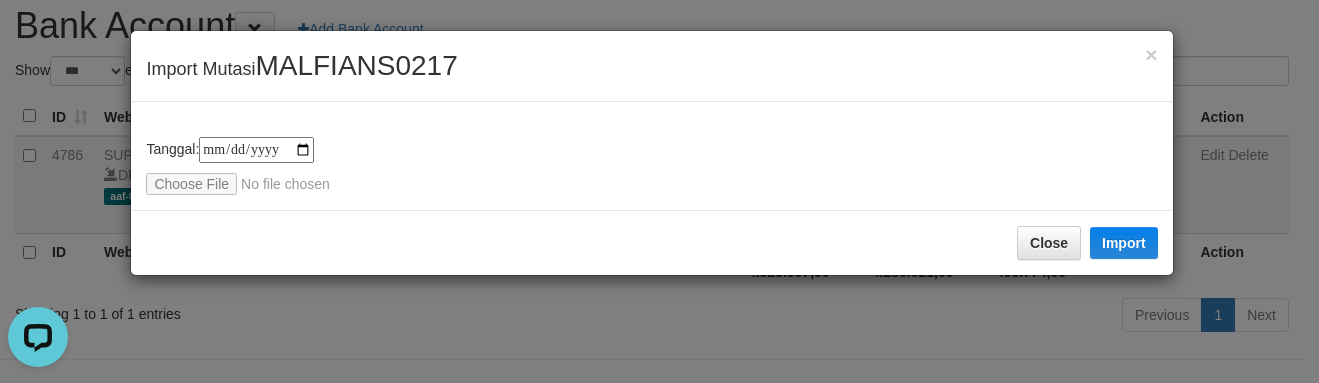 scroll, scrollTop: 0, scrollLeft: 0, axis: both 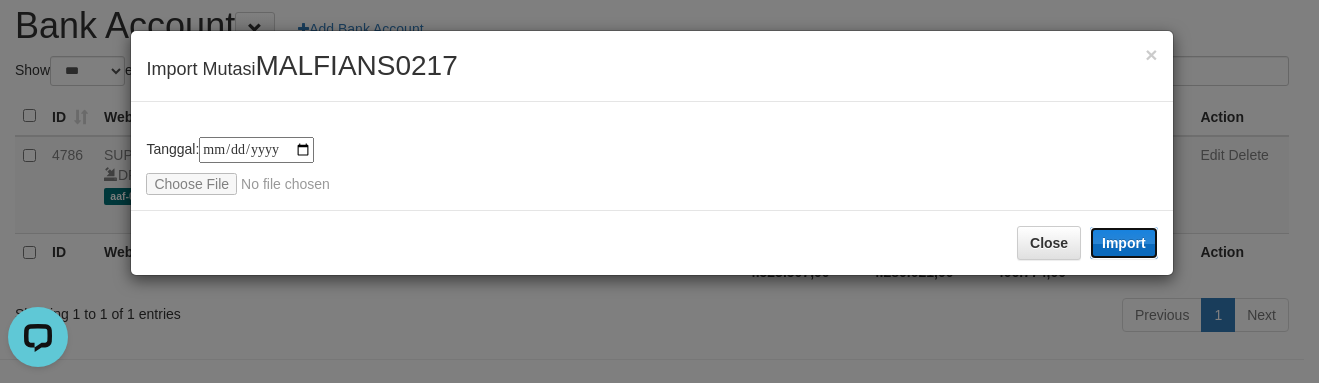 click on "Import" at bounding box center [1124, 243] 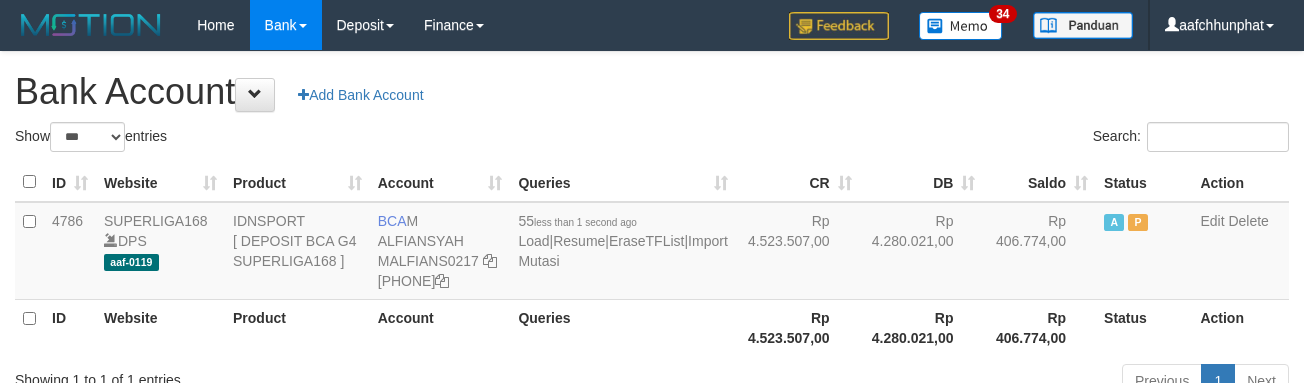 scroll, scrollTop: 66, scrollLeft: 0, axis: vertical 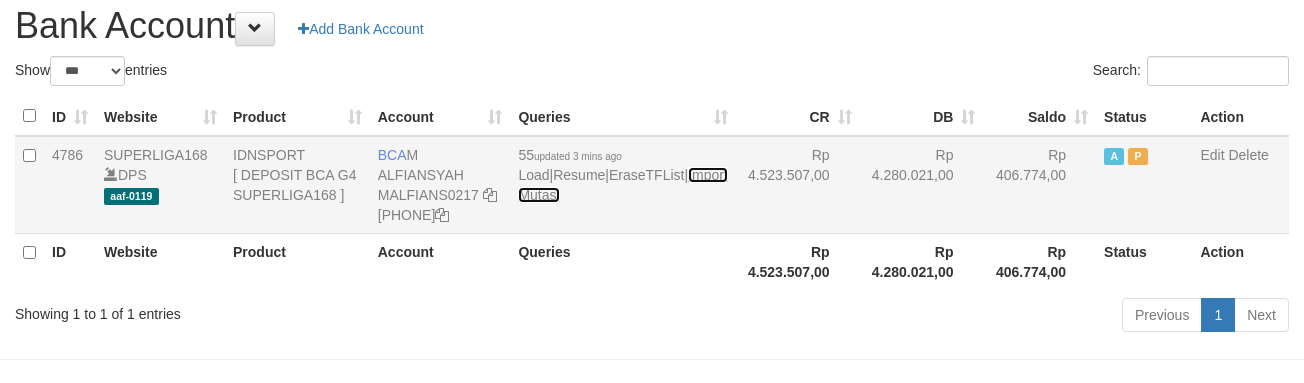 click on "Import Mutasi" at bounding box center (622, 185) 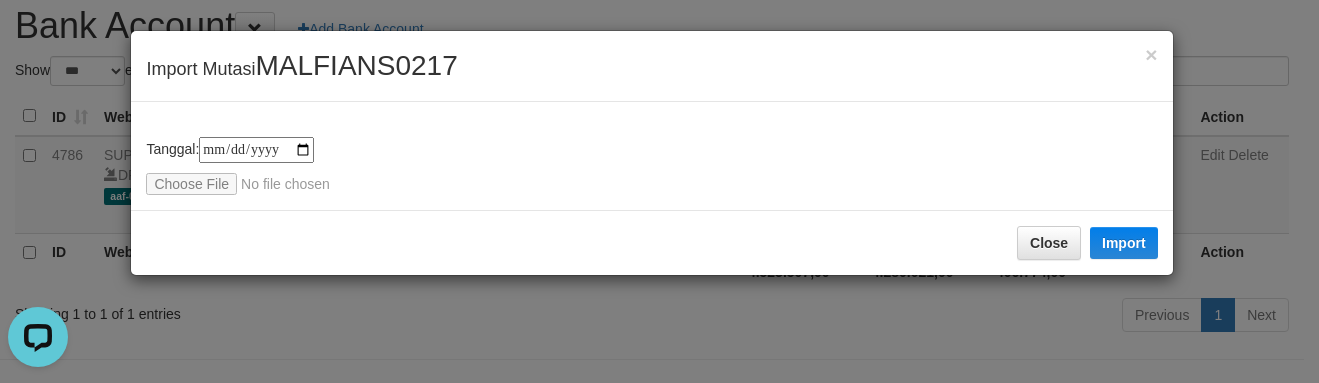 scroll, scrollTop: 0, scrollLeft: 0, axis: both 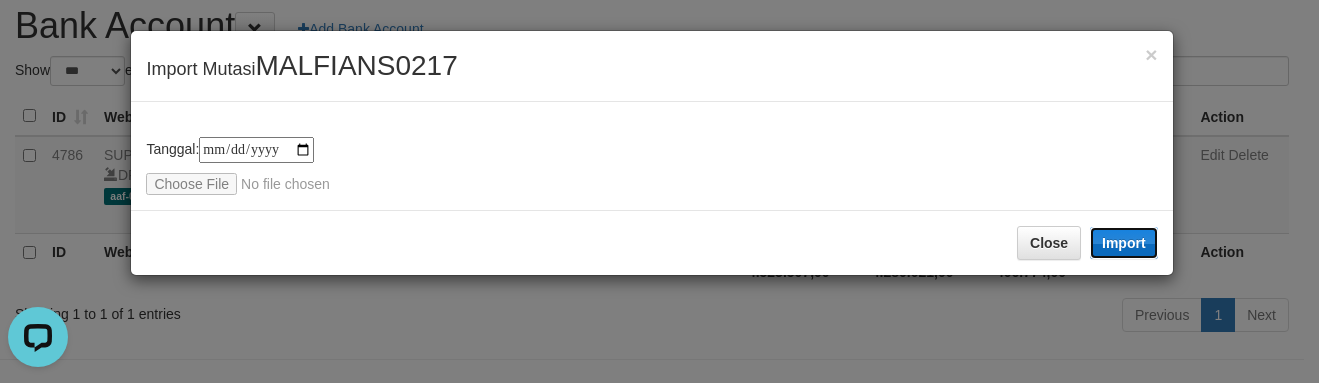 click on "Import" at bounding box center [1124, 243] 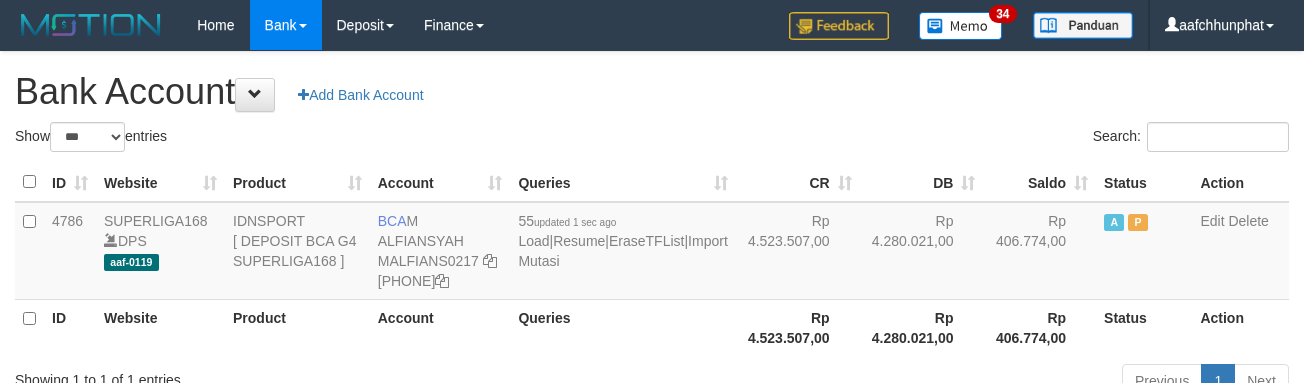 scroll, scrollTop: 66, scrollLeft: 0, axis: vertical 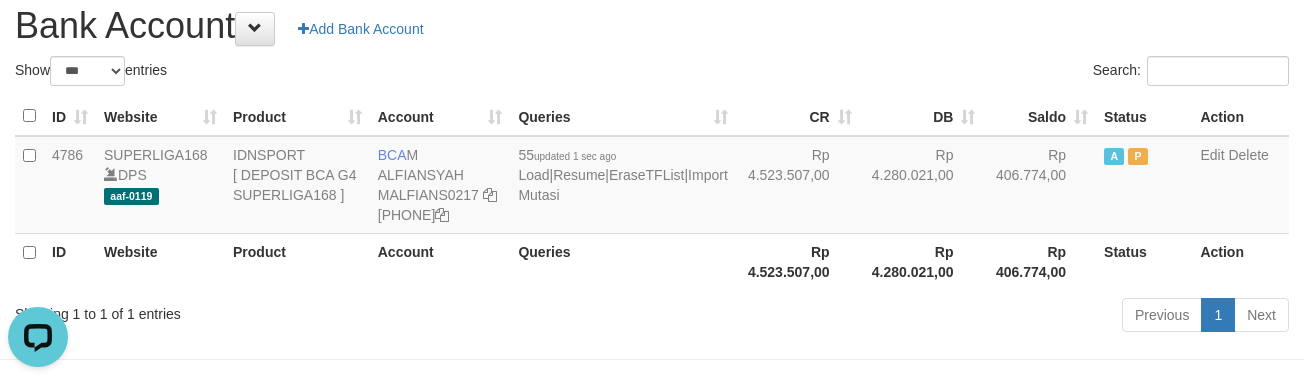 click on "Show  ** ** ** *** ***  entries" at bounding box center (326, 73) 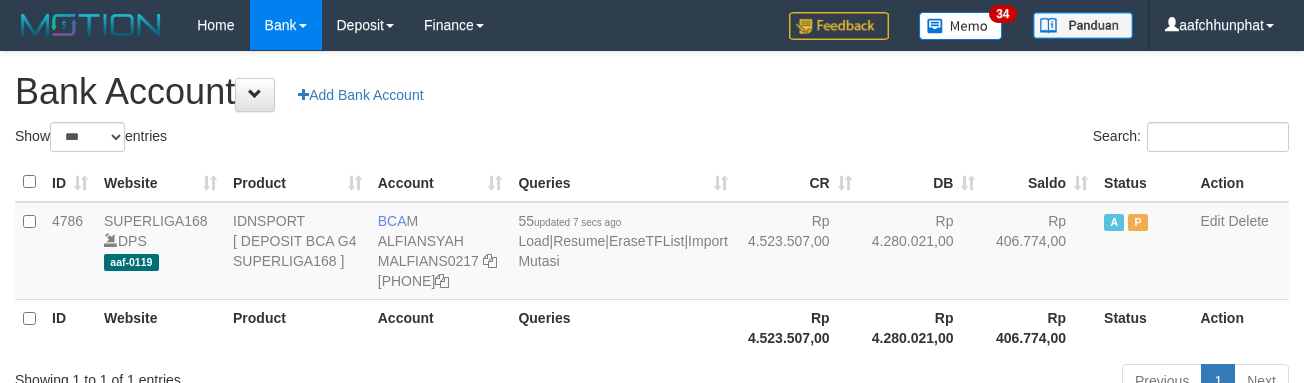 scroll, scrollTop: 66, scrollLeft: 0, axis: vertical 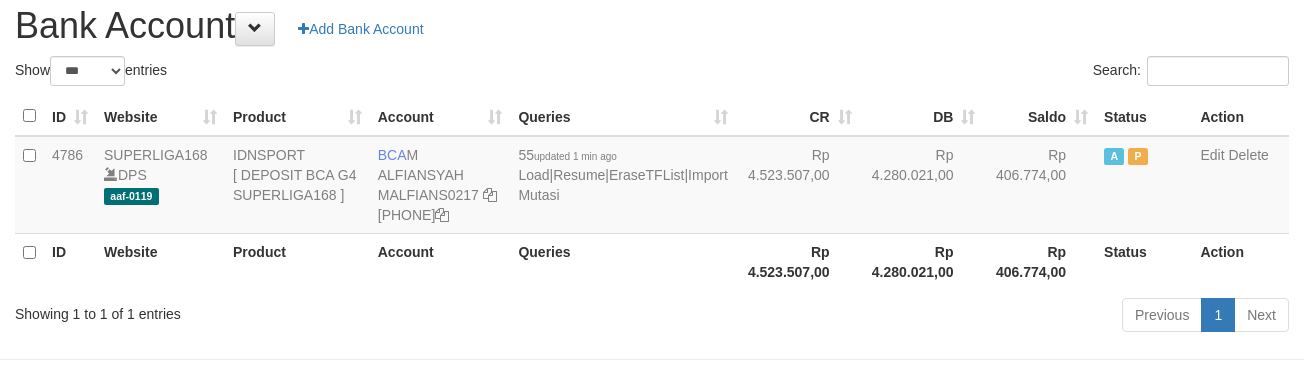 click on "Search:" at bounding box center (978, 73) 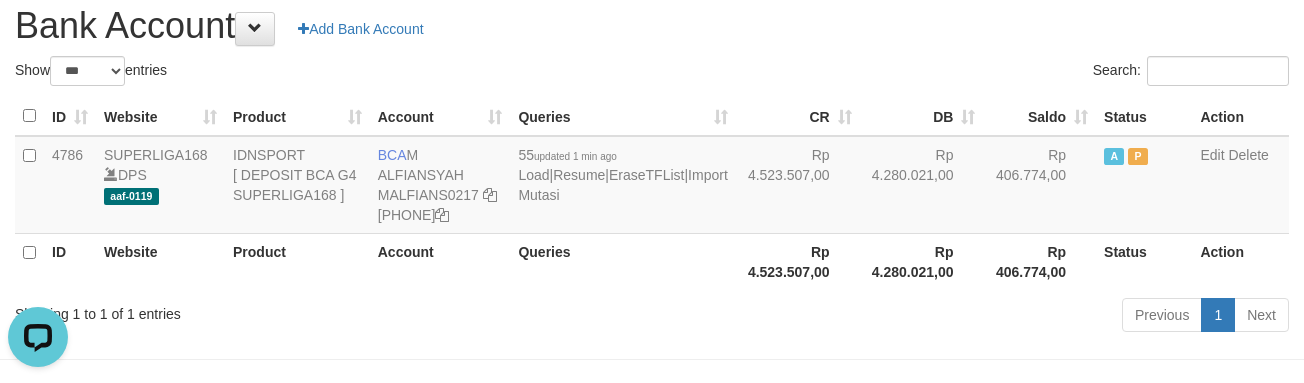 scroll, scrollTop: 0, scrollLeft: 0, axis: both 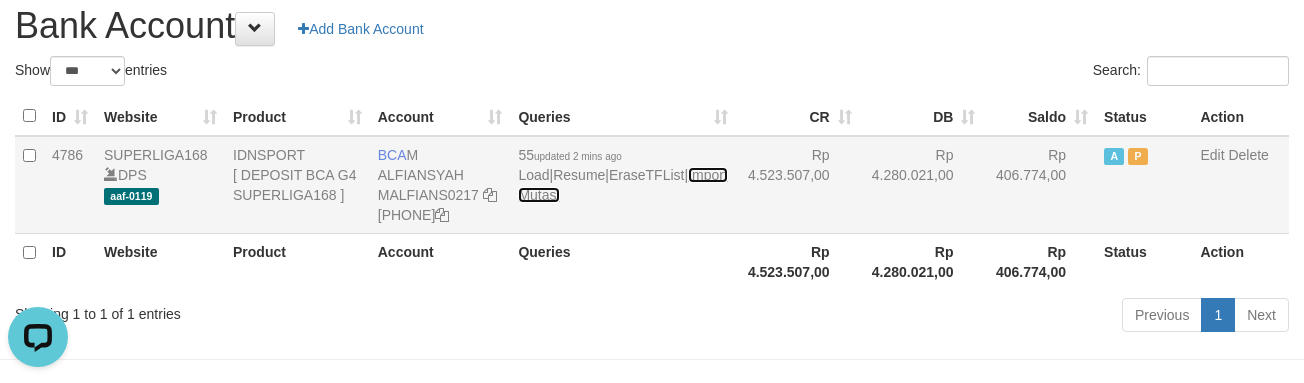 click on "Import Mutasi" at bounding box center (622, 185) 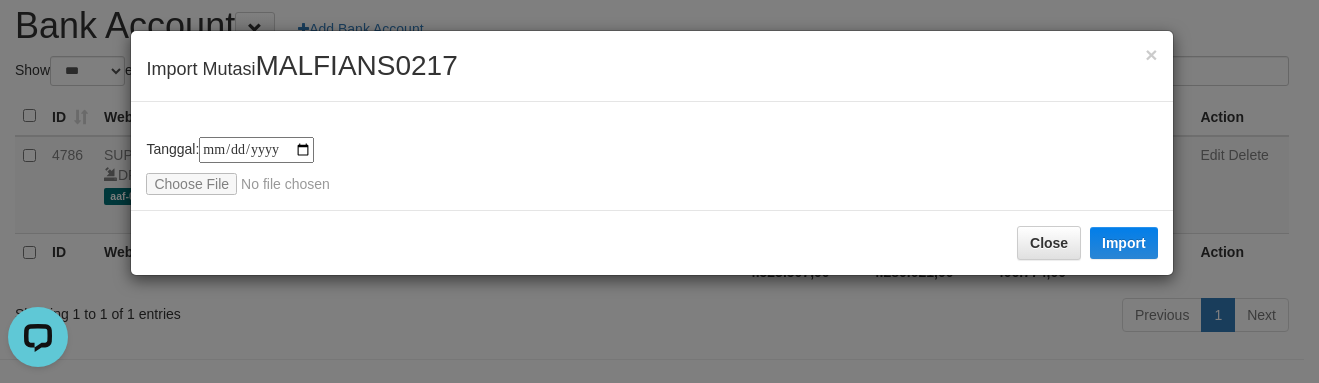 type on "**********" 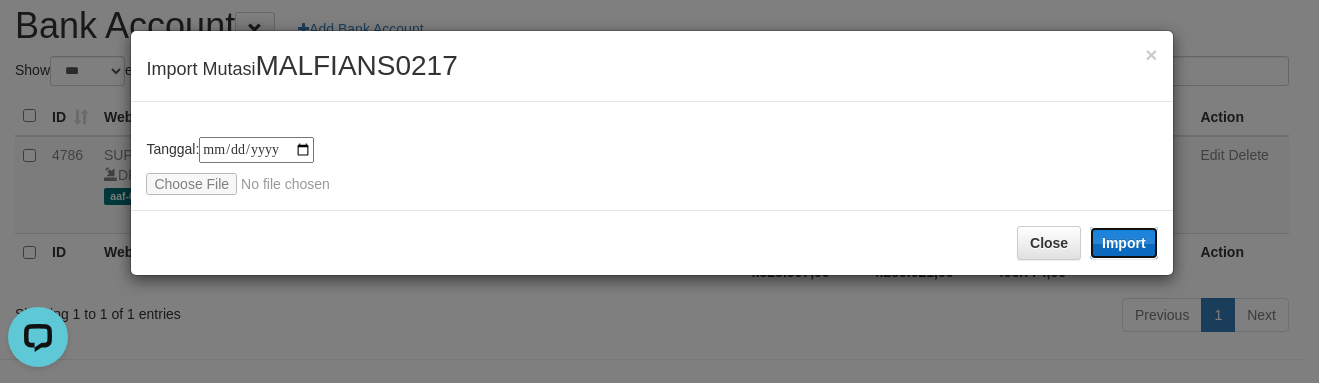 click on "Import" at bounding box center [1124, 243] 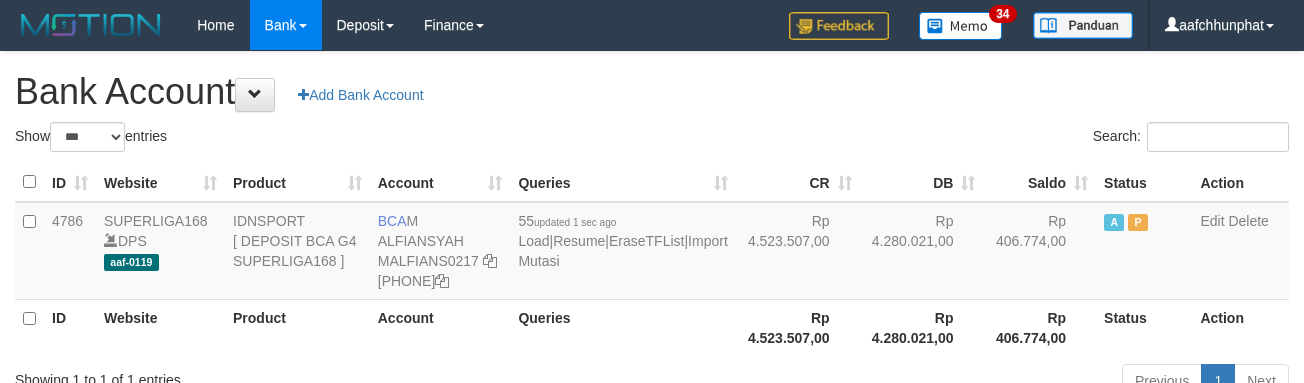 scroll, scrollTop: 66, scrollLeft: 0, axis: vertical 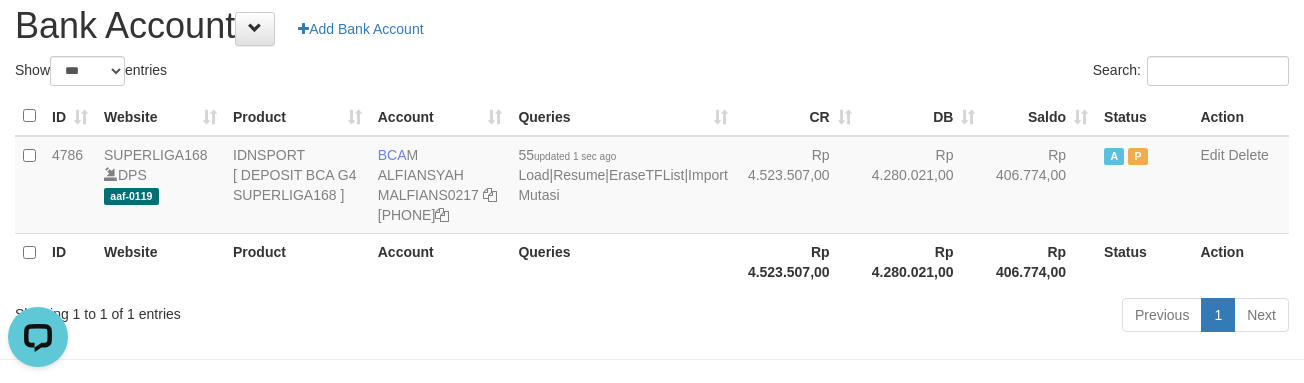click on "Show  ** ** ** *** ***  entries" at bounding box center (326, 73) 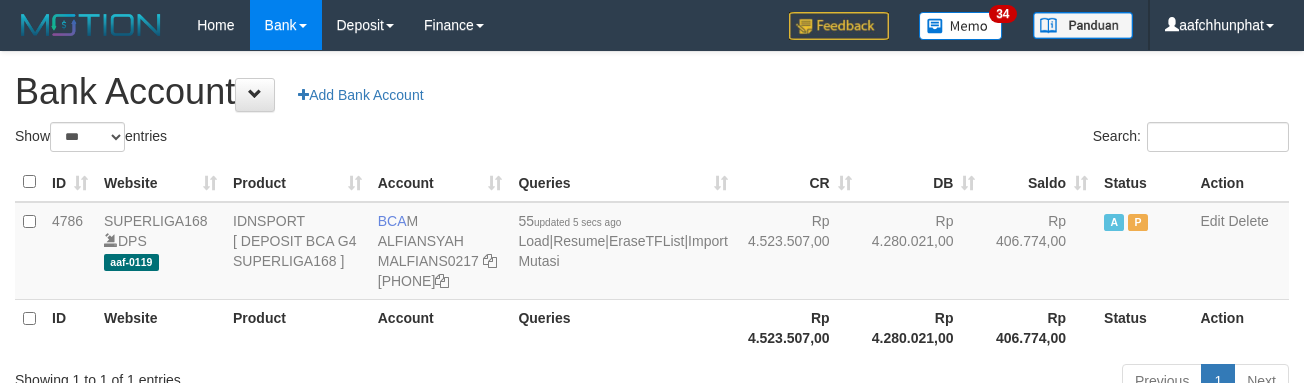scroll, scrollTop: 66, scrollLeft: 0, axis: vertical 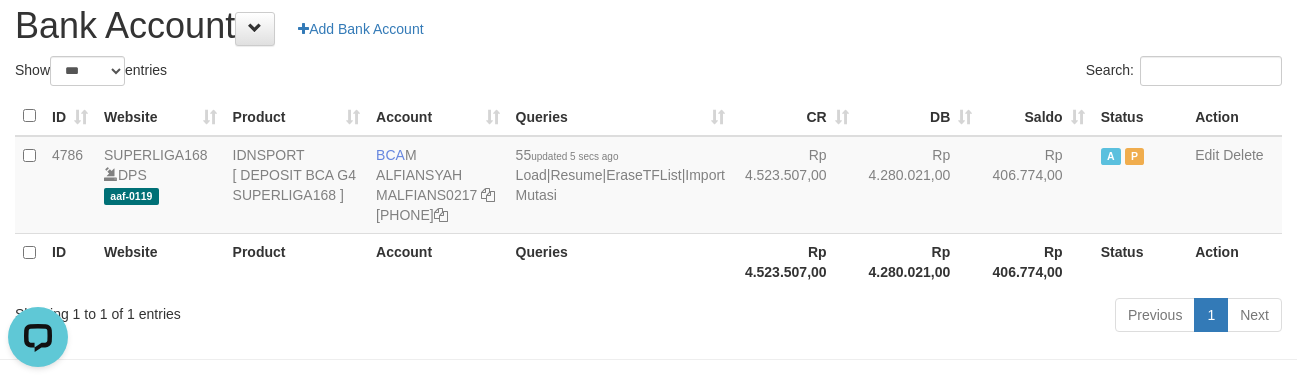 click on "Product" at bounding box center [297, 116] 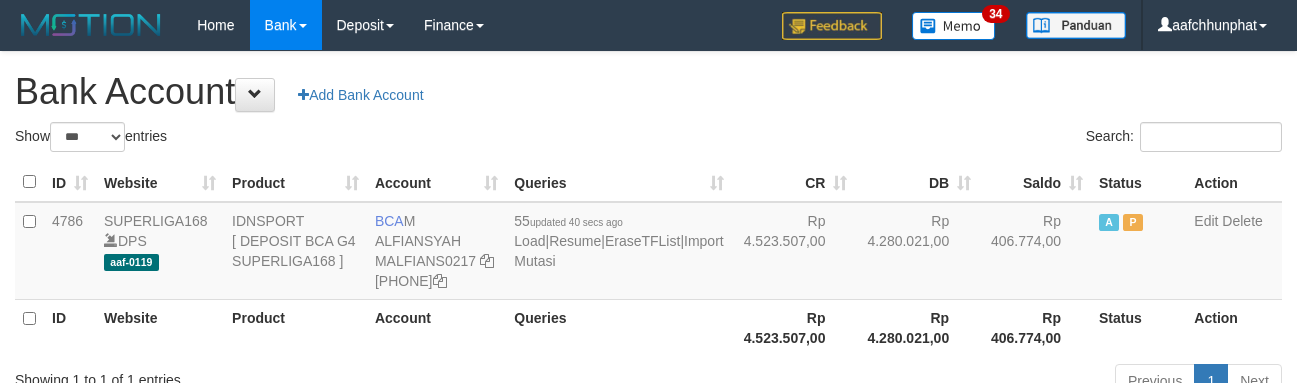 scroll, scrollTop: 66, scrollLeft: 0, axis: vertical 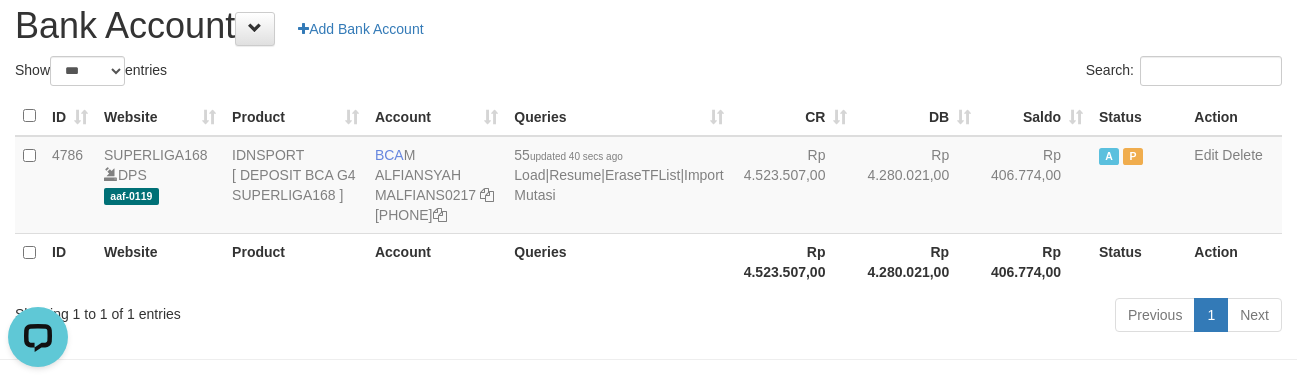 click on "Show  ** ** ** *** ***  entries" at bounding box center (324, 73) 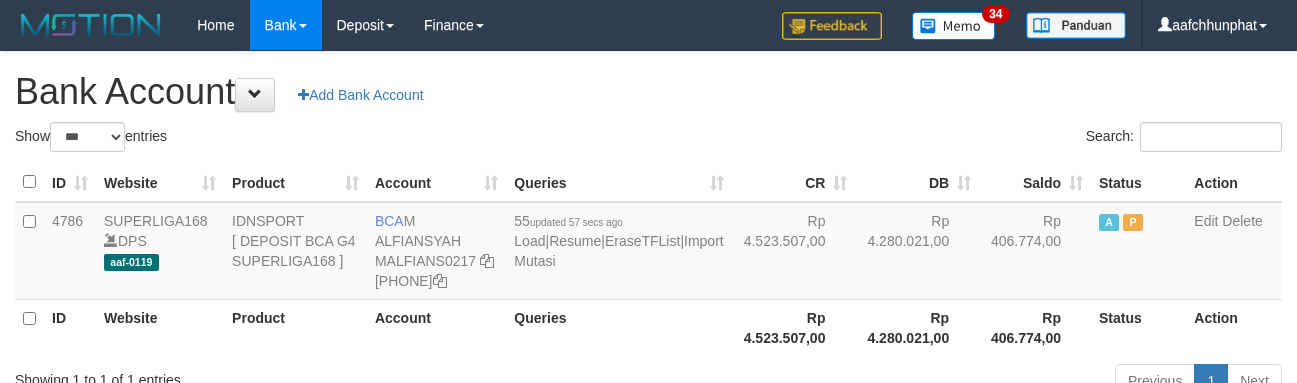 scroll, scrollTop: 66, scrollLeft: 0, axis: vertical 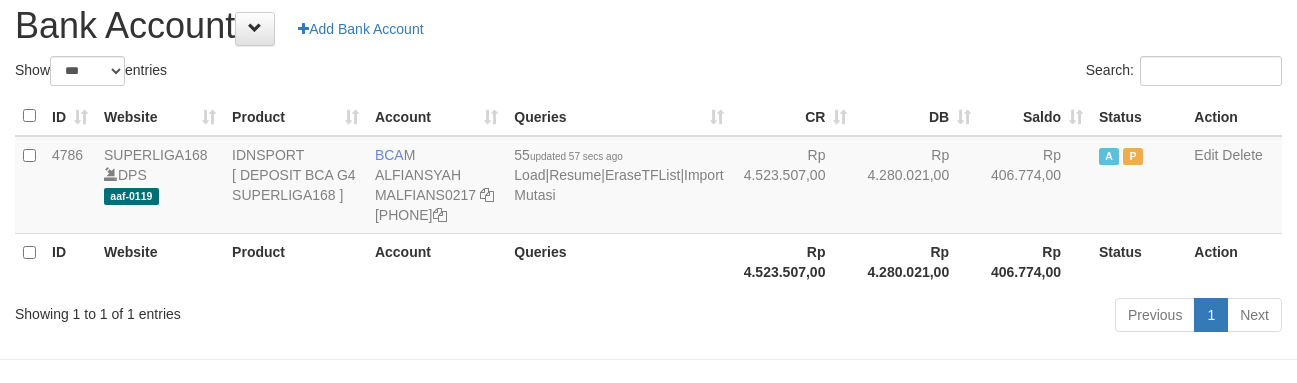 click on "Search:" at bounding box center (973, 73) 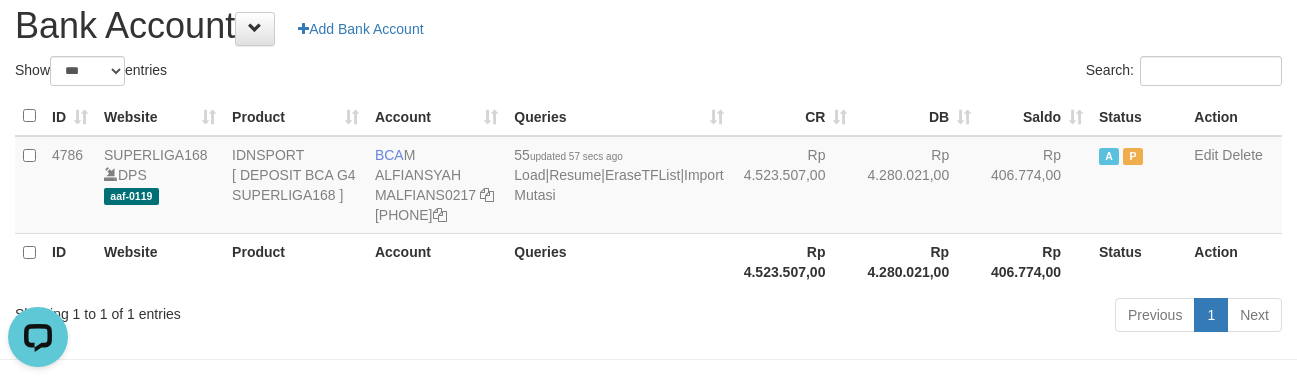scroll, scrollTop: 0, scrollLeft: 0, axis: both 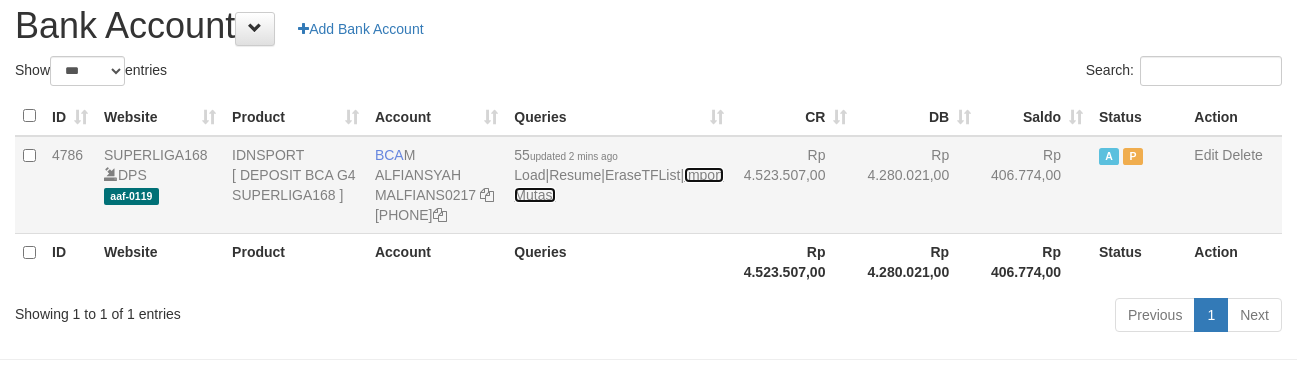 click on "Import Mutasi" at bounding box center (618, 185) 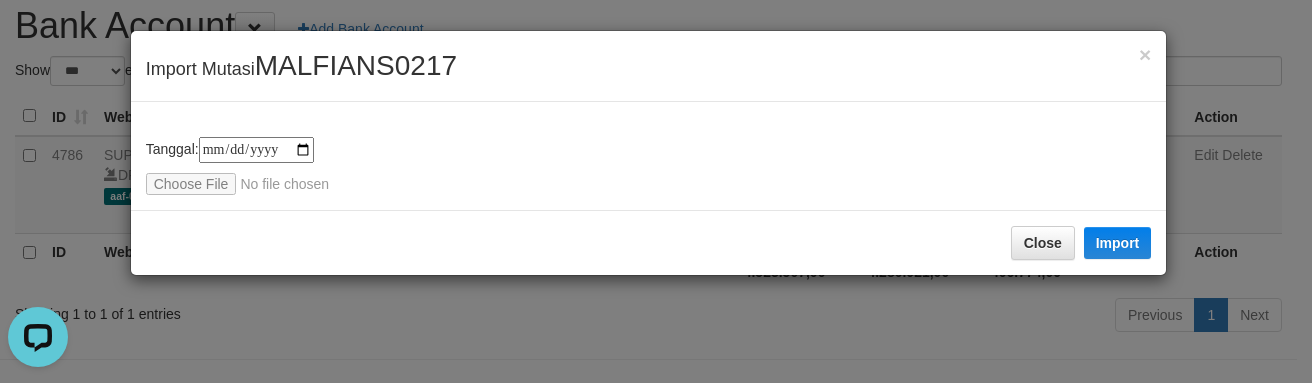 scroll, scrollTop: 0, scrollLeft: 0, axis: both 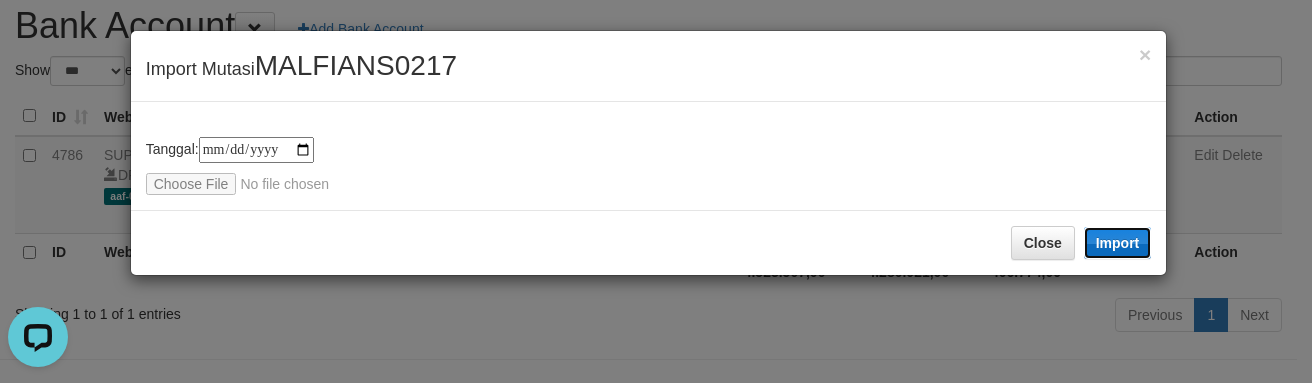 click on "Import" at bounding box center [1118, 243] 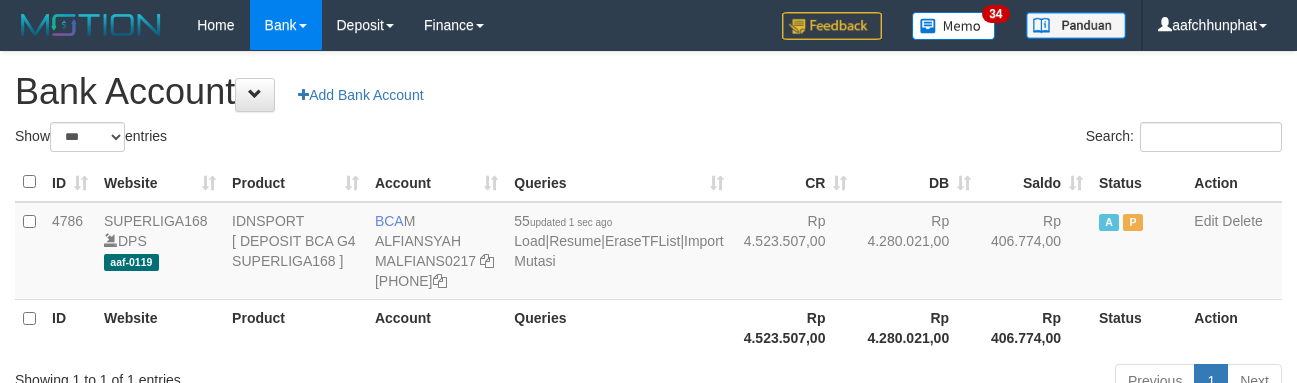 scroll, scrollTop: 66, scrollLeft: 0, axis: vertical 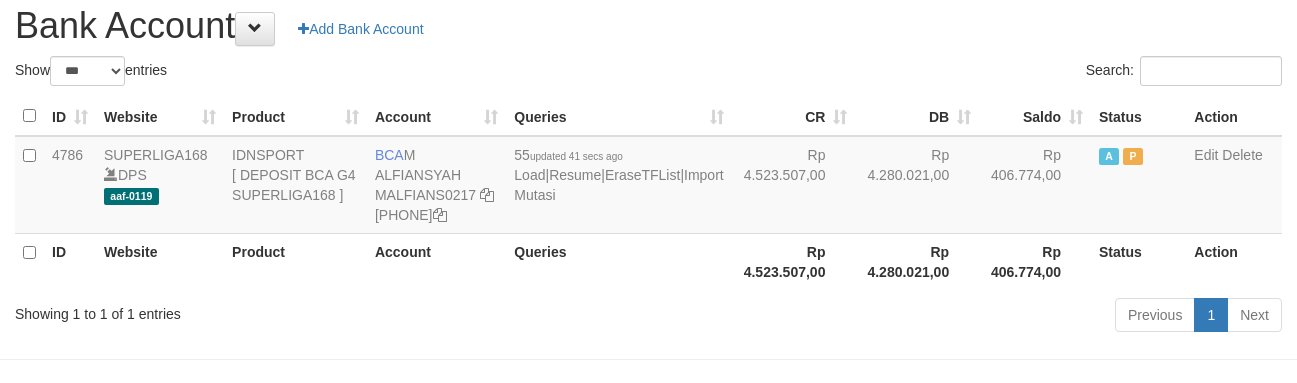 click on "Queries" at bounding box center [618, 261] 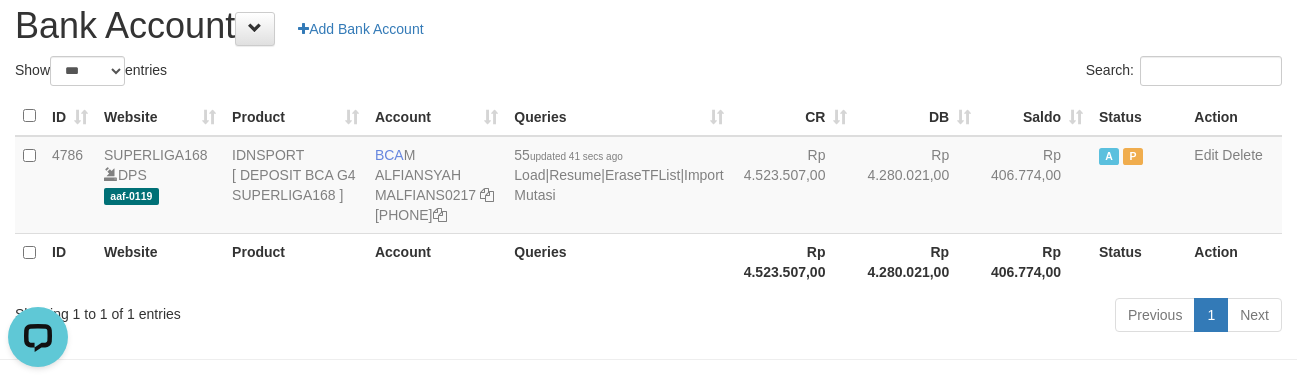 scroll, scrollTop: 0, scrollLeft: 0, axis: both 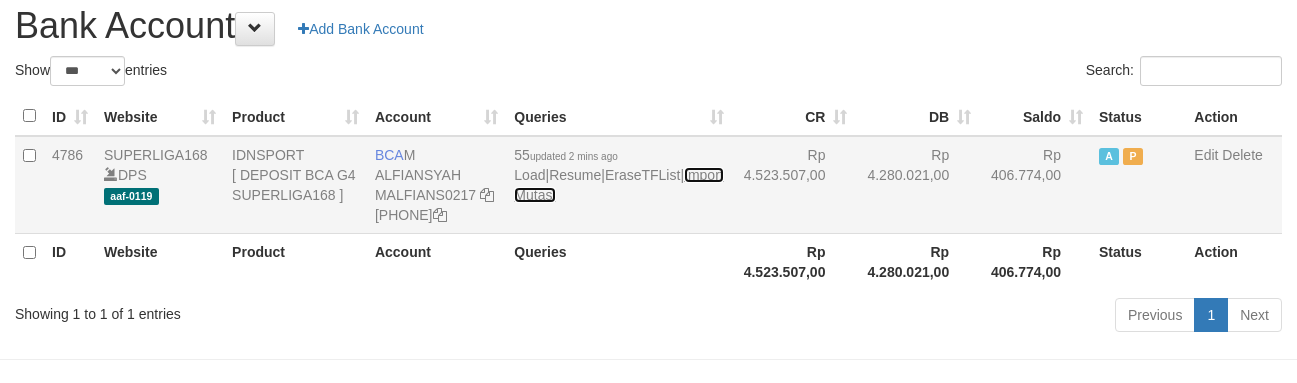click on "Import Mutasi" at bounding box center [618, 185] 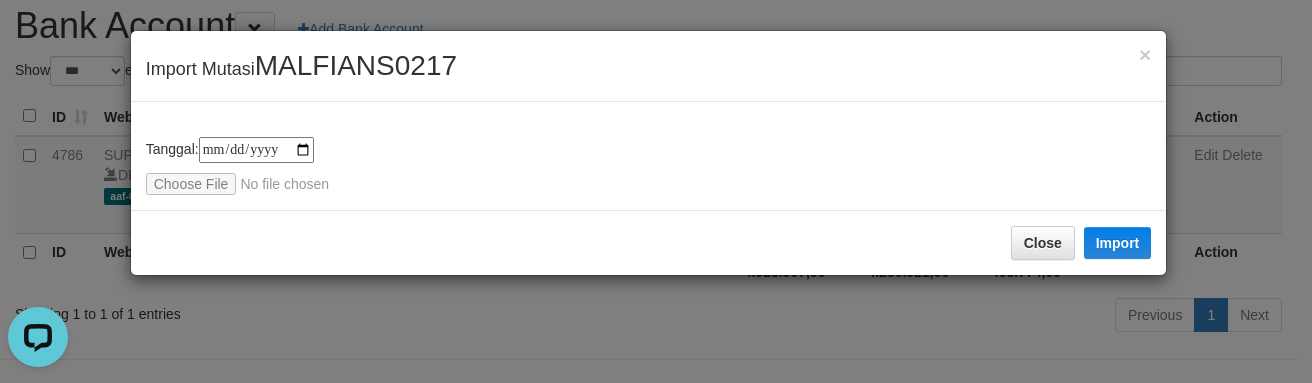 scroll, scrollTop: 0, scrollLeft: 0, axis: both 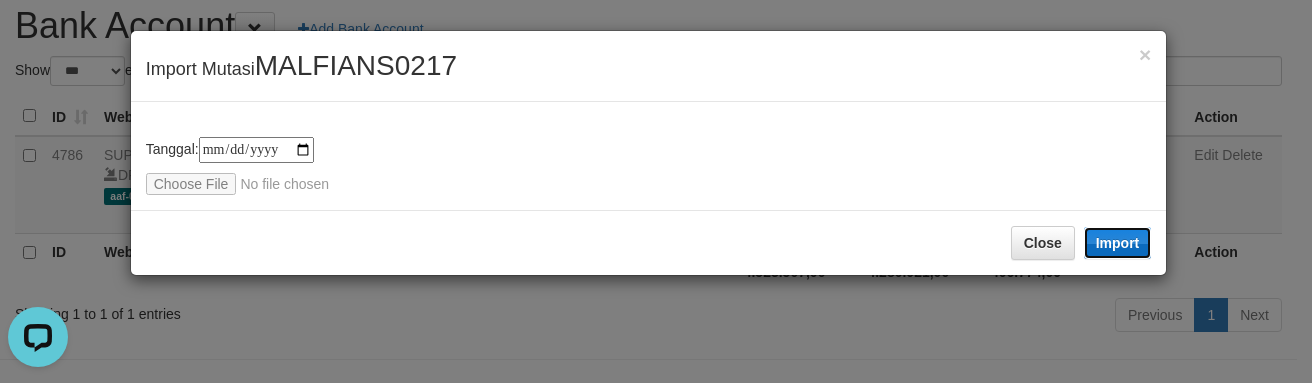 click on "Import" at bounding box center (1118, 243) 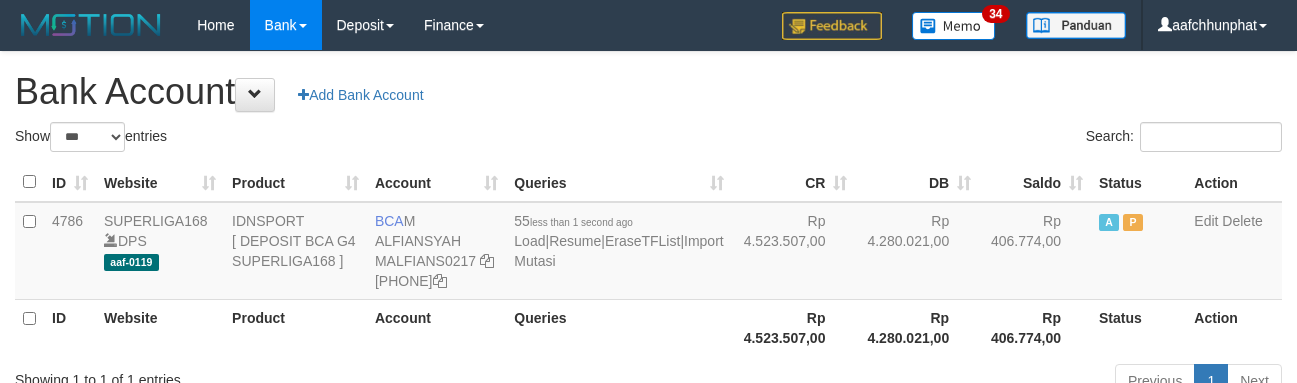 scroll, scrollTop: 66, scrollLeft: 0, axis: vertical 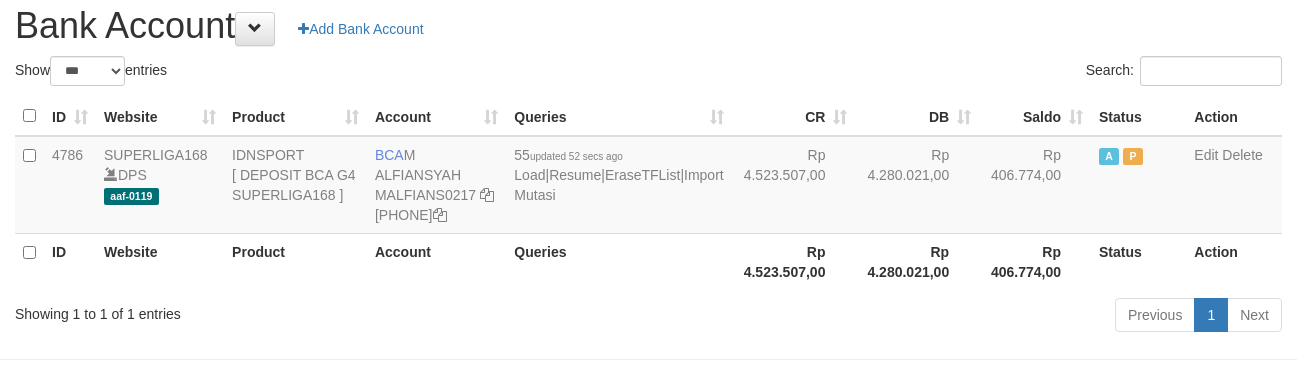 click on "Show  ** ** ** *** ***  entries" at bounding box center [324, 73] 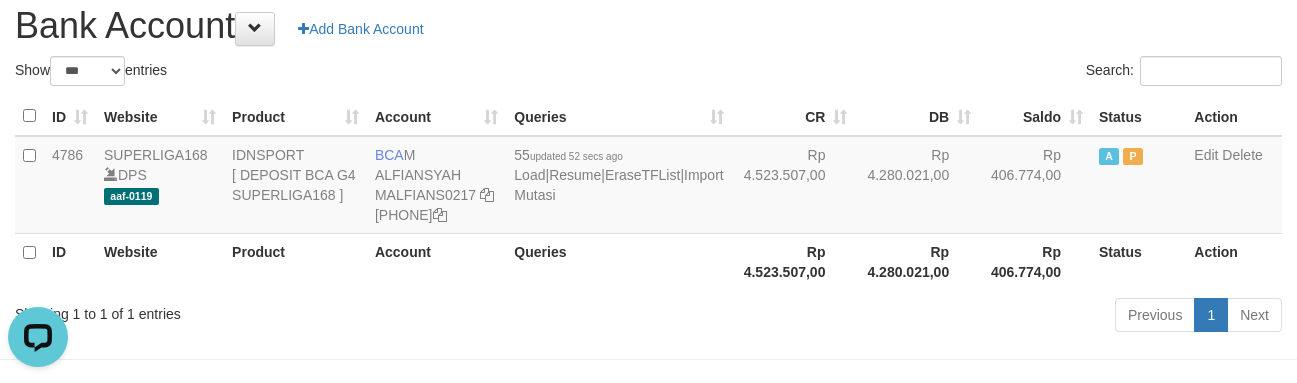 scroll, scrollTop: 0, scrollLeft: 0, axis: both 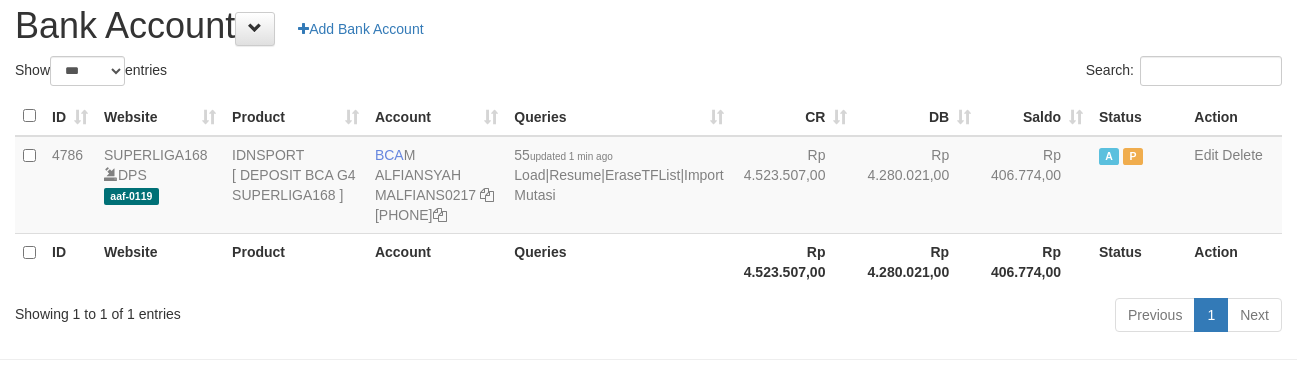 click on "Rp 4.523.507,00" at bounding box center [794, 261] 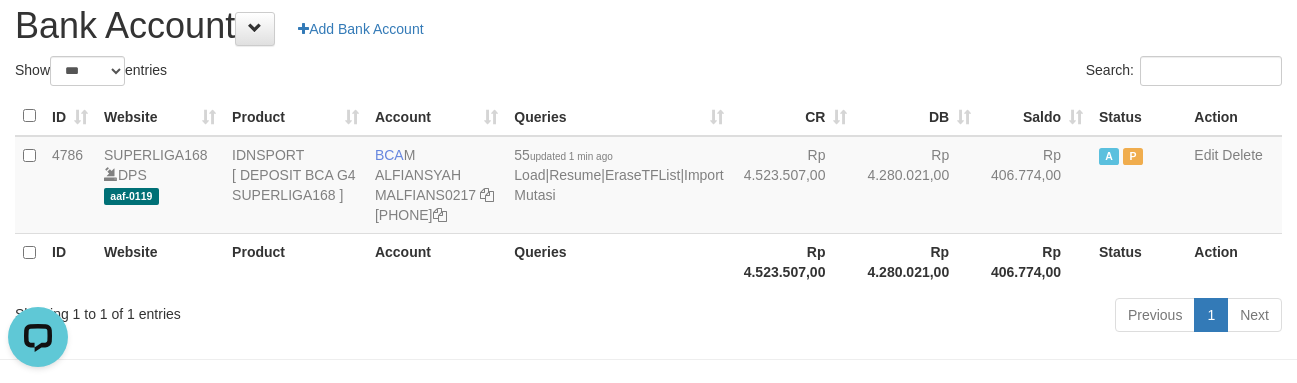 scroll, scrollTop: 0, scrollLeft: 0, axis: both 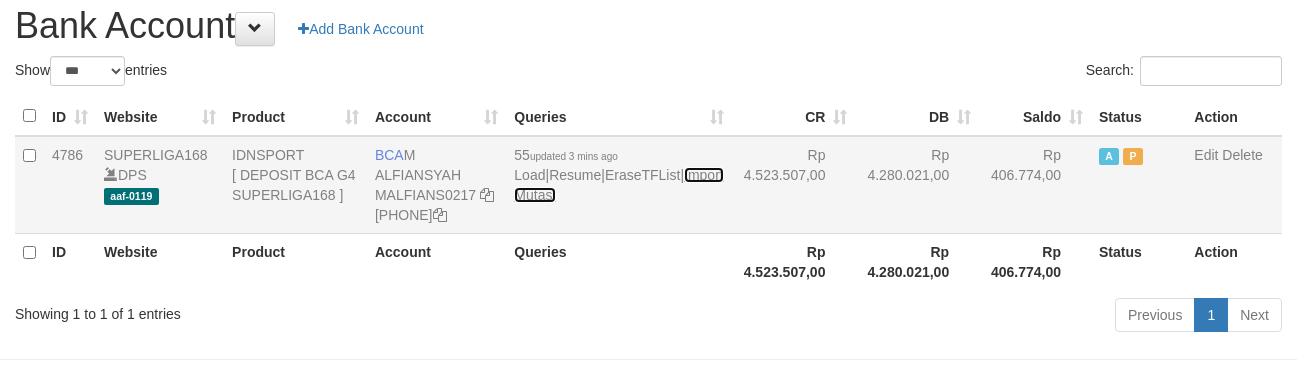 click on "Import Mutasi" at bounding box center [618, 185] 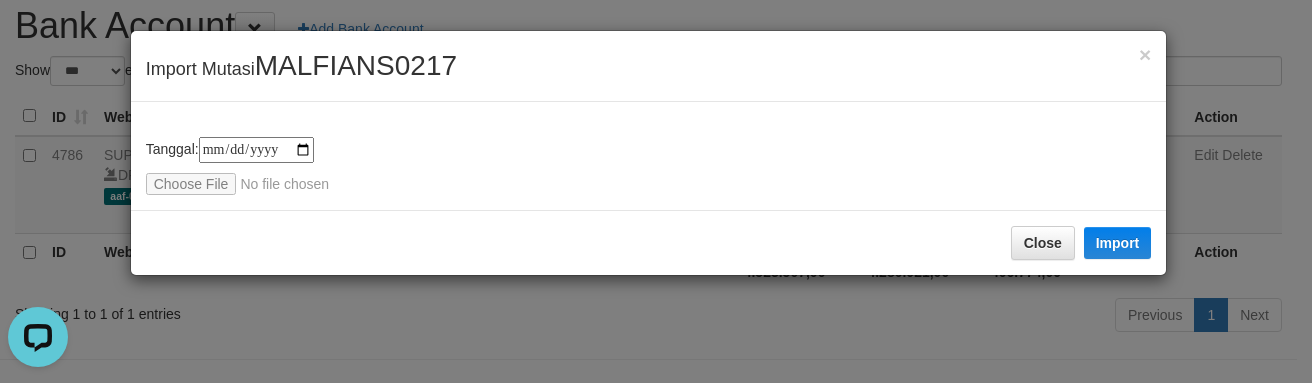 scroll, scrollTop: 0, scrollLeft: 0, axis: both 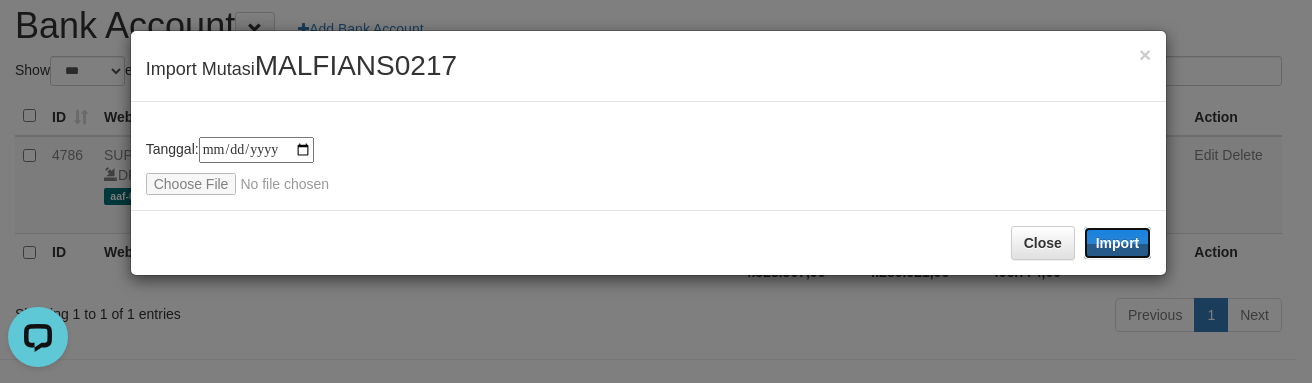 click on "Import" at bounding box center [1118, 243] 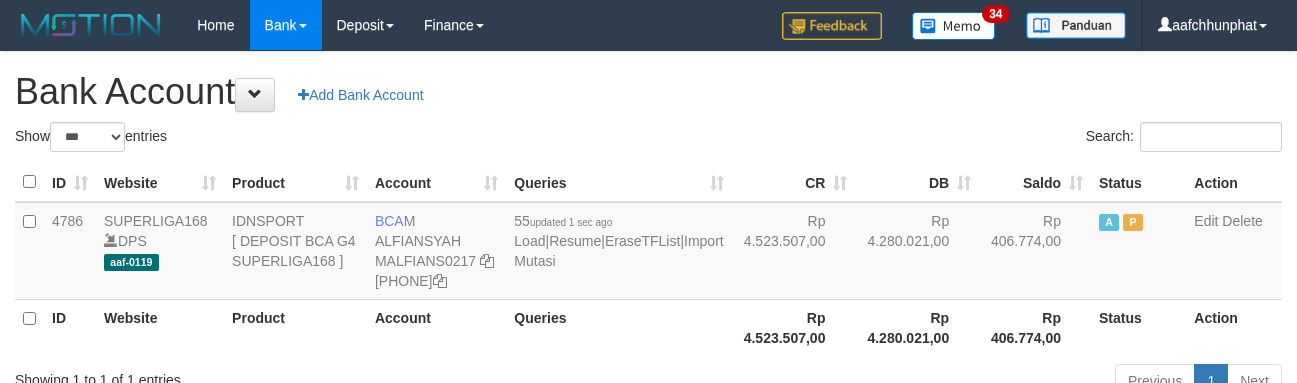 scroll, scrollTop: 66, scrollLeft: 0, axis: vertical 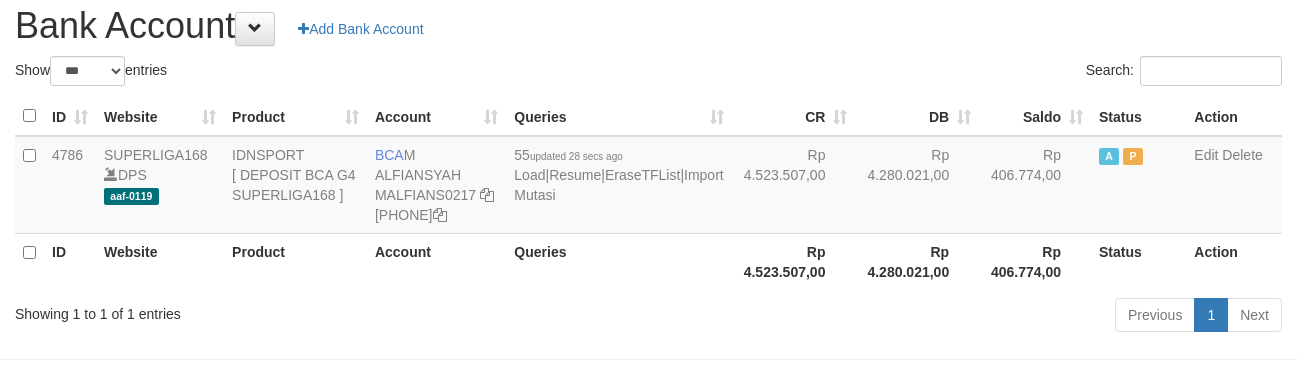 click on "Search:" at bounding box center [973, 73] 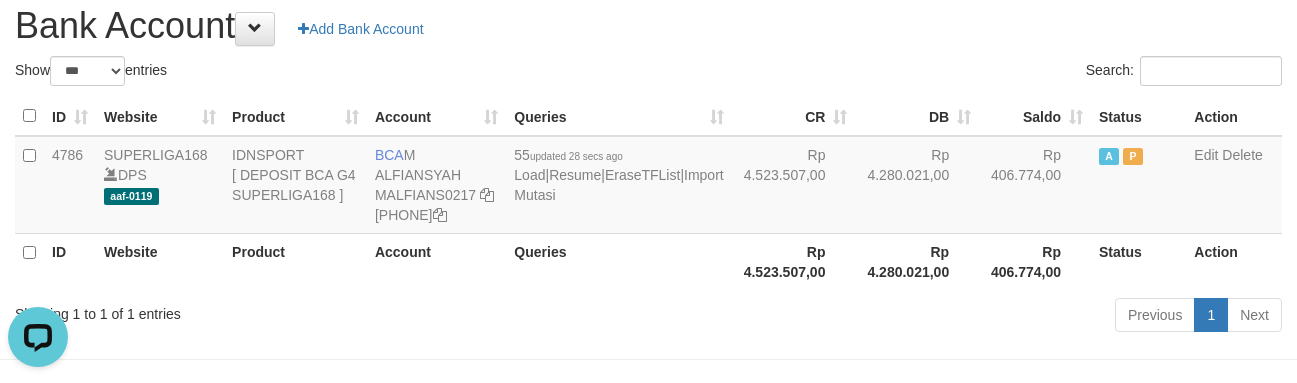 scroll, scrollTop: 0, scrollLeft: 0, axis: both 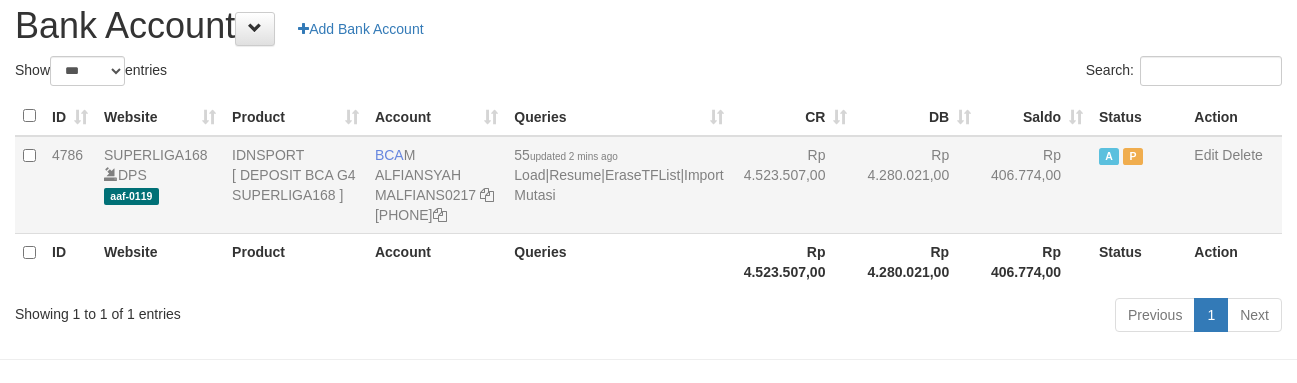 click on "55  updated 2 mins ago
Load
|
Resume
|
EraseTFList
|
Import Mutasi" at bounding box center (618, 185) 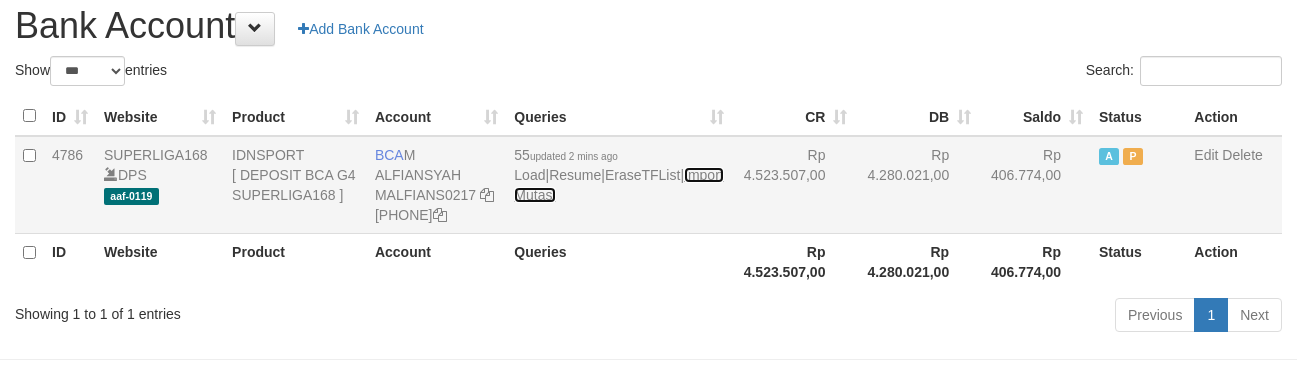 click on "Import Mutasi" at bounding box center (618, 185) 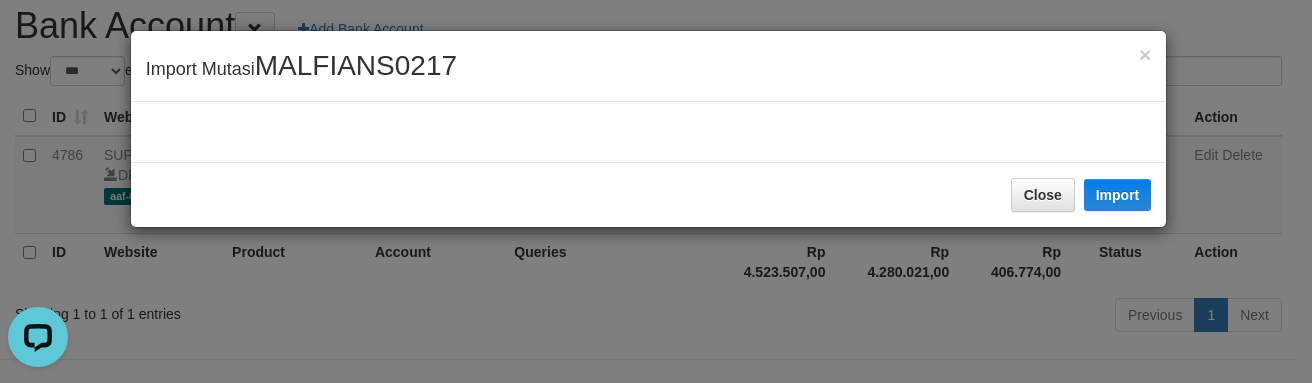 scroll, scrollTop: 0, scrollLeft: 0, axis: both 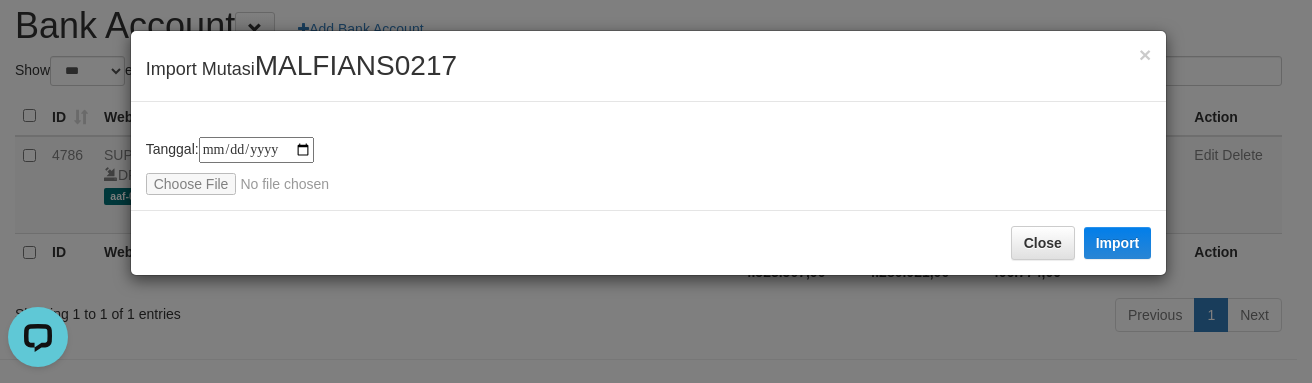 type on "**********" 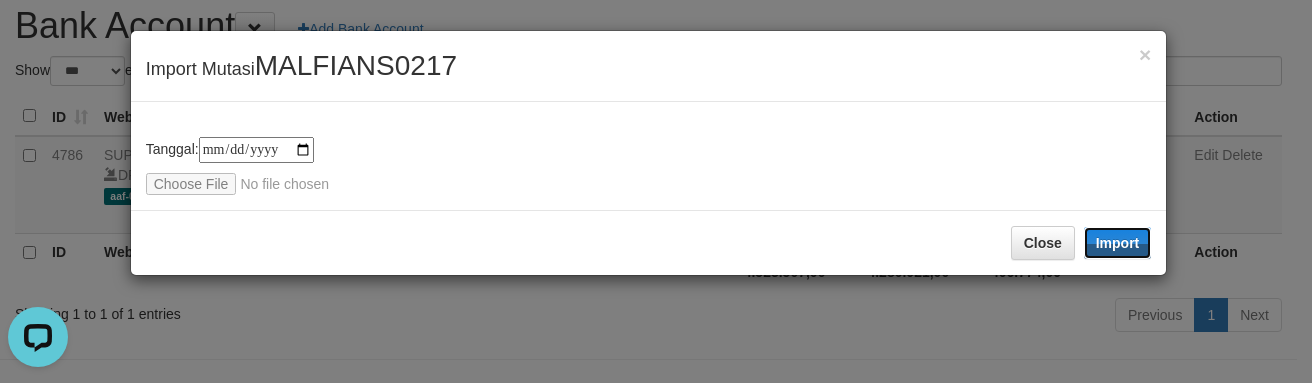 drag, startPoint x: 1114, startPoint y: 239, endPoint x: 484, endPoint y: 1, distance: 673.4567 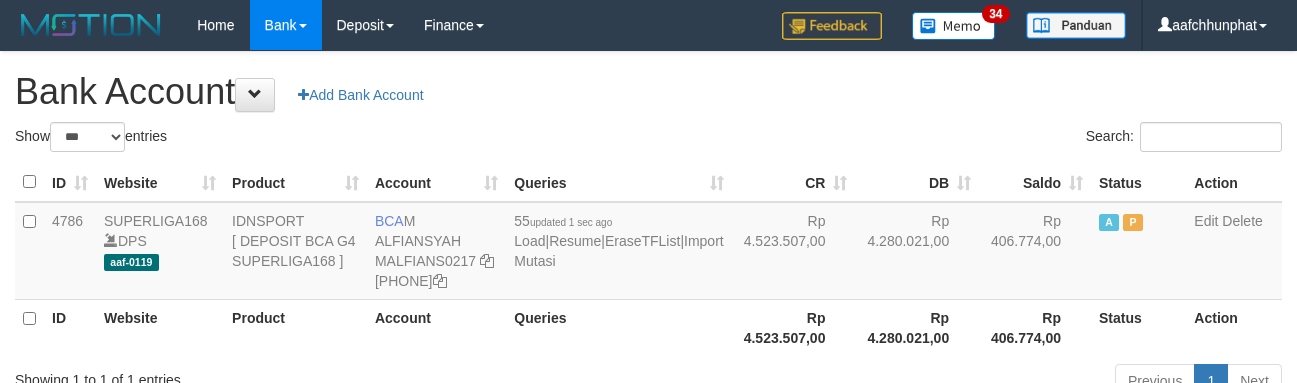 scroll, scrollTop: 66, scrollLeft: 0, axis: vertical 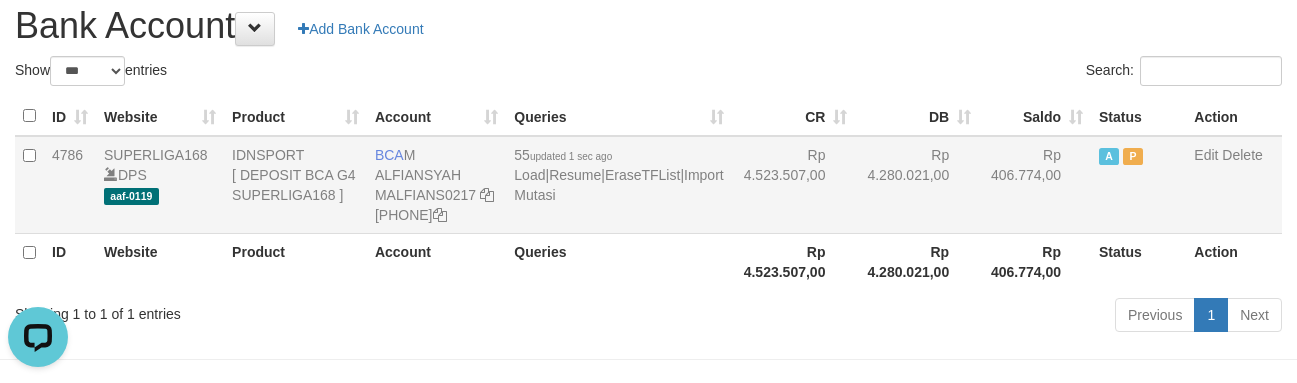 click on "55  updated 1 sec ago
Load
|
Resume
|
EraseTFList
|
Import Mutasi" at bounding box center [618, 185] 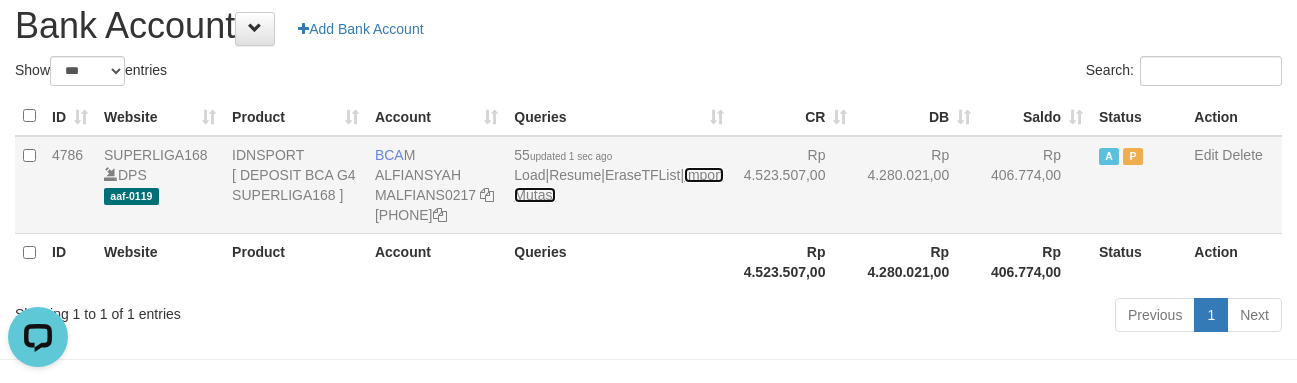 click on "Import Mutasi" at bounding box center [618, 185] 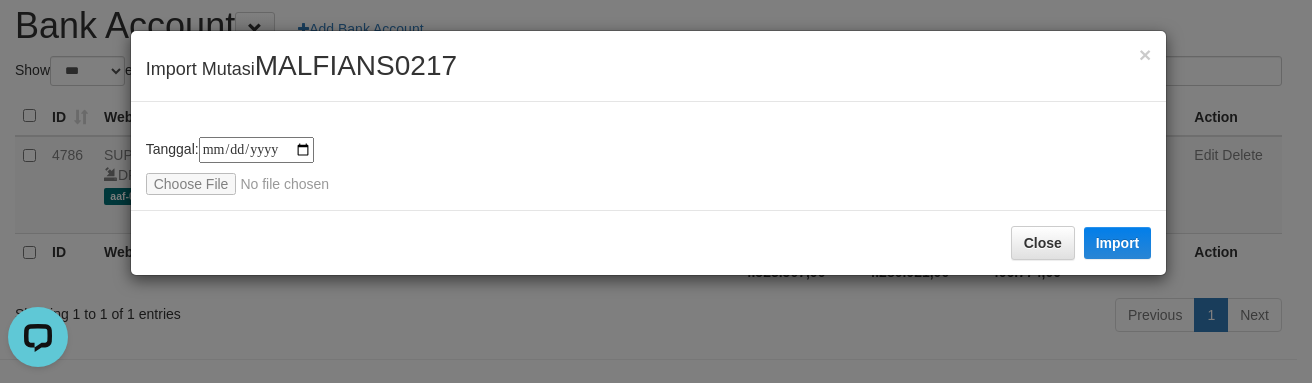 type on "**********" 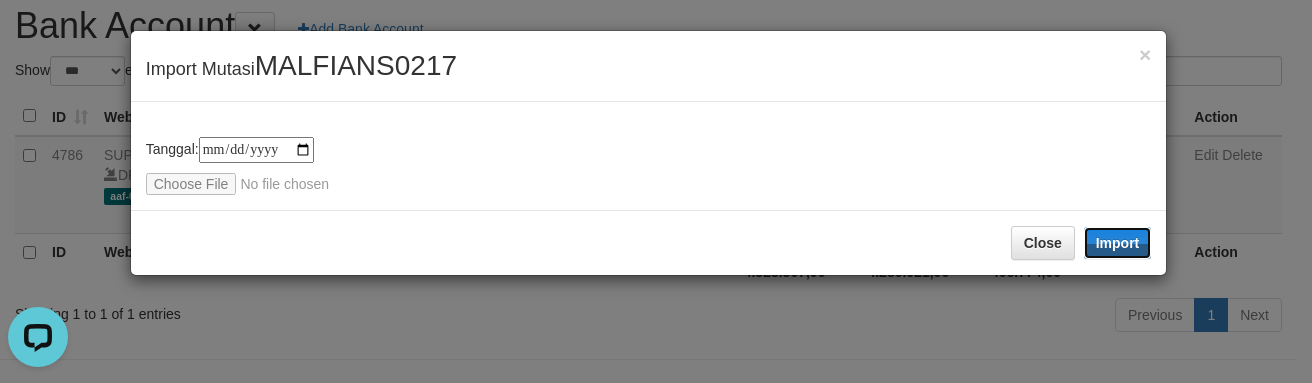 click on "Import" at bounding box center [1118, 243] 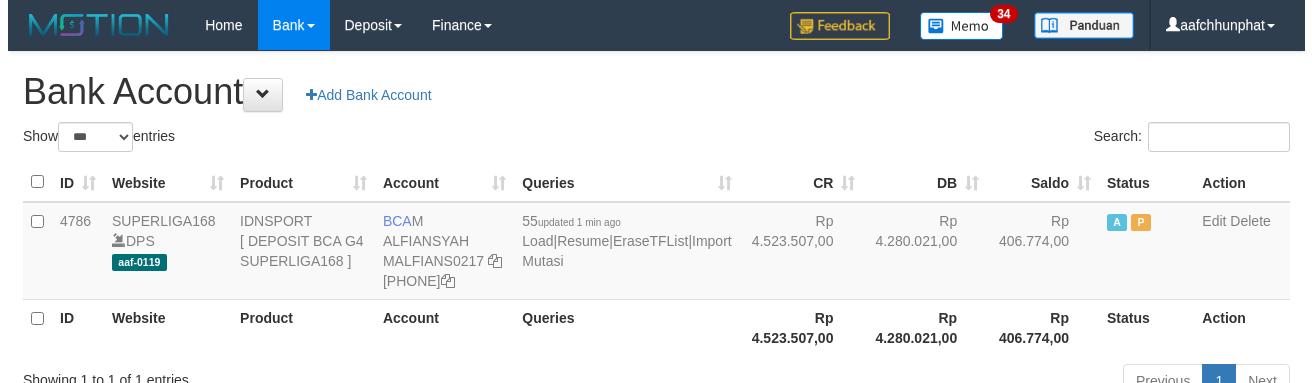 scroll, scrollTop: 66, scrollLeft: 0, axis: vertical 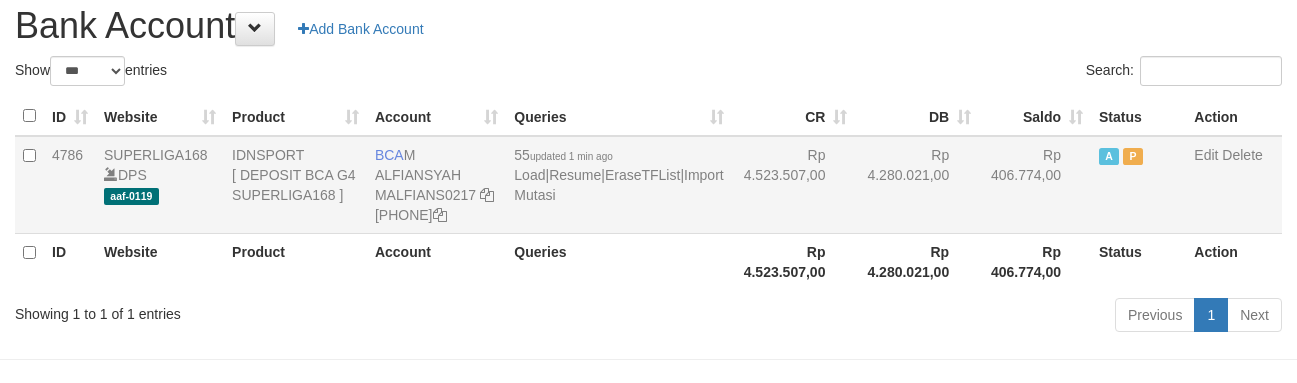 click on "55  updated 1 min ago
Load
|
Resume
|
EraseTFList
|
Import Mutasi" at bounding box center [618, 185] 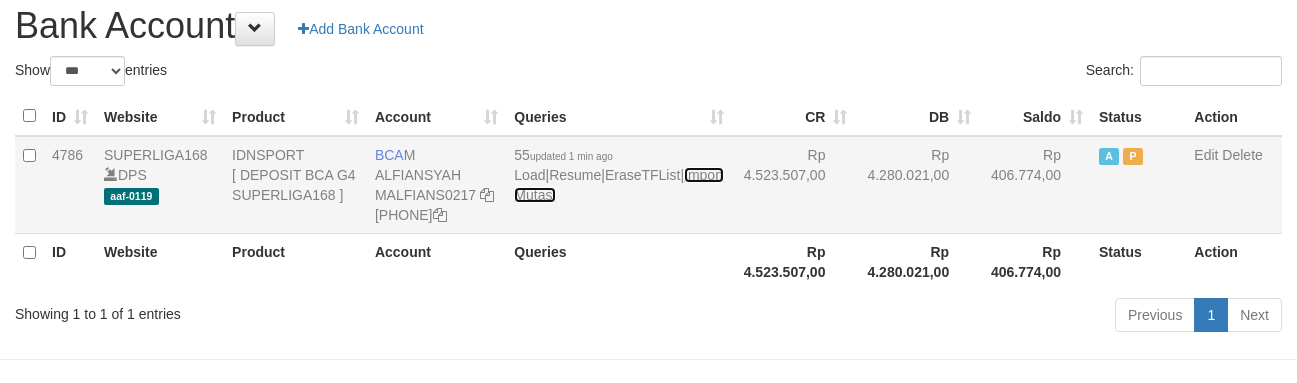 click on "Import Mutasi" at bounding box center (618, 185) 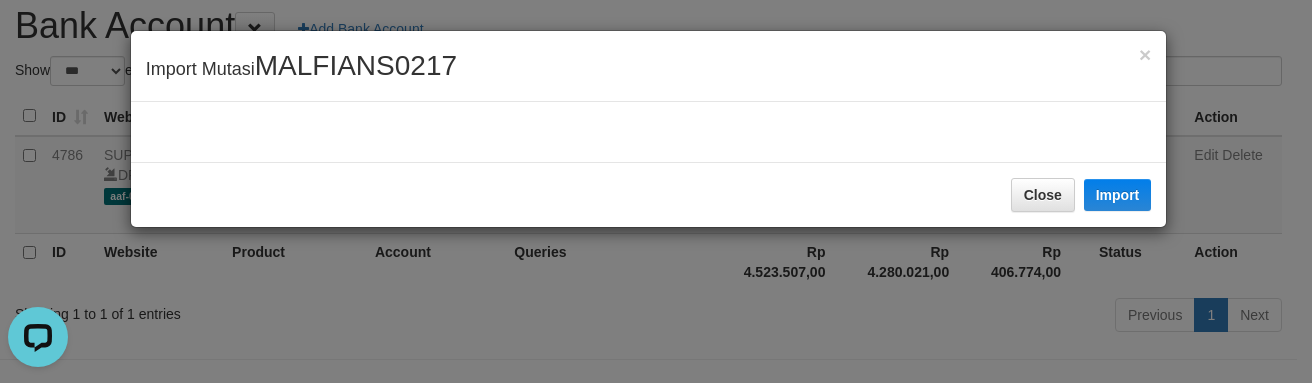 scroll, scrollTop: 0, scrollLeft: 0, axis: both 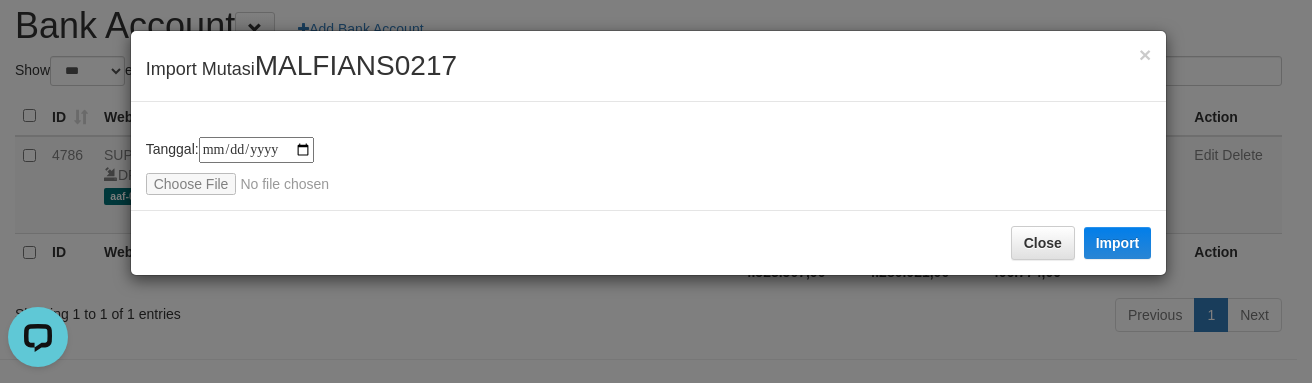type on "**********" 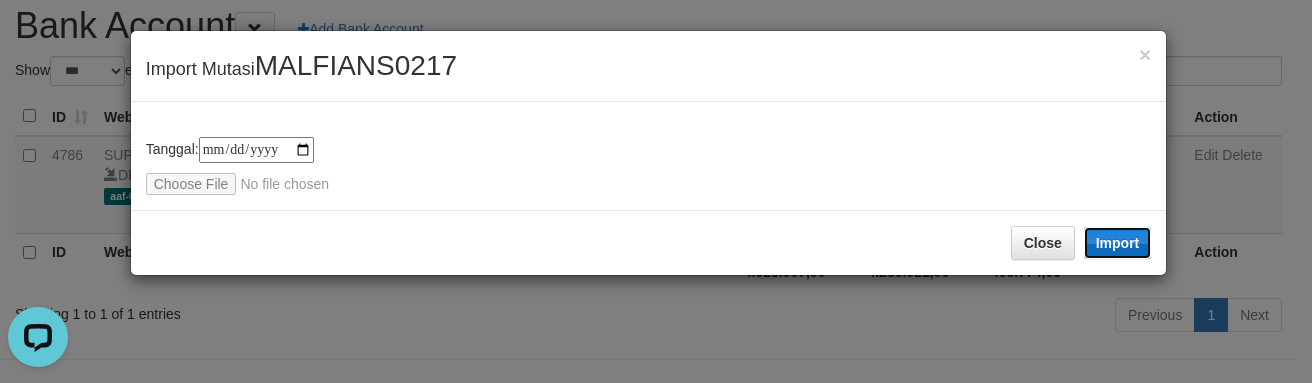click on "Import" at bounding box center (1118, 243) 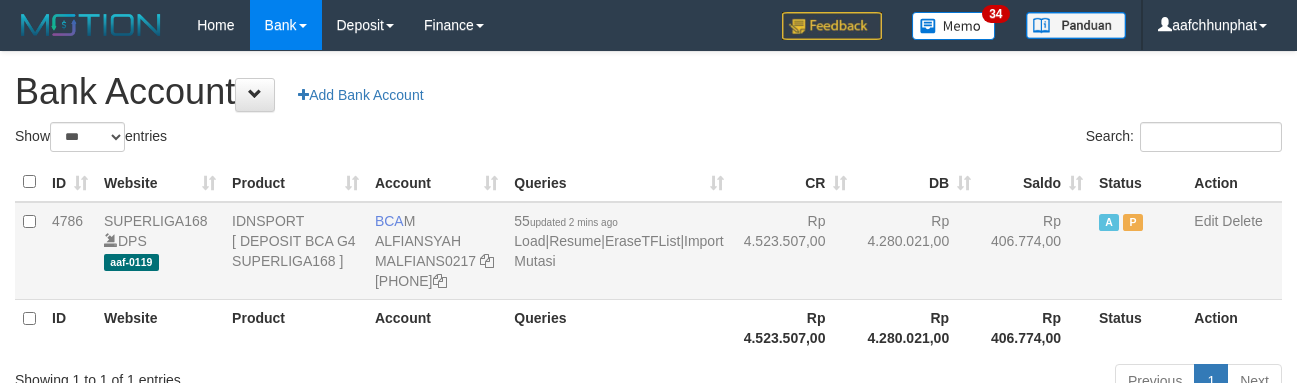 scroll, scrollTop: 66, scrollLeft: 0, axis: vertical 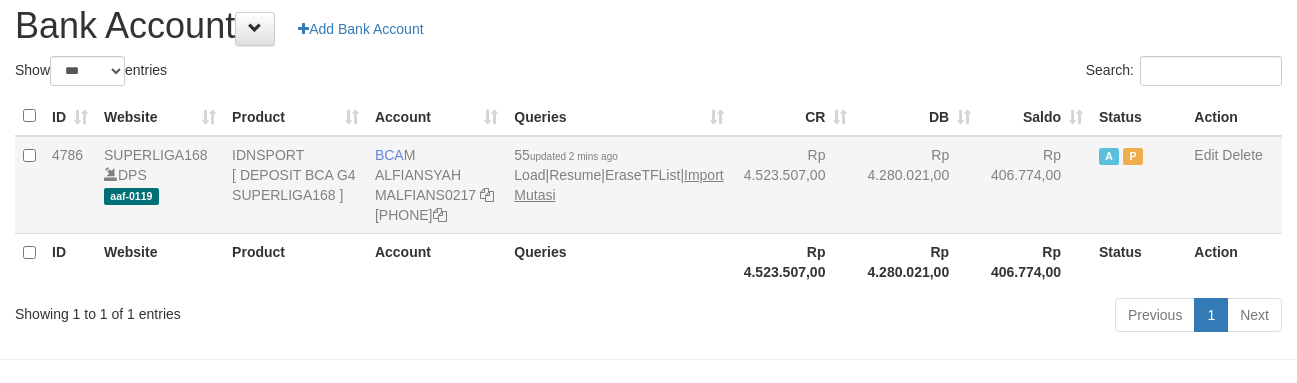 click on "55  updated 2 mins ago
Load
|
Resume
|
EraseTFList
|
Import Mutasi" at bounding box center (618, 185) 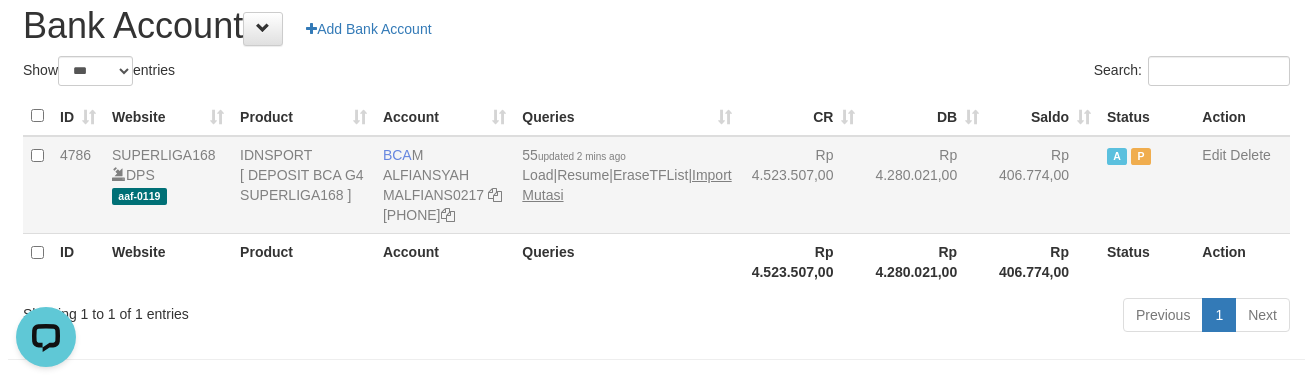scroll, scrollTop: 0, scrollLeft: 0, axis: both 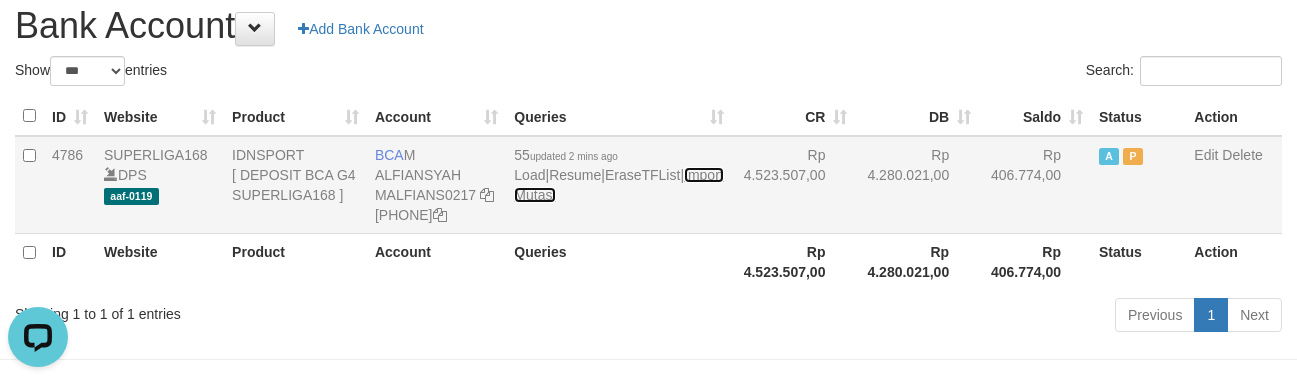 click on "Import Mutasi" at bounding box center (618, 185) 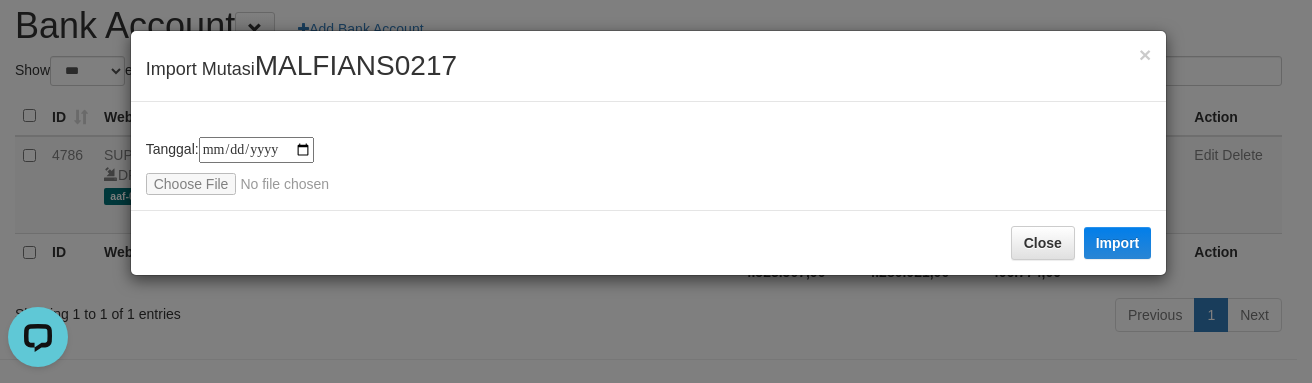 type on "**********" 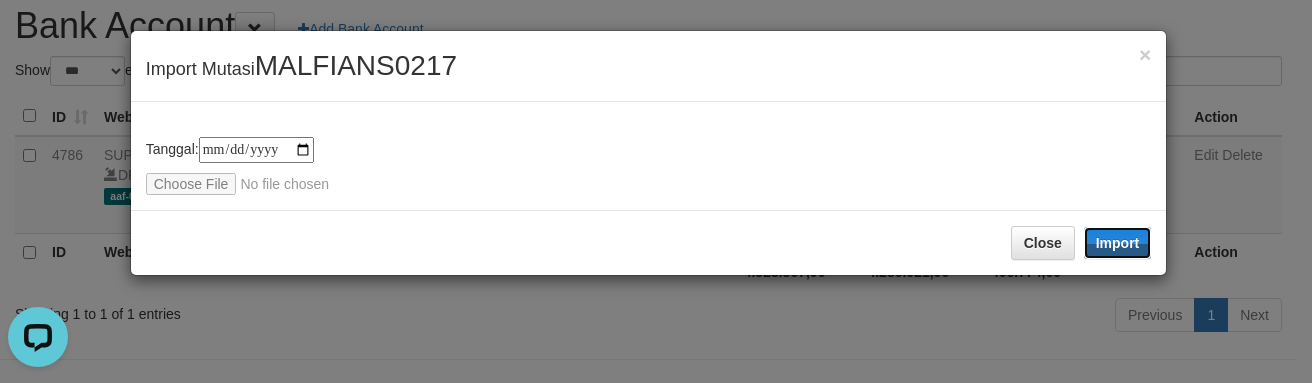 drag, startPoint x: 1135, startPoint y: 233, endPoint x: 1115, endPoint y: 212, distance: 29 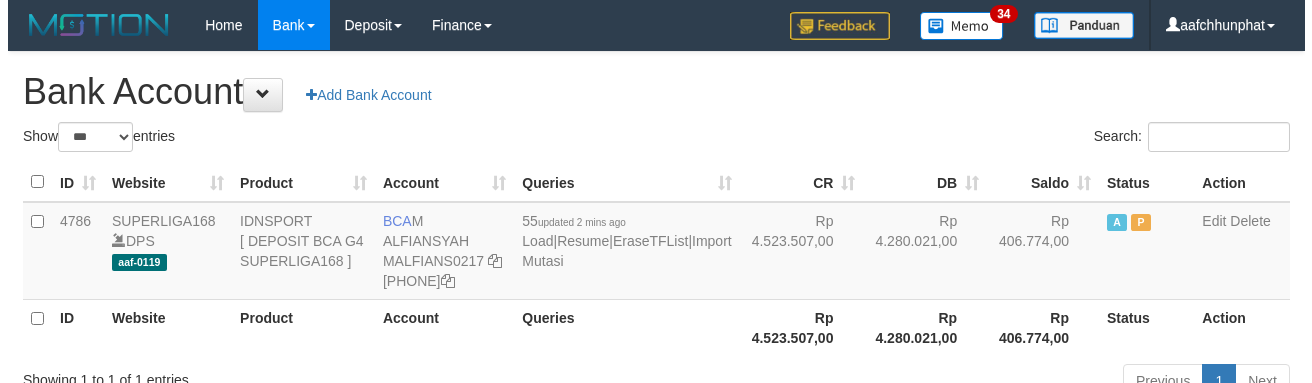 scroll, scrollTop: 66, scrollLeft: 0, axis: vertical 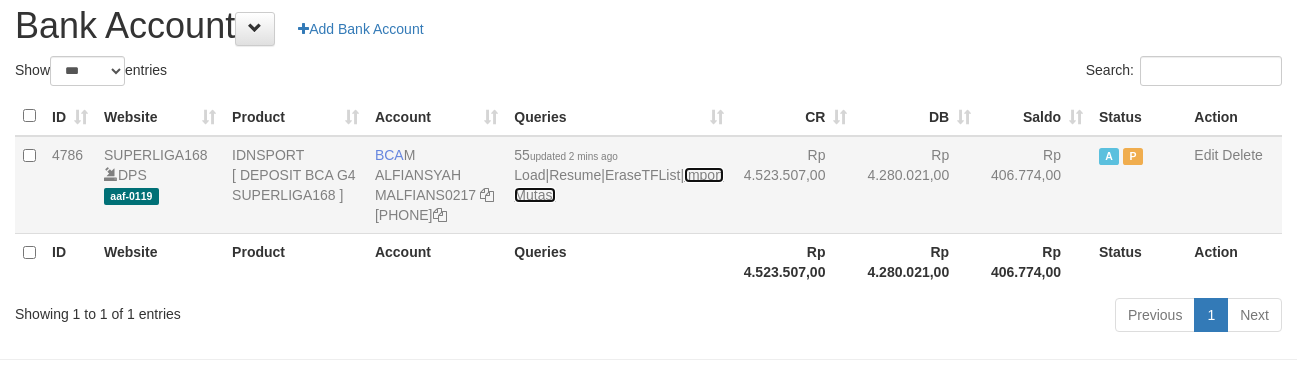click on "Import Mutasi" at bounding box center (618, 185) 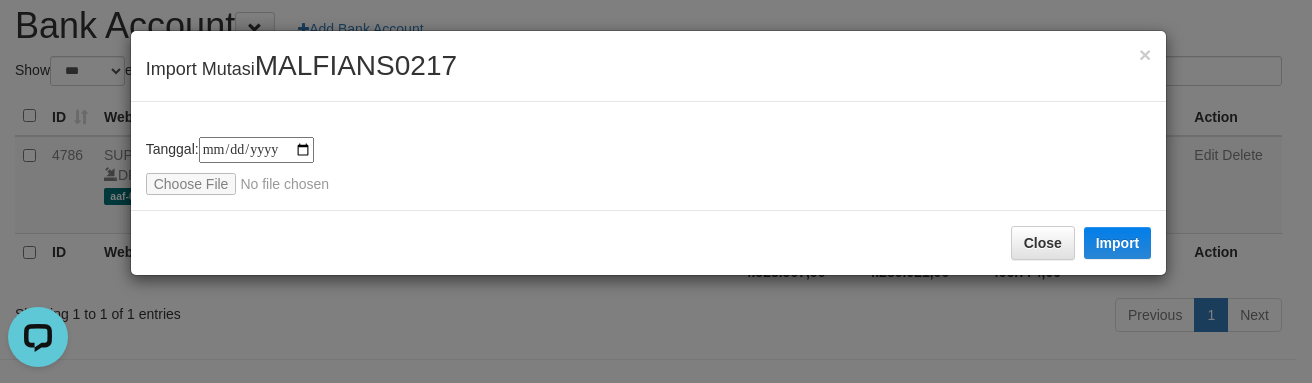 scroll, scrollTop: 0, scrollLeft: 0, axis: both 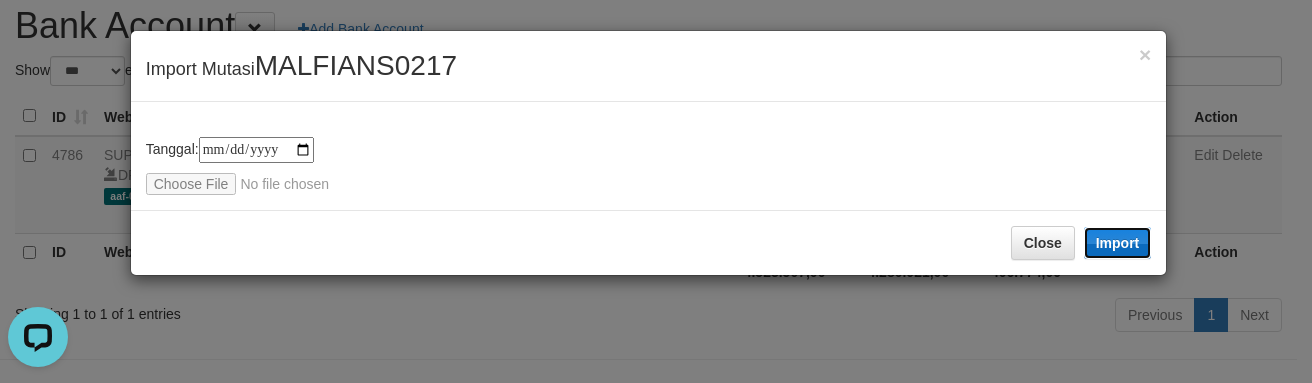 click on "Import" at bounding box center [1118, 243] 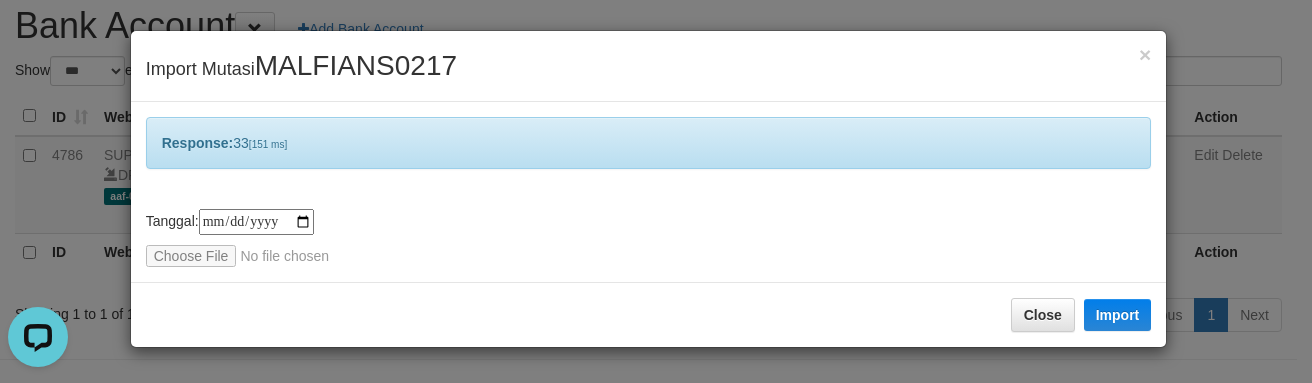 click on "×
Import Mutasi  MALFIANS0217" at bounding box center [649, 66] 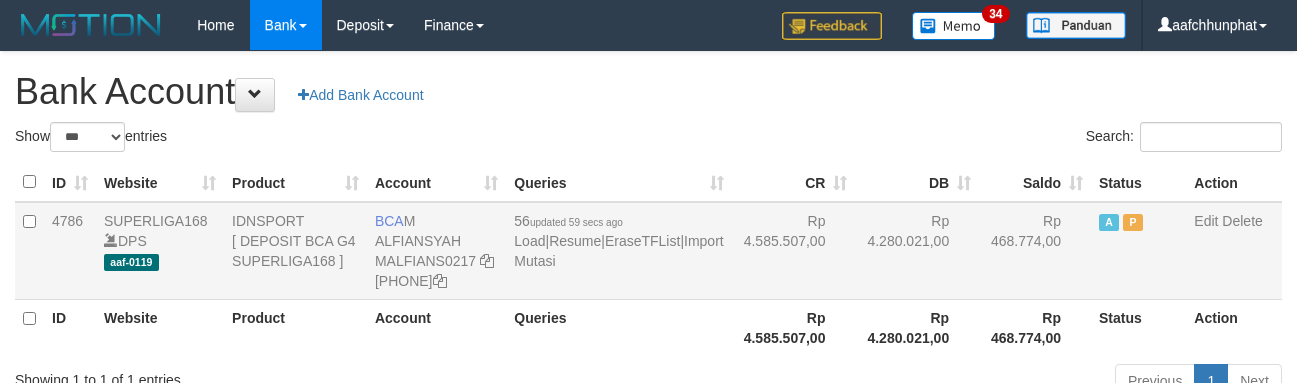scroll, scrollTop: 66, scrollLeft: 0, axis: vertical 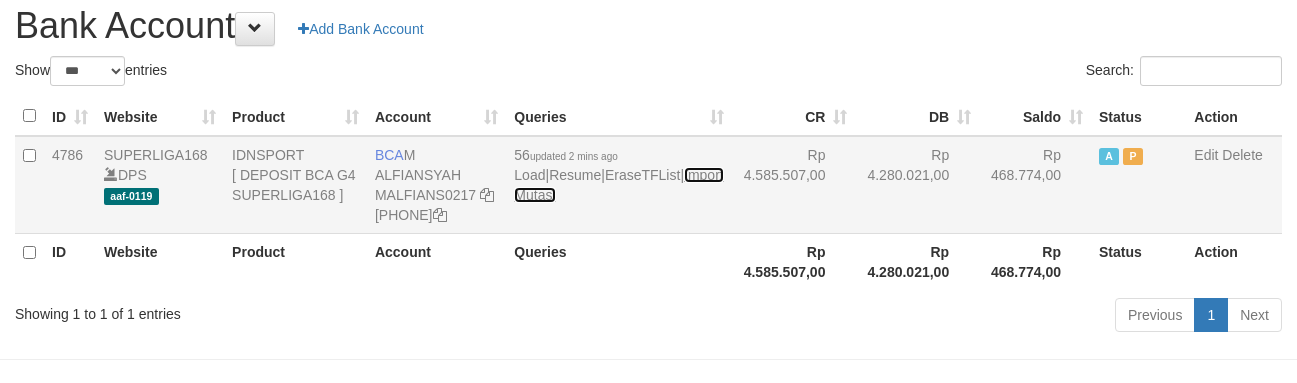 click on "Import Mutasi" at bounding box center (618, 185) 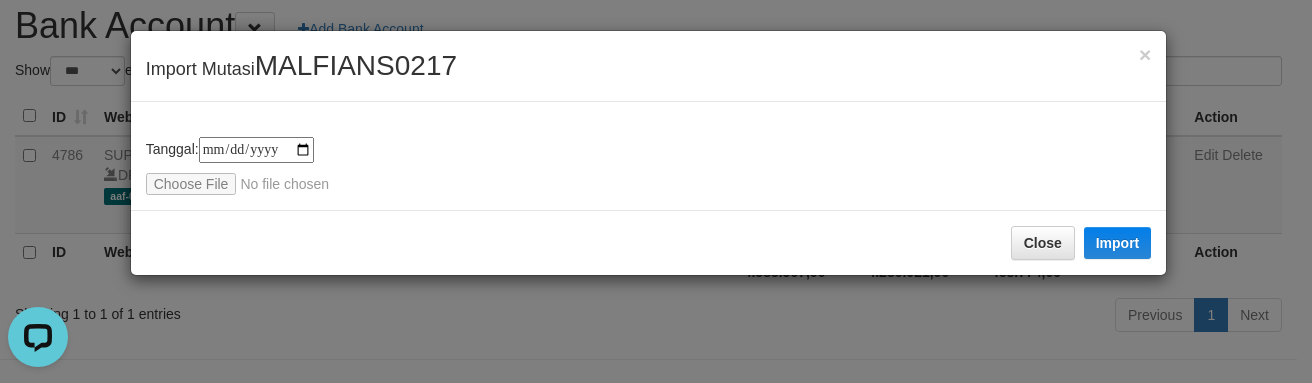 scroll, scrollTop: 0, scrollLeft: 0, axis: both 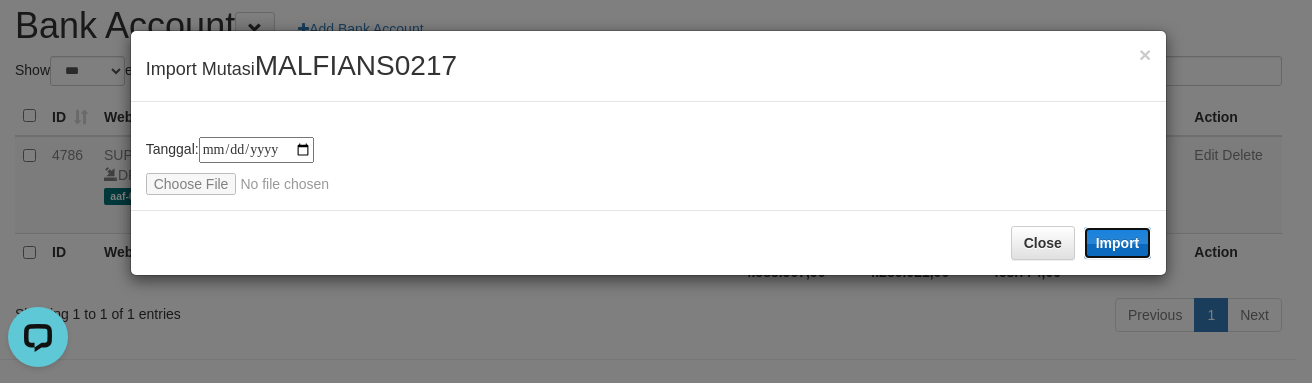 click on "Import" at bounding box center (1118, 243) 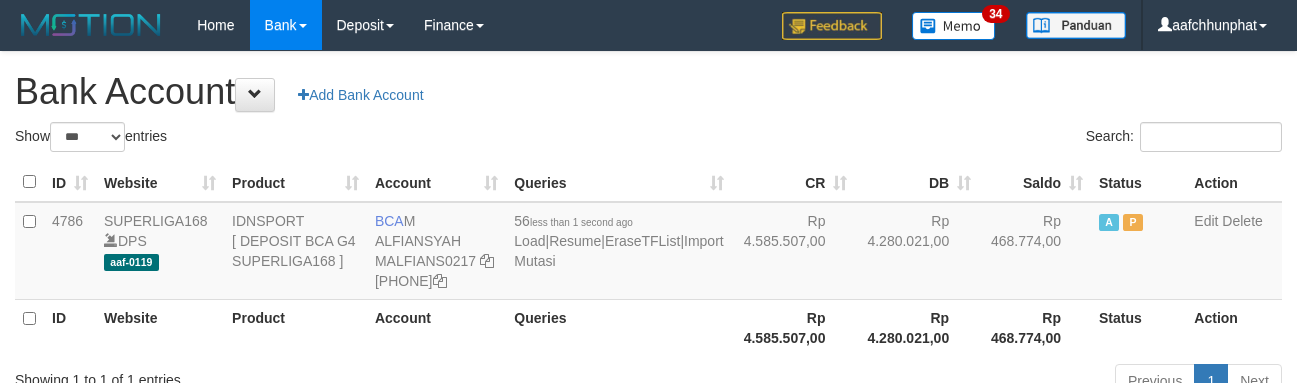 scroll, scrollTop: 66, scrollLeft: 0, axis: vertical 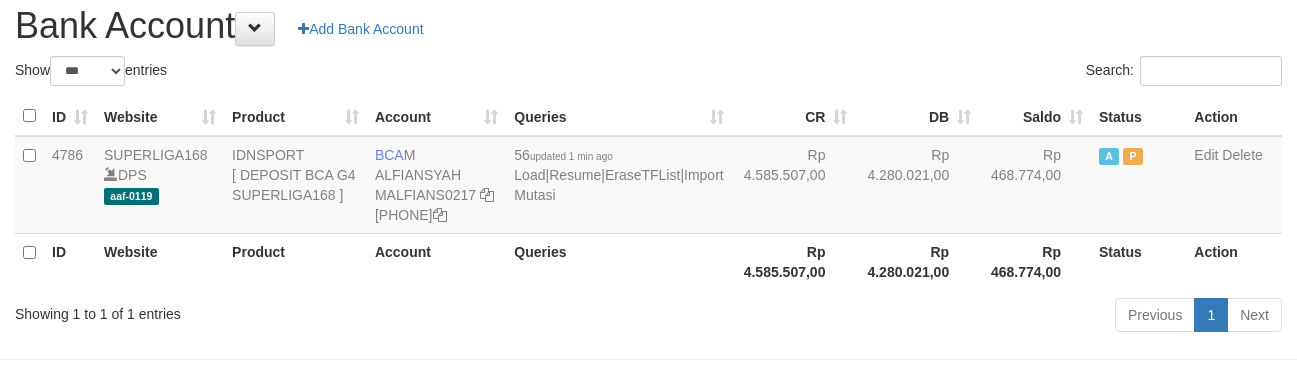 click on "Show  ** ** ** *** ***  entries" at bounding box center [324, 73] 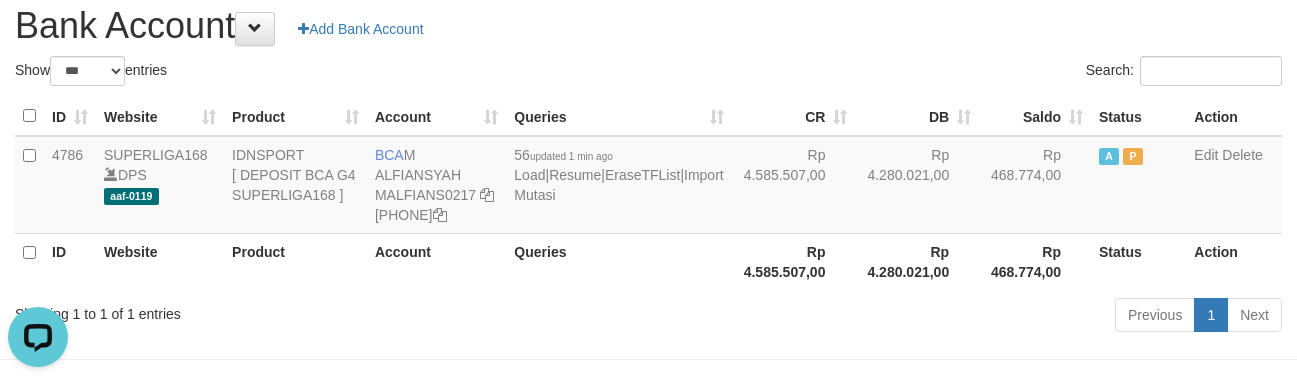 scroll, scrollTop: 0, scrollLeft: 0, axis: both 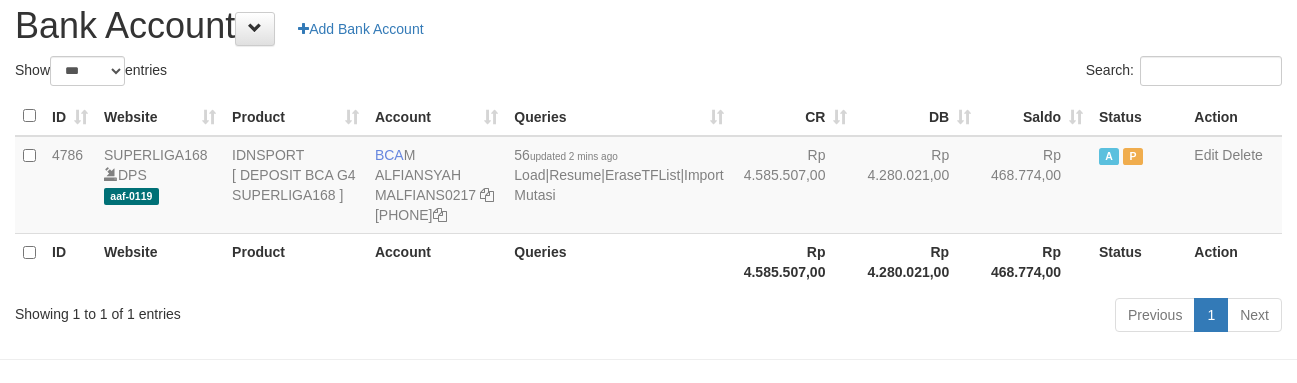drag, startPoint x: 708, startPoint y: 78, endPoint x: 700, endPoint y: 115, distance: 37.85499 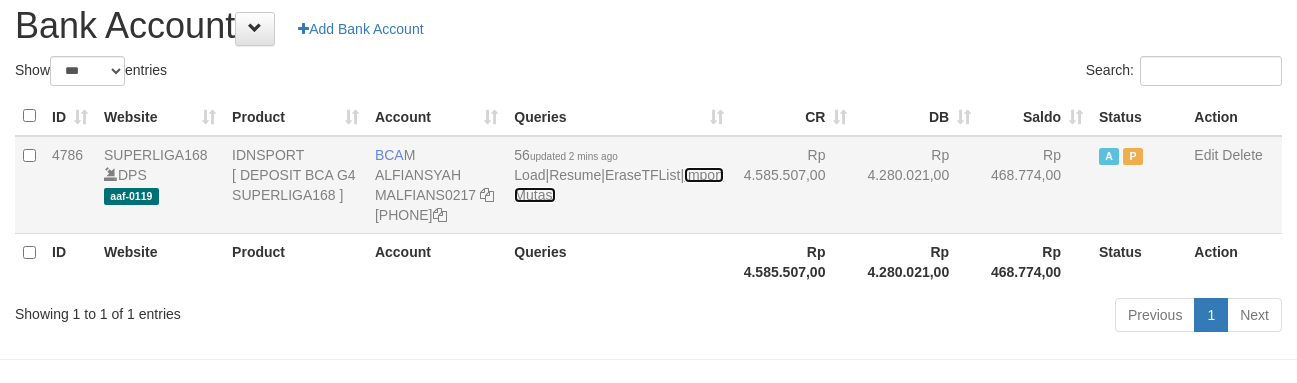 click on "Import Mutasi" at bounding box center [618, 185] 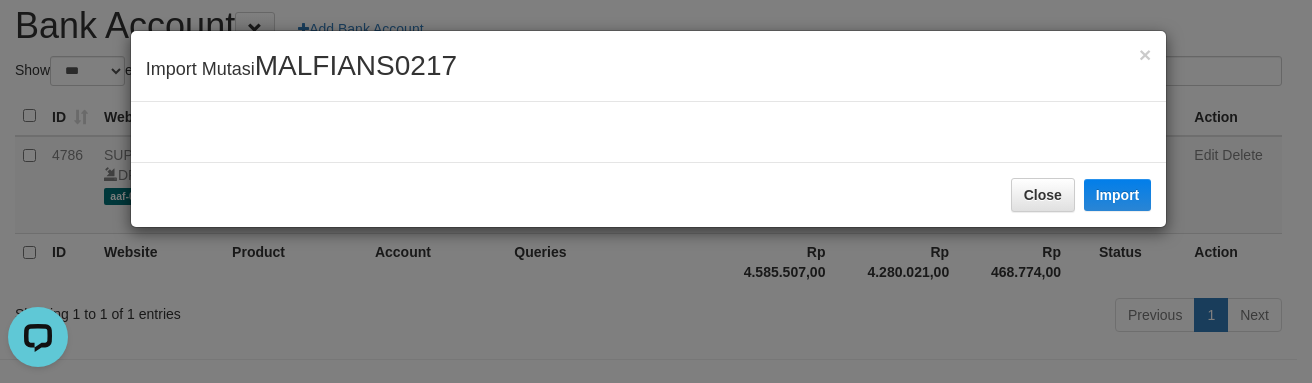 scroll, scrollTop: 0, scrollLeft: 0, axis: both 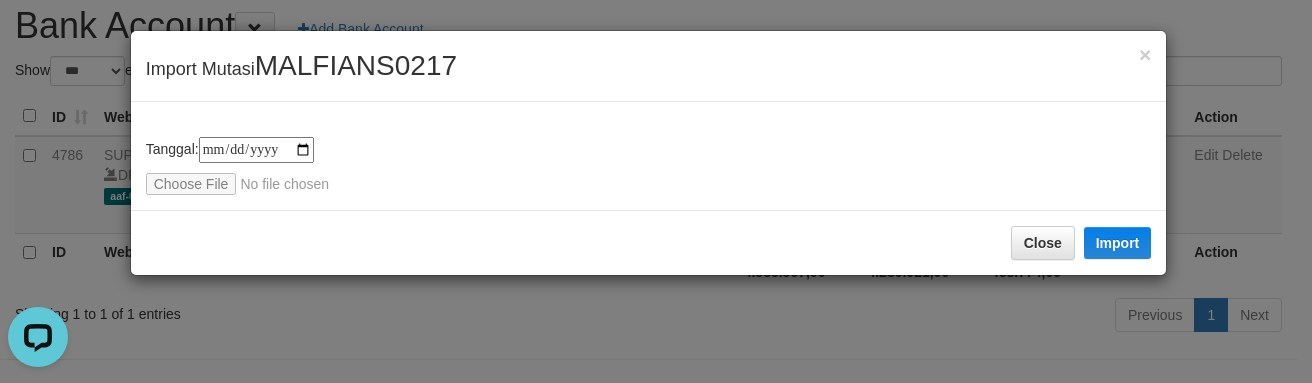 type on "**********" 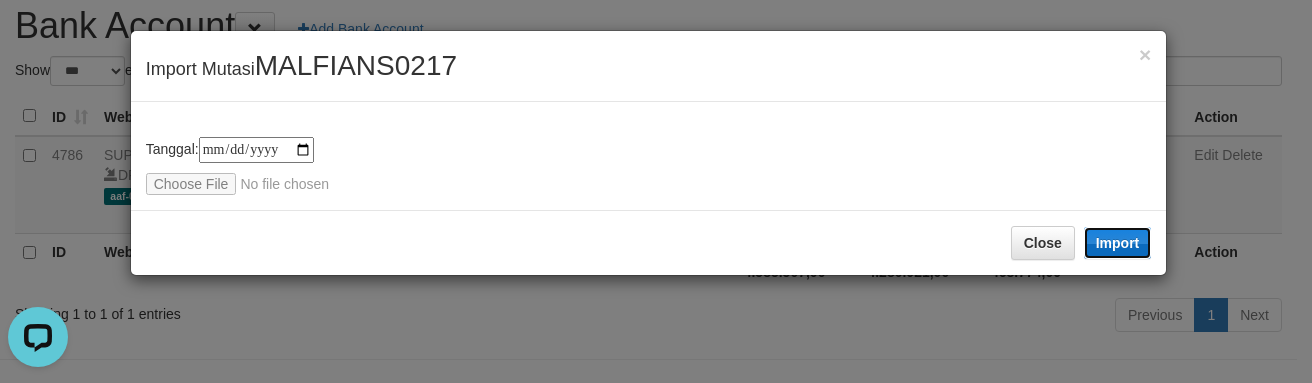 click on "Import" at bounding box center [1118, 243] 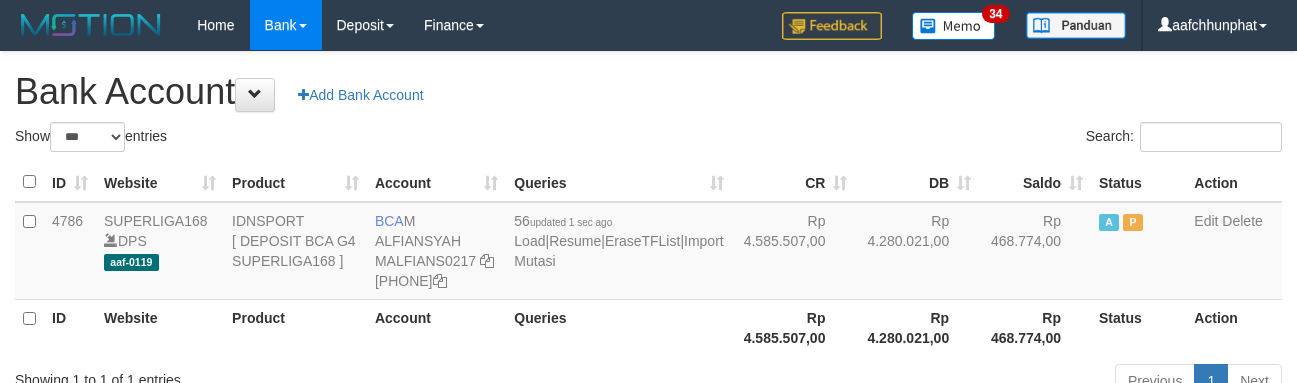 scroll, scrollTop: 66, scrollLeft: 0, axis: vertical 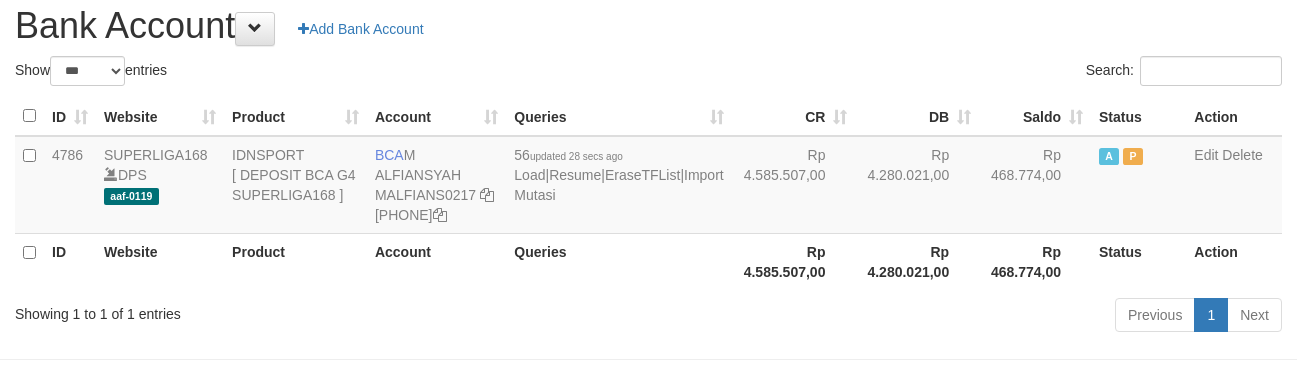 click on "Bank Account
Add Bank Account" at bounding box center (648, 26) 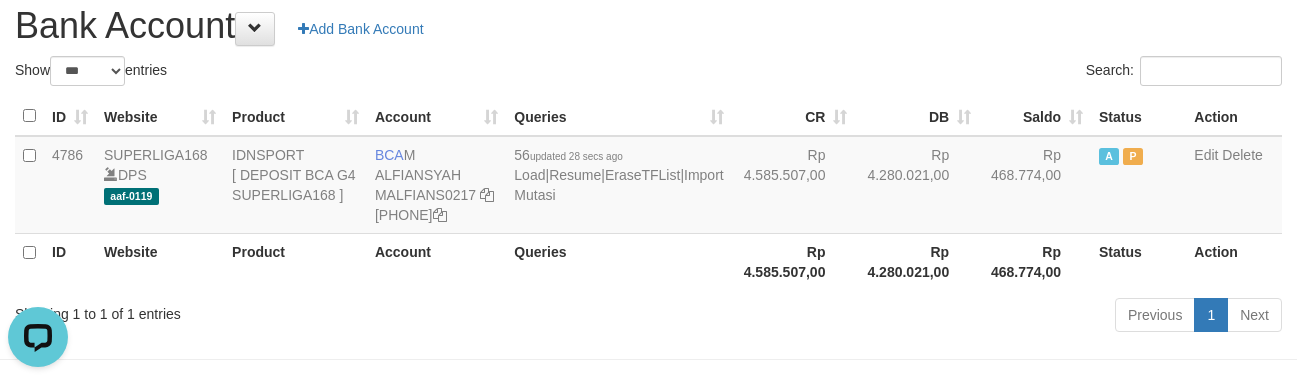 scroll, scrollTop: 0, scrollLeft: 0, axis: both 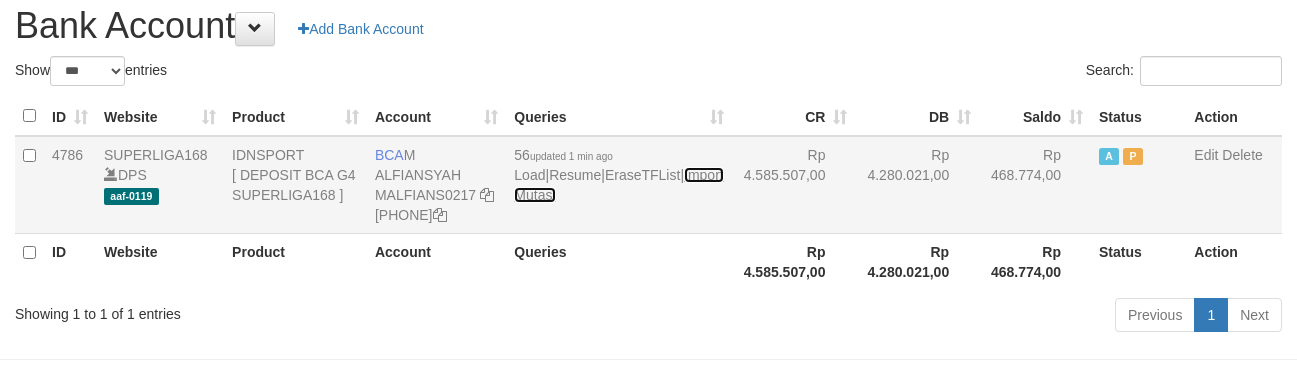 click on "Import Mutasi" at bounding box center (618, 185) 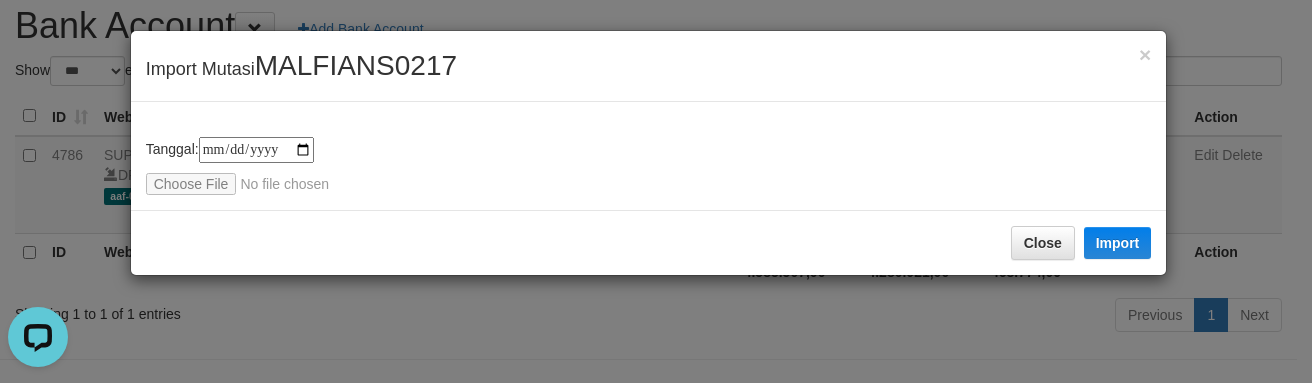 scroll, scrollTop: 0, scrollLeft: 0, axis: both 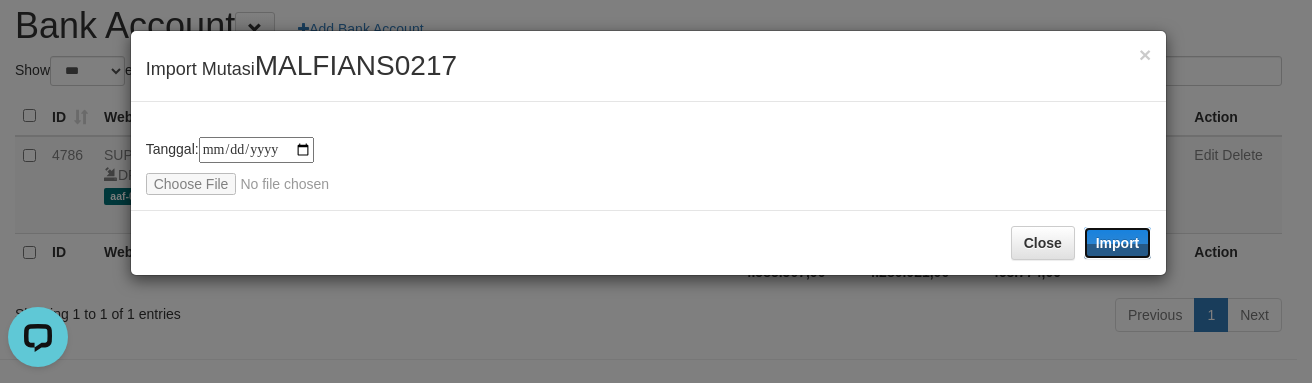 drag, startPoint x: 1141, startPoint y: 240, endPoint x: 1105, endPoint y: 239, distance: 36.013885 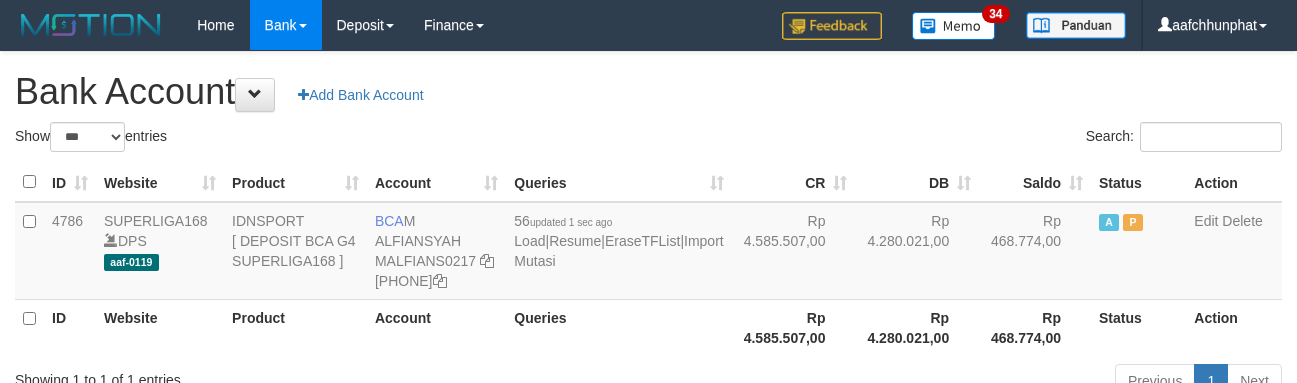 scroll, scrollTop: 66, scrollLeft: 0, axis: vertical 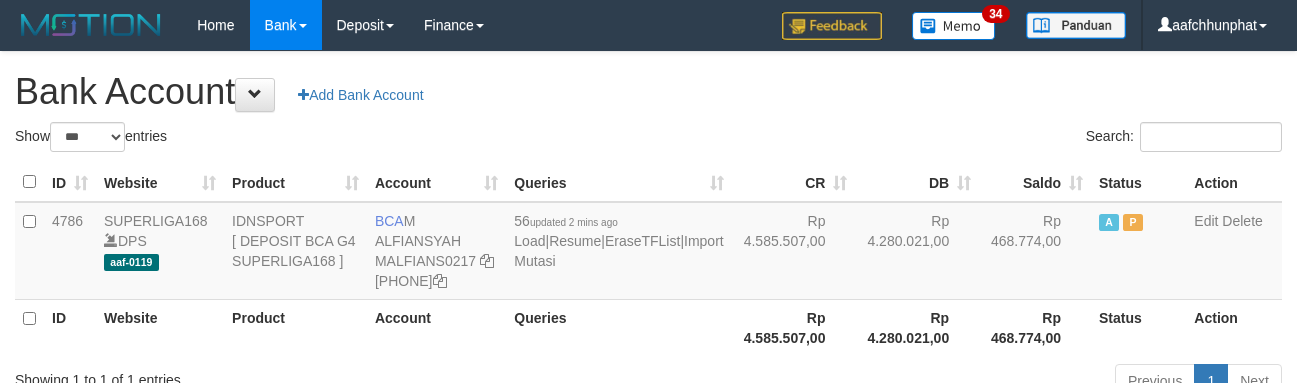 click on "Search:" at bounding box center (973, 139) 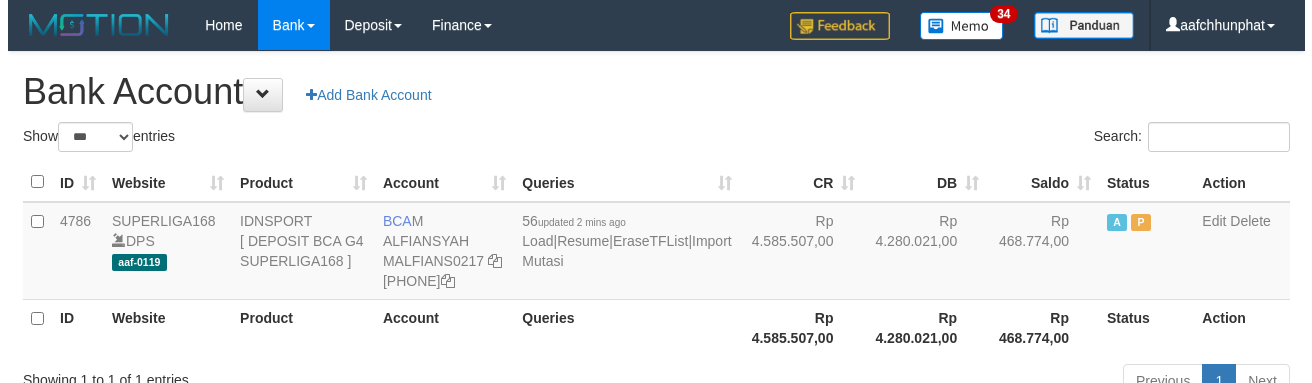 scroll, scrollTop: 66, scrollLeft: 0, axis: vertical 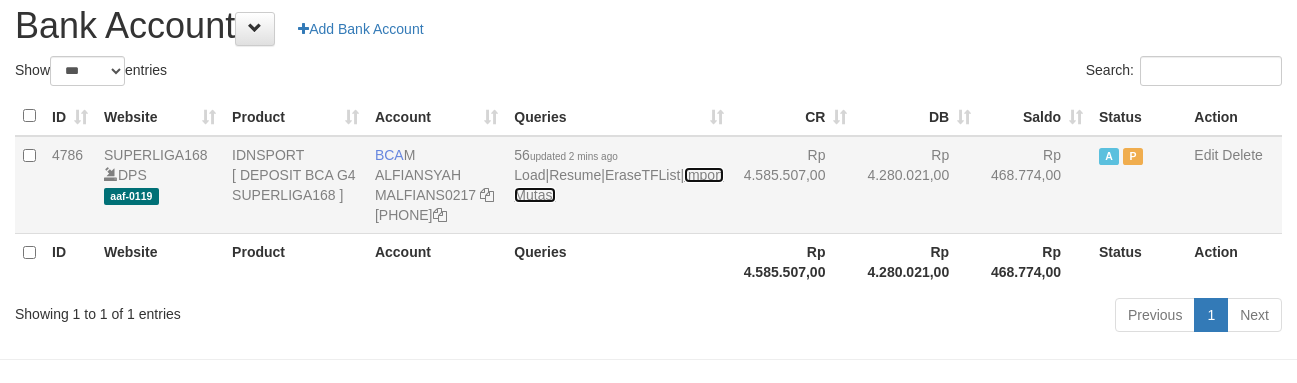 click on "Import Mutasi" at bounding box center (618, 185) 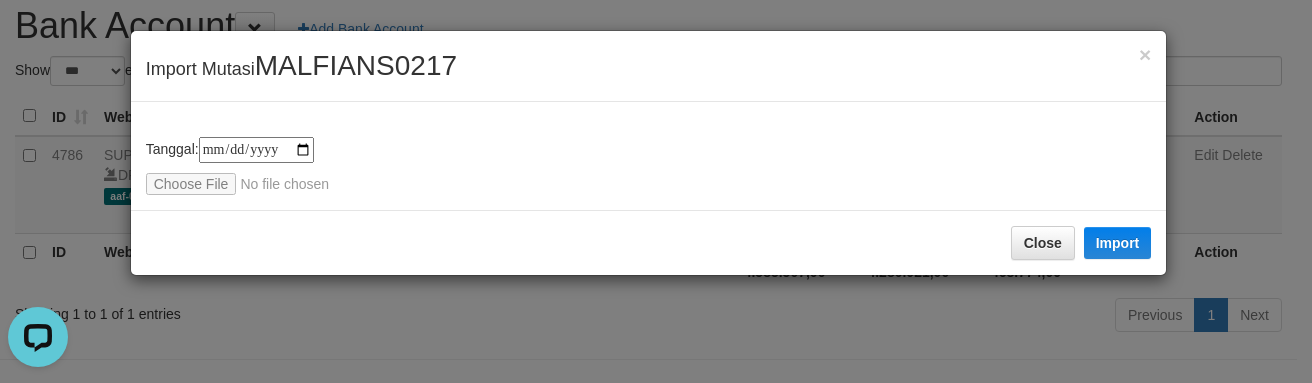 scroll, scrollTop: 0, scrollLeft: 0, axis: both 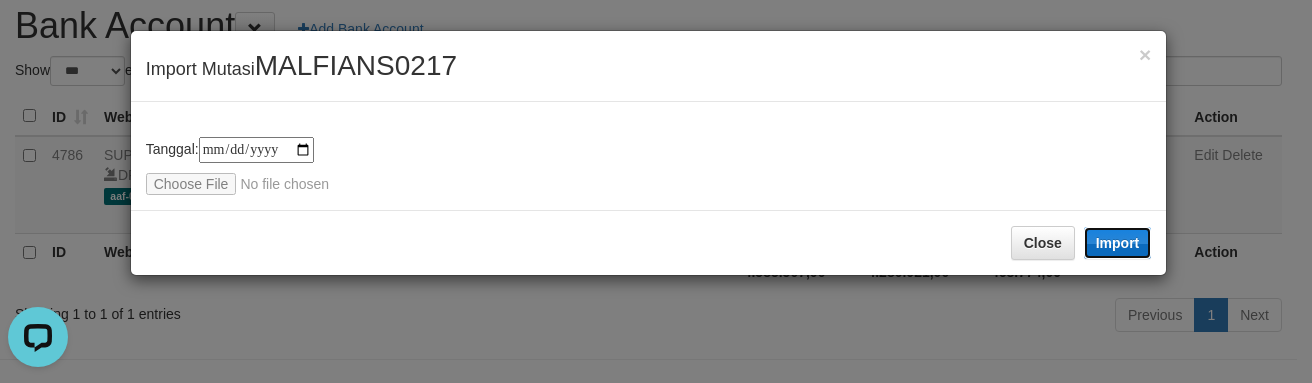 click on "Import" at bounding box center (1118, 243) 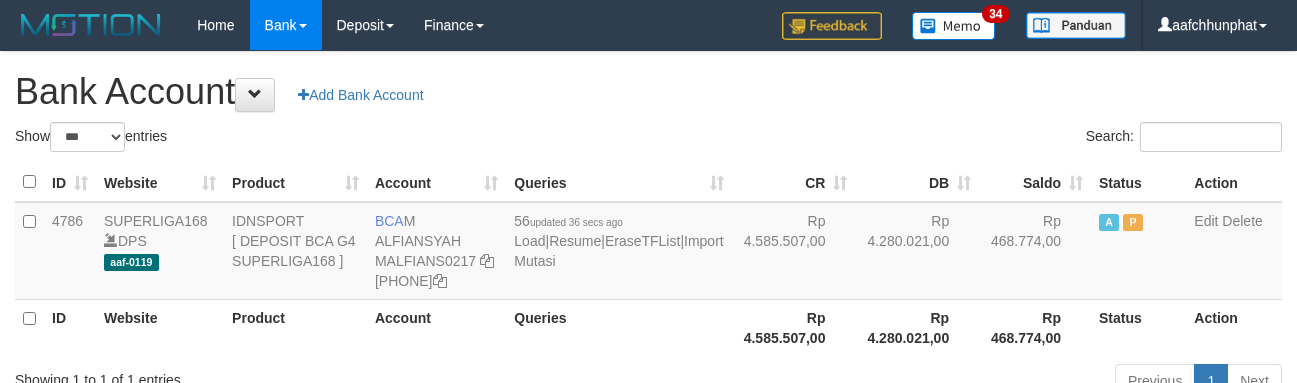 scroll, scrollTop: 66, scrollLeft: 0, axis: vertical 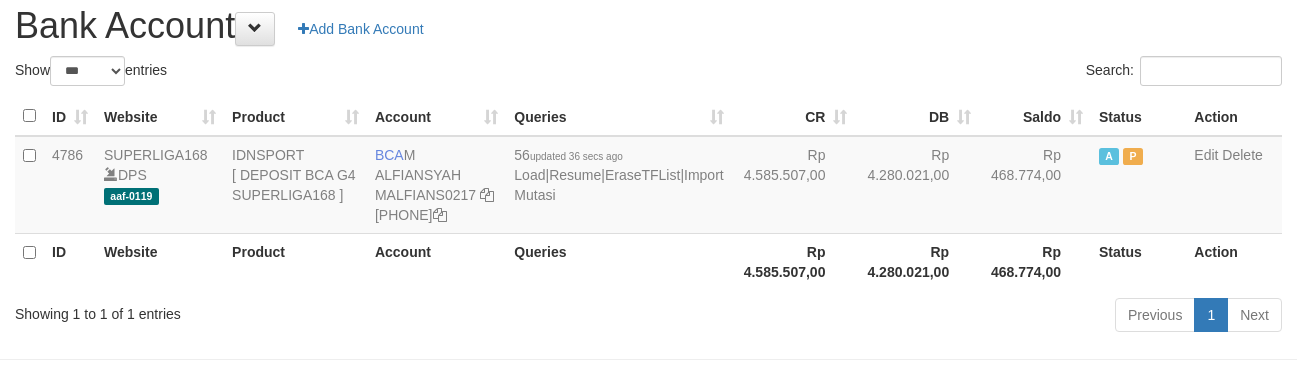 drag, startPoint x: 0, startPoint y: 0, endPoint x: 489, endPoint y: 302, distance: 574.7391 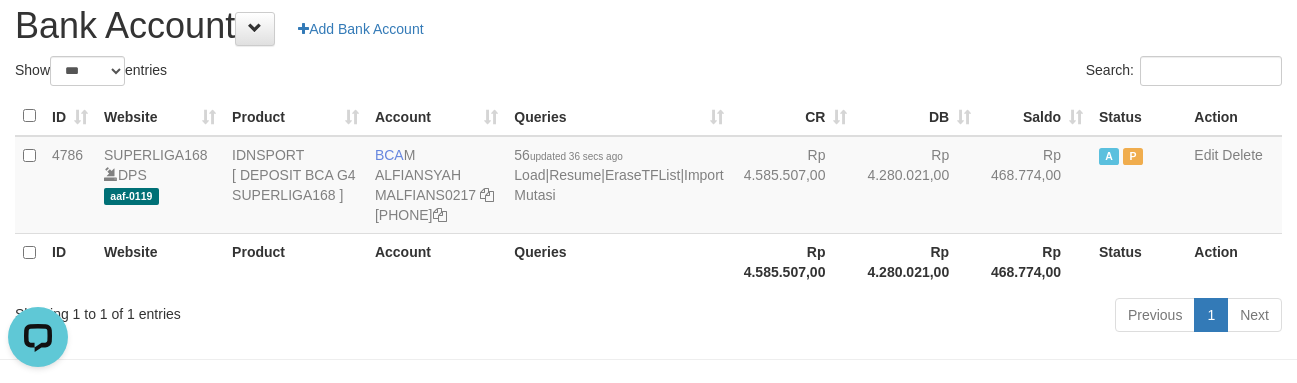 scroll, scrollTop: 0, scrollLeft: 0, axis: both 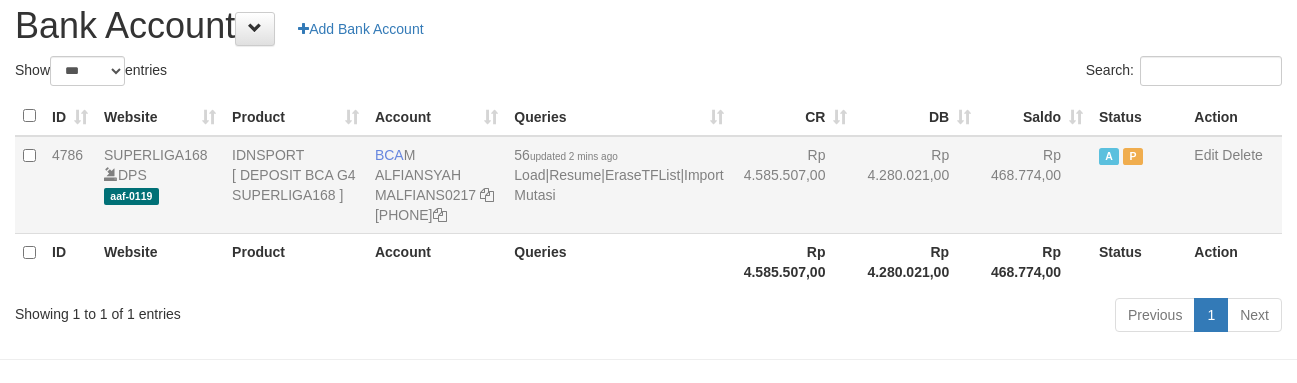 click on "56  updated 2 mins ago
Load
|
Resume
|
EraseTFList
|
Import Mutasi" at bounding box center [618, 185] 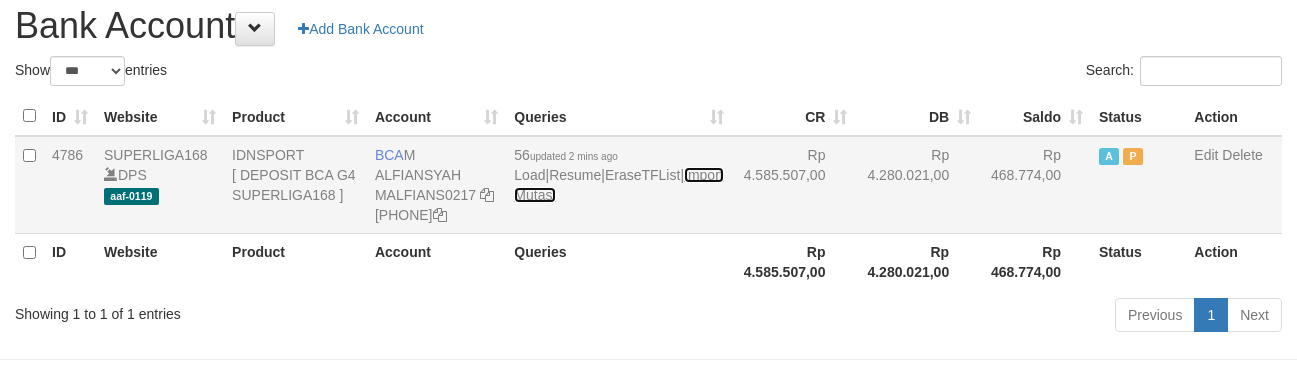click on "Import Mutasi" at bounding box center [618, 185] 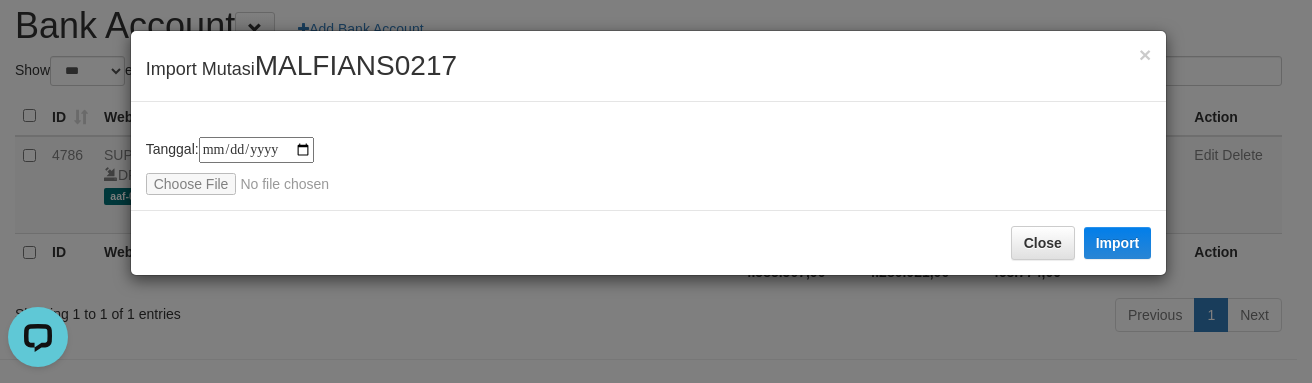 scroll, scrollTop: 0, scrollLeft: 0, axis: both 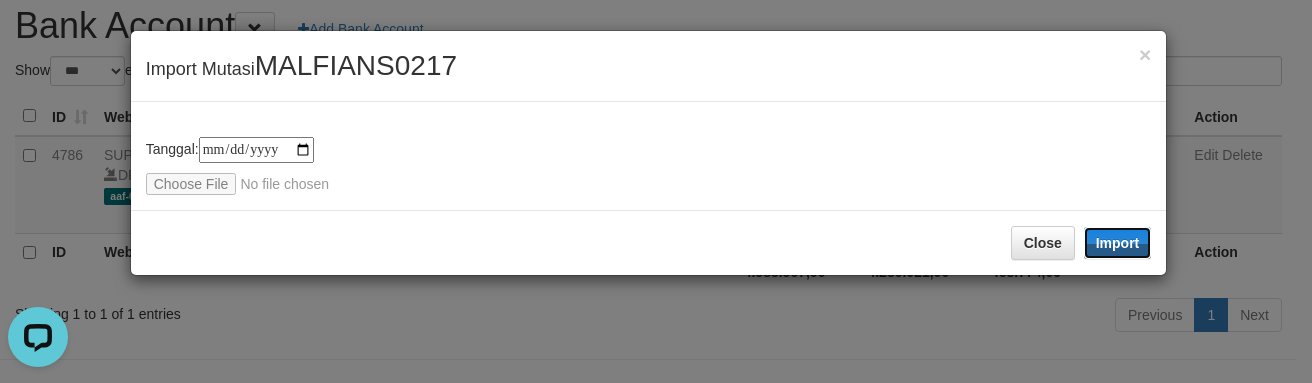 drag, startPoint x: 1136, startPoint y: 237, endPoint x: 628, endPoint y: 81, distance: 531.4132 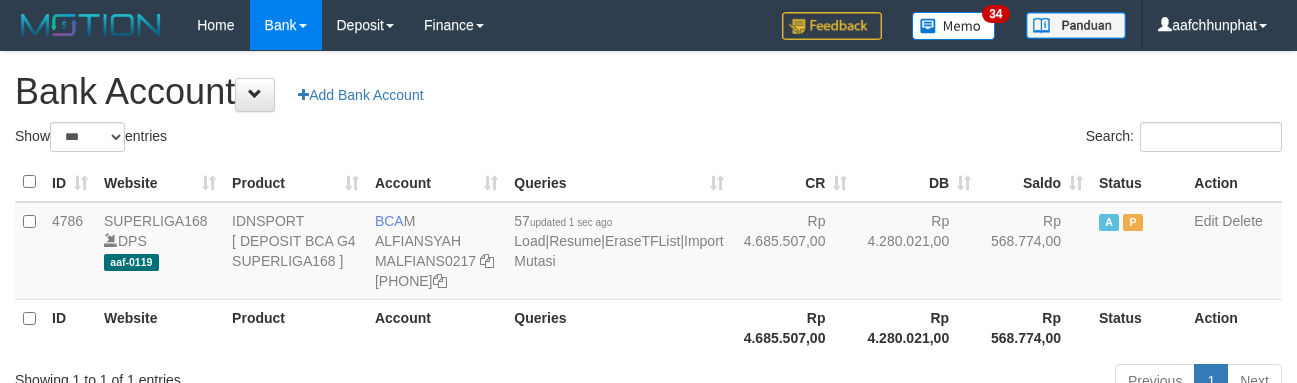 scroll, scrollTop: 66, scrollLeft: 0, axis: vertical 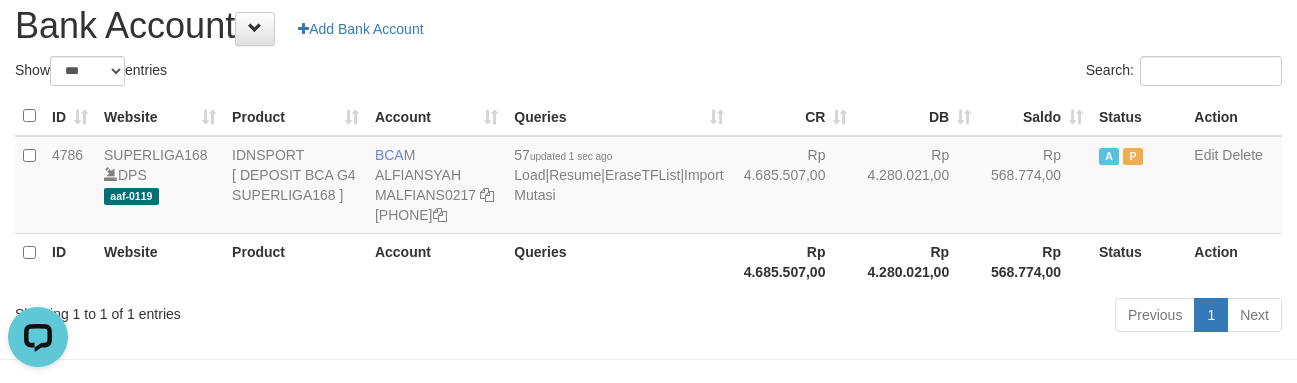 drag, startPoint x: 271, startPoint y: 266, endPoint x: 293, endPoint y: 271, distance: 22.561028 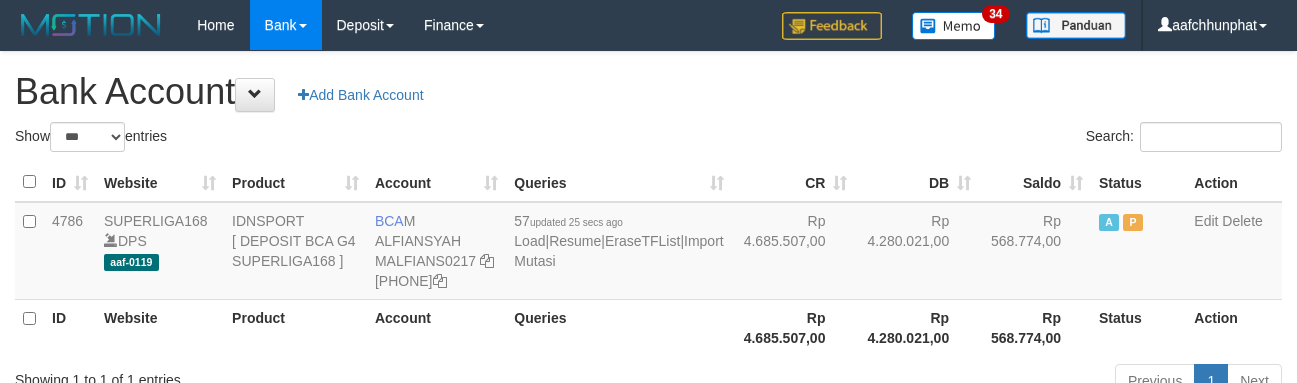 scroll, scrollTop: 66, scrollLeft: 0, axis: vertical 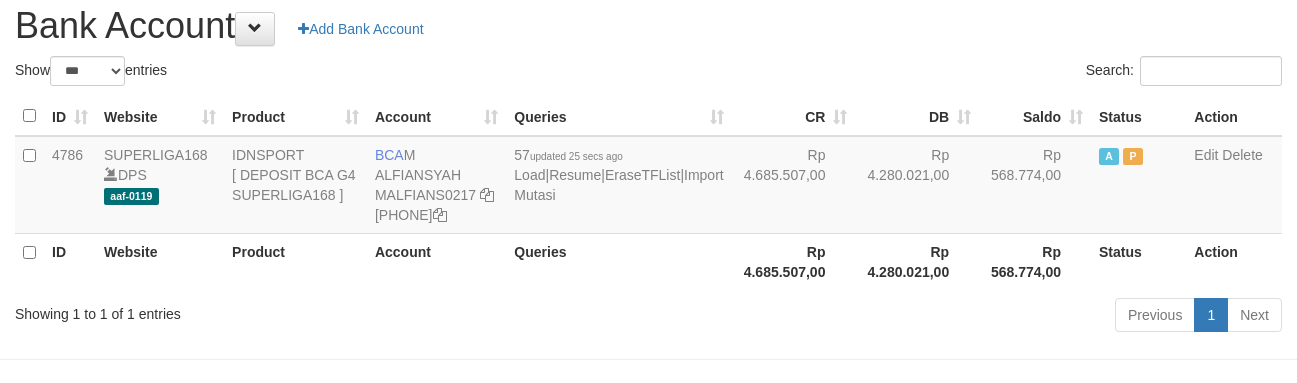 click on "Showing 1 to 1 of 1 entries" at bounding box center (270, 310) 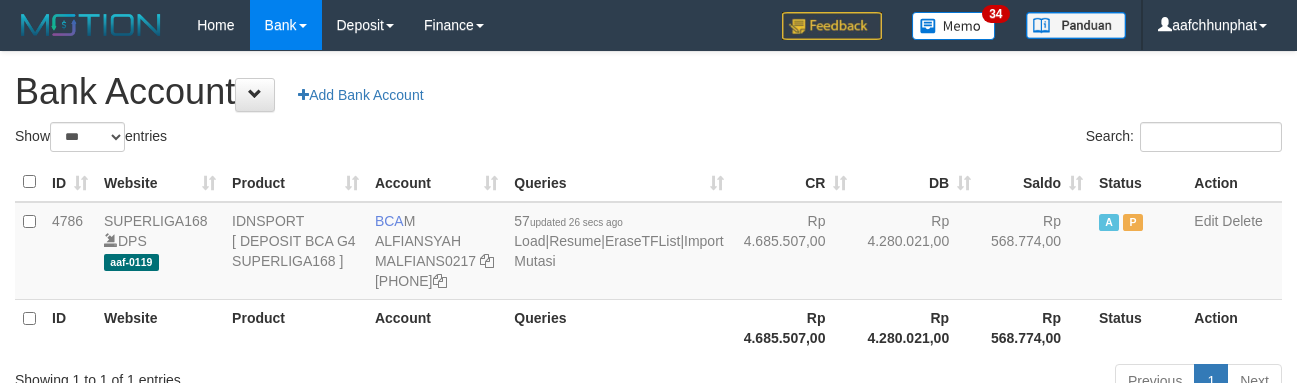scroll, scrollTop: 66, scrollLeft: 0, axis: vertical 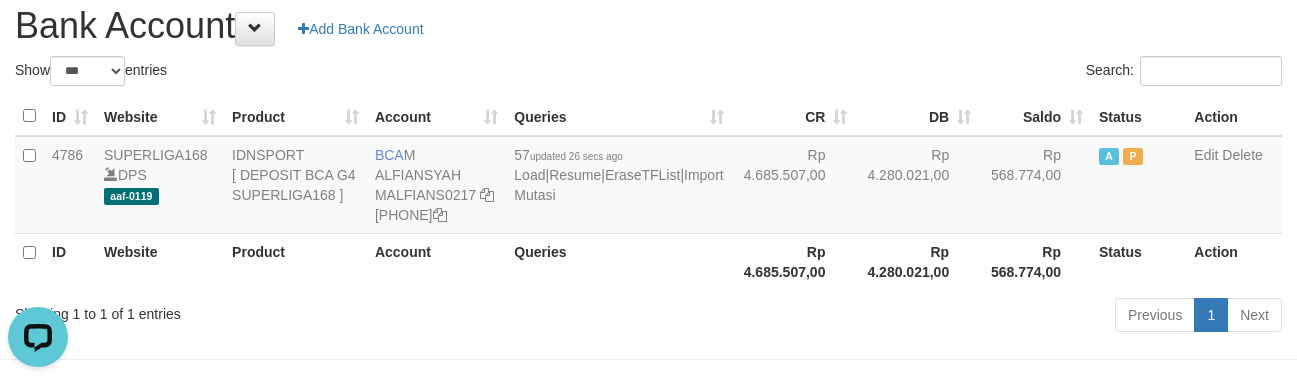 click on "Previous 1 Next" at bounding box center [918, 317] 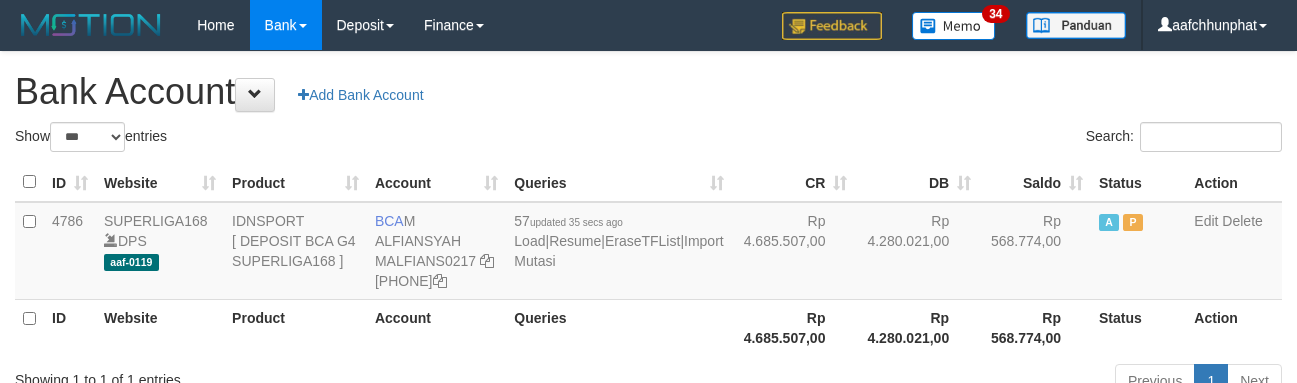 scroll, scrollTop: 66, scrollLeft: 0, axis: vertical 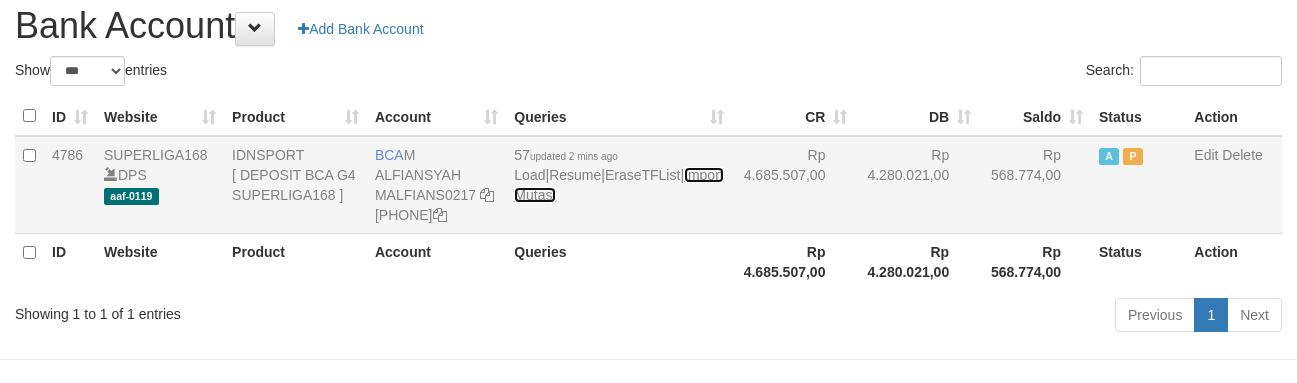 click on "Import Mutasi" at bounding box center (618, 185) 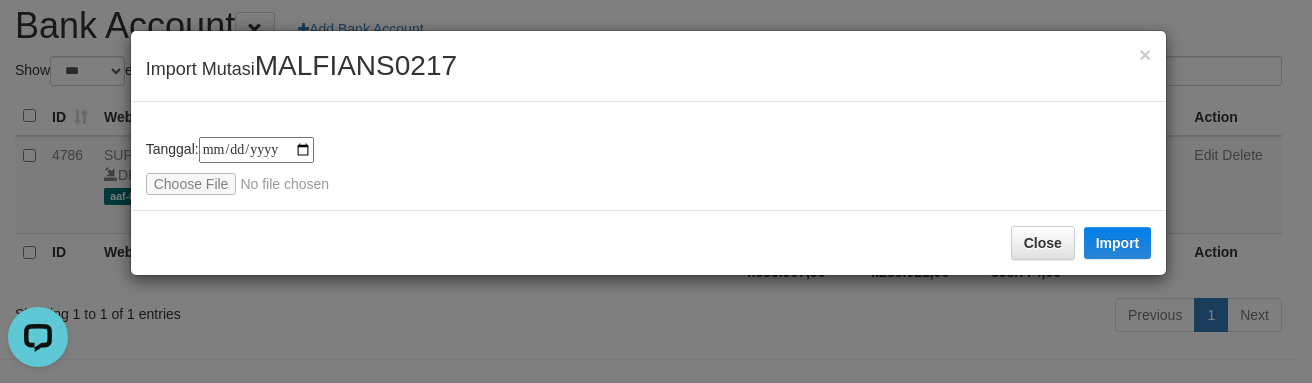 scroll, scrollTop: 0, scrollLeft: 0, axis: both 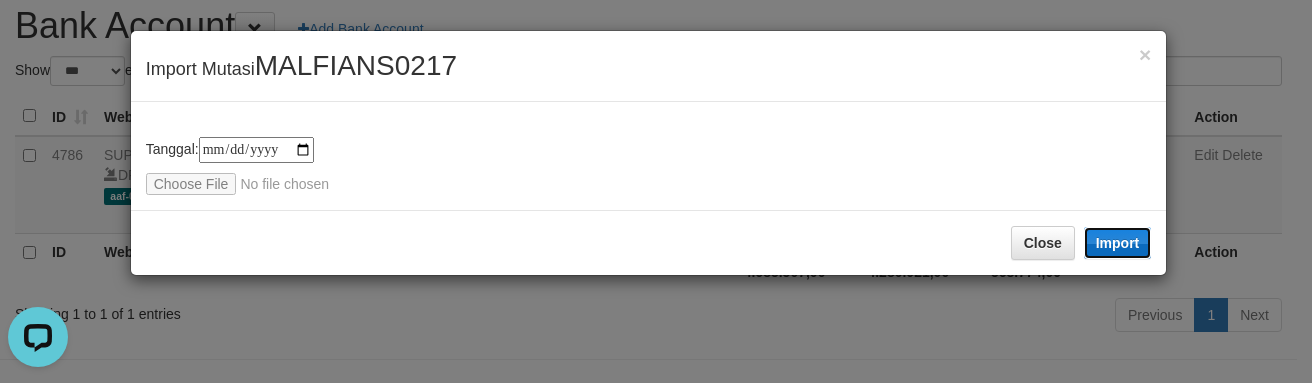 click on "Import" at bounding box center [1118, 243] 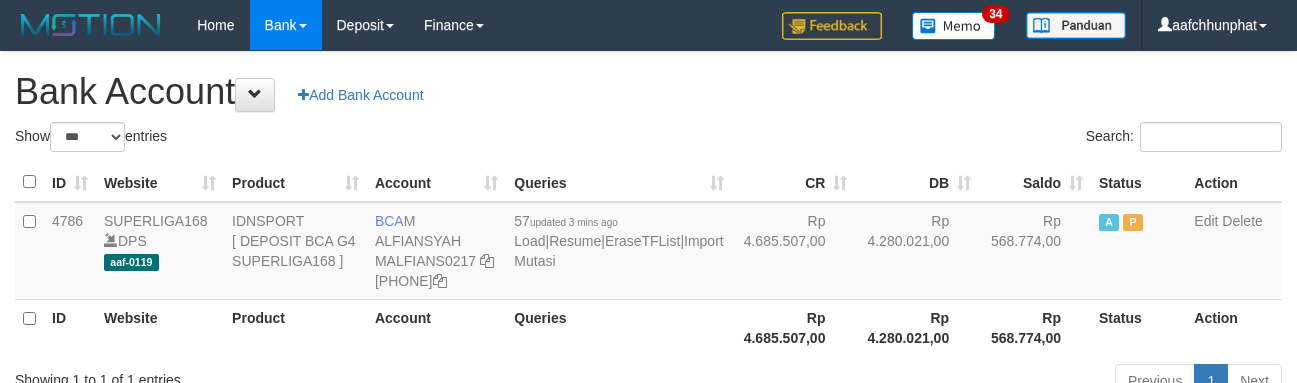scroll, scrollTop: 66, scrollLeft: 0, axis: vertical 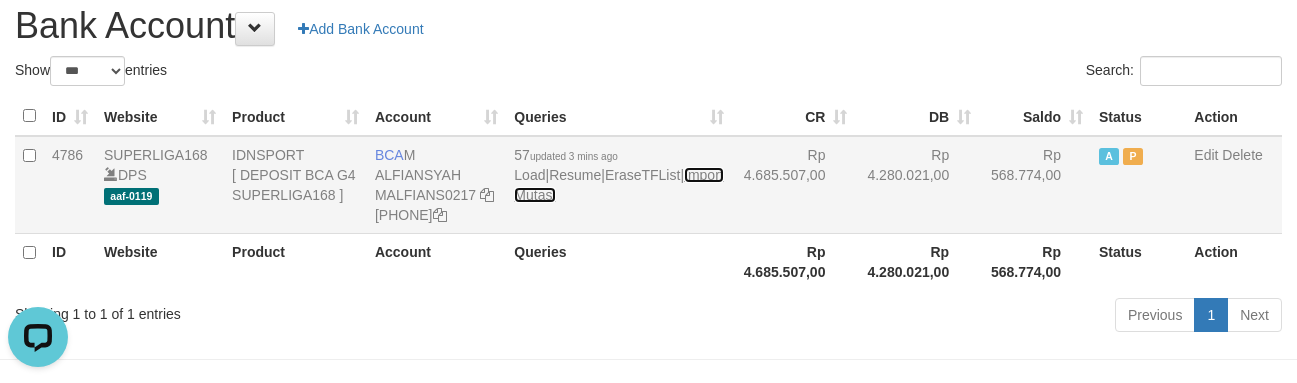 click on "Import Mutasi" at bounding box center [618, 185] 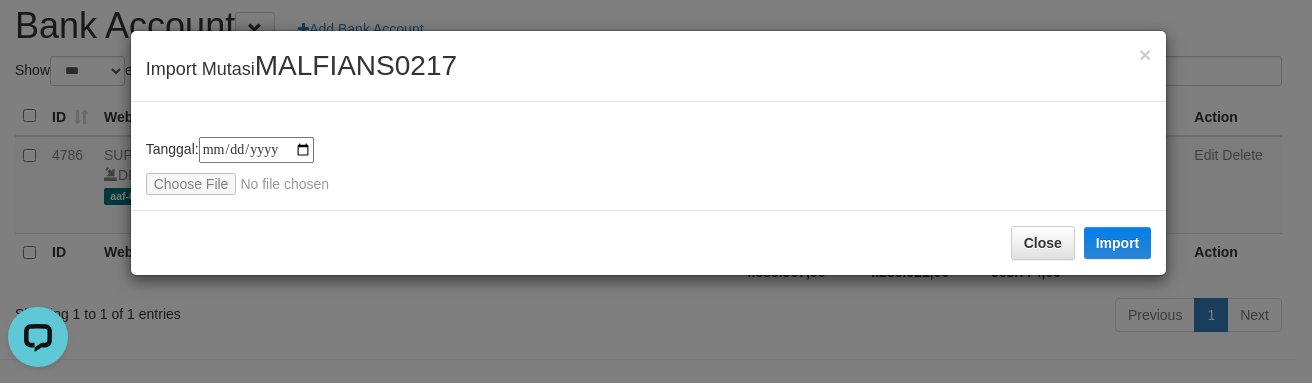 type on "**********" 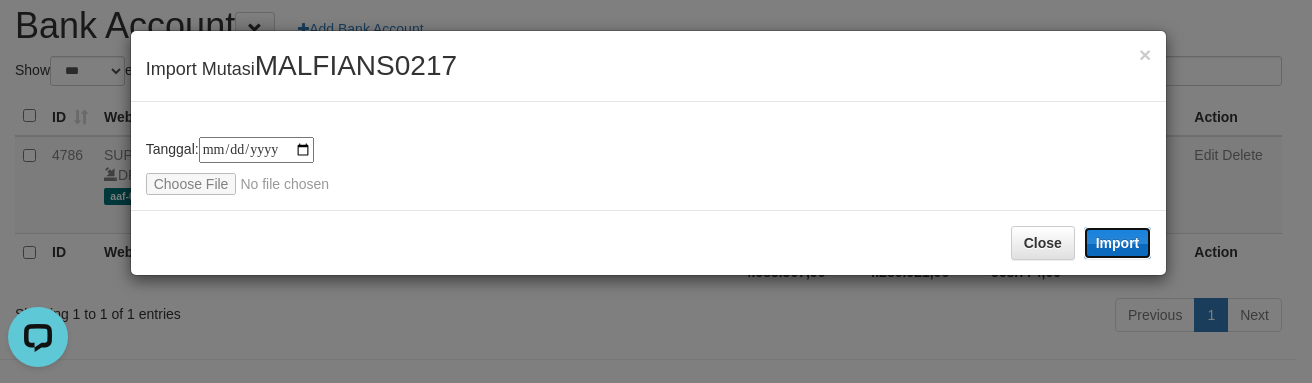 click on "Import" at bounding box center (1118, 243) 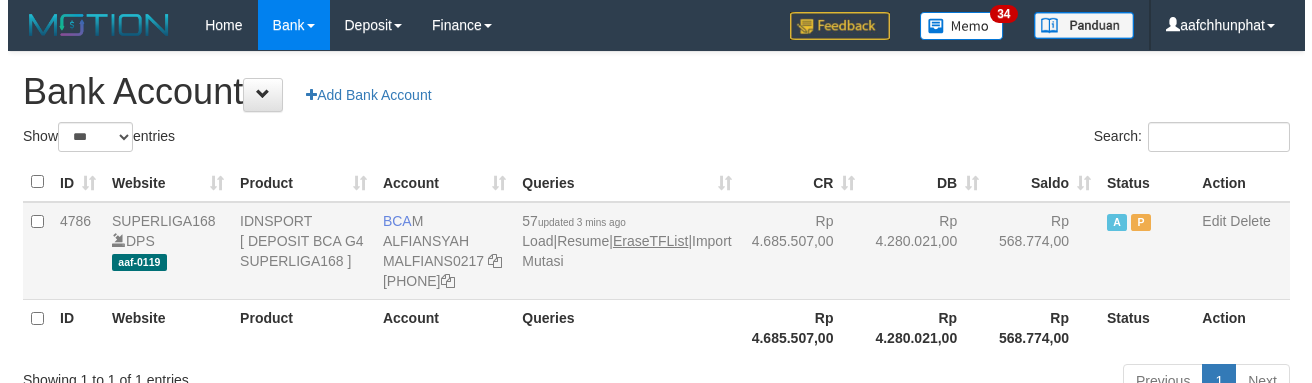 scroll, scrollTop: 66, scrollLeft: 0, axis: vertical 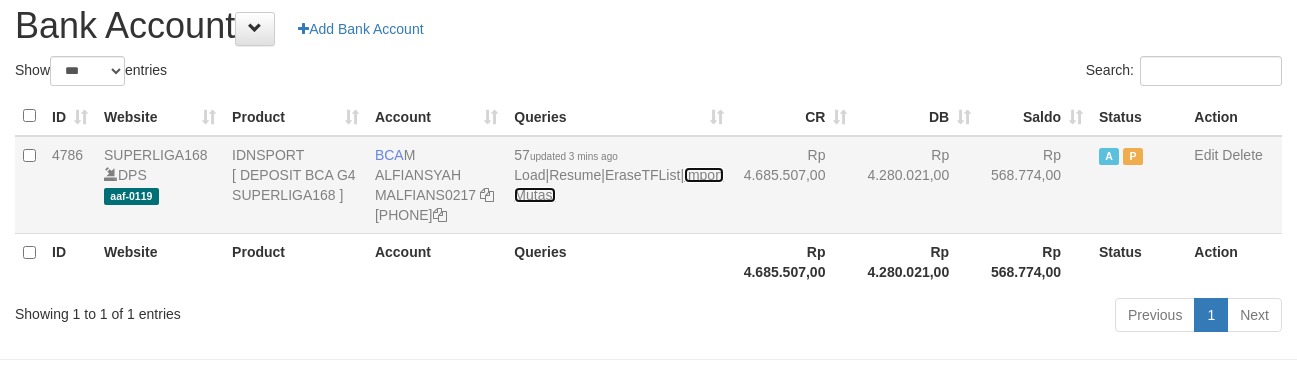 click on "Import Mutasi" at bounding box center (618, 185) 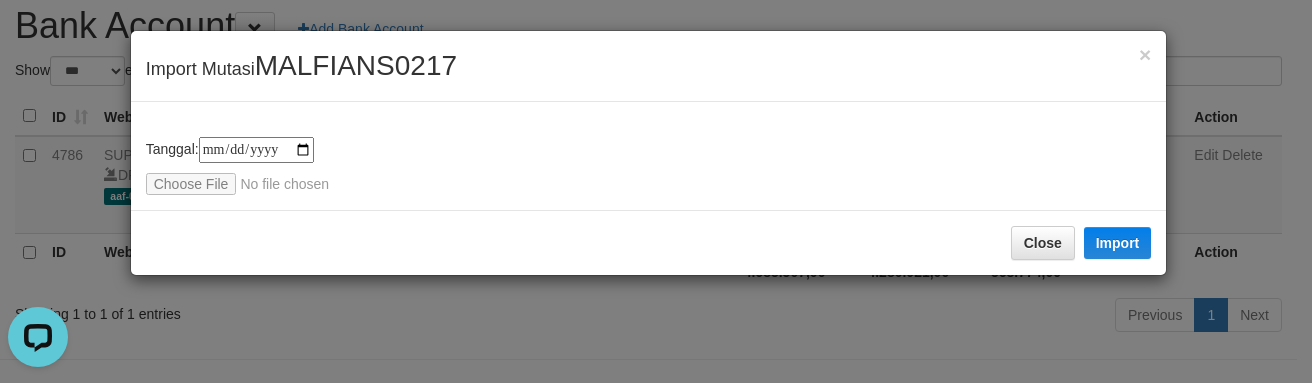 scroll, scrollTop: 0, scrollLeft: 0, axis: both 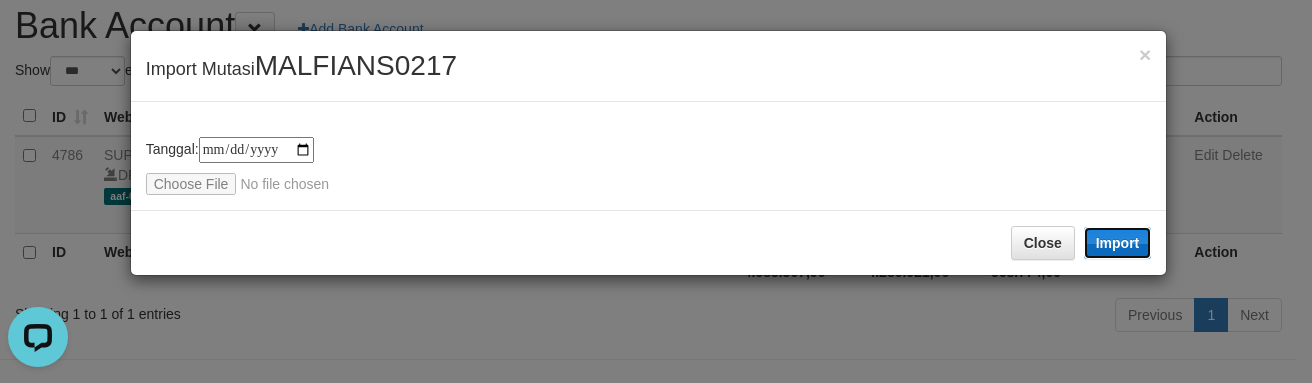 click on "Import" at bounding box center [1118, 243] 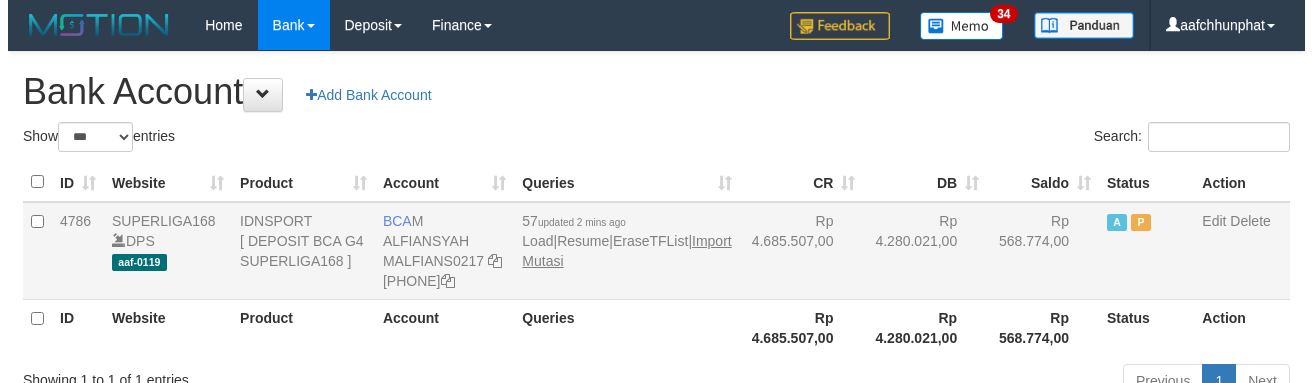 scroll, scrollTop: 66, scrollLeft: 0, axis: vertical 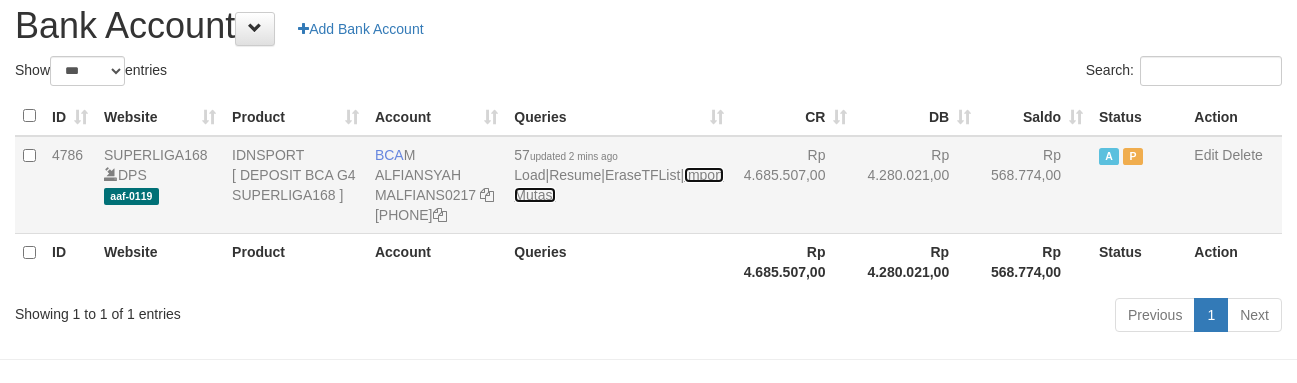 click on "Import Mutasi" at bounding box center (618, 185) 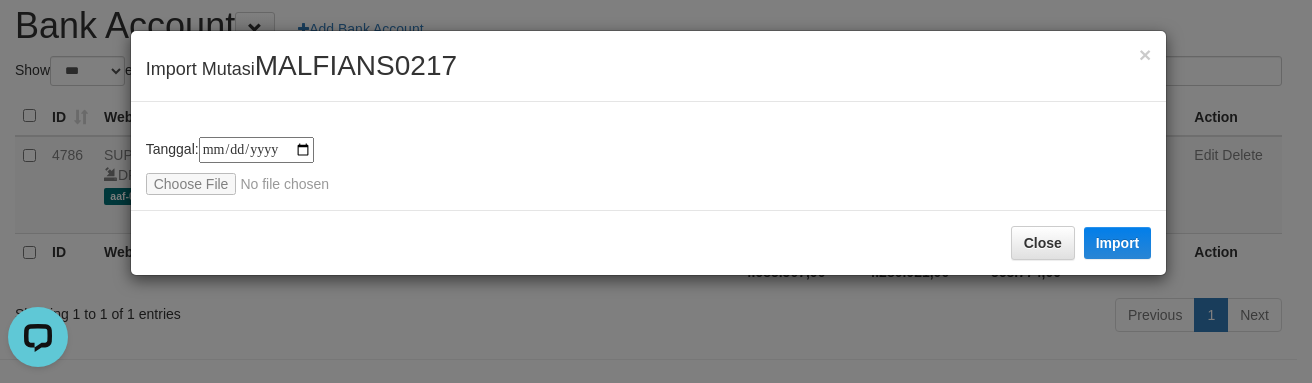 scroll, scrollTop: 0, scrollLeft: 0, axis: both 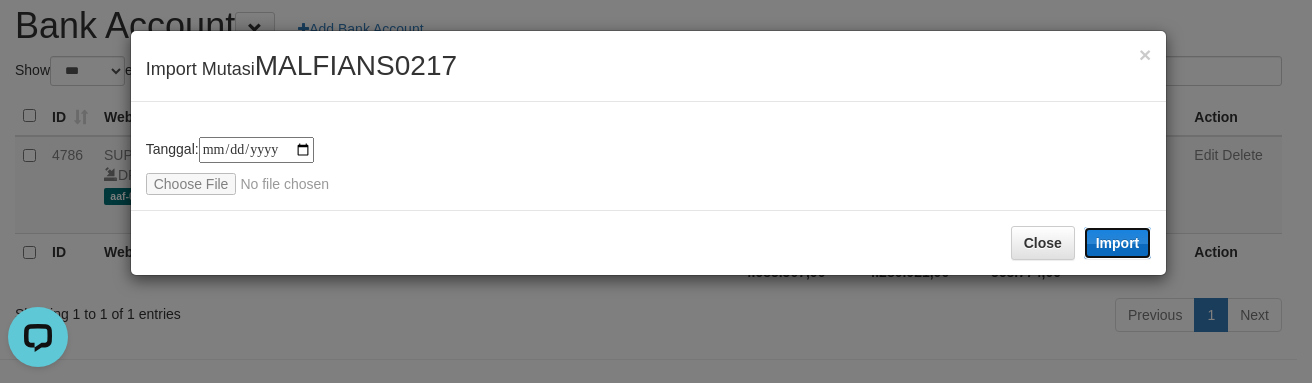 click on "Import" at bounding box center (1118, 243) 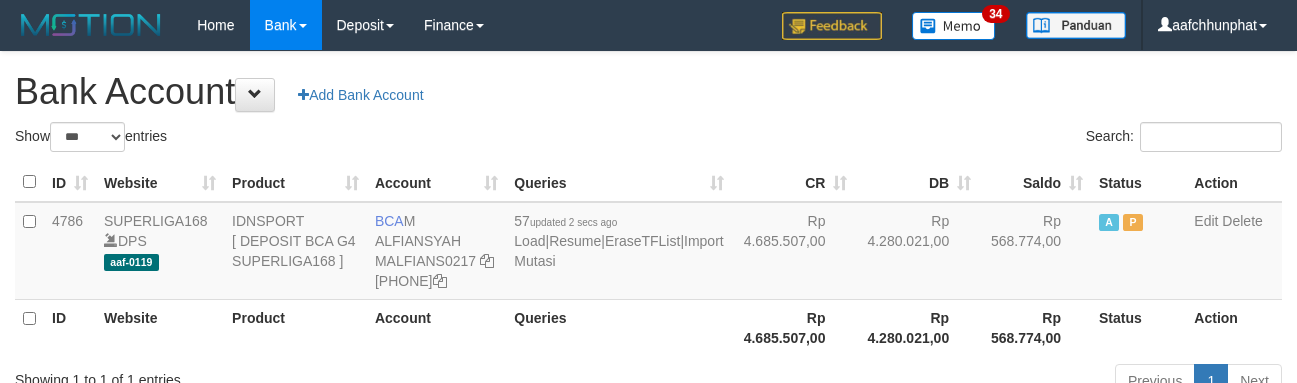 scroll, scrollTop: 66, scrollLeft: 0, axis: vertical 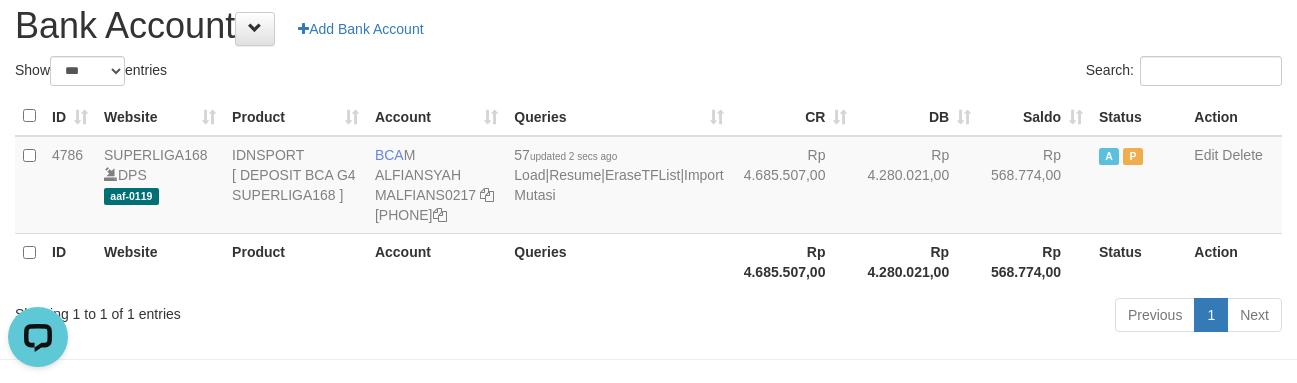 click on "ID Website Product Account Queries CR DB Saldo Status Action
4786
SUPERLIGA168
DPS
aaf-0119
IDNSPORT
[ DEPOSIT BCA G4 SUPERLIGA168 ]
BCA
M ALFIANSYAH
MALFIANS0217
352-145-1848
57  updated 2 secs ago
Load
|
Resume
|
EraseTFList
|
Import Mutasi
Rp 4.685.507,00
Rp 4.280.021,00
Rp 568.774,00
A
P
Edit
Delete
ID Website Product Account Queries Rp 4.685.507,00 Rp 4.280.021,00 Rp 568.774,00 Status" at bounding box center (648, 193) 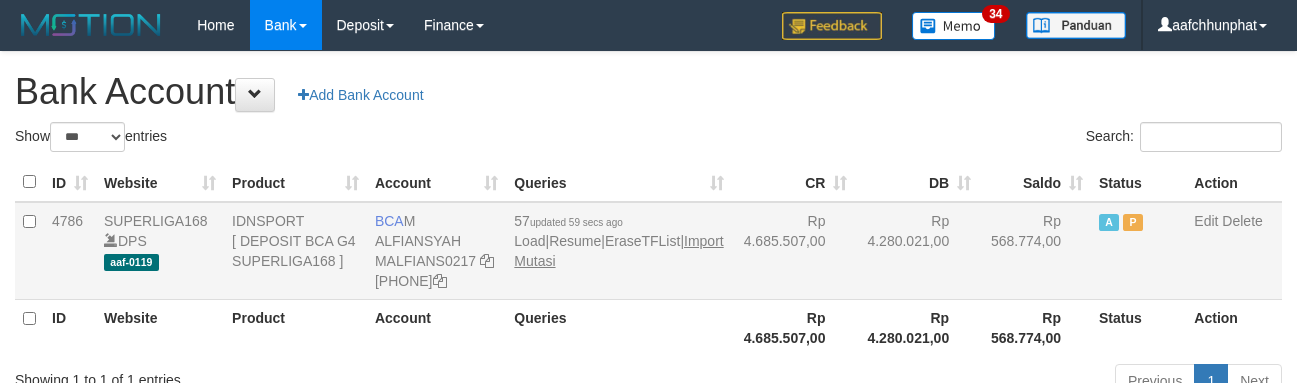 scroll, scrollTop: 66, scrollLeft: 0, axis: vertical 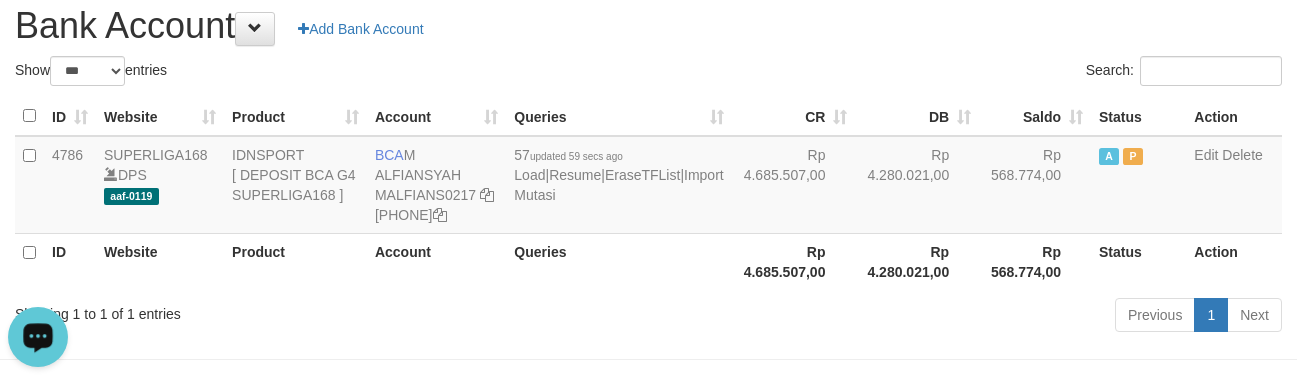 drag, startPoint x: 698, startPoint y: 309, endPoint x: 679, endPoint y: 281, distance: 33.83785 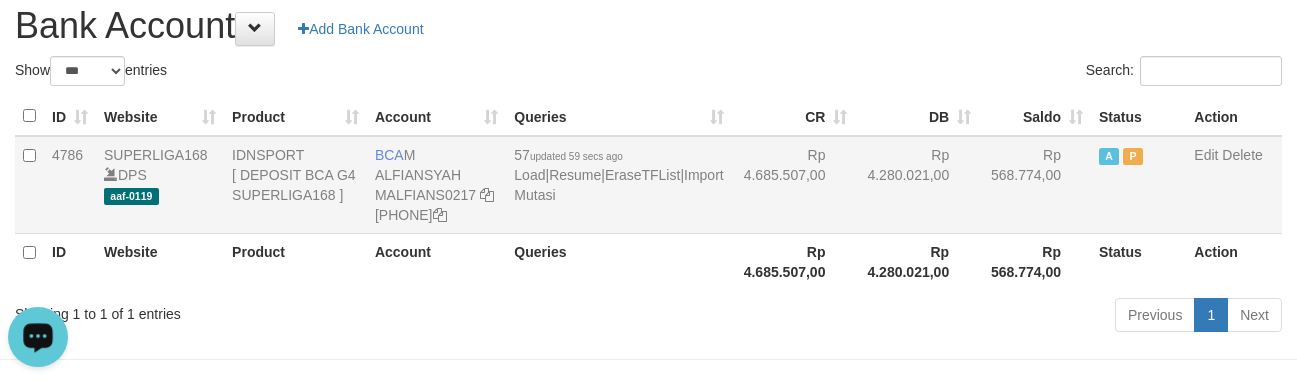 click on "57  updated 59 secs ago
Load
|
Resume
|
EraseTFList
|
Import Mutasi" at bounding box center [618, 185] 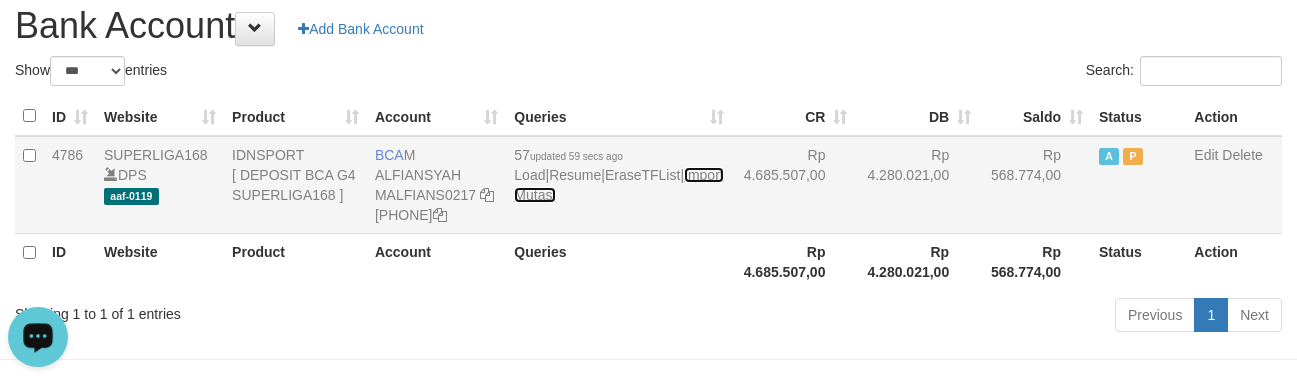 click on "Import Mutasi" at bounding box center (618, 185) 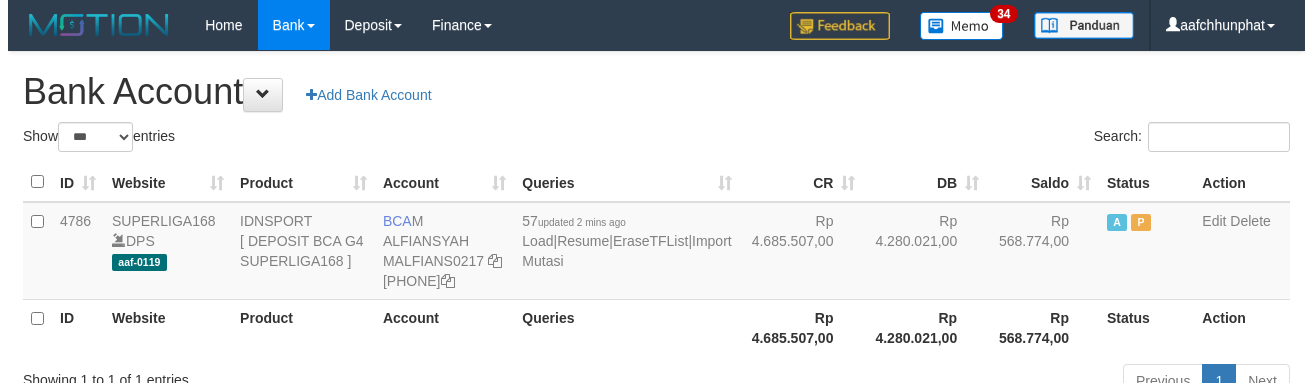 scroll, scrollTop: 66, scrollLeft: 0, axis: vertical 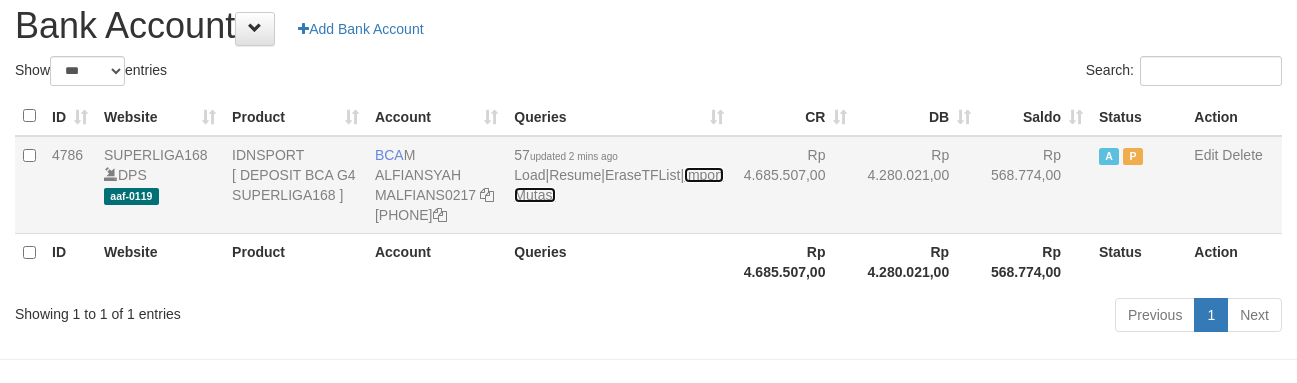 click on "Import Mutasi" at bounding box center (618, 185) 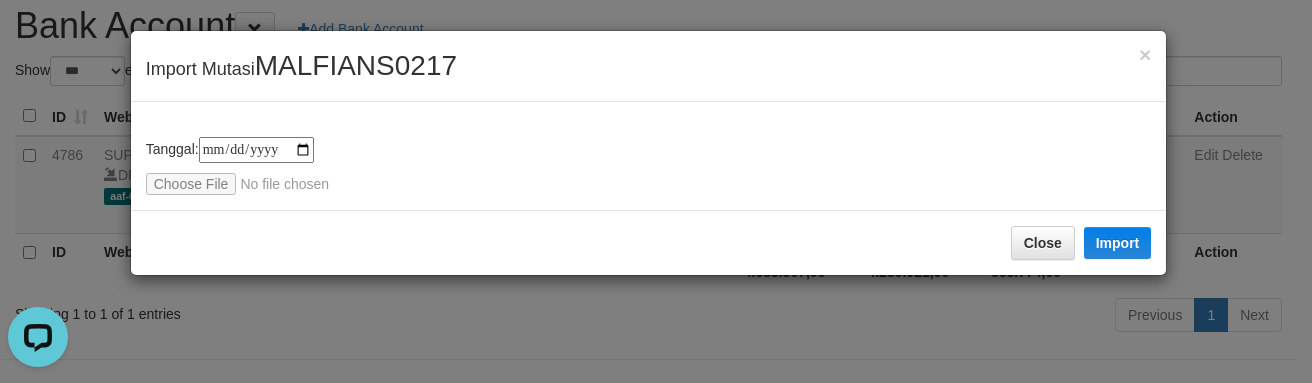 scroll, scrollTop: 0, scrollLeft: 0, axis: both 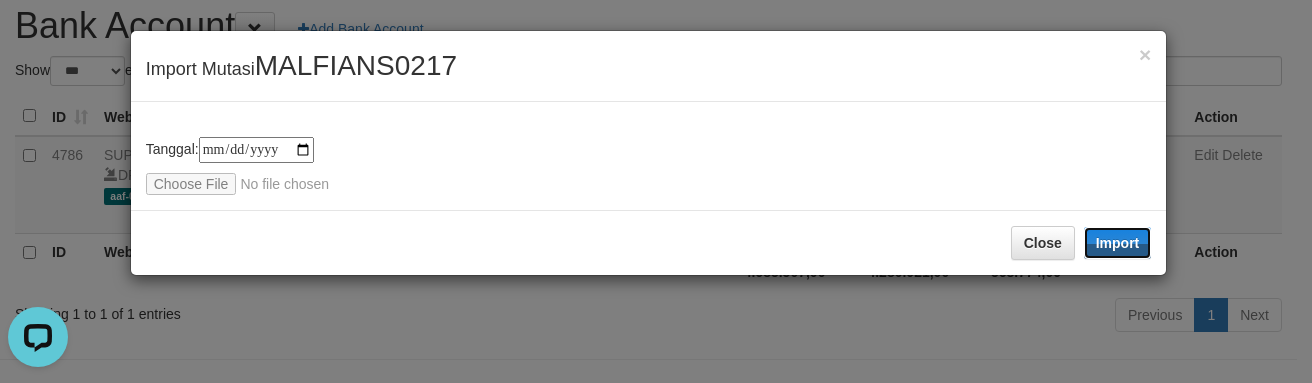 click on "Import" at bounding box center (1118, 243) 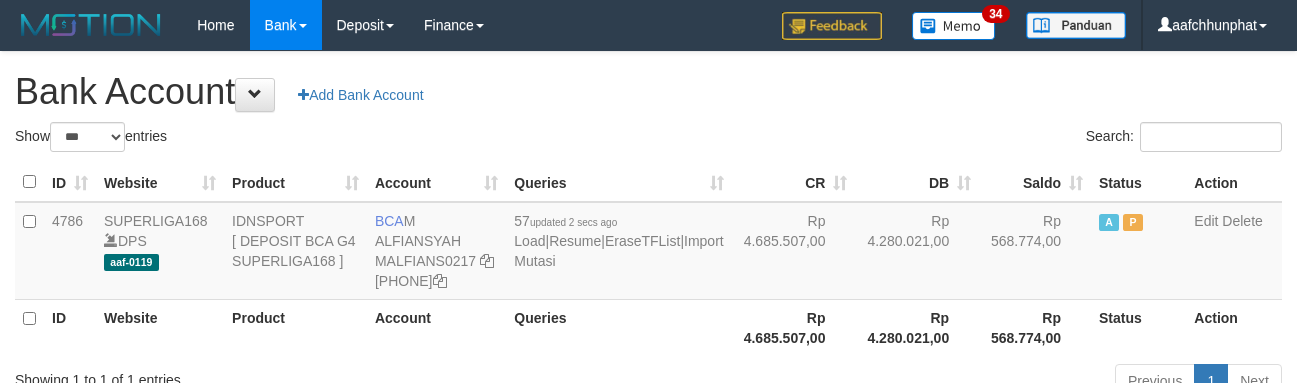 scroll, scrollTop: 66, scrollLeft: 0, axis: vertical 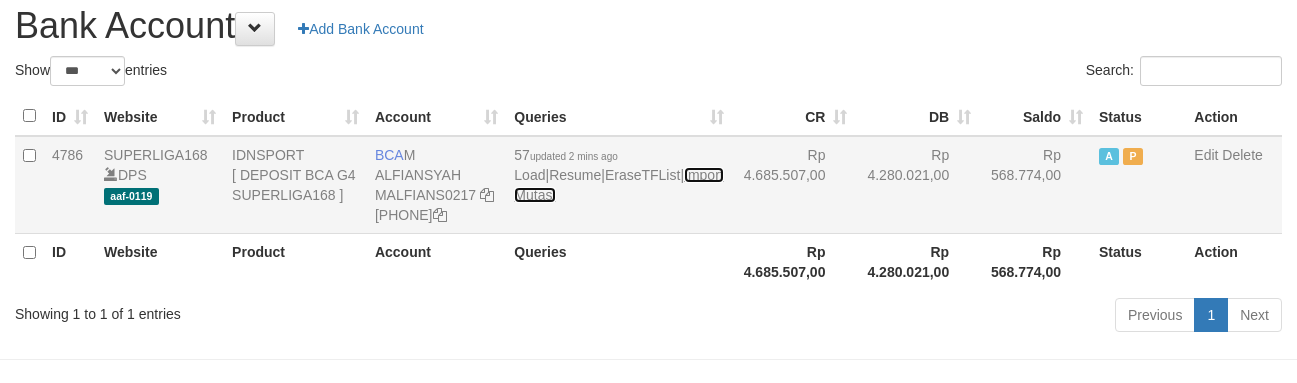 click on "Import Mutasi" at bounding box center (618, 185) 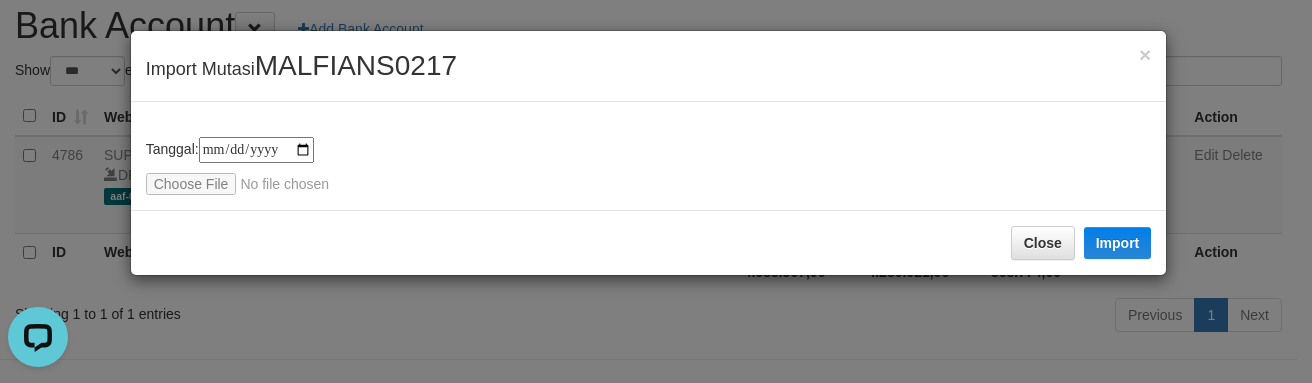scroll, scrollTop: 0, scrollLeft: 0, axis: both 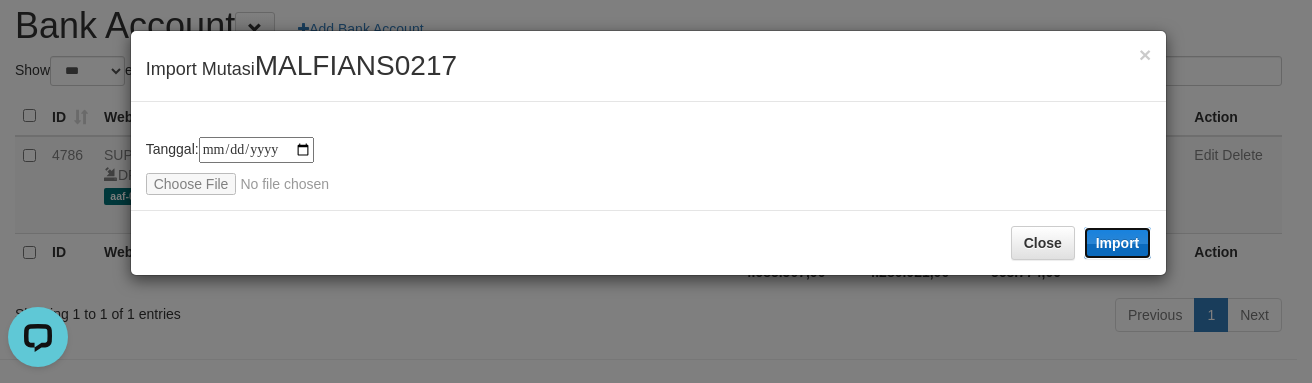click on "Import" at bounding box center (1118, 243) 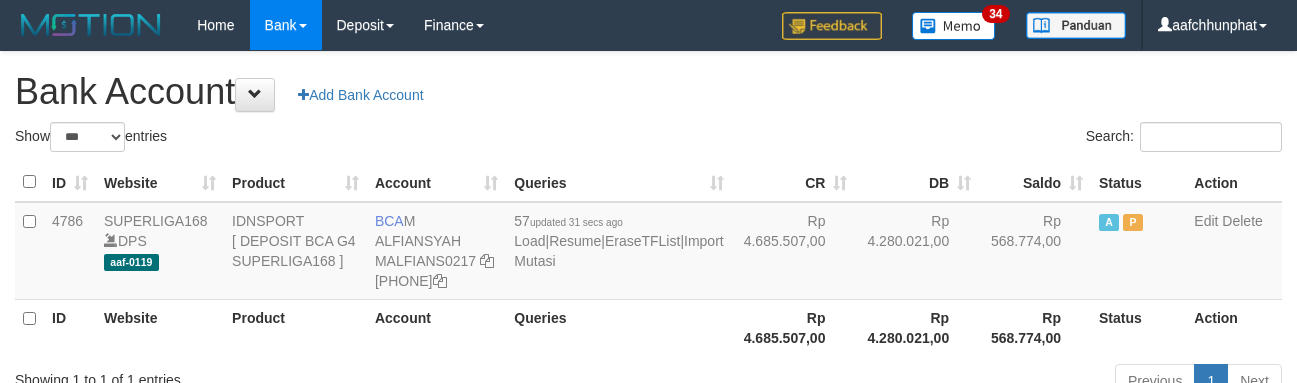 scroll, scrollTop: 66, scrollLeft: 0, axis: vertical 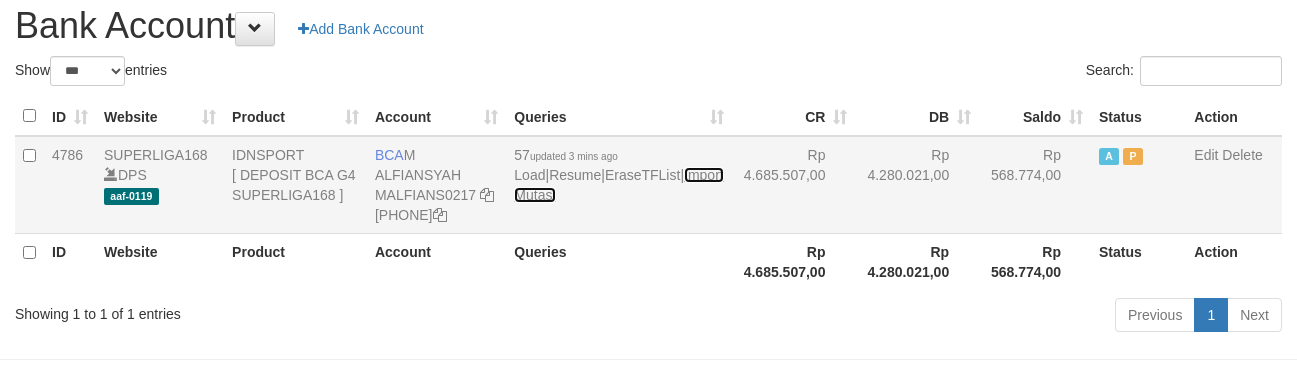 click on "Import Mutasi" at bounding box center [618, 185] 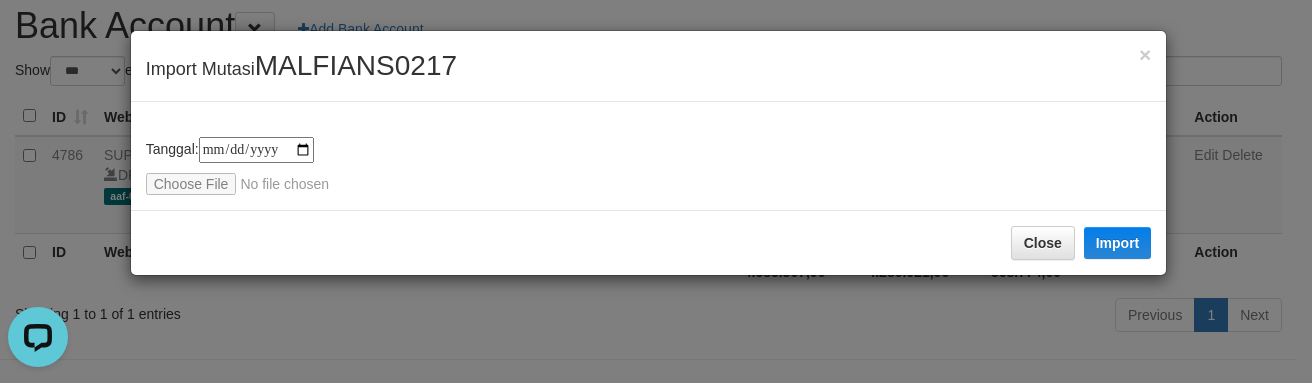 scroll, scrollTop: 0, scrollLeft: 0, axis: both 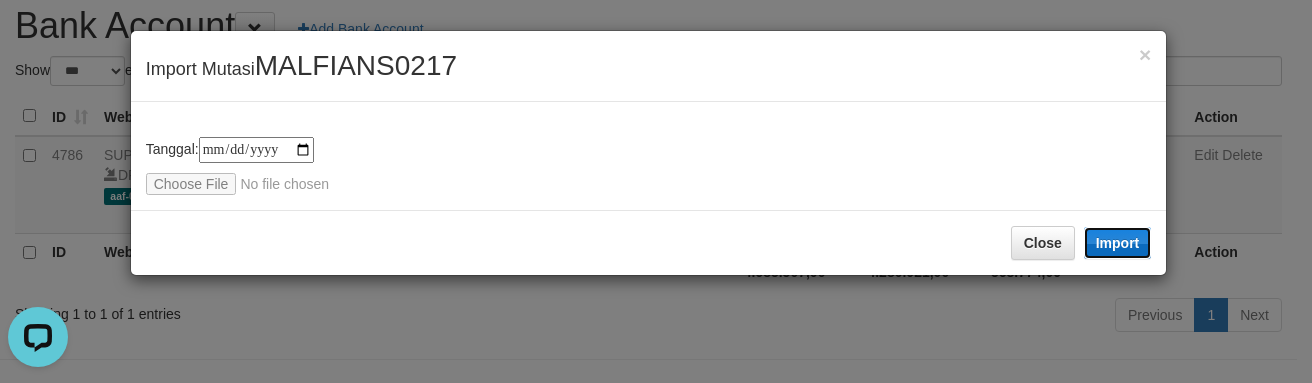 click on "Import" at bounding box center [1118, 243] 